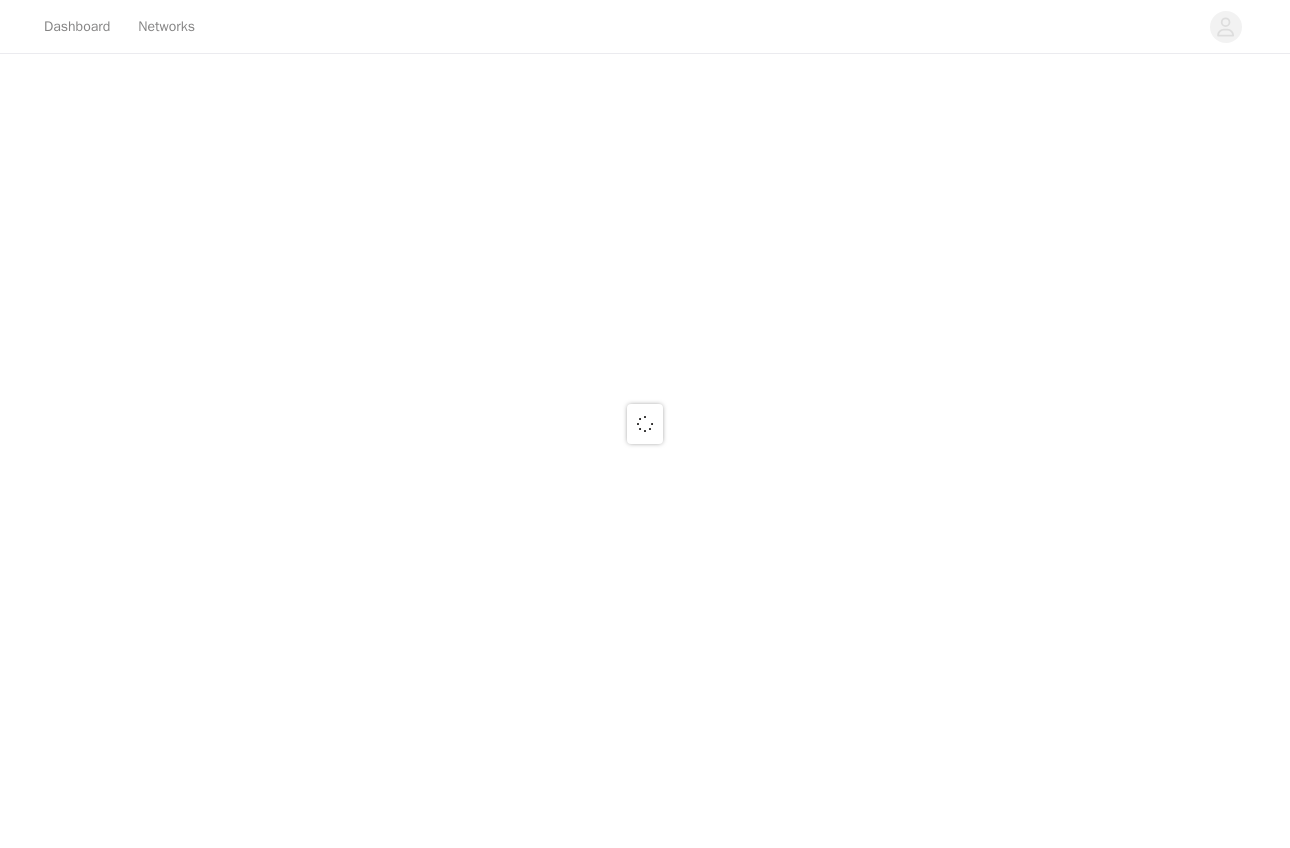 scroll, scrollTop: 0, scrollLeft: 0, axis: both 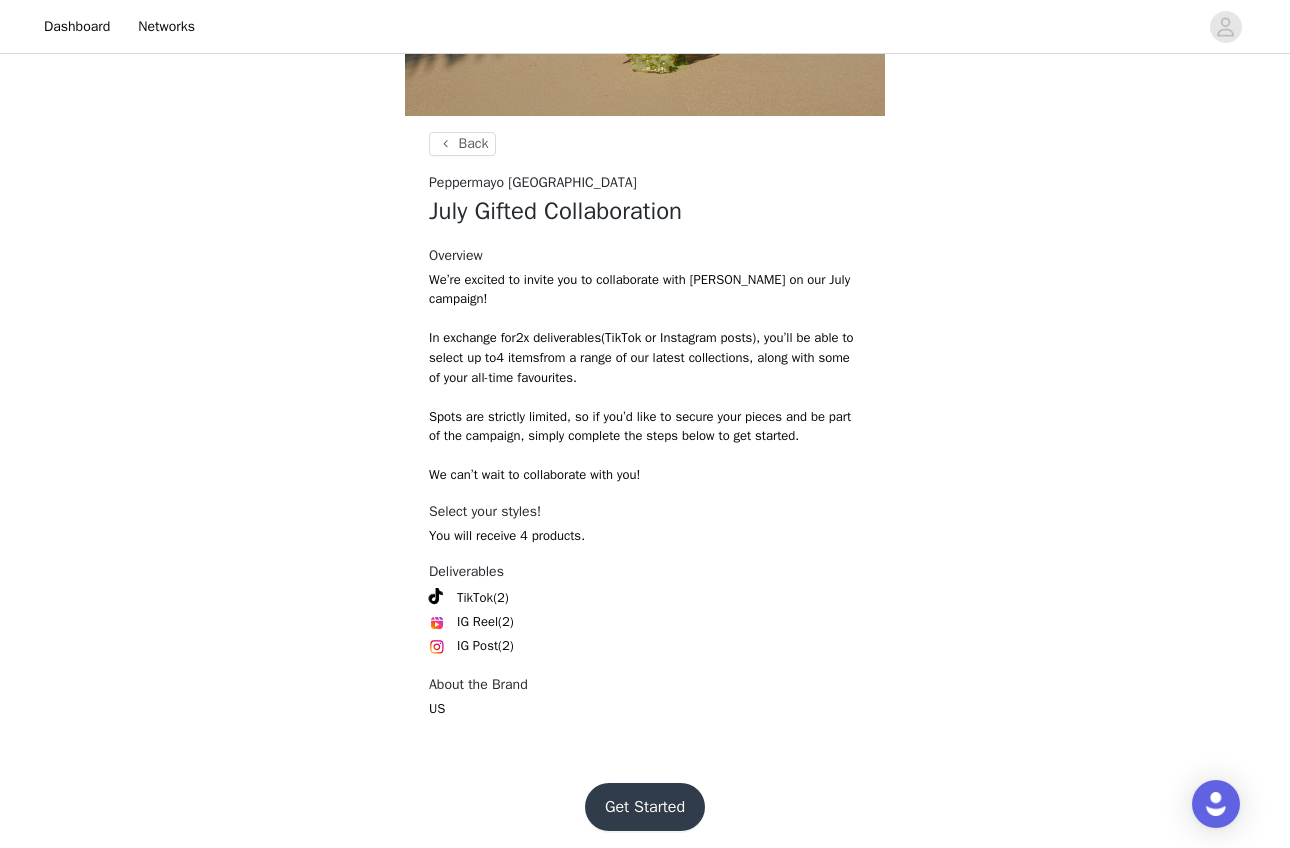 click on "Get Started" at bounding box center (645, 807) 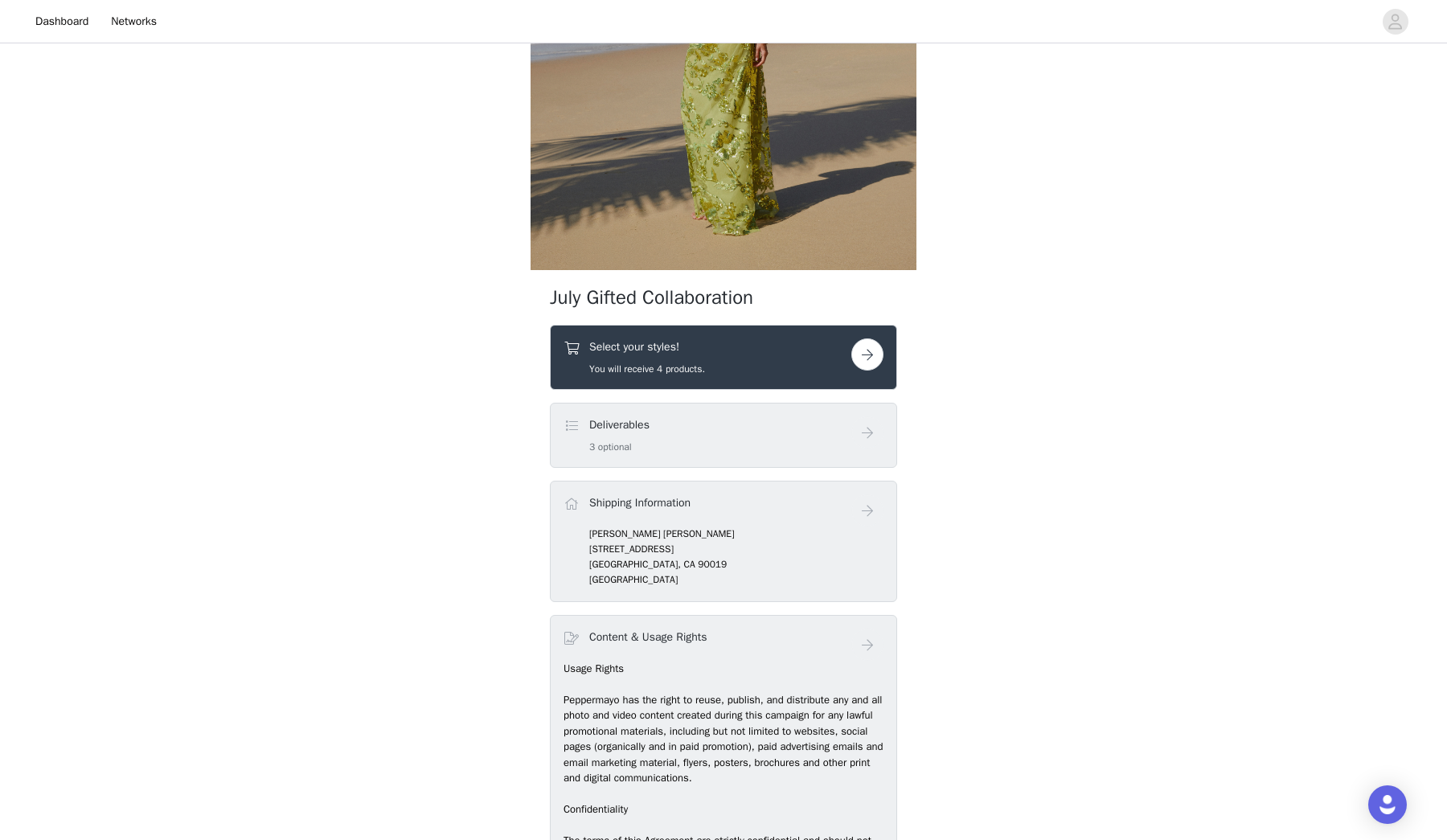 scroll, scrollTop: 433, scrollLeft: 0, axis: vertical 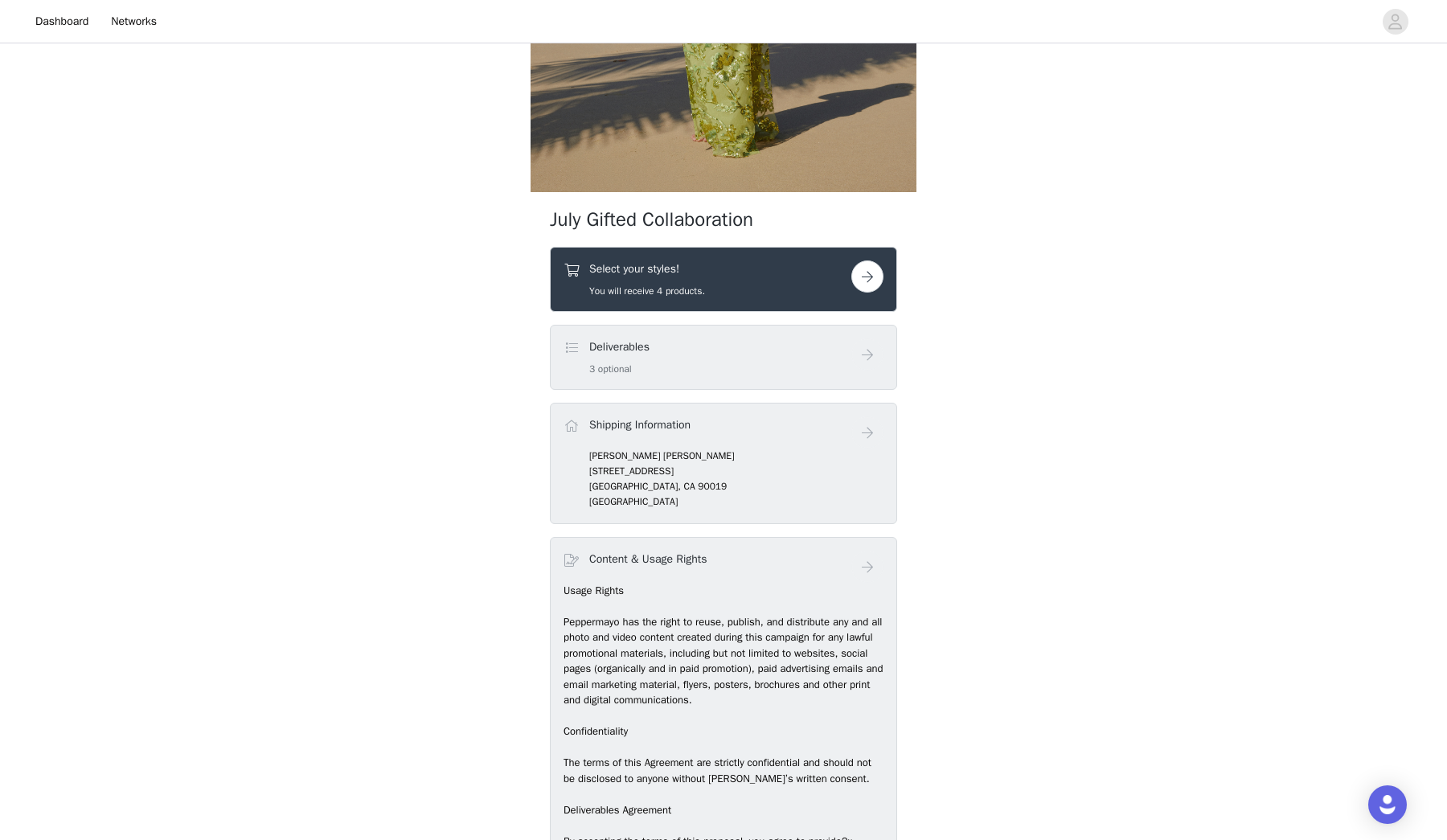 click at bounding box center [867, 277] 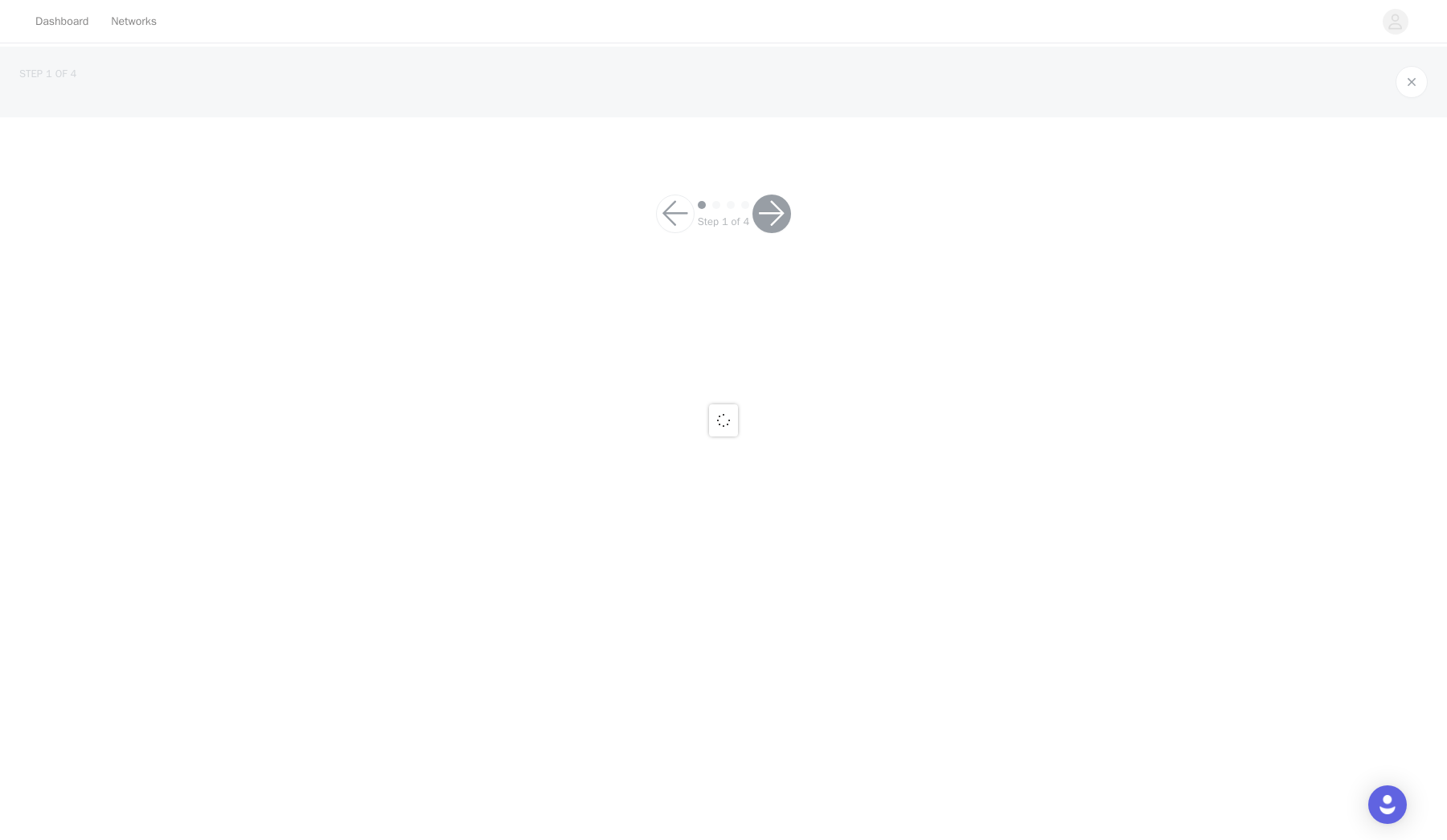 scroll, scrollTop: 0, scrollLeft: 0, axis: both 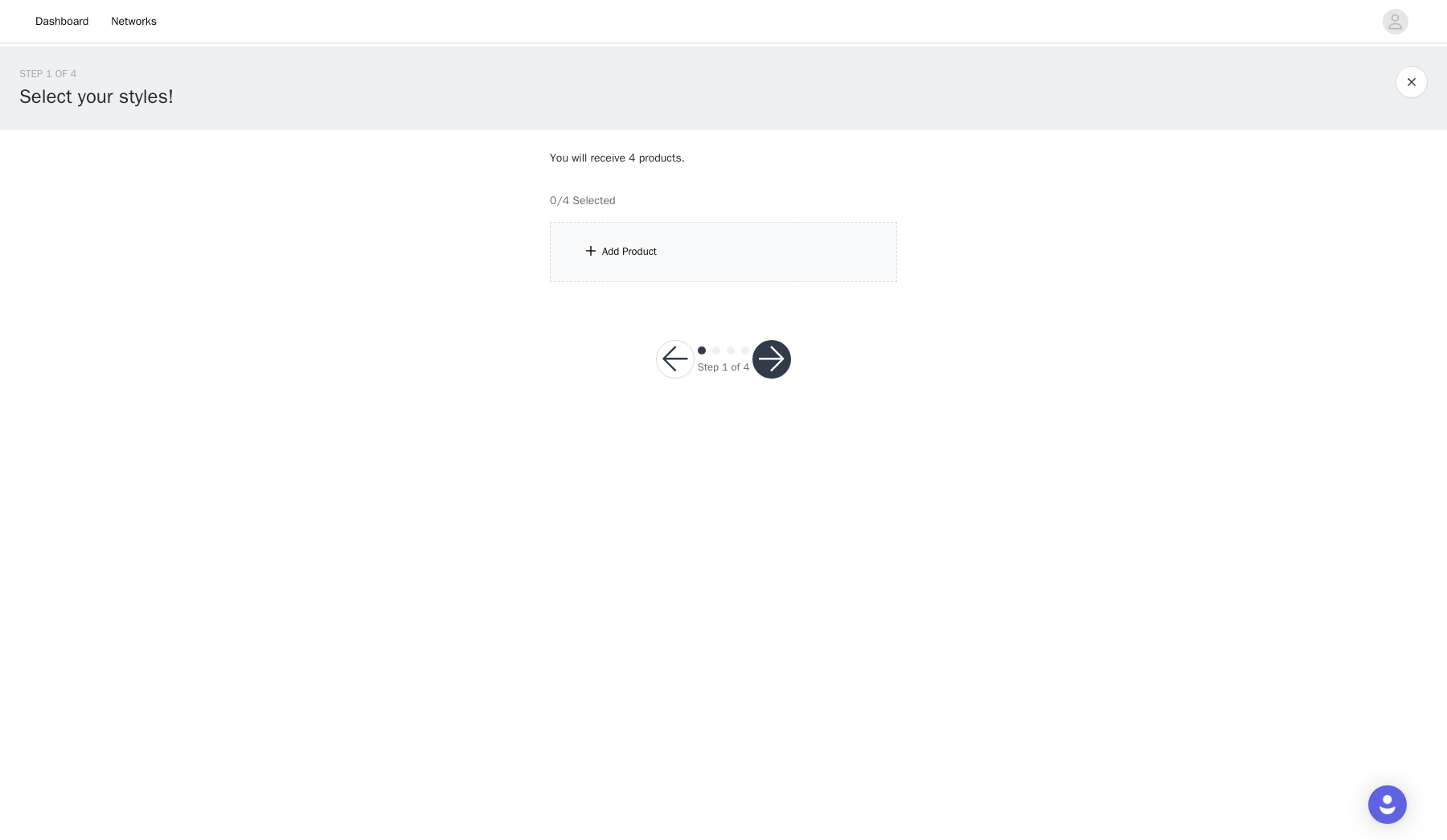 click on "Add Product" at bounding box center (724, 252) 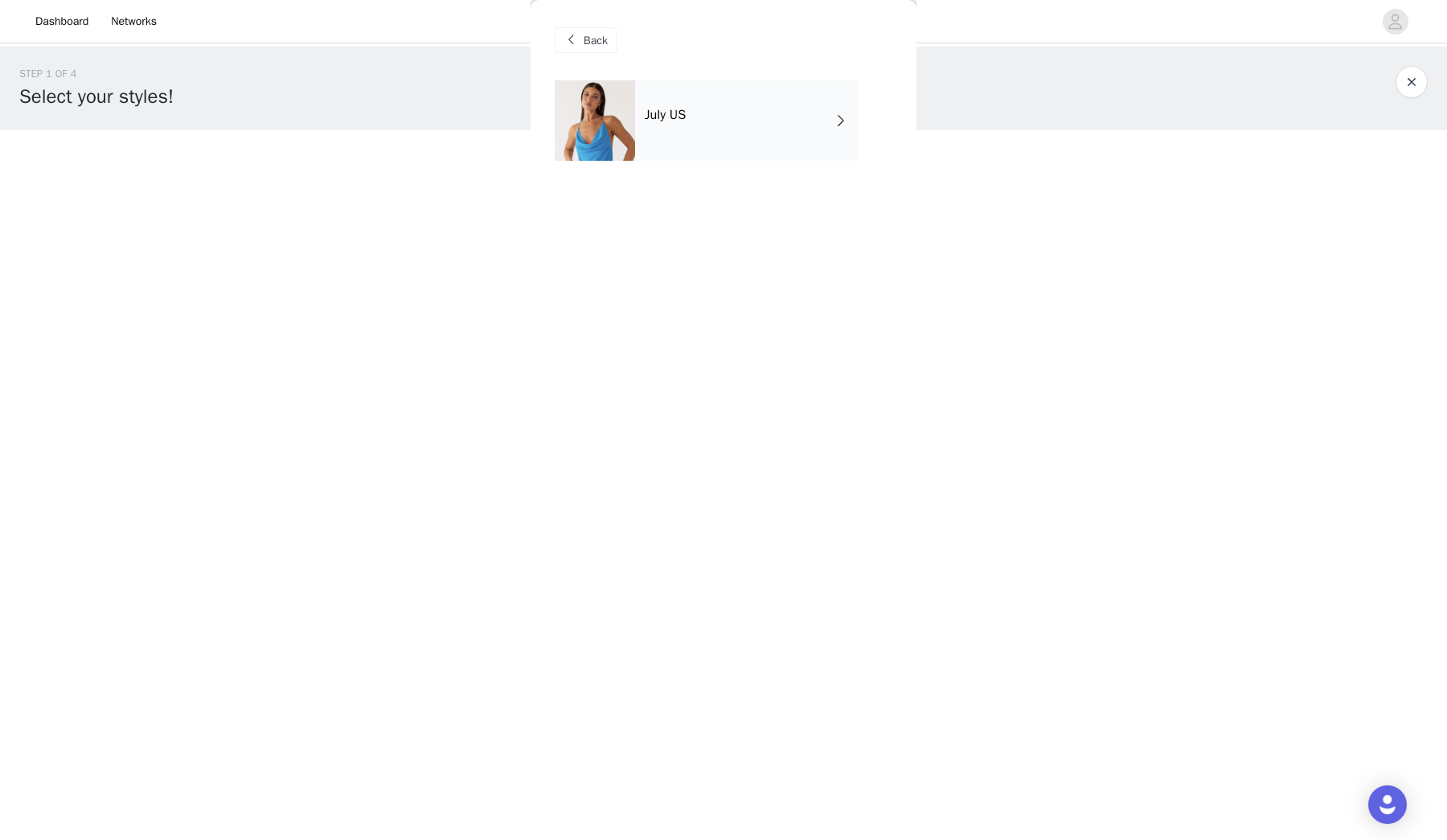 click on "July US" at bounding box center (747, 121) 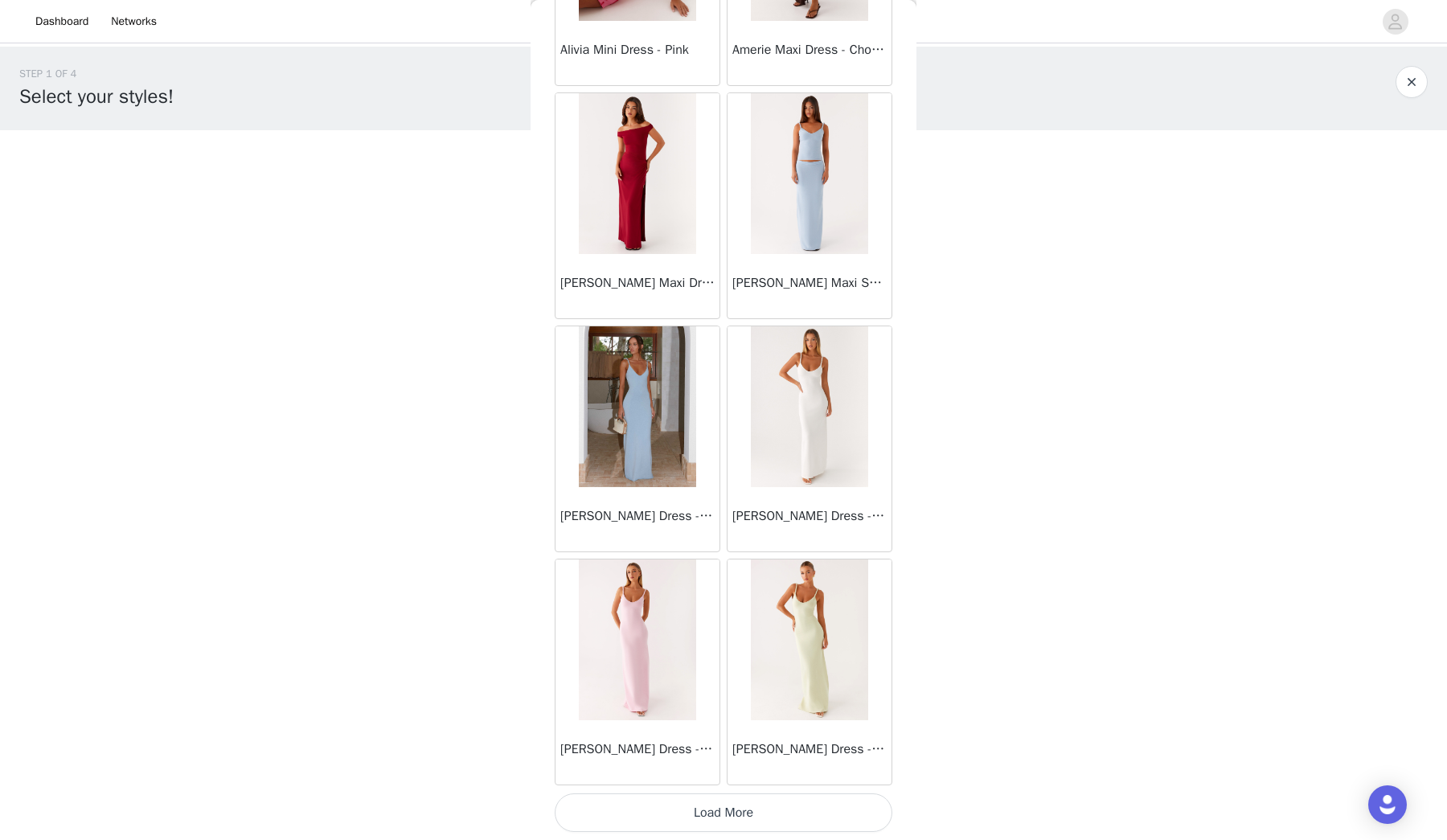 scroll, scrollTop: 1620, scrollLeft: 0, axis: vertical 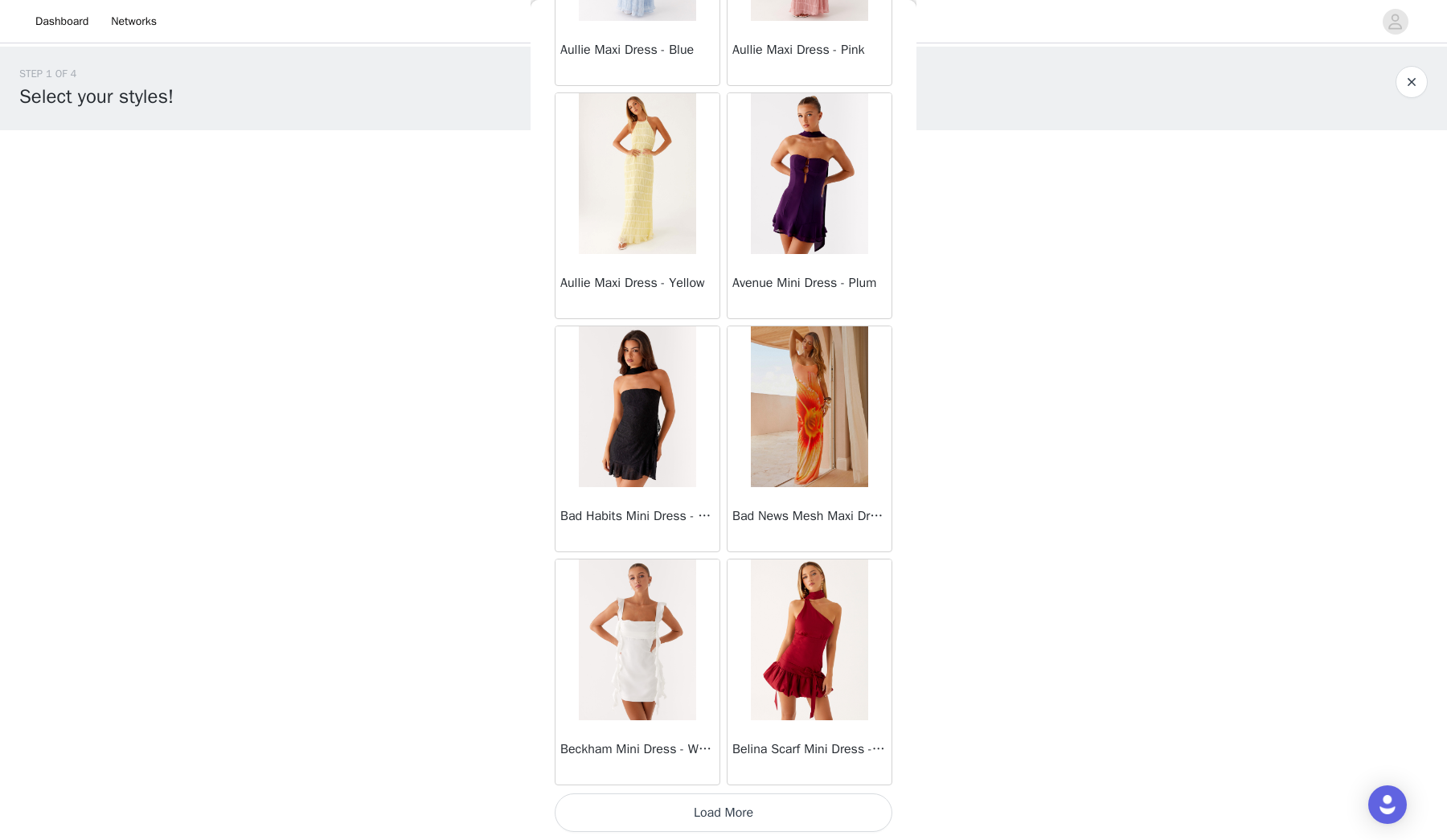 click on "Load More" at bounding box center (724, 813) 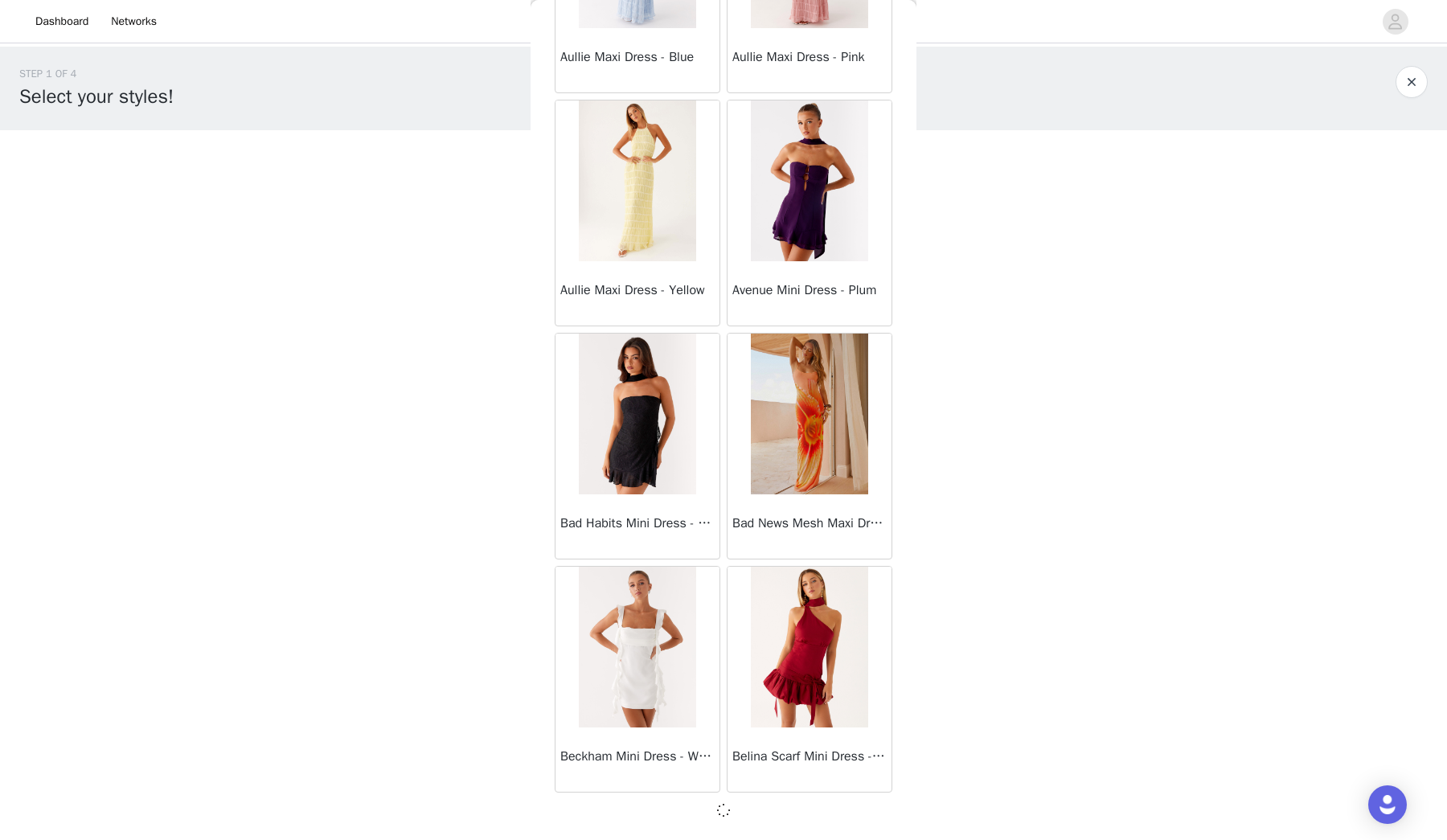 scroll, scrollTop: 3944, scrollLeft: 0, axis: vertical 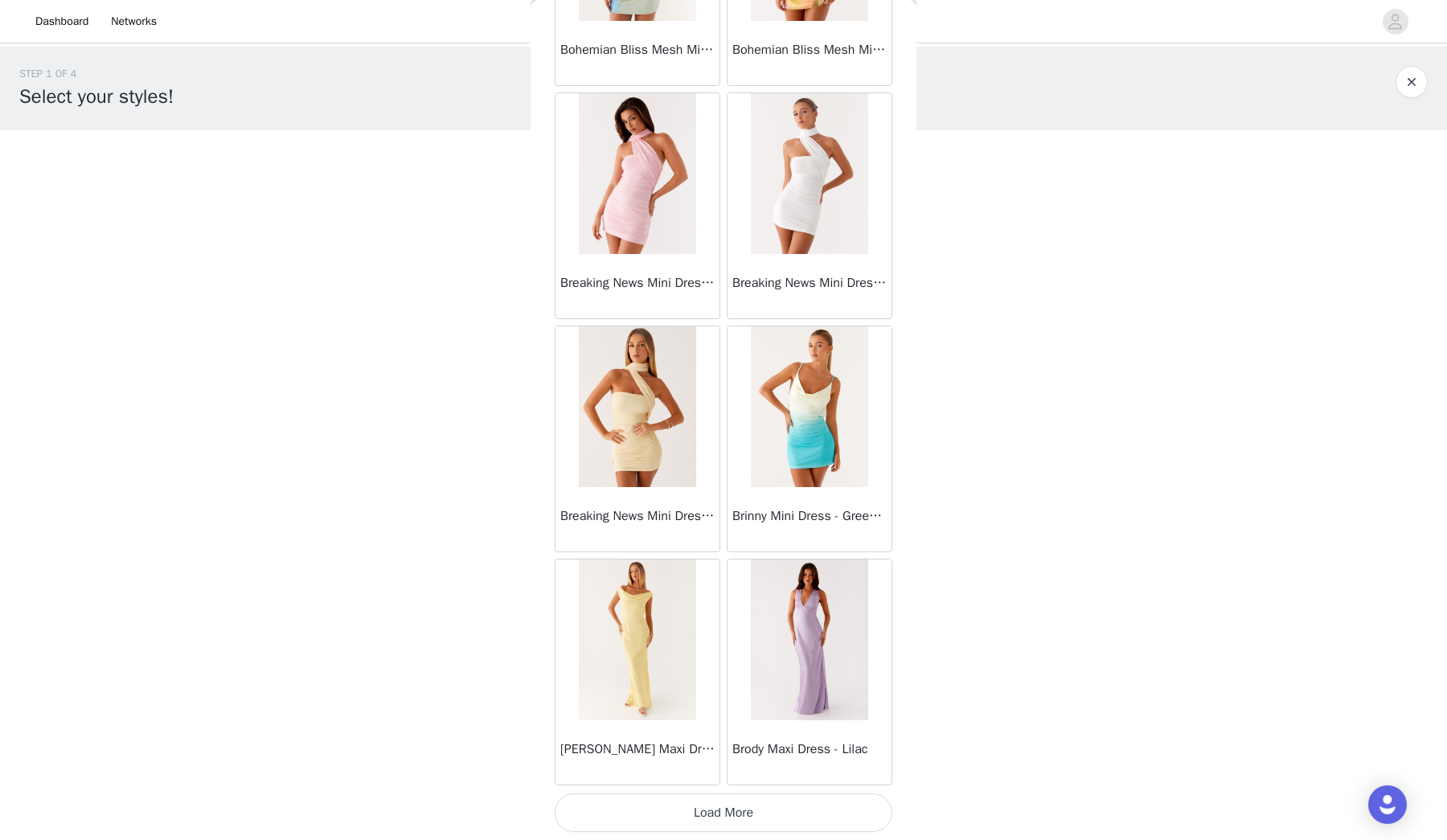 click on "Load More" at bounding box center (724, 813) 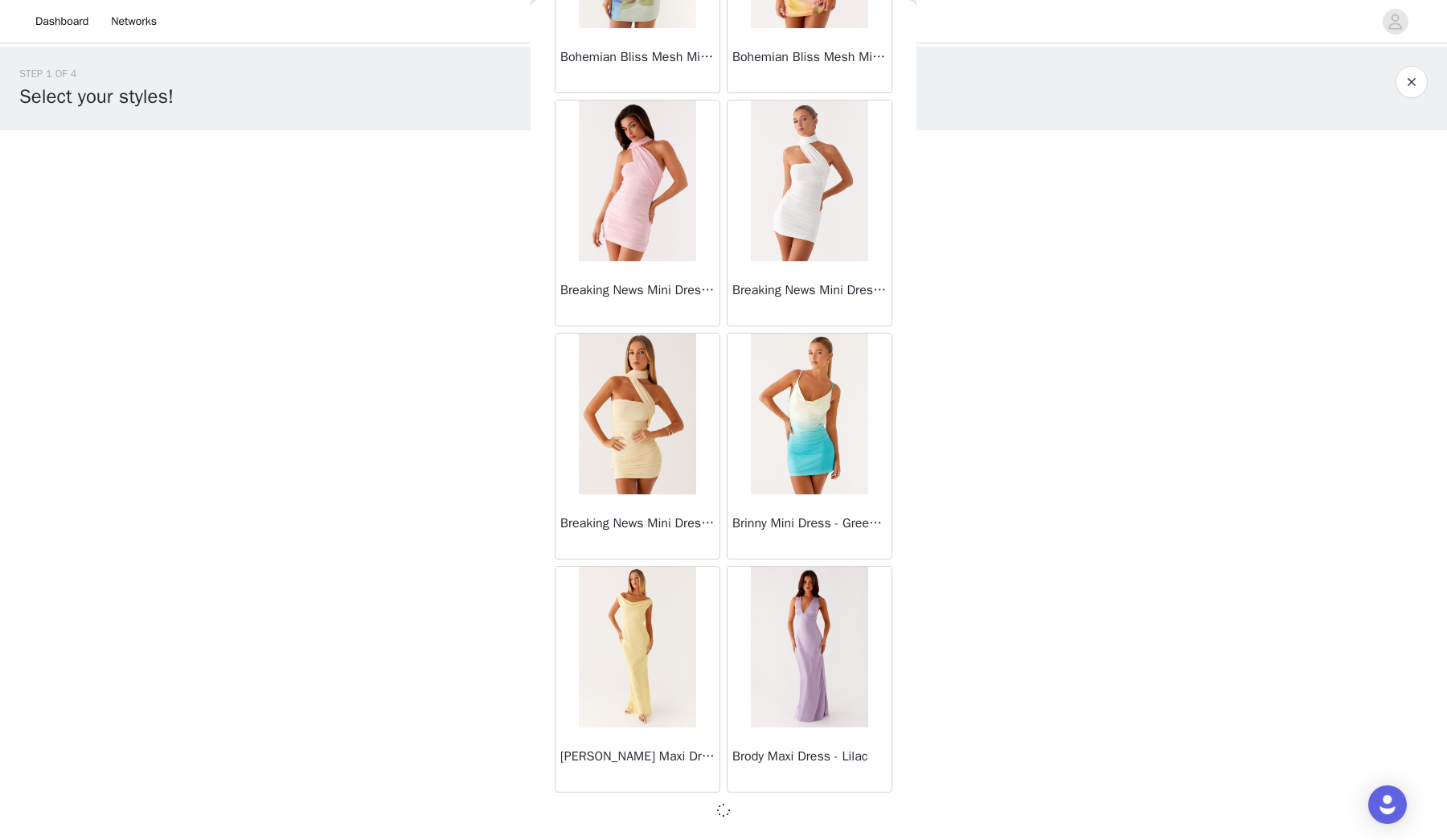 scroll, scrollTop: 6275, scrollLeft: 0, axis: vertical 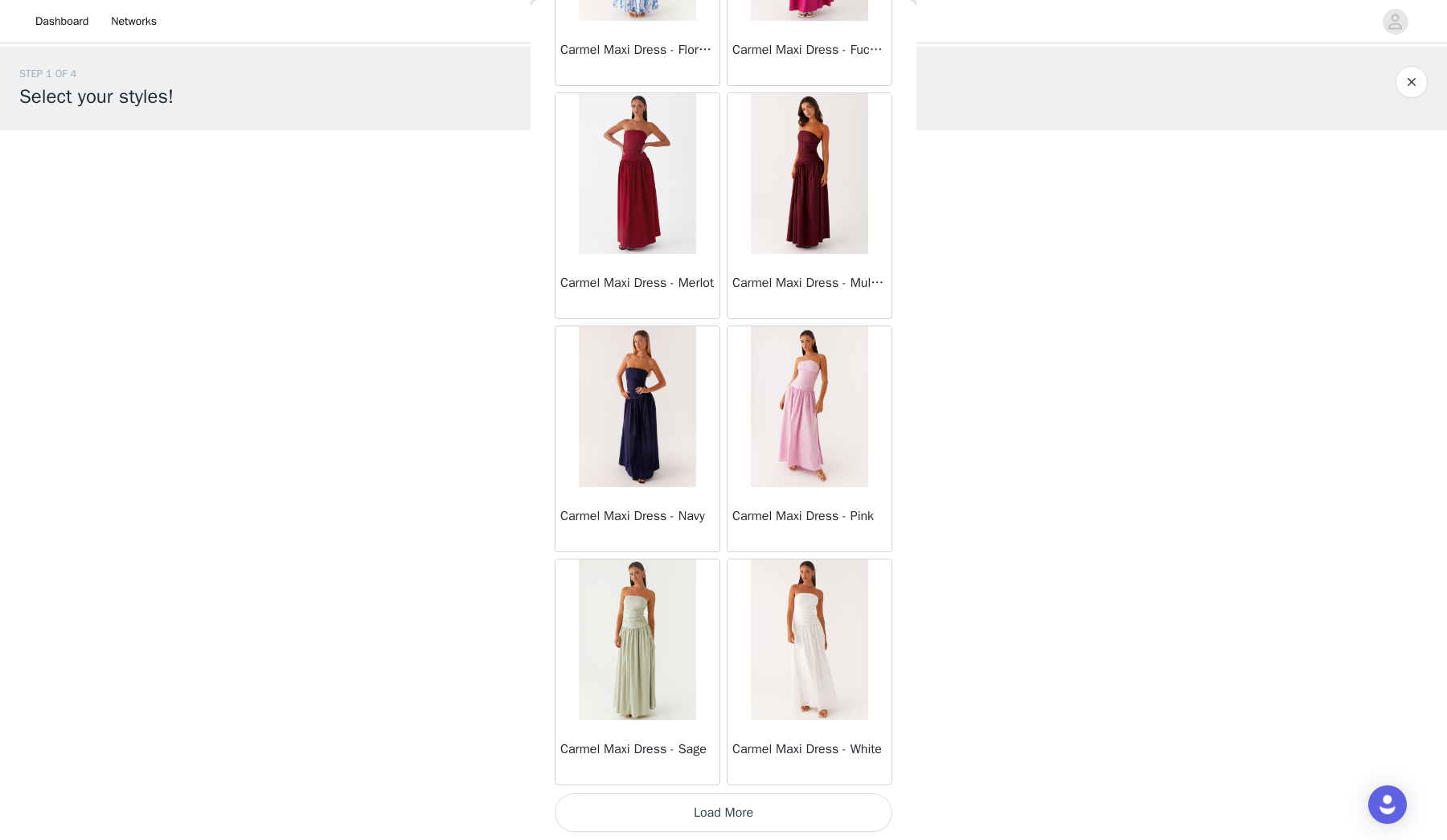 click on "Load More" at bounding box center [724, 813] 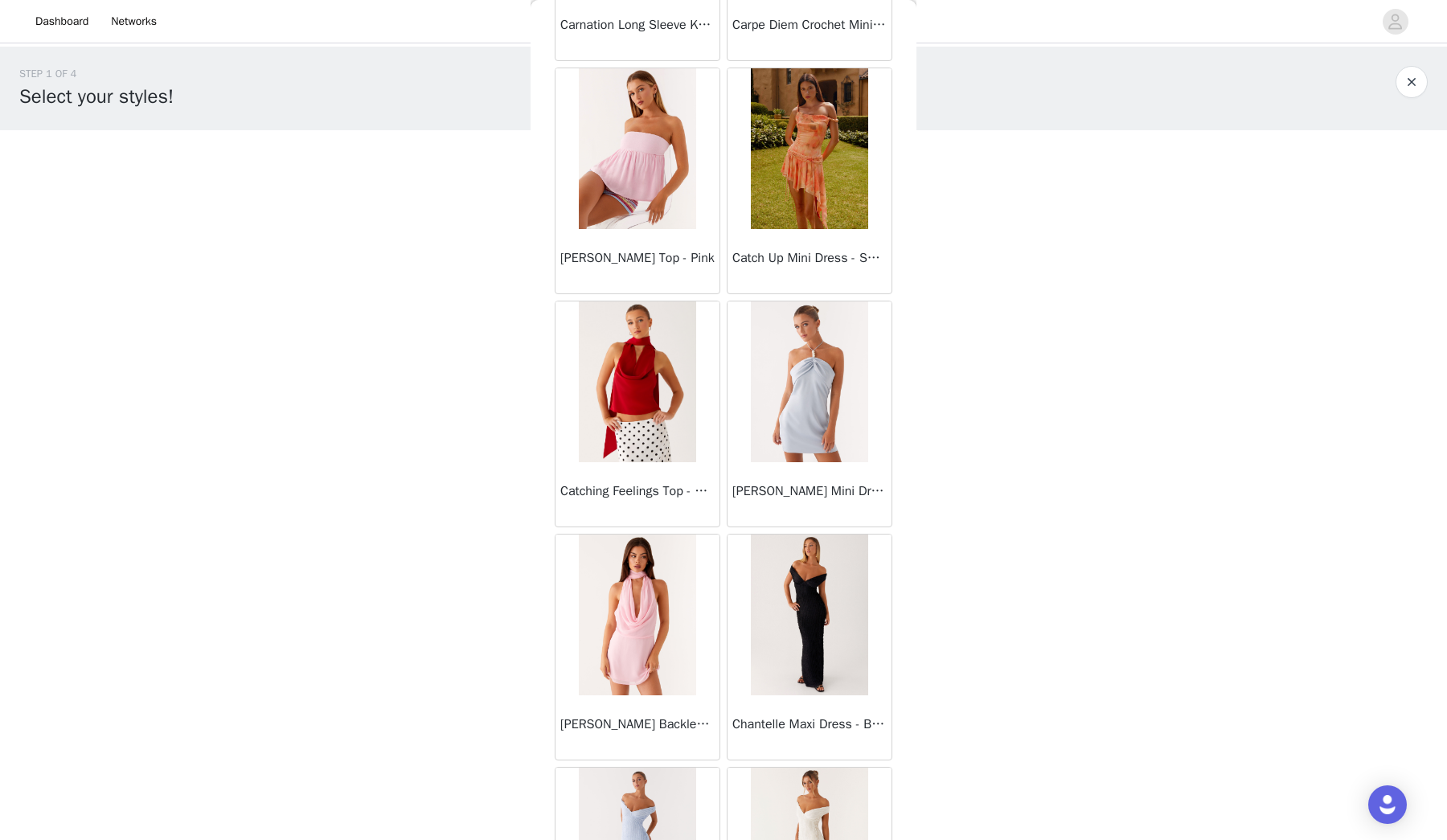scroll, scrollTop: 10457, scrollLeft: 0, axis: vertical 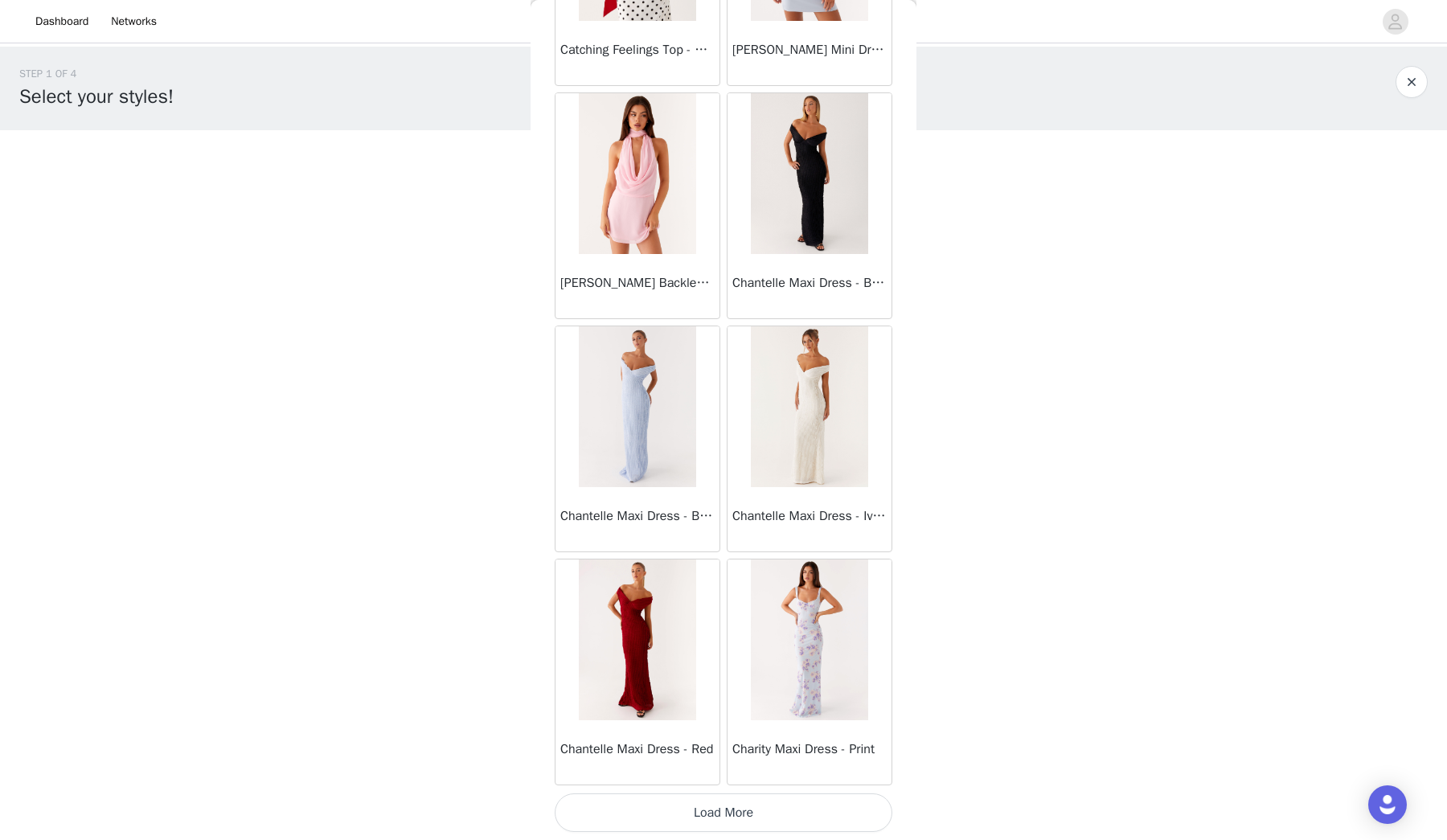 click on "Load More" at bounding box center [724, 813] 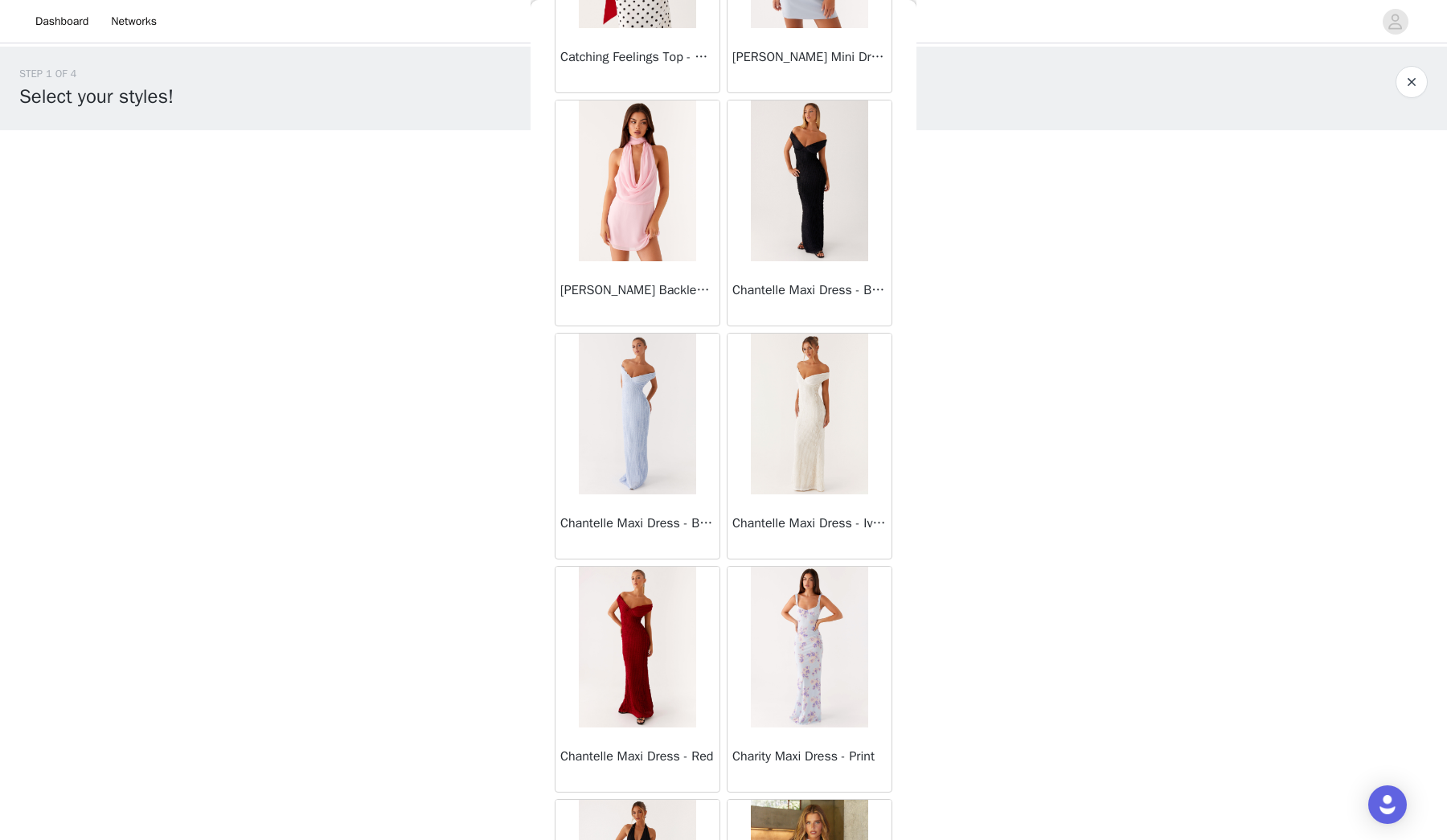 scroll, scrollTop: 0, scrollLeft: 0, axis: both 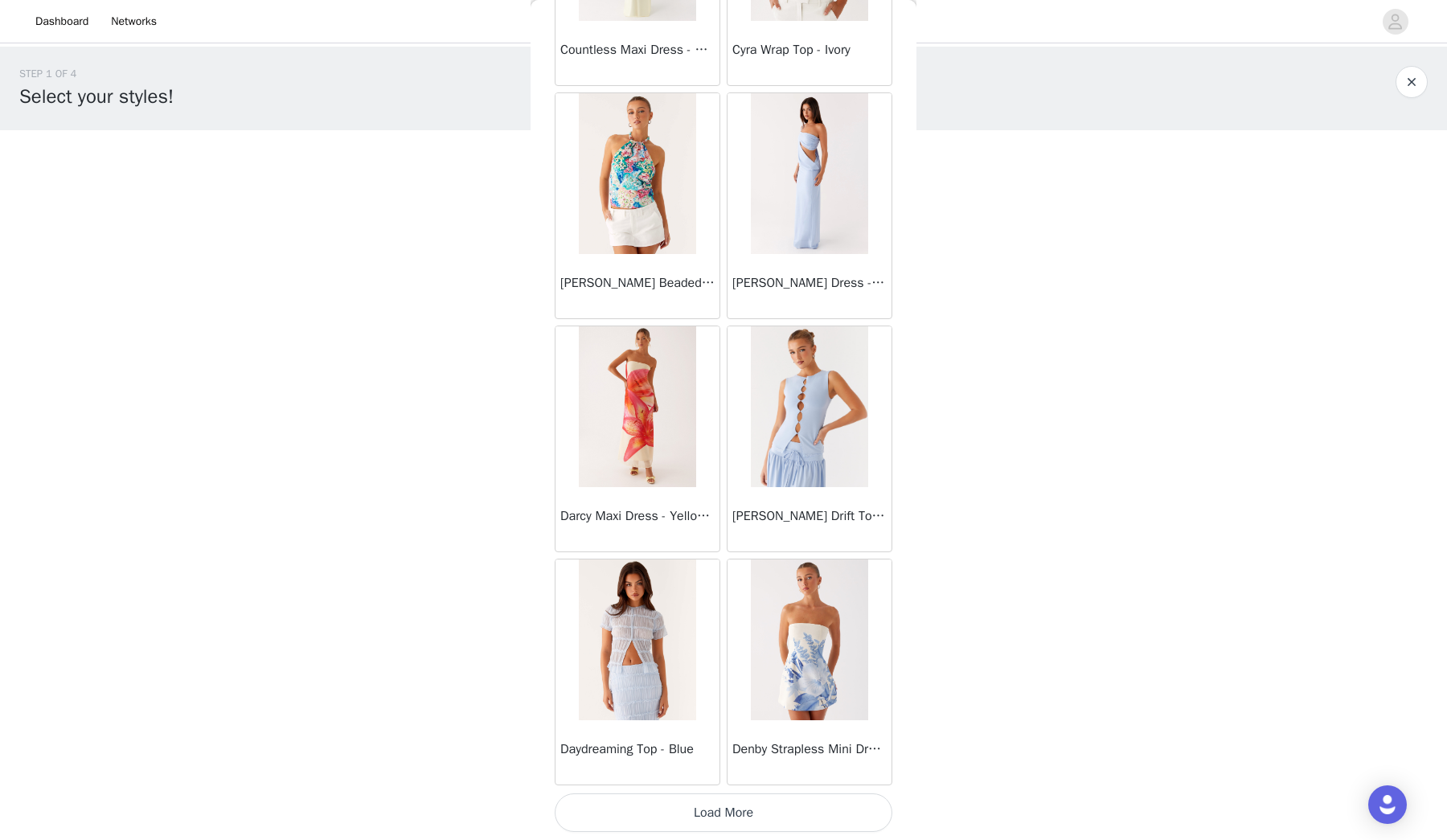 click on "Load More" at bounding box center (724, 813) 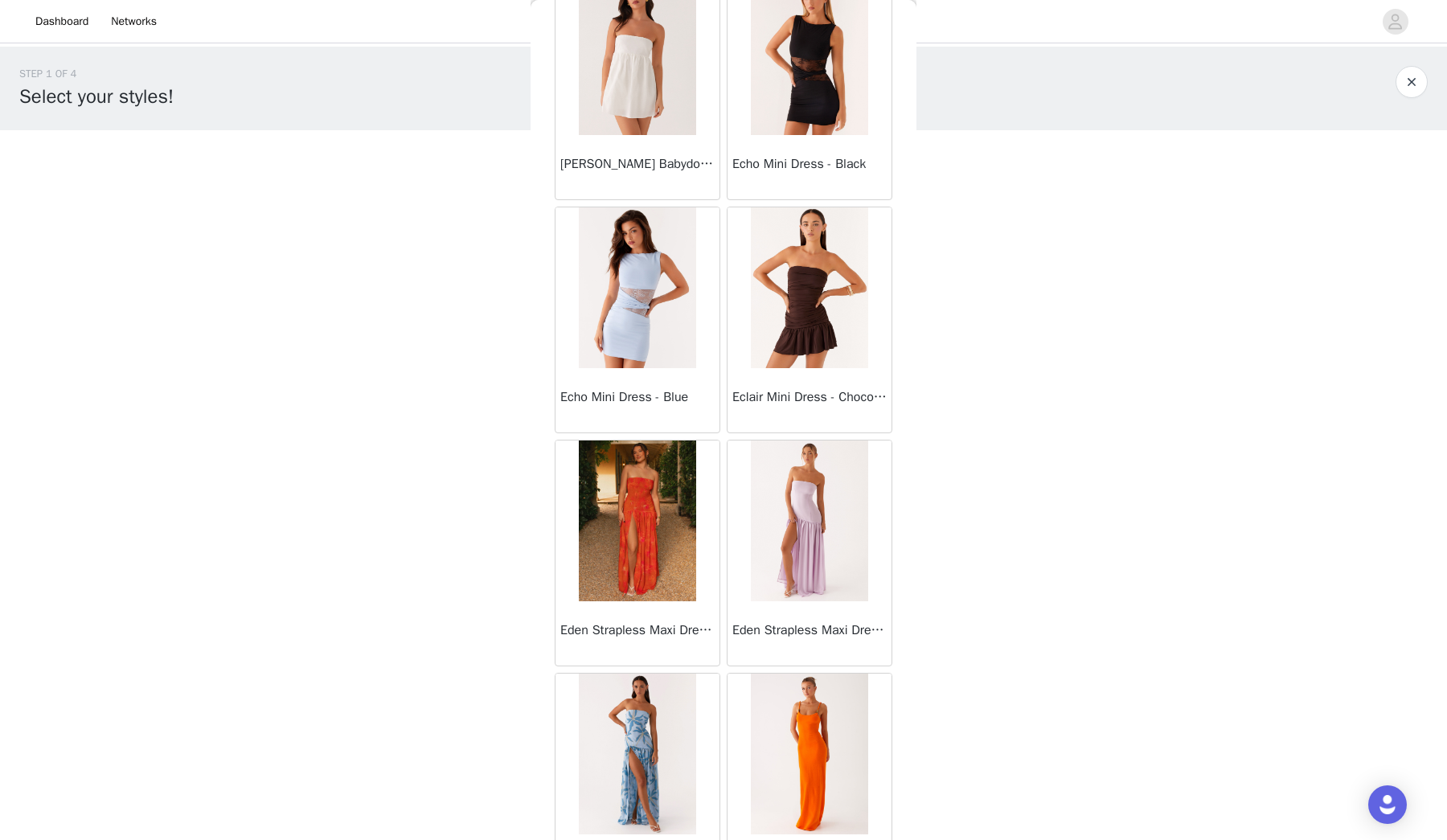 scroll, scrollTop: 15080, scrollLeft: 0, axis: vertical 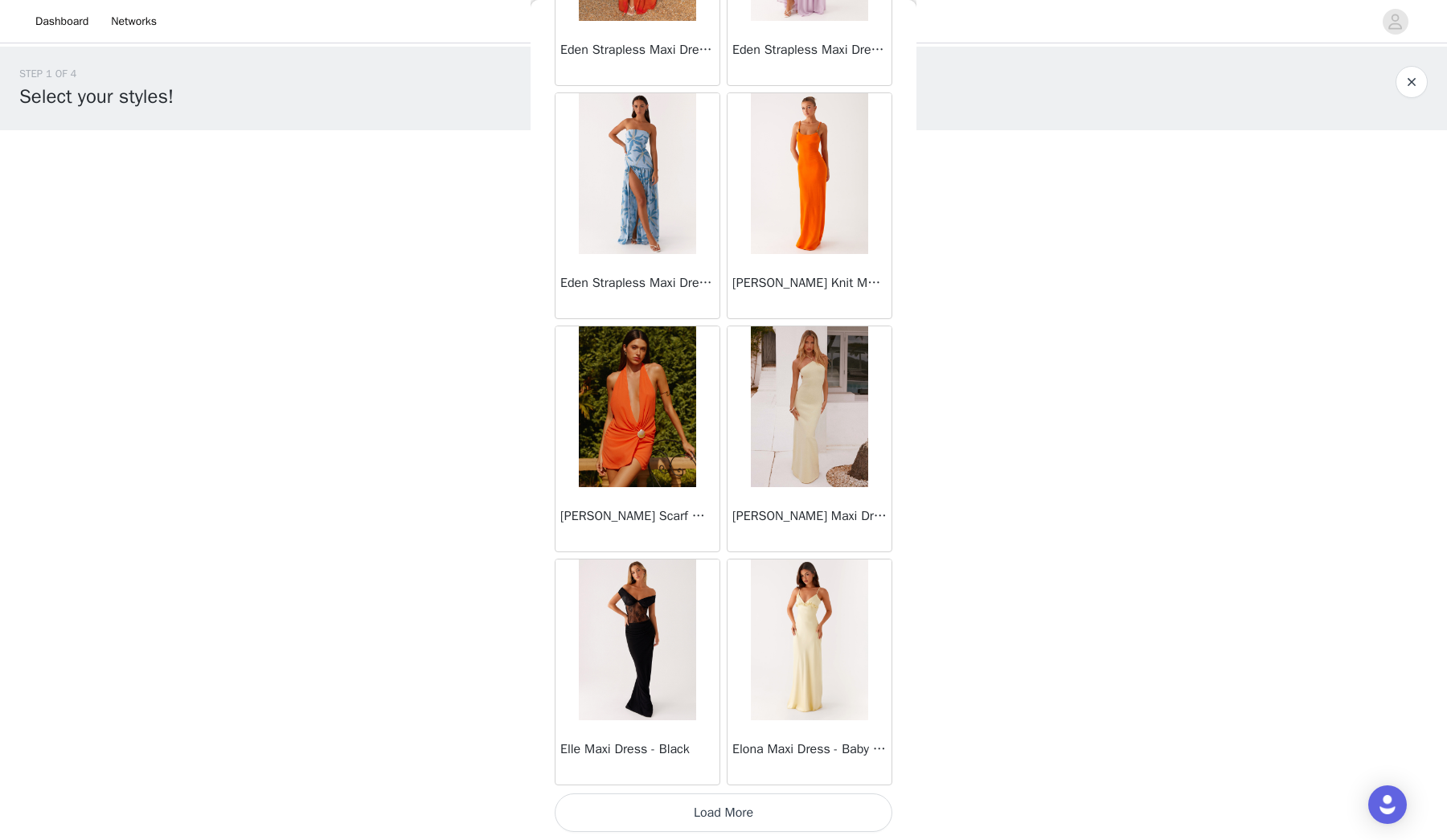 click on "Load More" at bounding box center [724, 813] 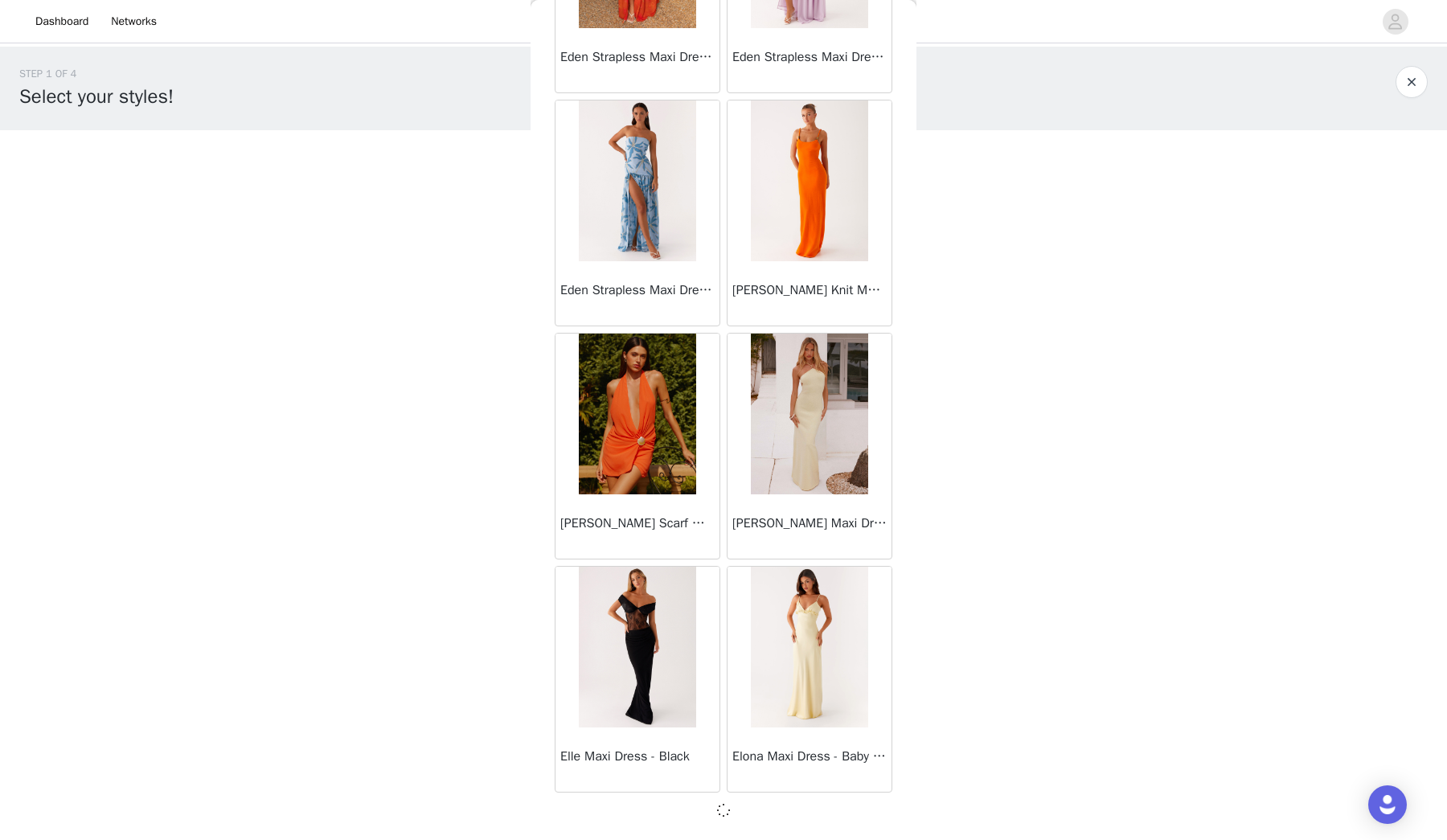 scroll, scrollTop: 15599, scrollLeft: 0, axis: vertical 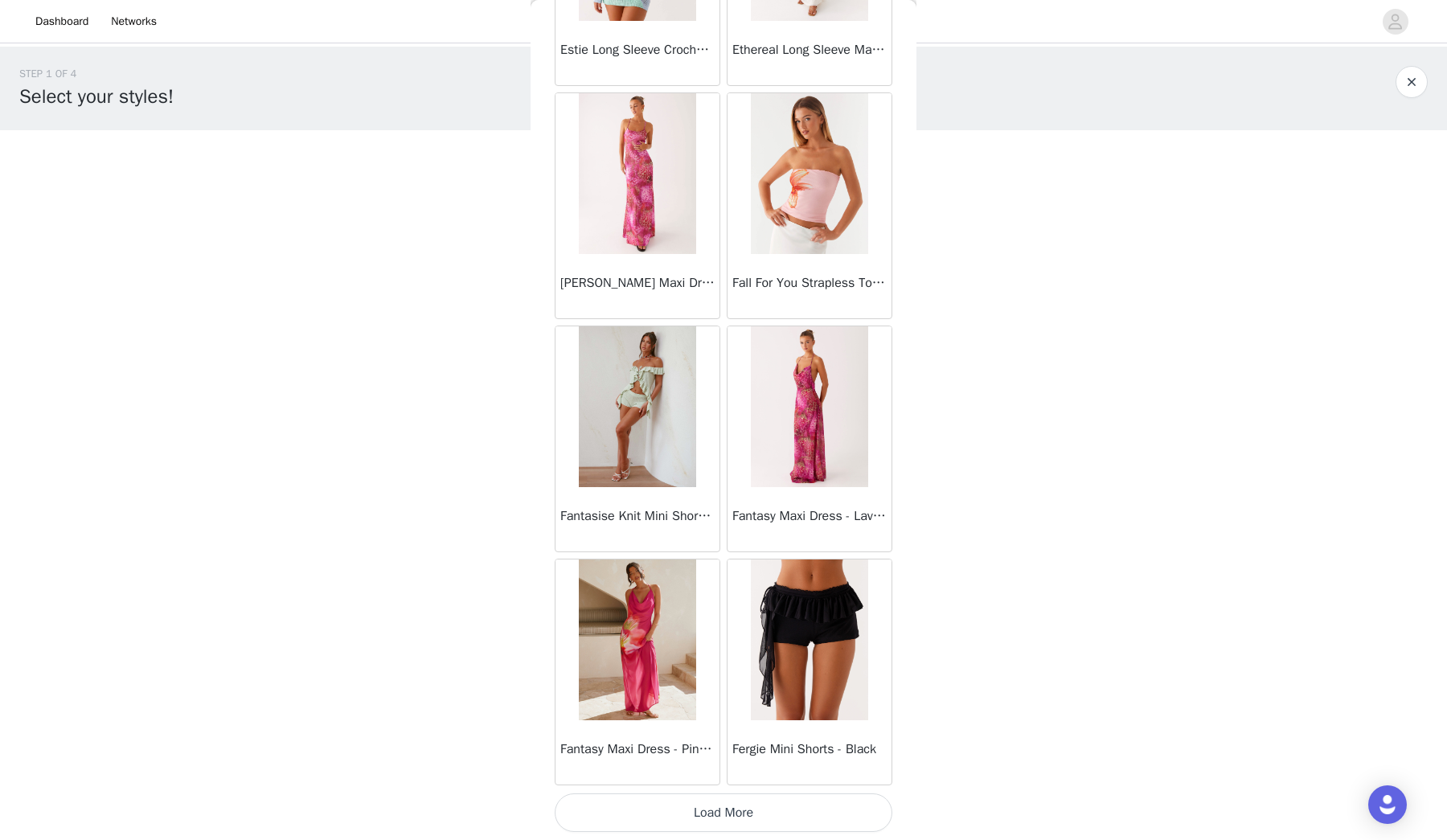 click on "Load More" at bounding box center (724, 813) 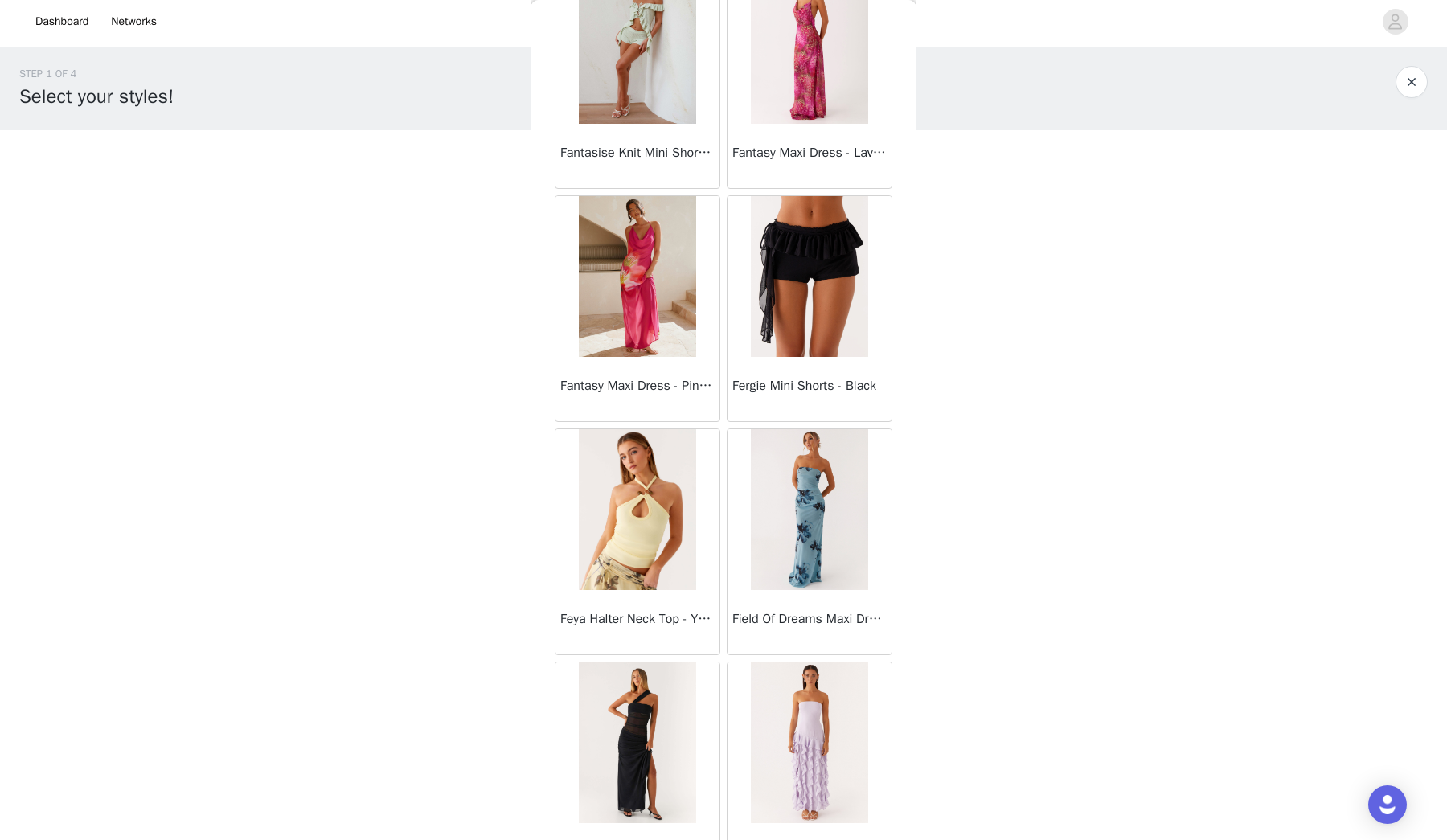 scroll, scrollTop: 18675, scrollLeft: 0, axis: vertical 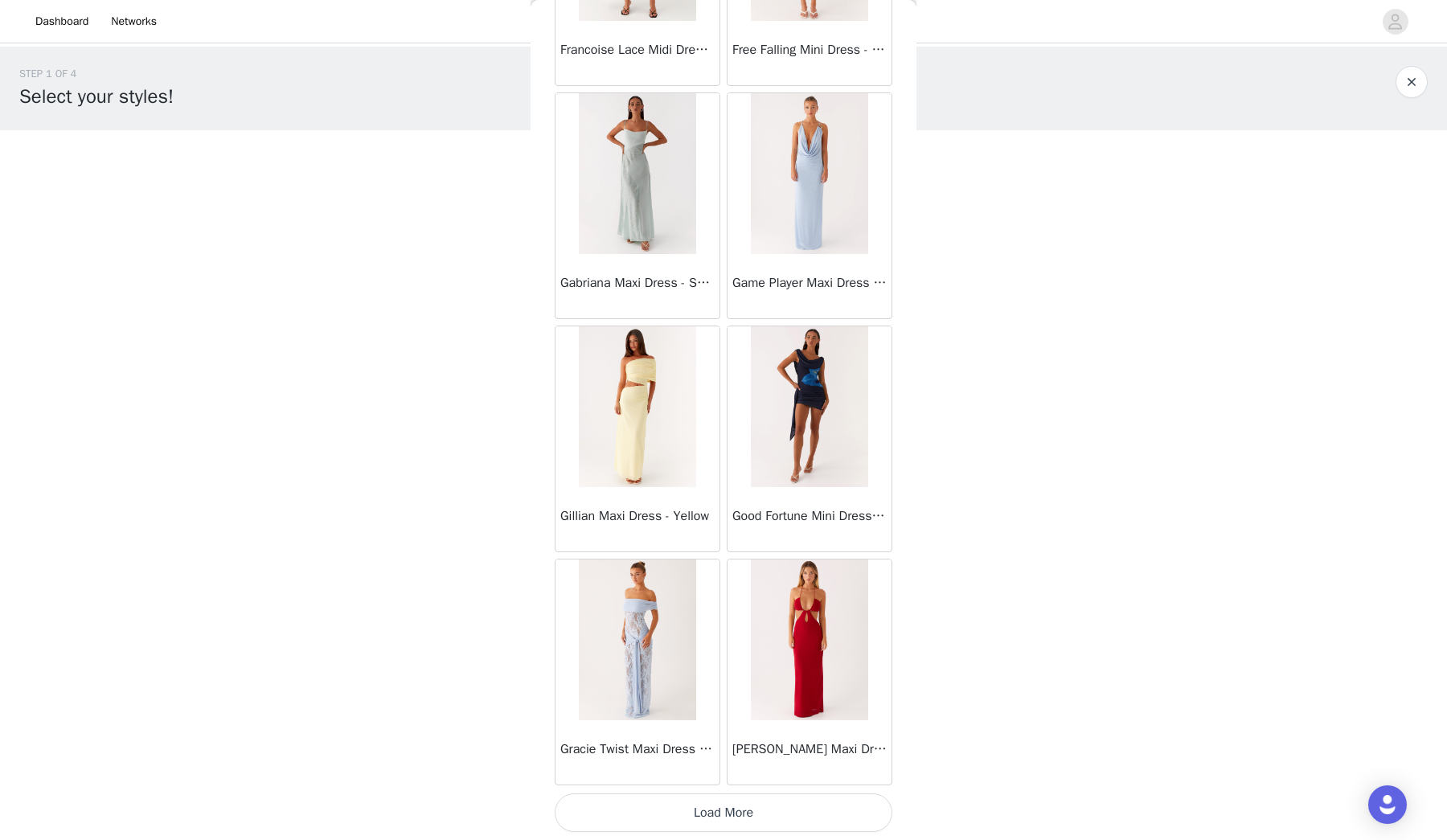 click on "Load More" at bounding box center (724, 813) 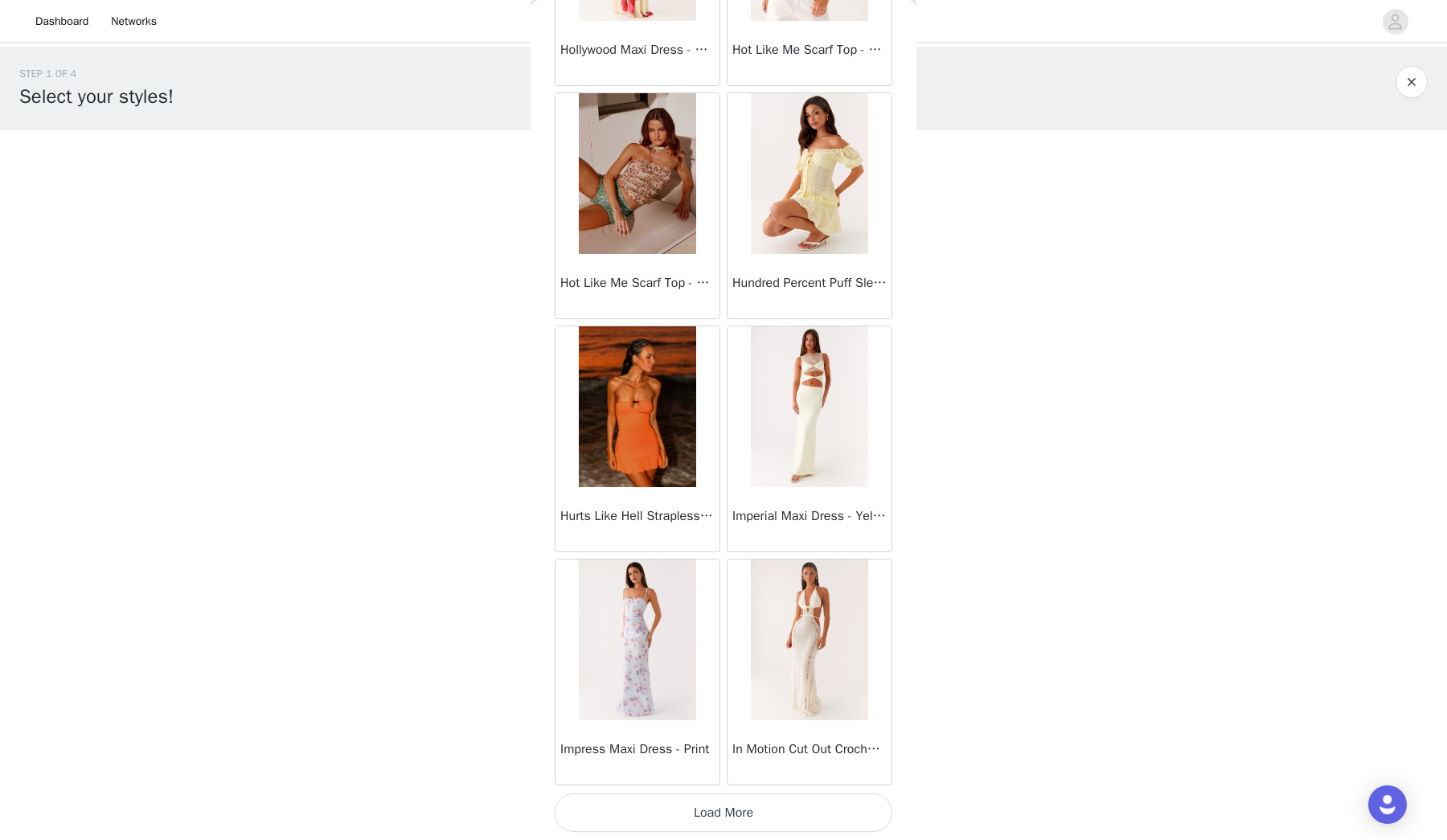 scroll, scrollTop: 22600, scrollLeft: 0, axis: vertical 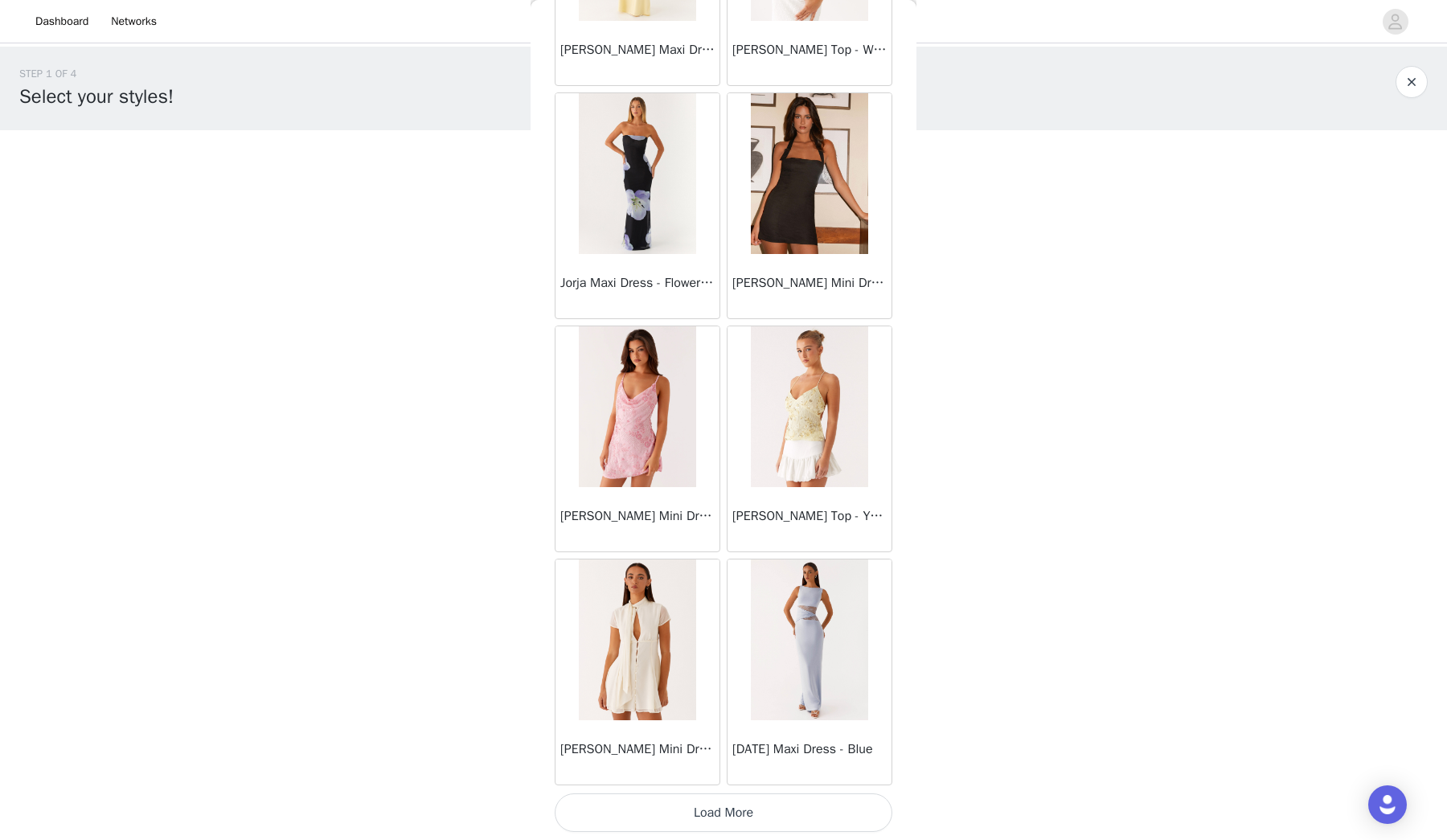 click on "Load More" at bounding box center [724, 813] 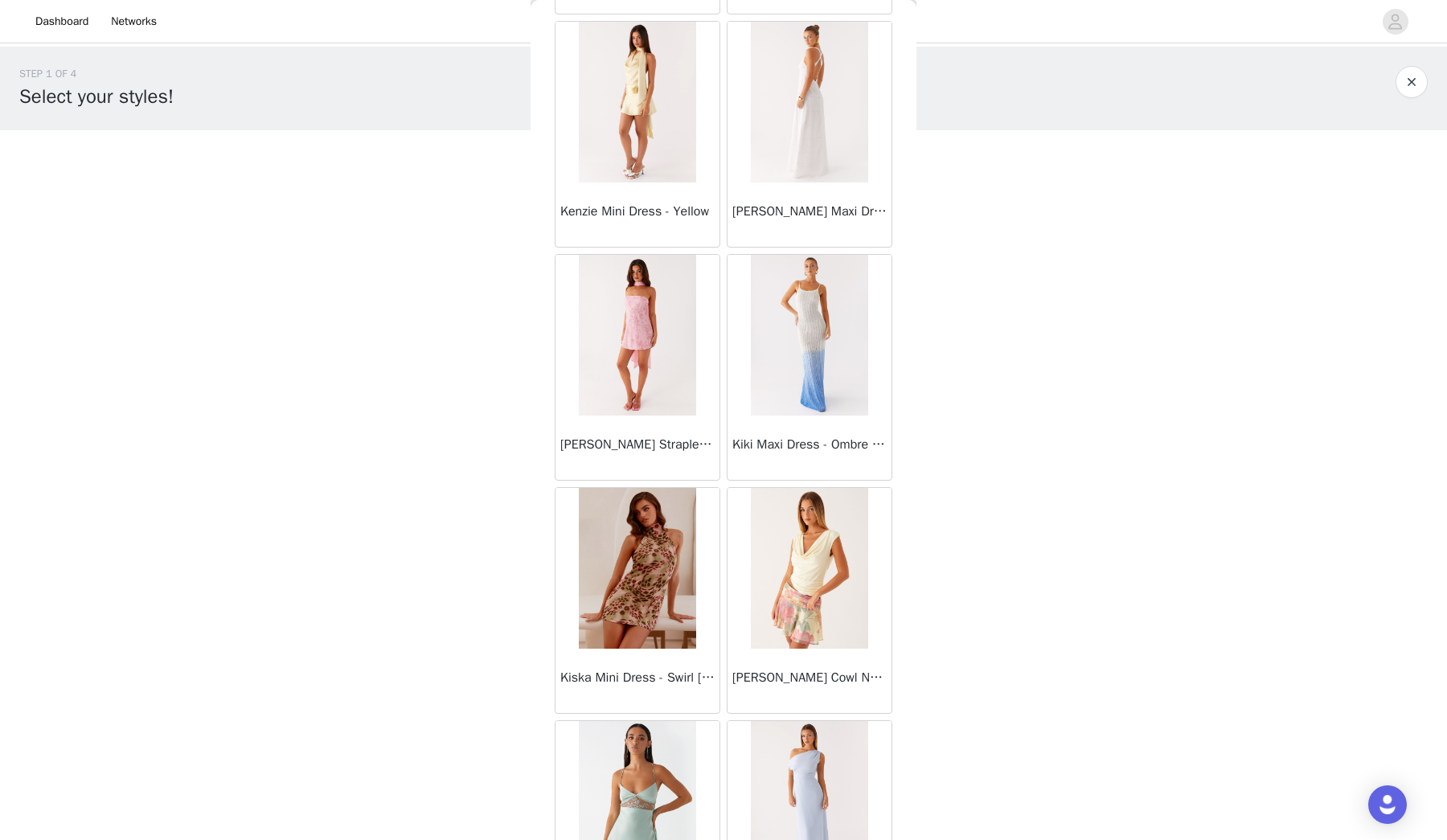 scroll, scrollTop: 26671, scrollLeft: 0, axis: vertical 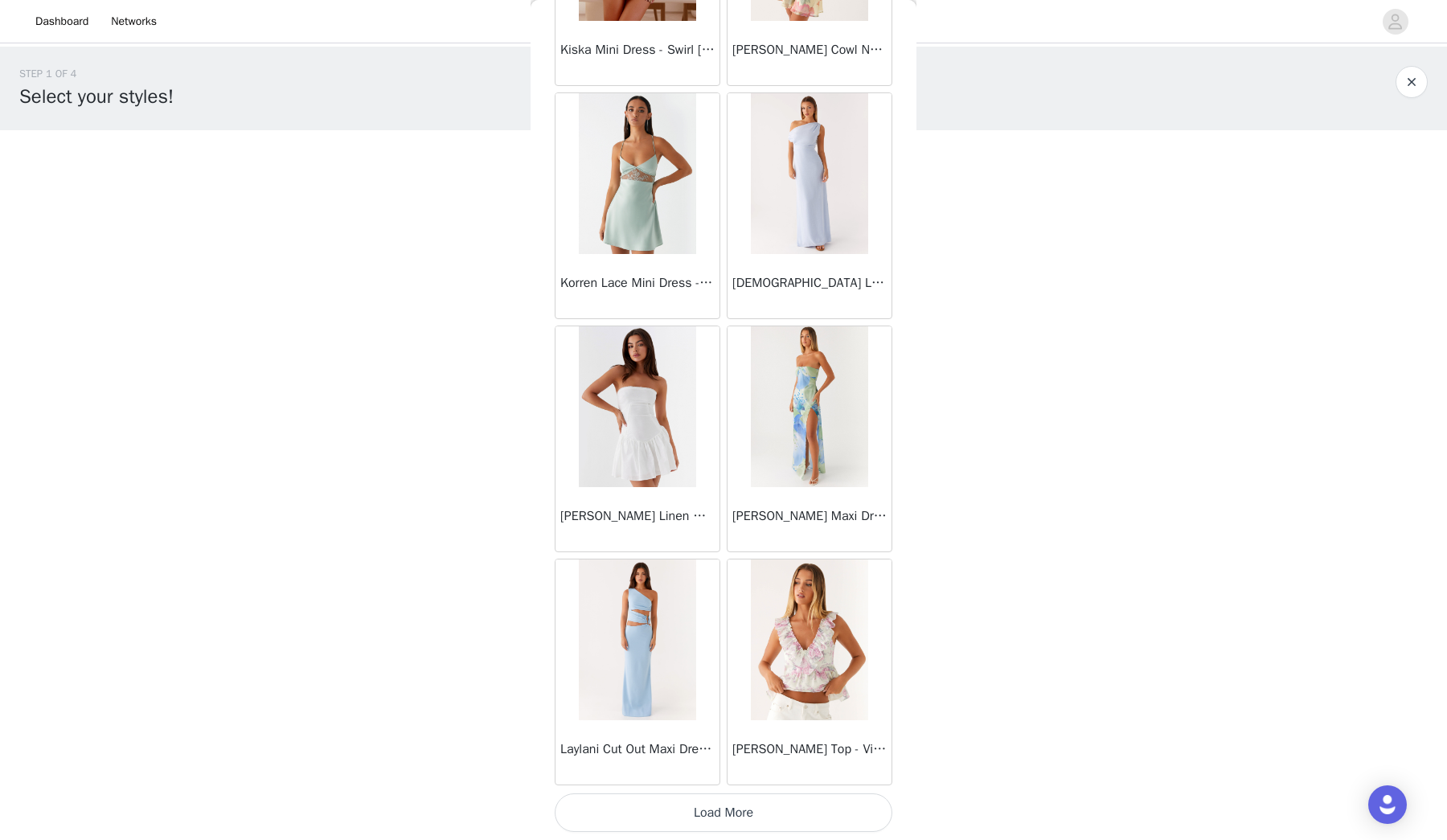 click on "Load More" at bounding box center [724, 813] 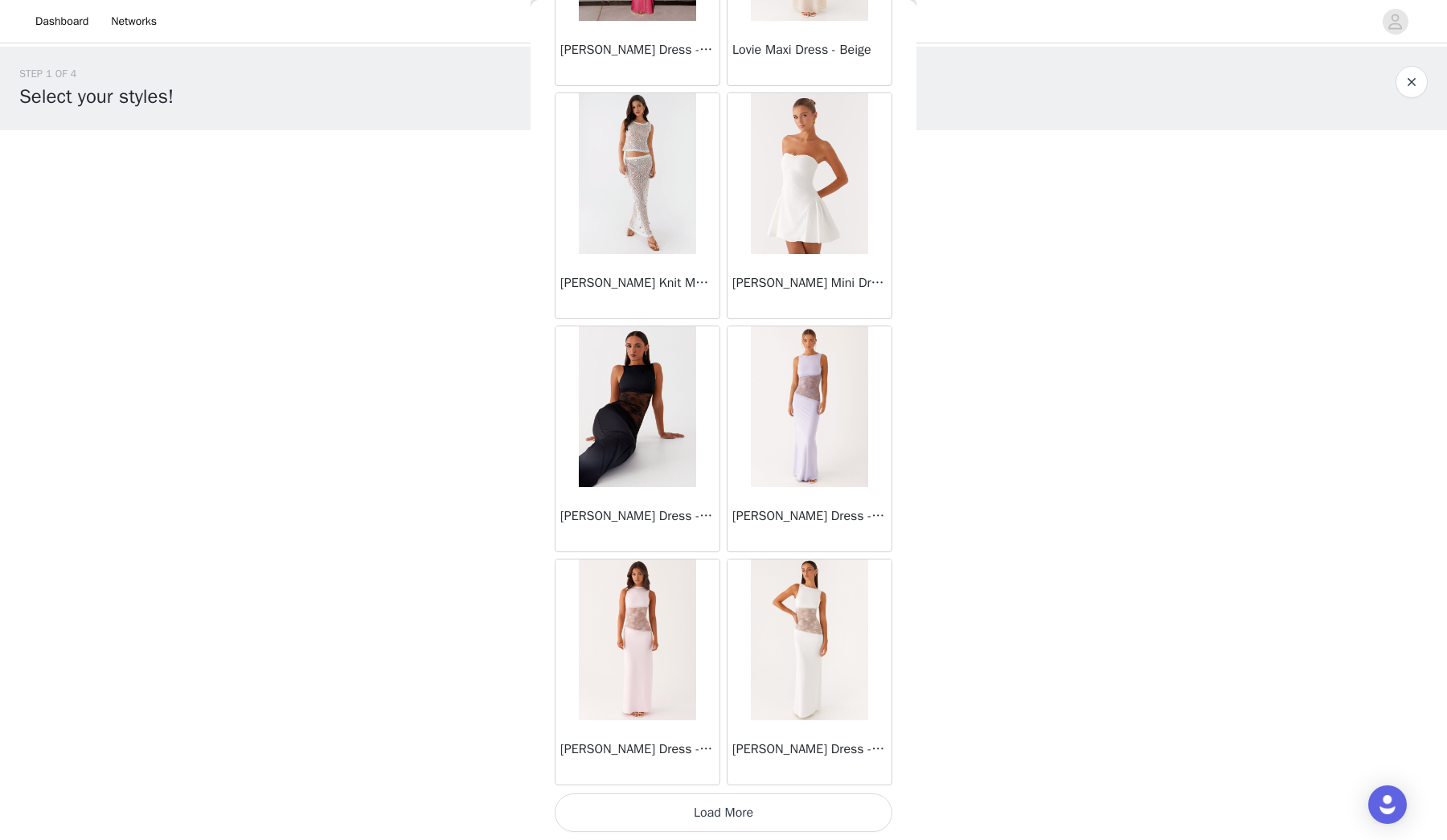 scroll, scrollTop: 29593, scrollLeft: 0, axis: vertical 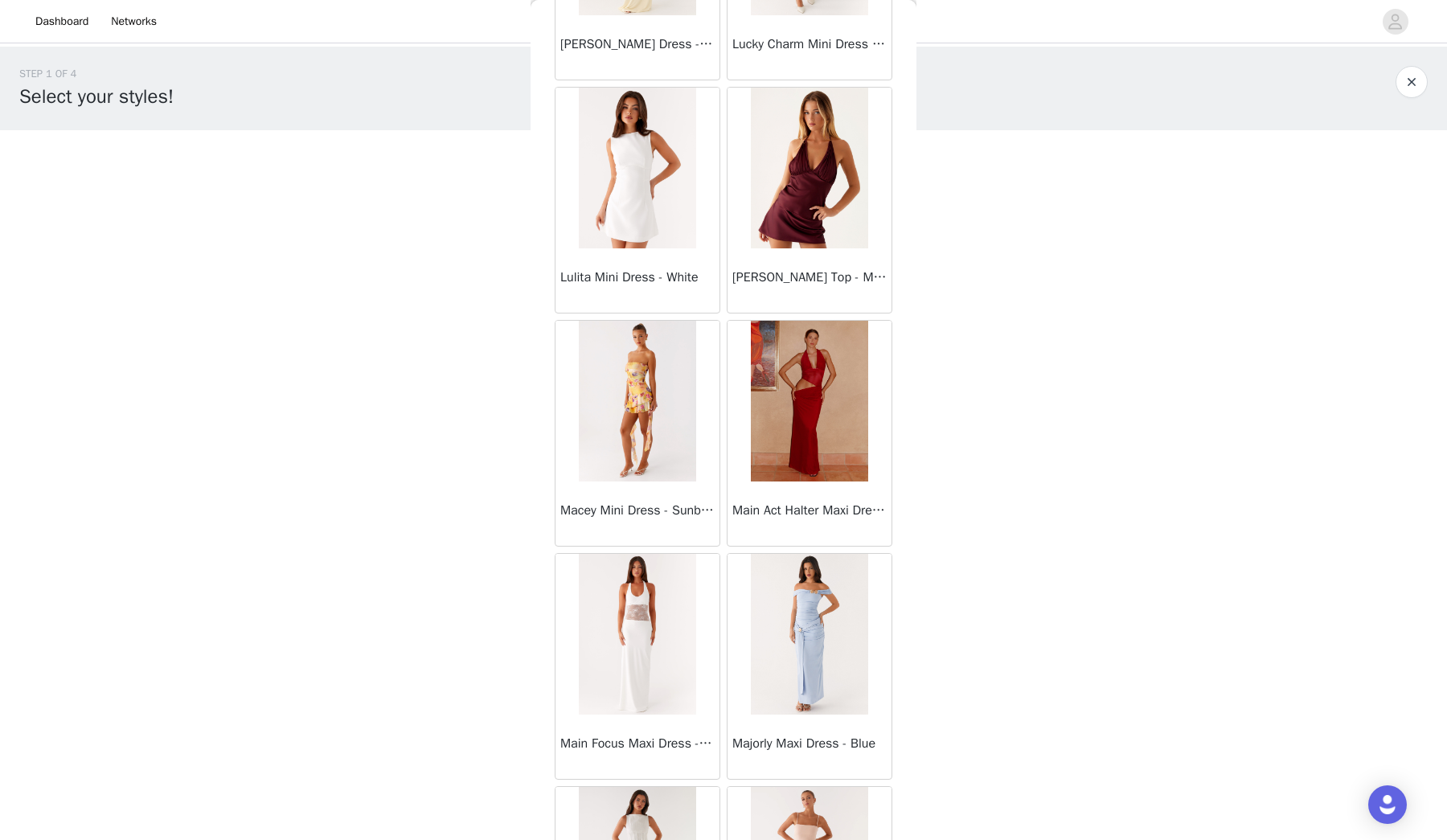 click at bounding box center [809, 401] 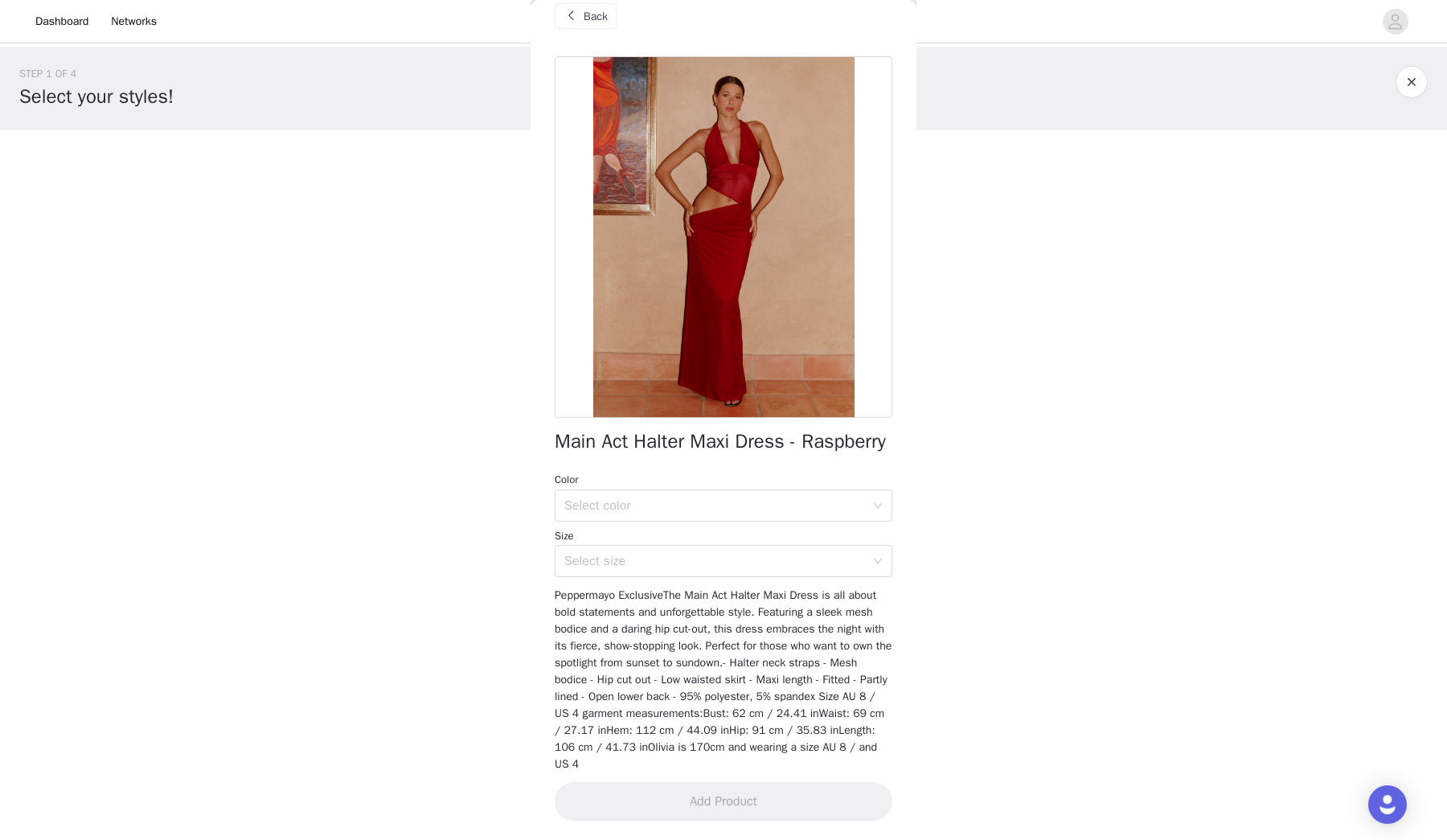 scroll, scrollTop: 0, scrollLeft: 0, axis: both 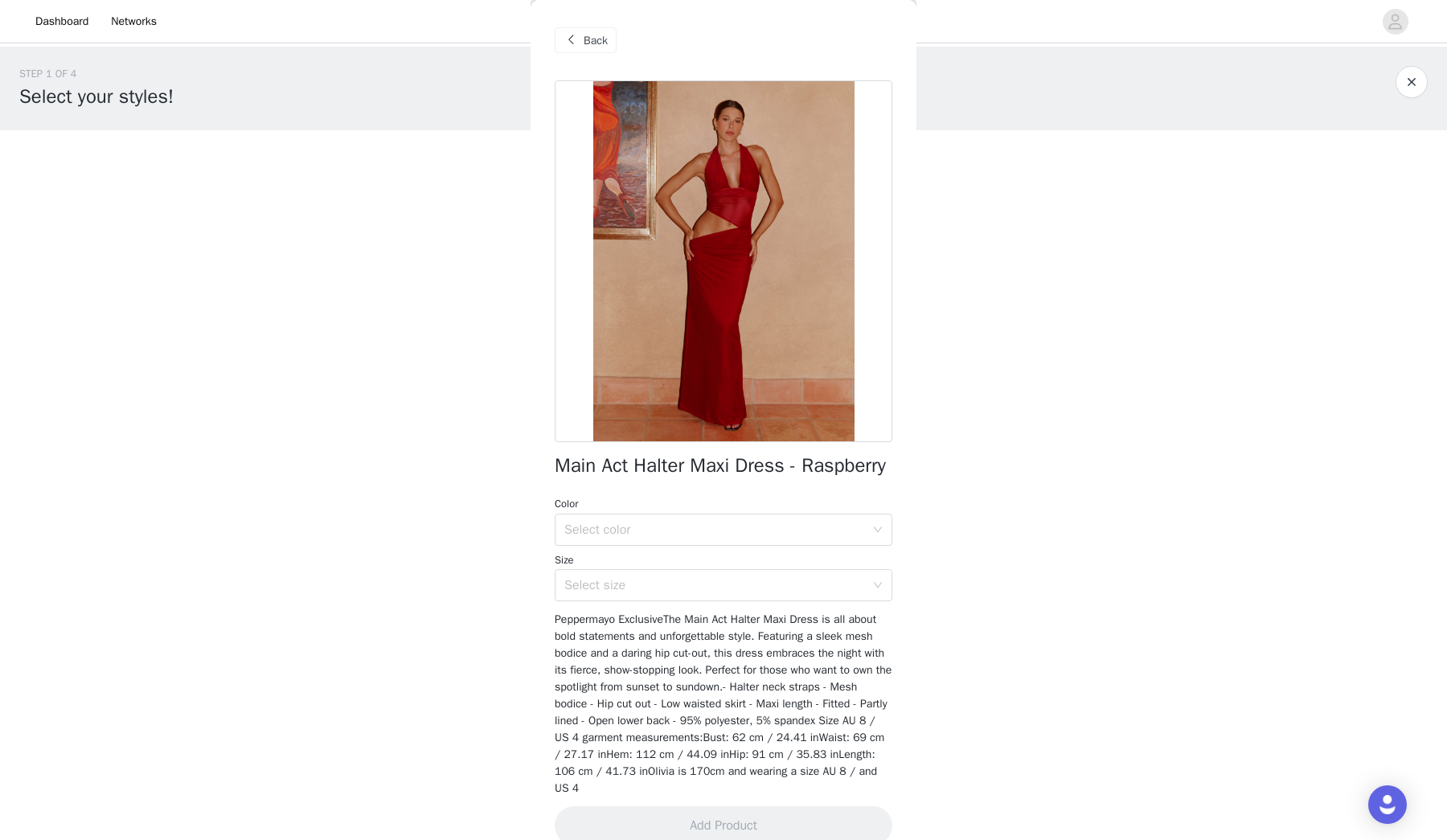 click on "Back" at bounding box center [596, 40] 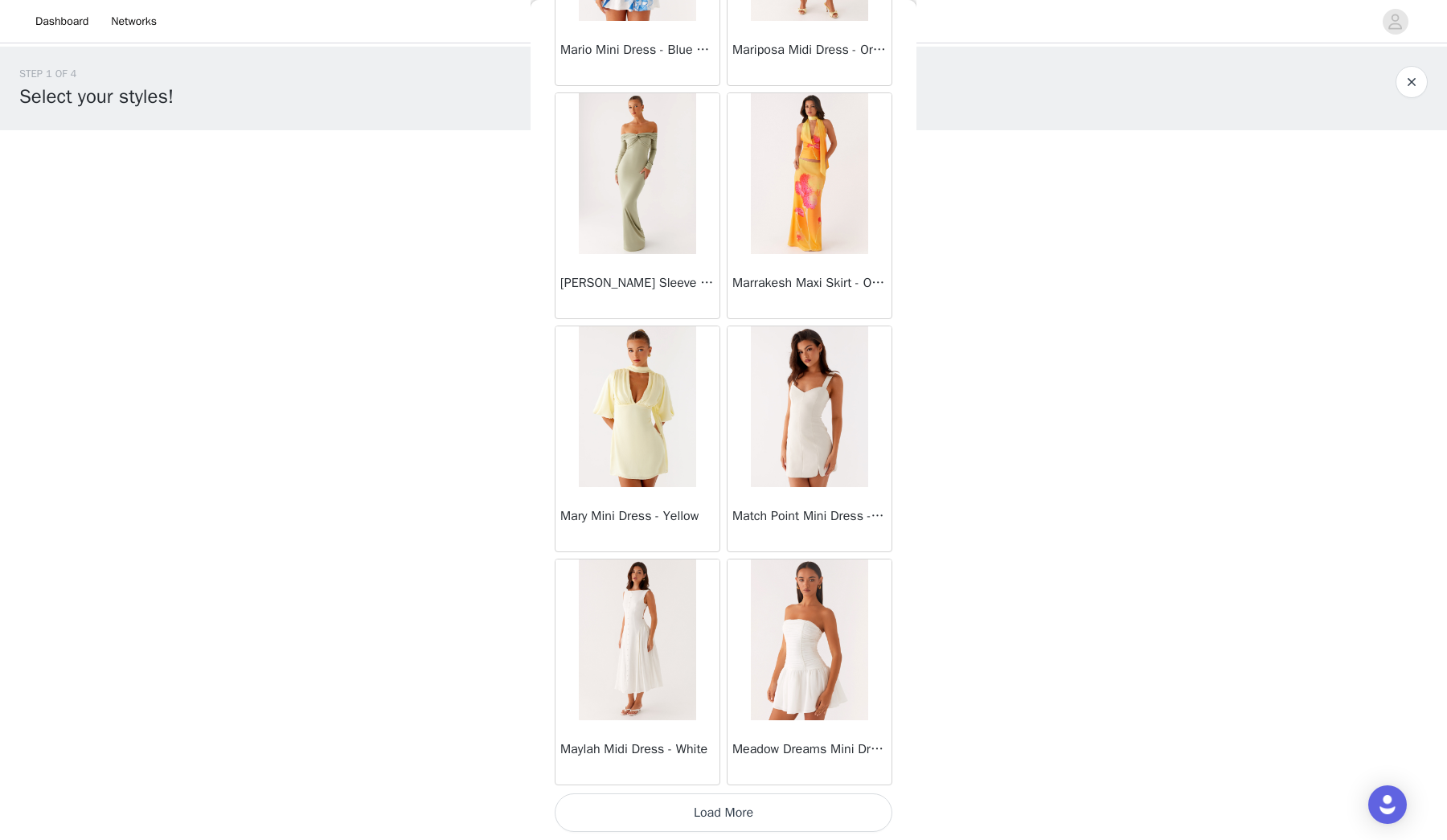 scroll, scrollTop: 31924, scrollLeft: 0, axis: vertical 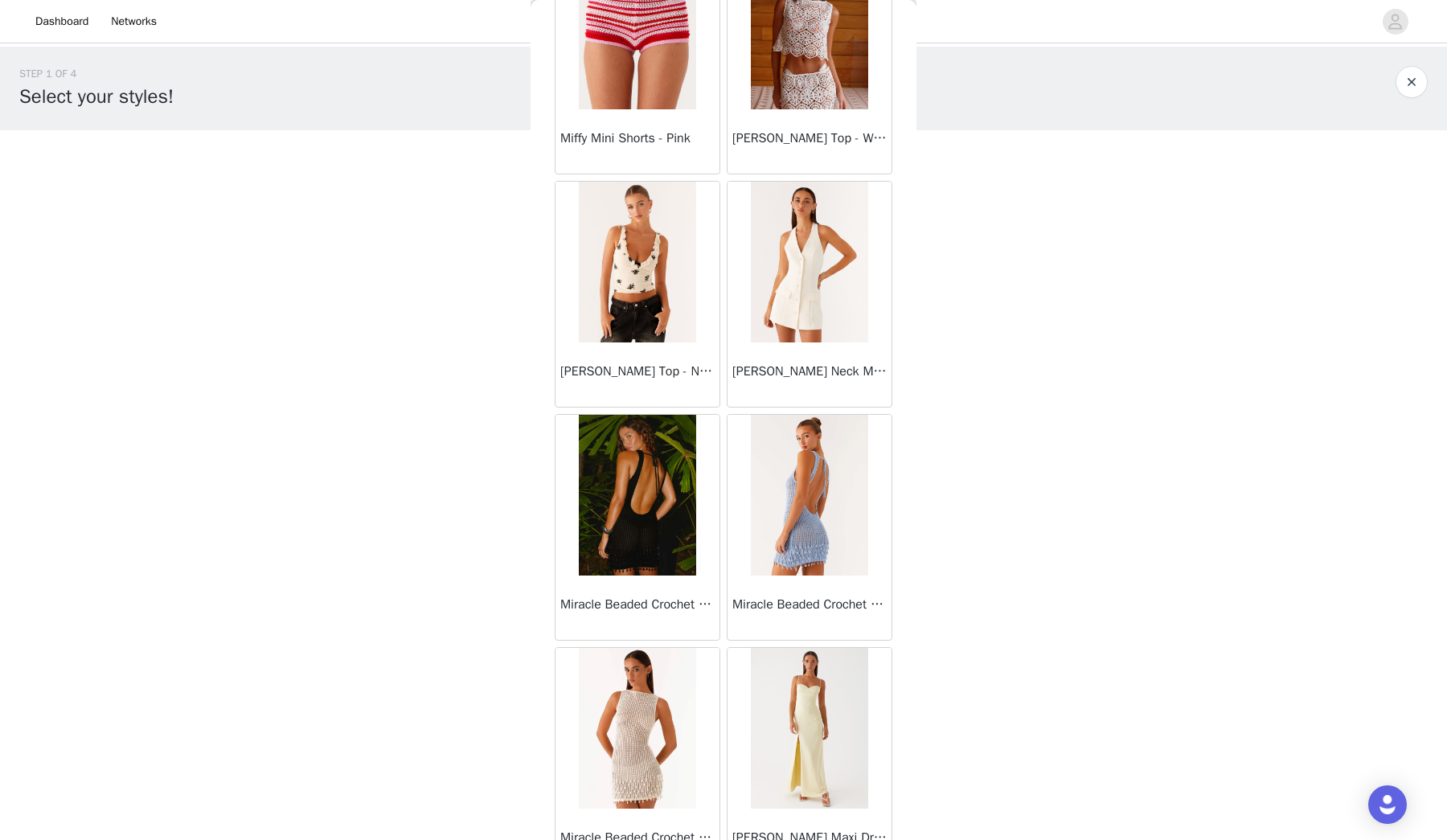 click at bounding box center [809, 262] 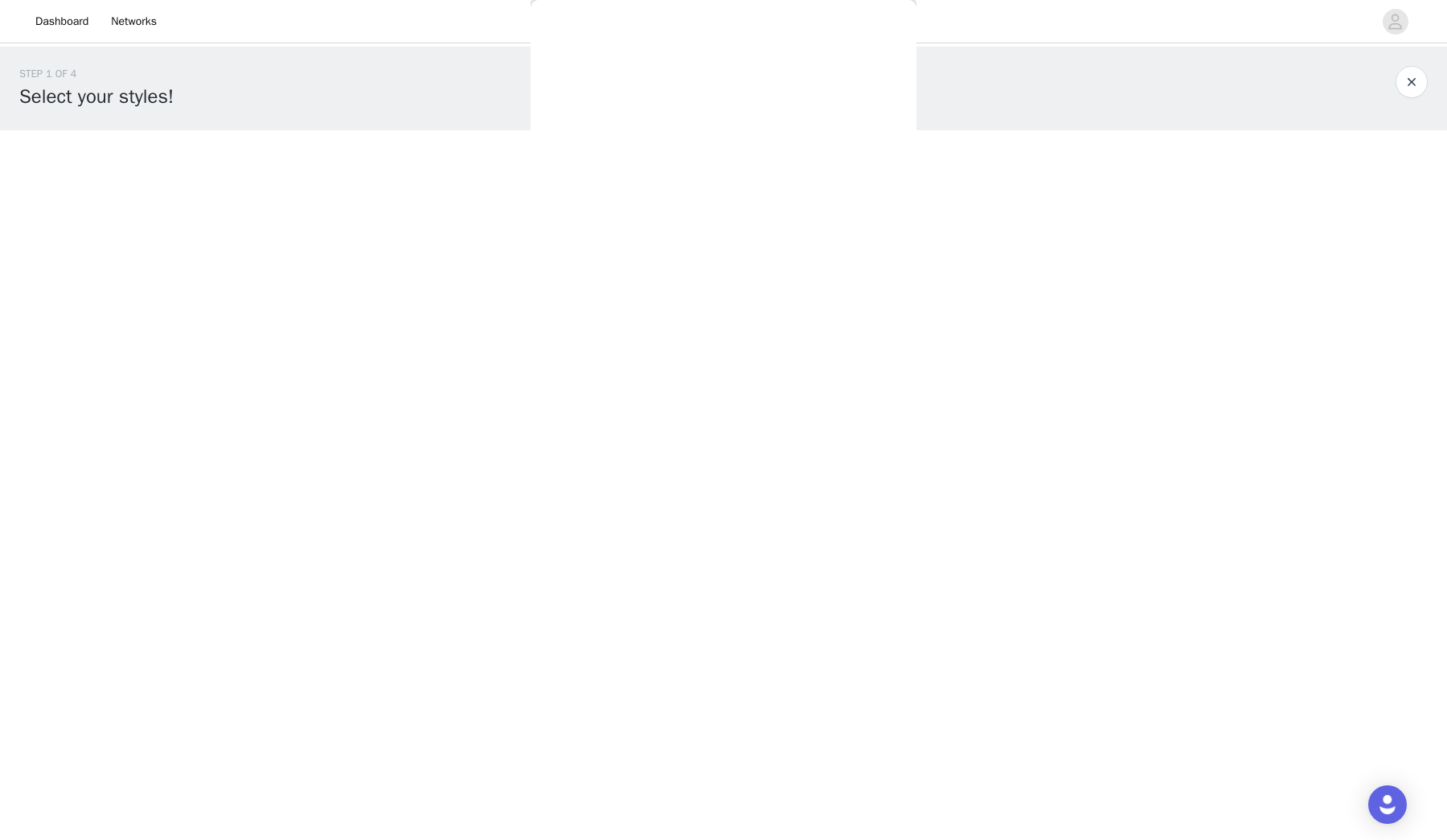 scroll, scrollTop: 0, scrollLeft: 0, axis: both 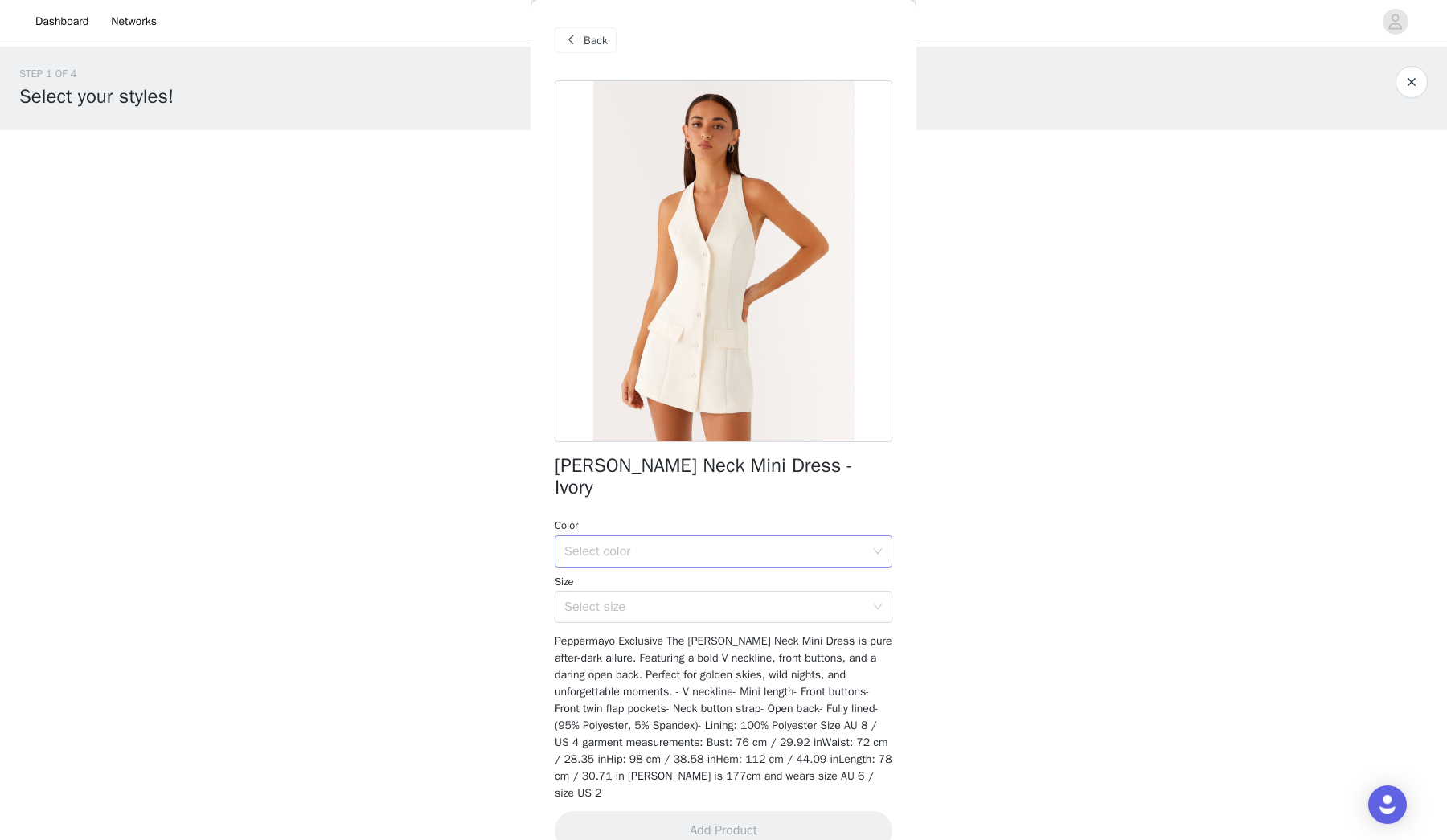 click on "Select color" at bounding box center (715, 551) 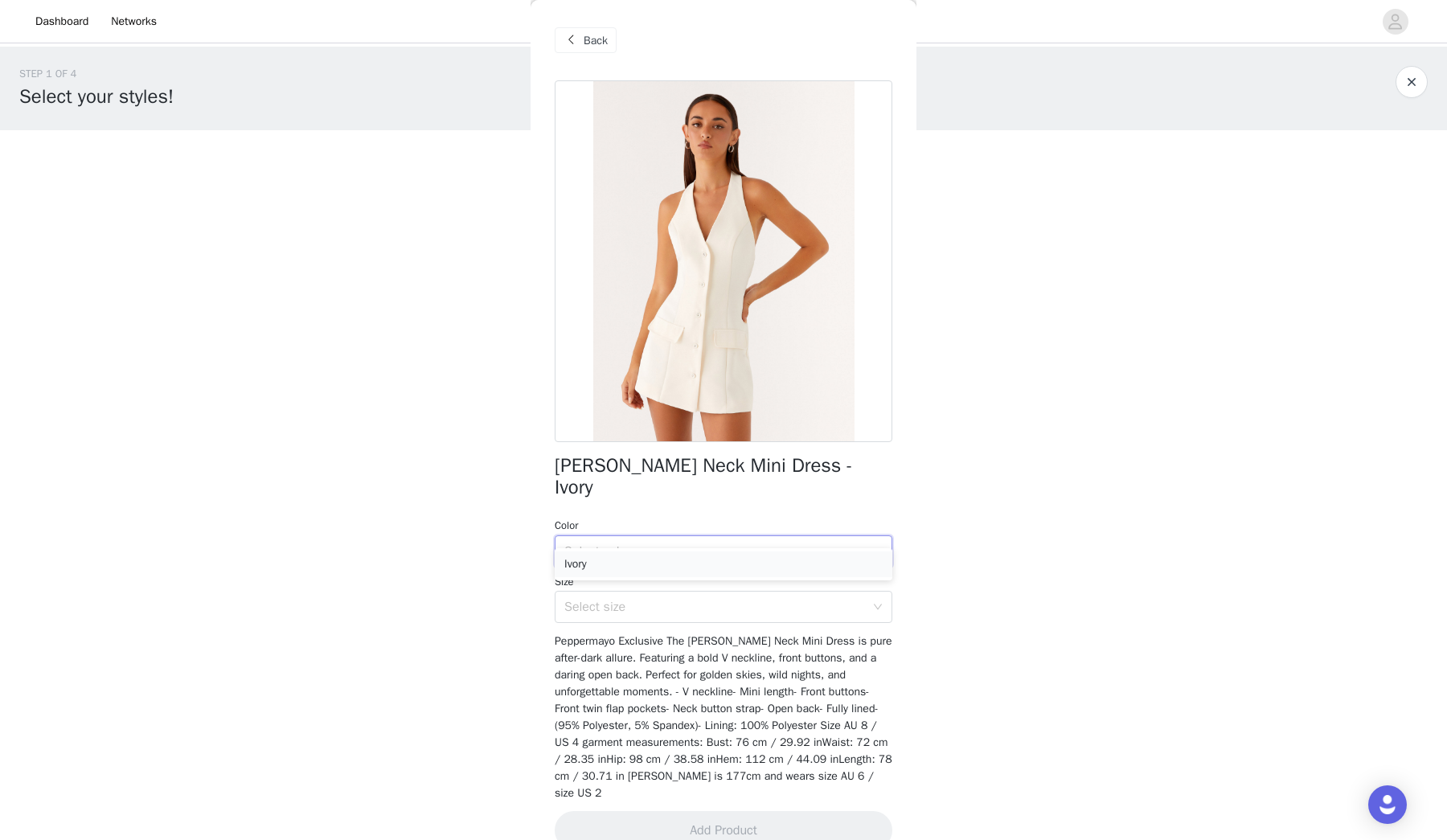 click on "Ivory" at bounding box center [724, 564] 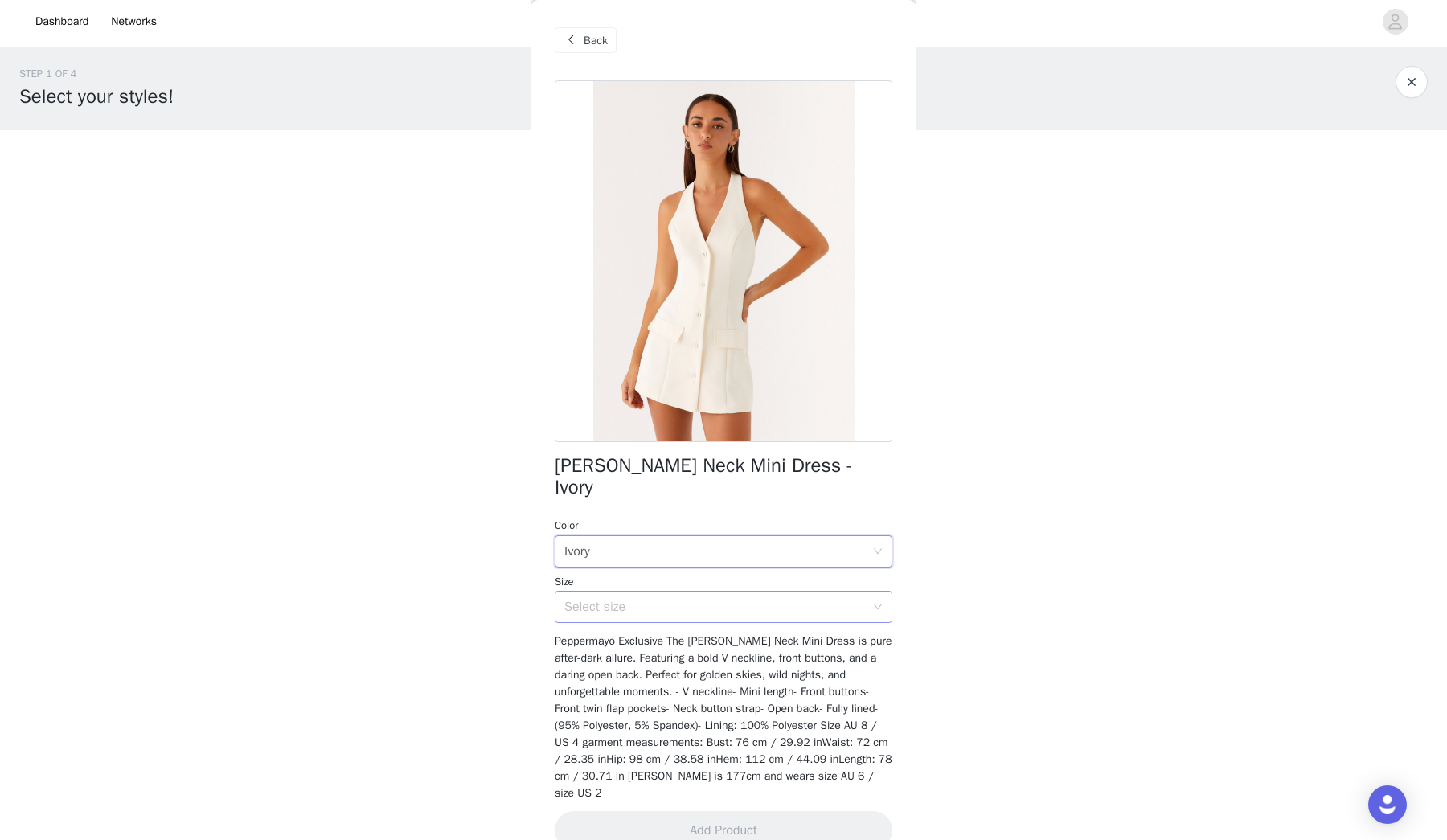 click on "Select size" at bounding box center [715, 607] 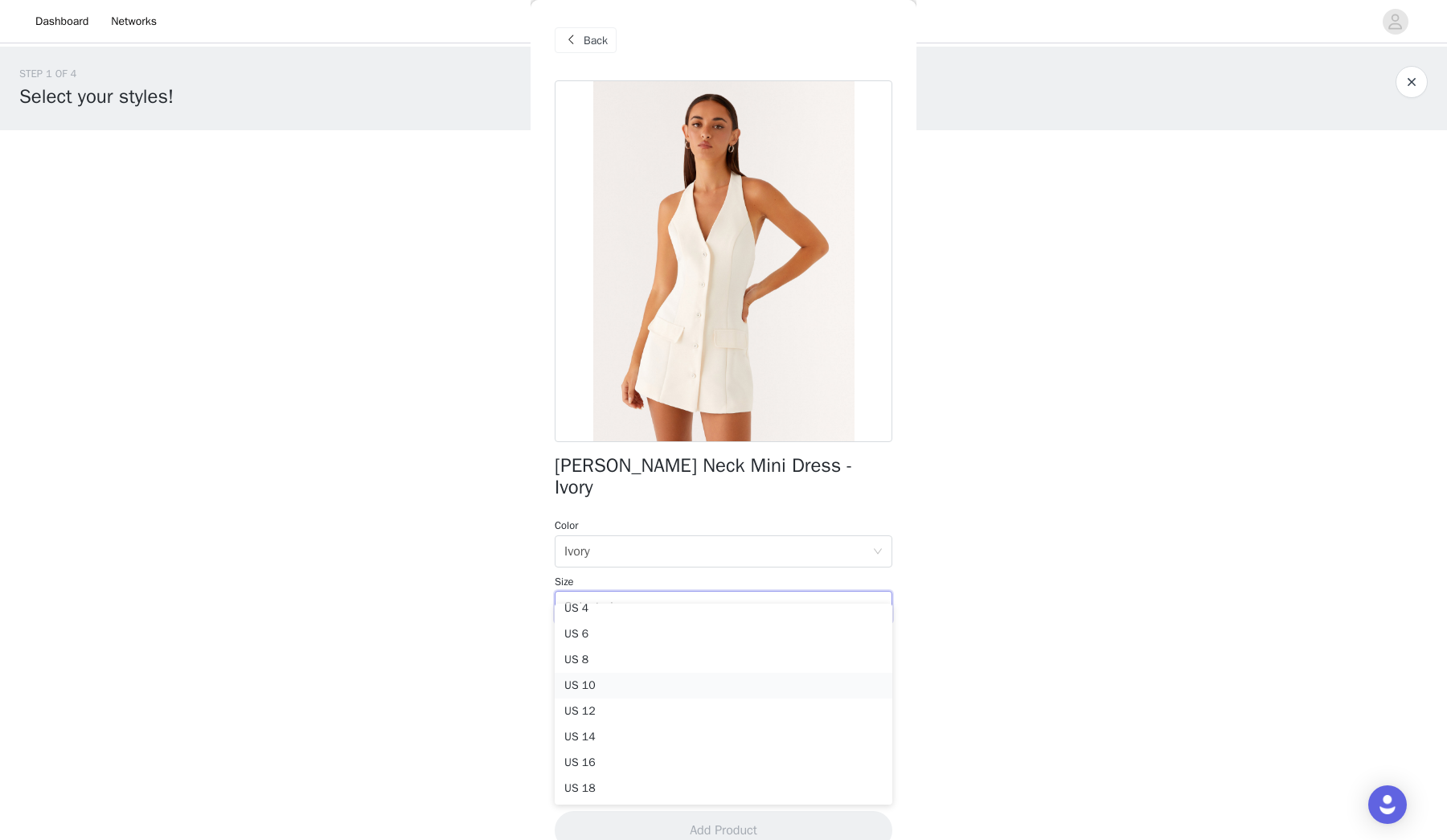 scroll, scrollTop: 63, scrollLeft: 0, axis: vertical 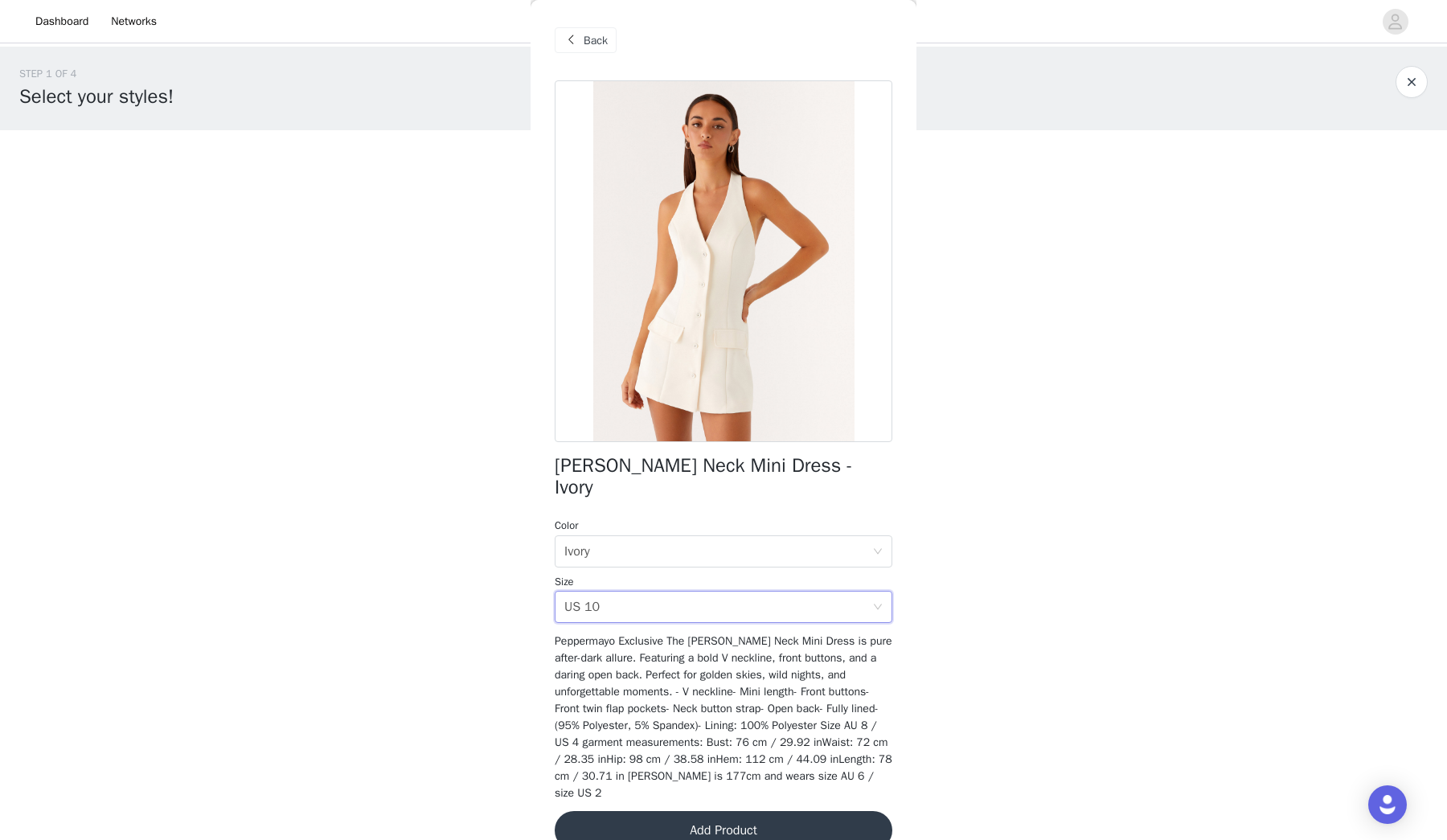 click on "Add Product" at bounding box center (724, 830) 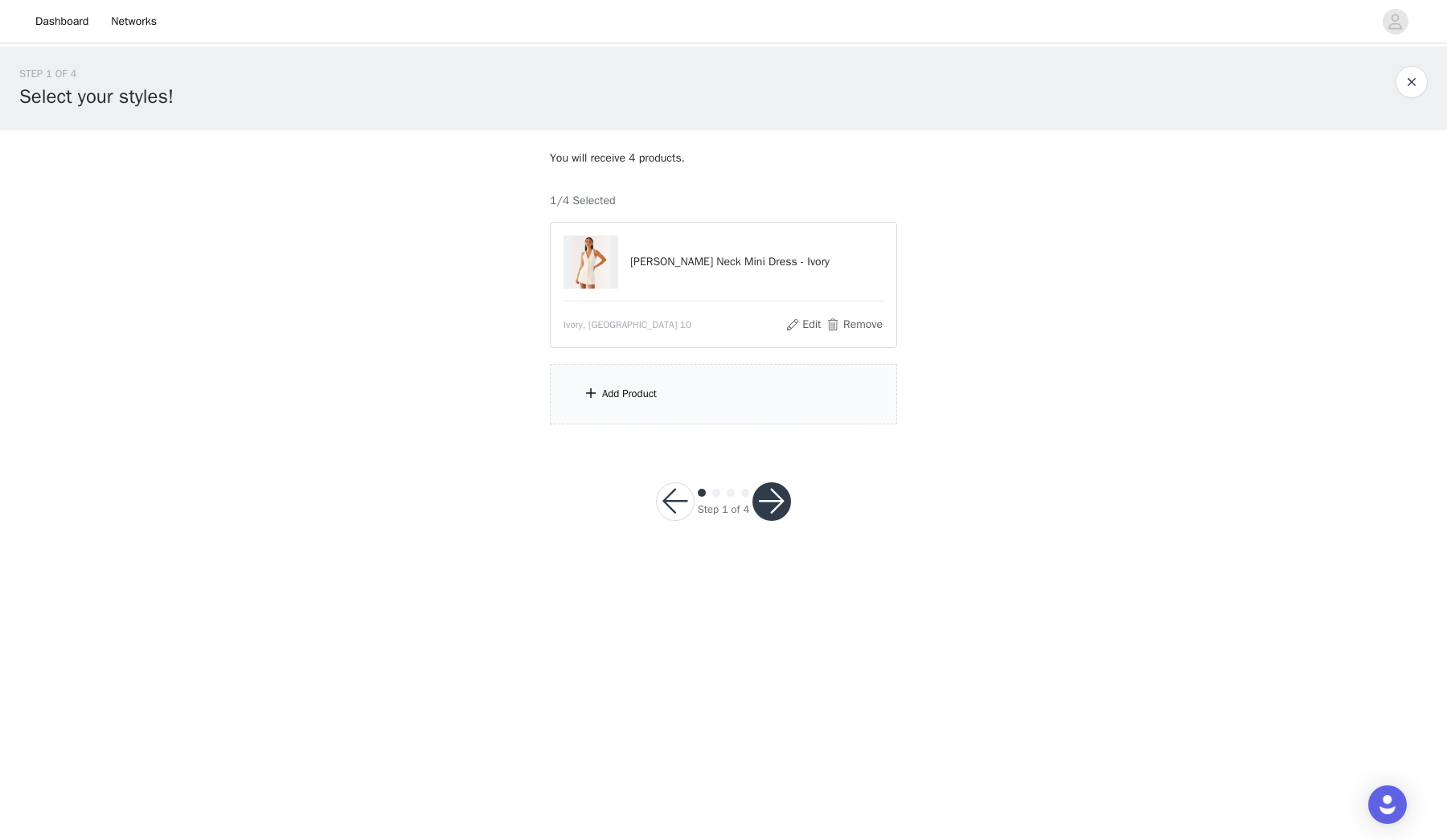 click on "Add Product" at bounding box center [724, 394] 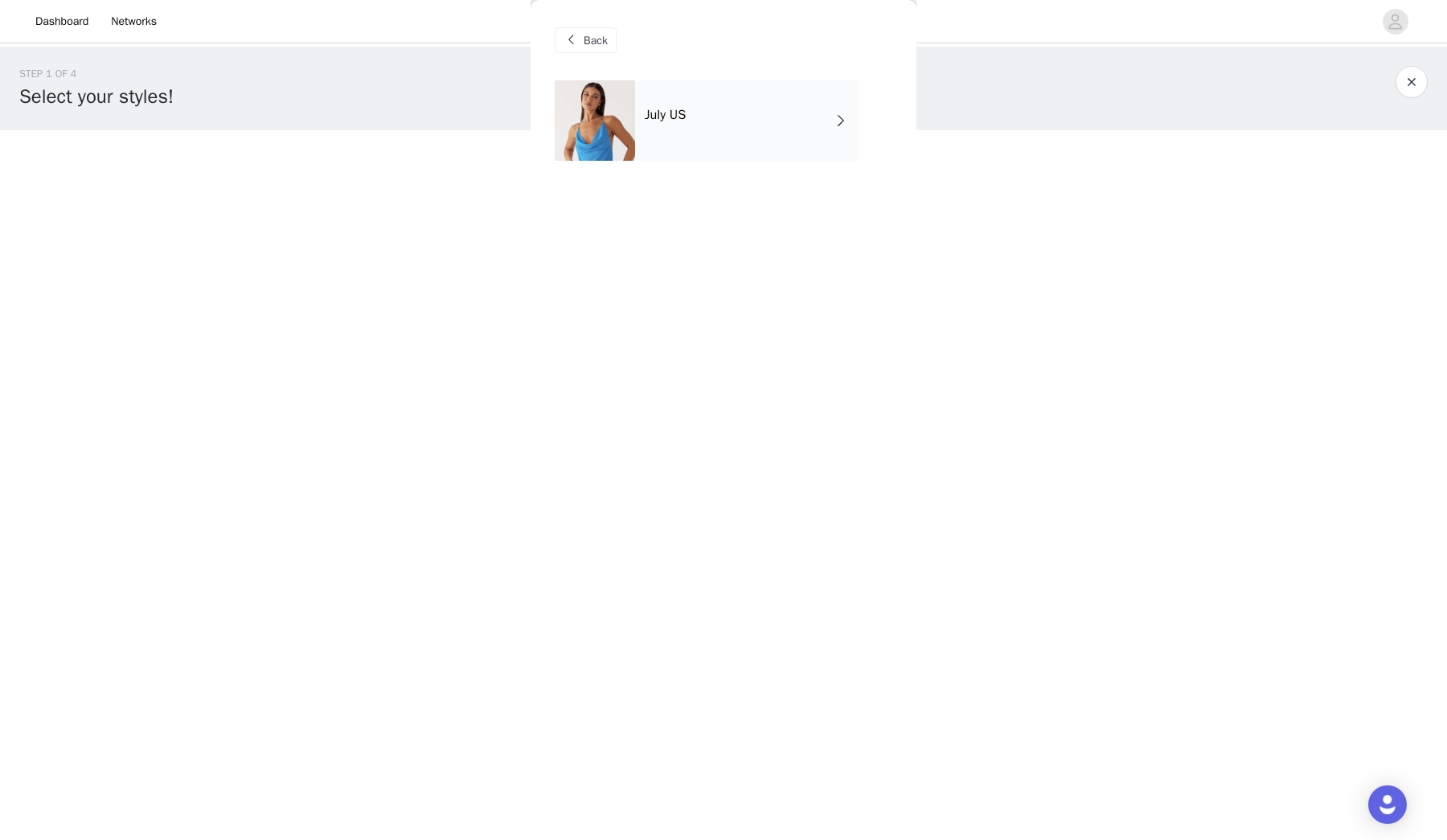 click on "July US" at bounding box center [747, 121] 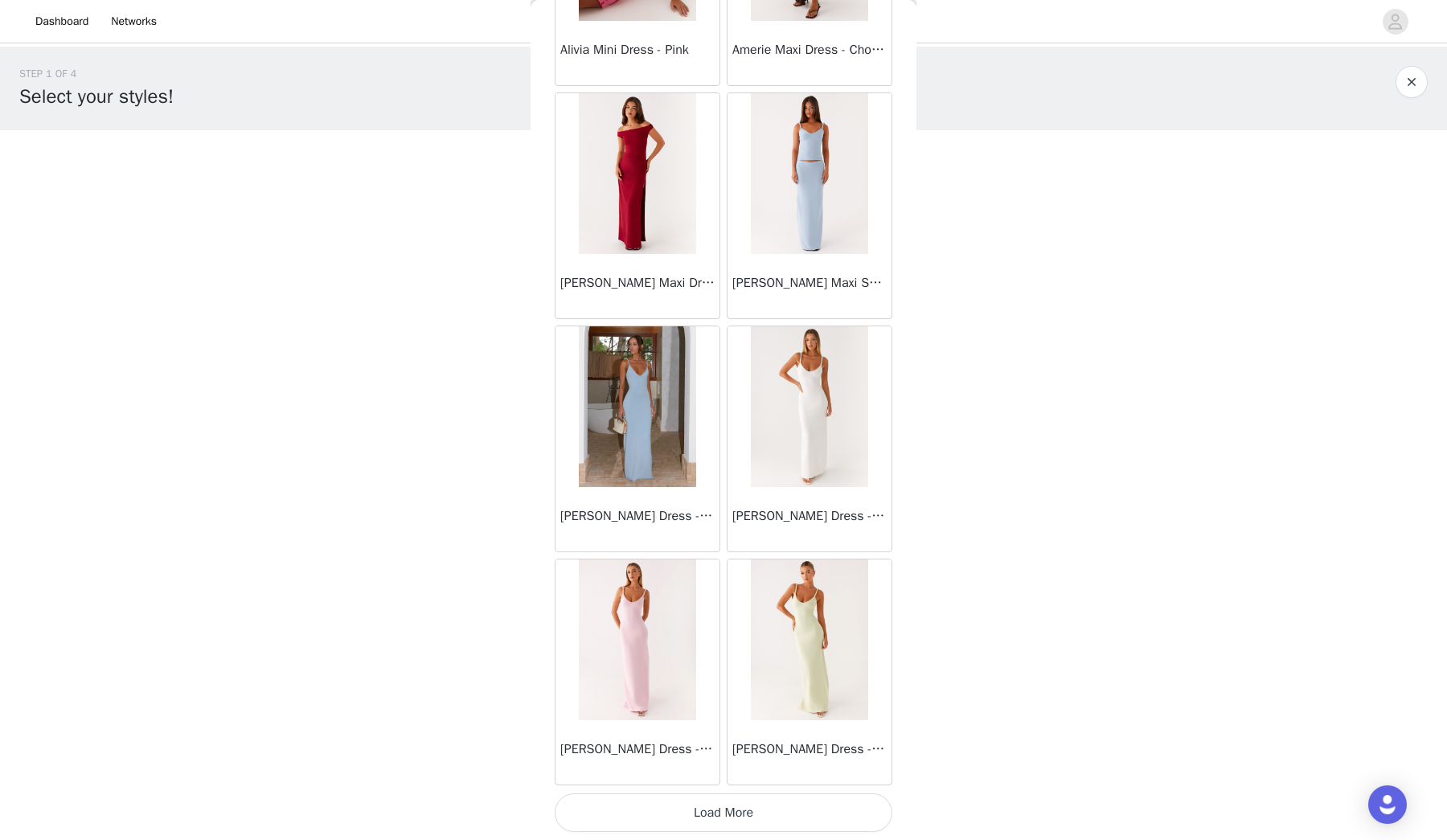 scroll, scrollTop: 1620, scrollLeft: 0, axis: vertical 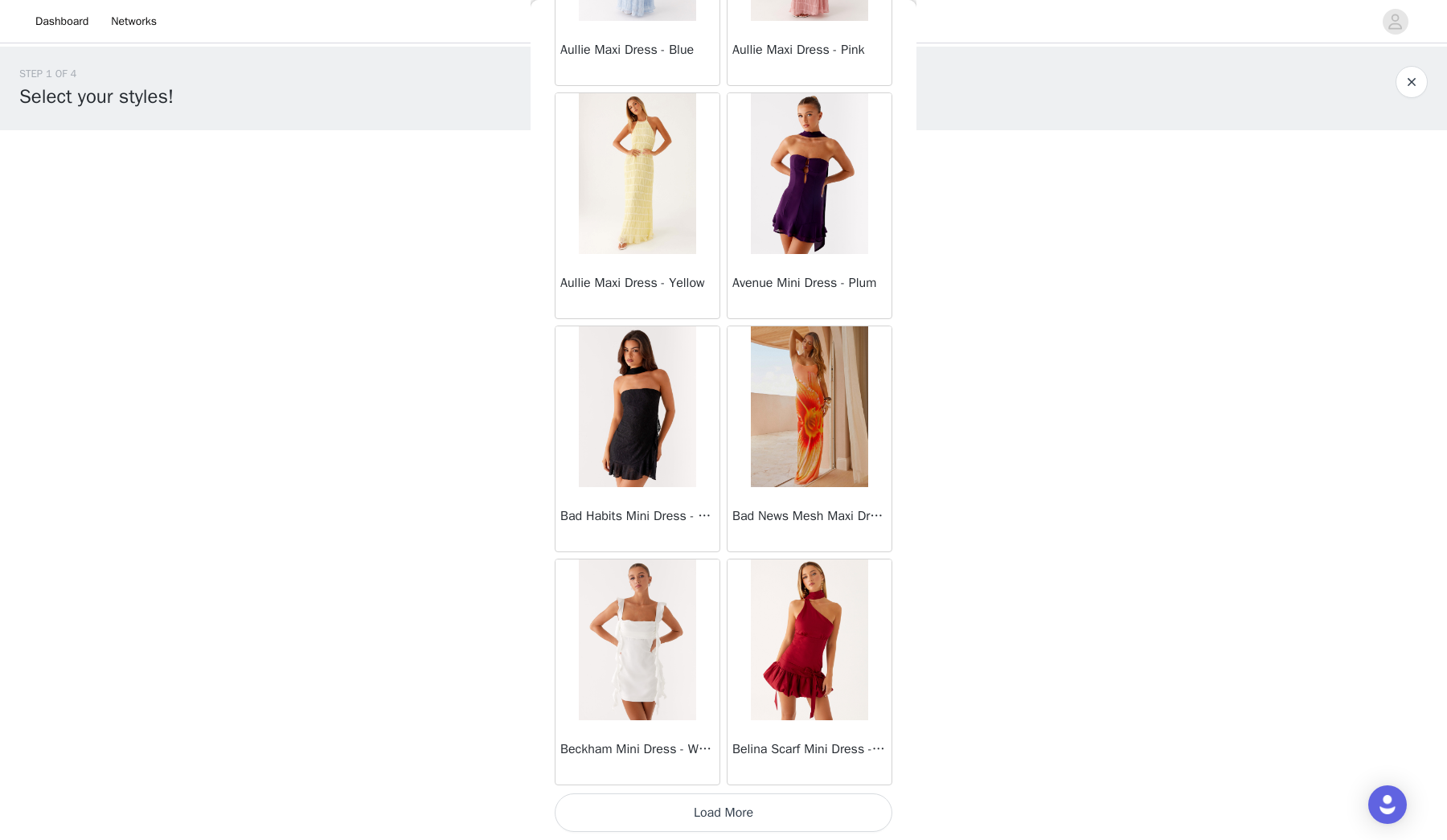 click on "Load More" at bounding box center [724, 813] 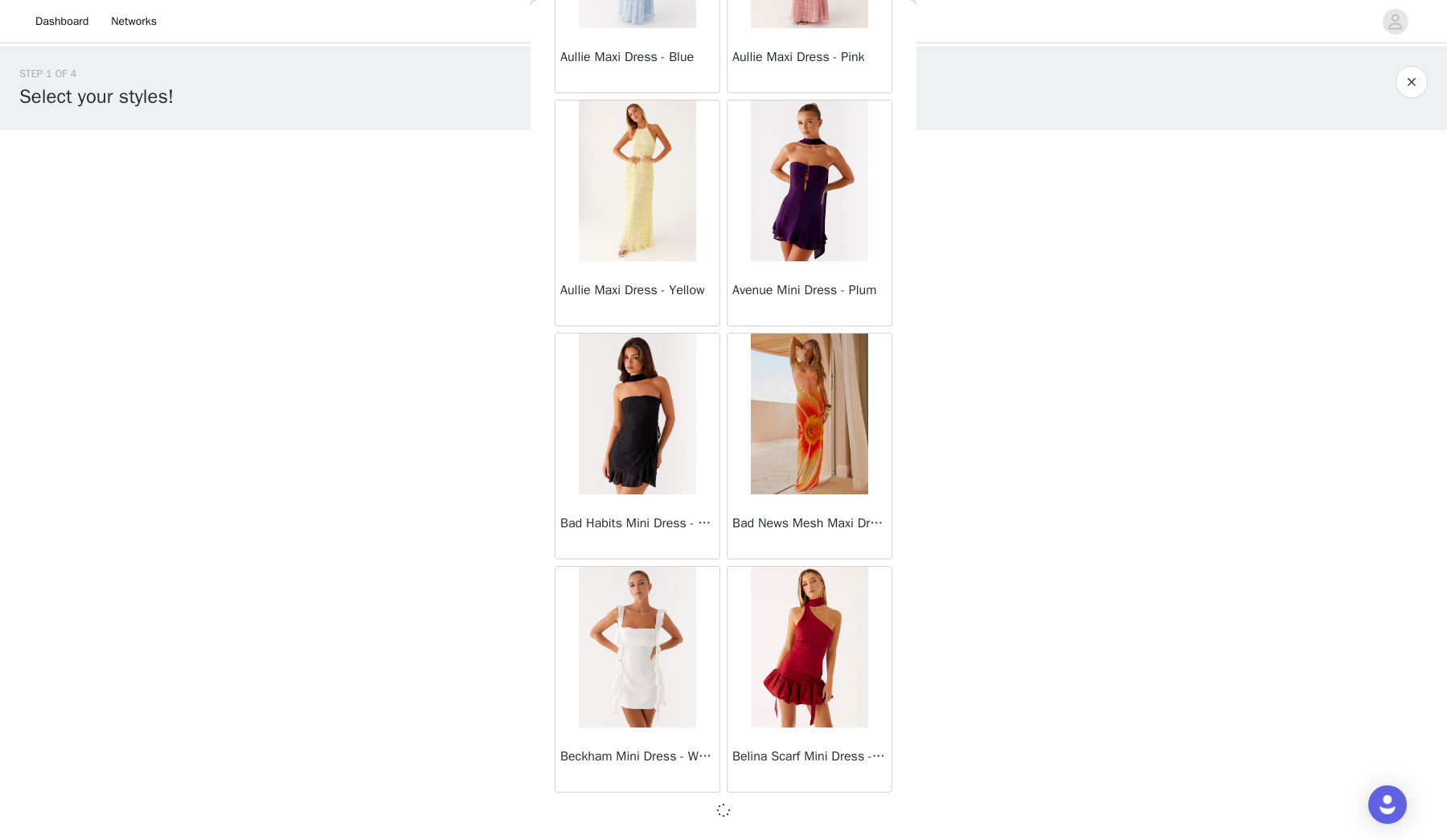 scroll, scrollTop: 3944, scrollLeft: 0, axis: vertical 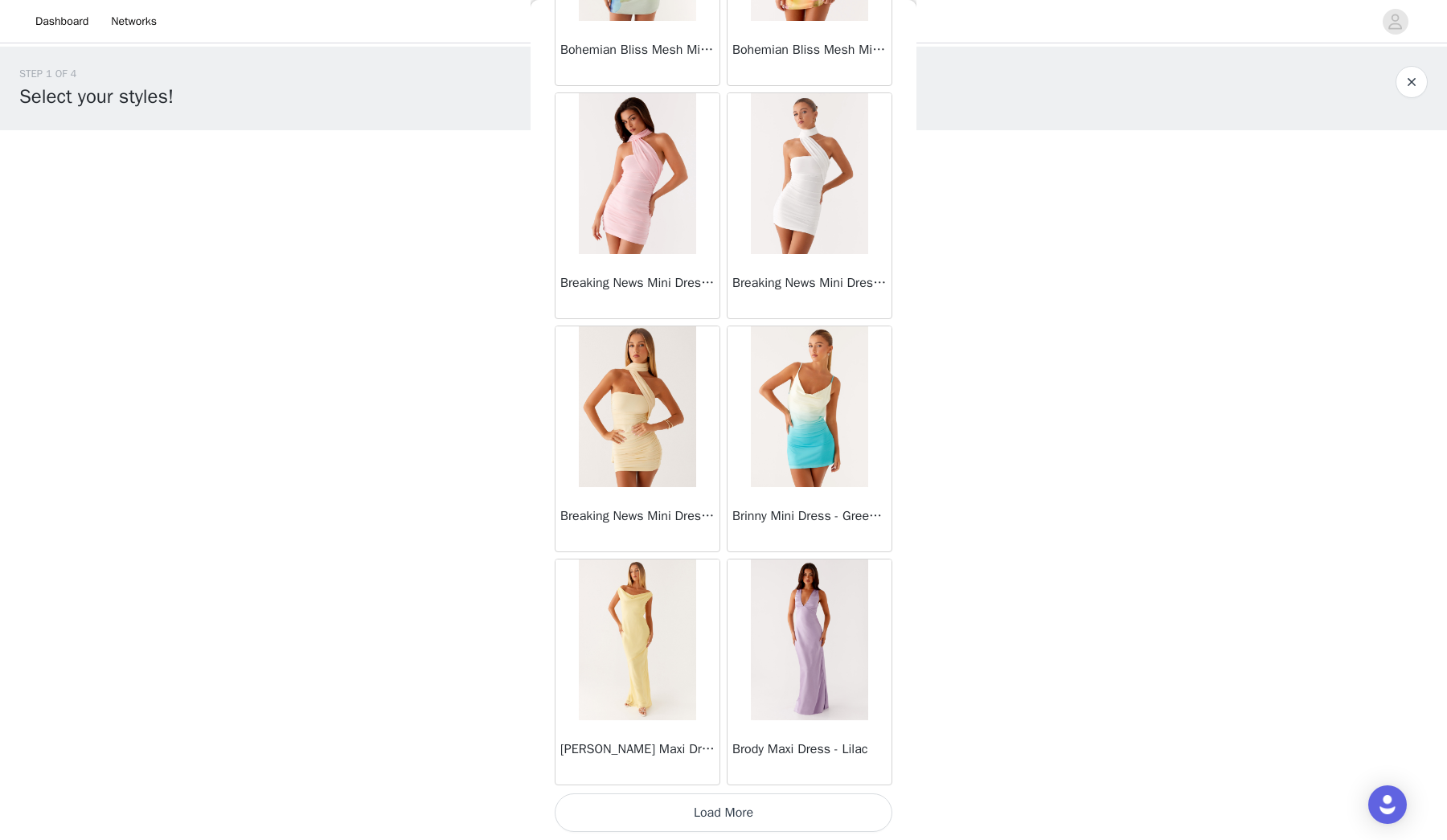 click on "Load More" at bounding box center (724, 813) 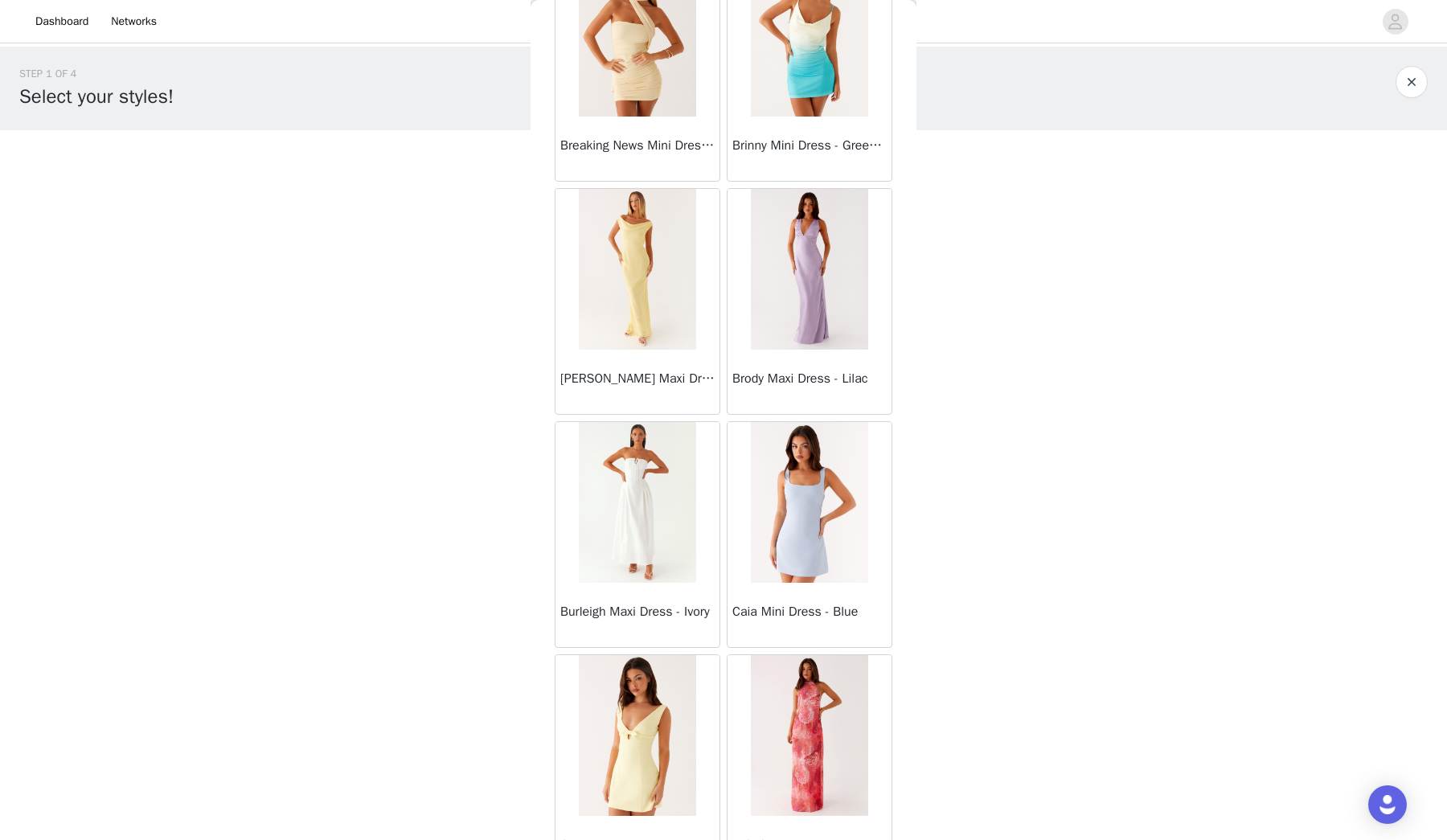 scroll, scrollTop: 6641, scrollLeft: 0, axis: vertical 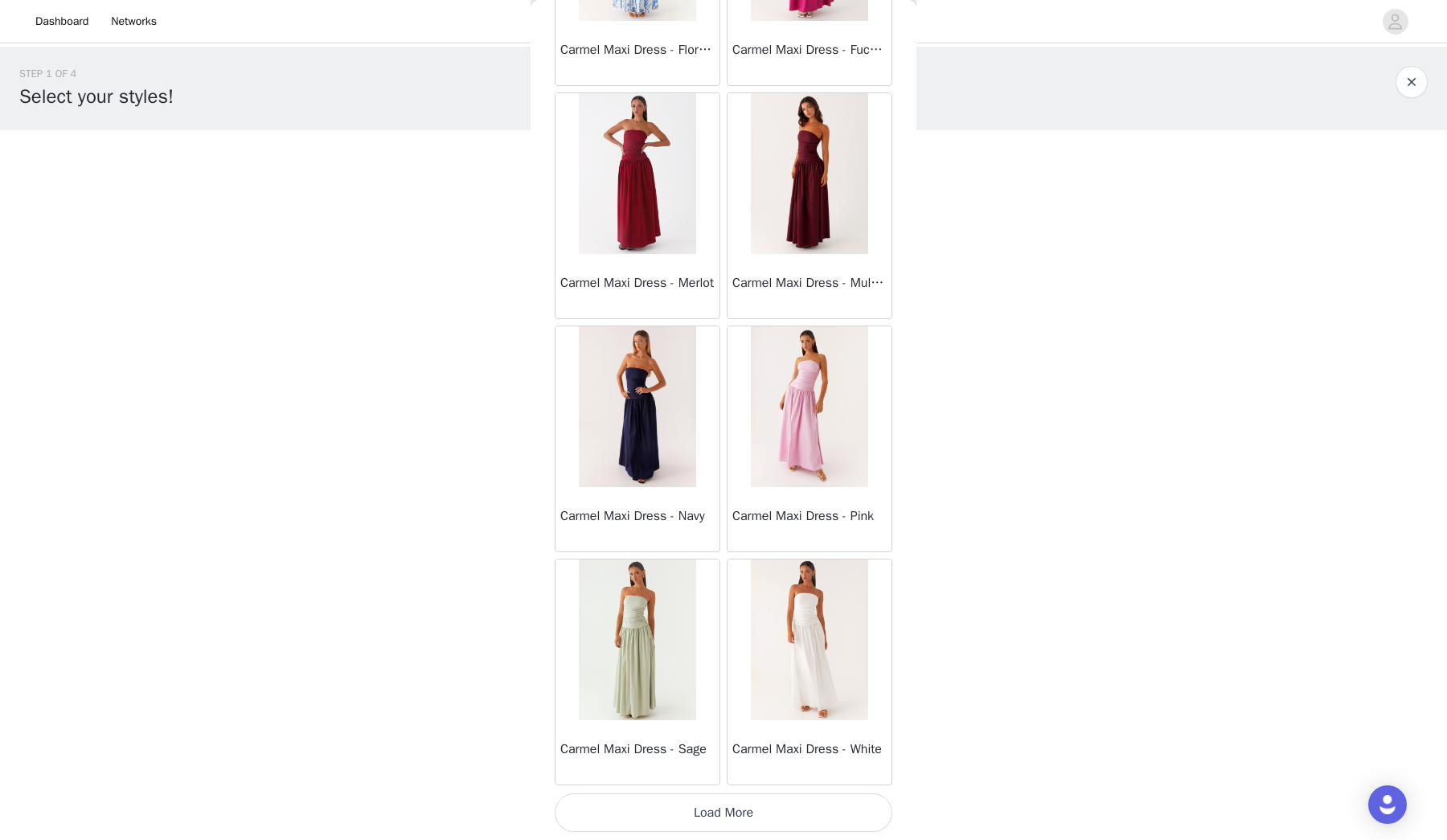 click on "Load More" at bounding box center [724, 813] 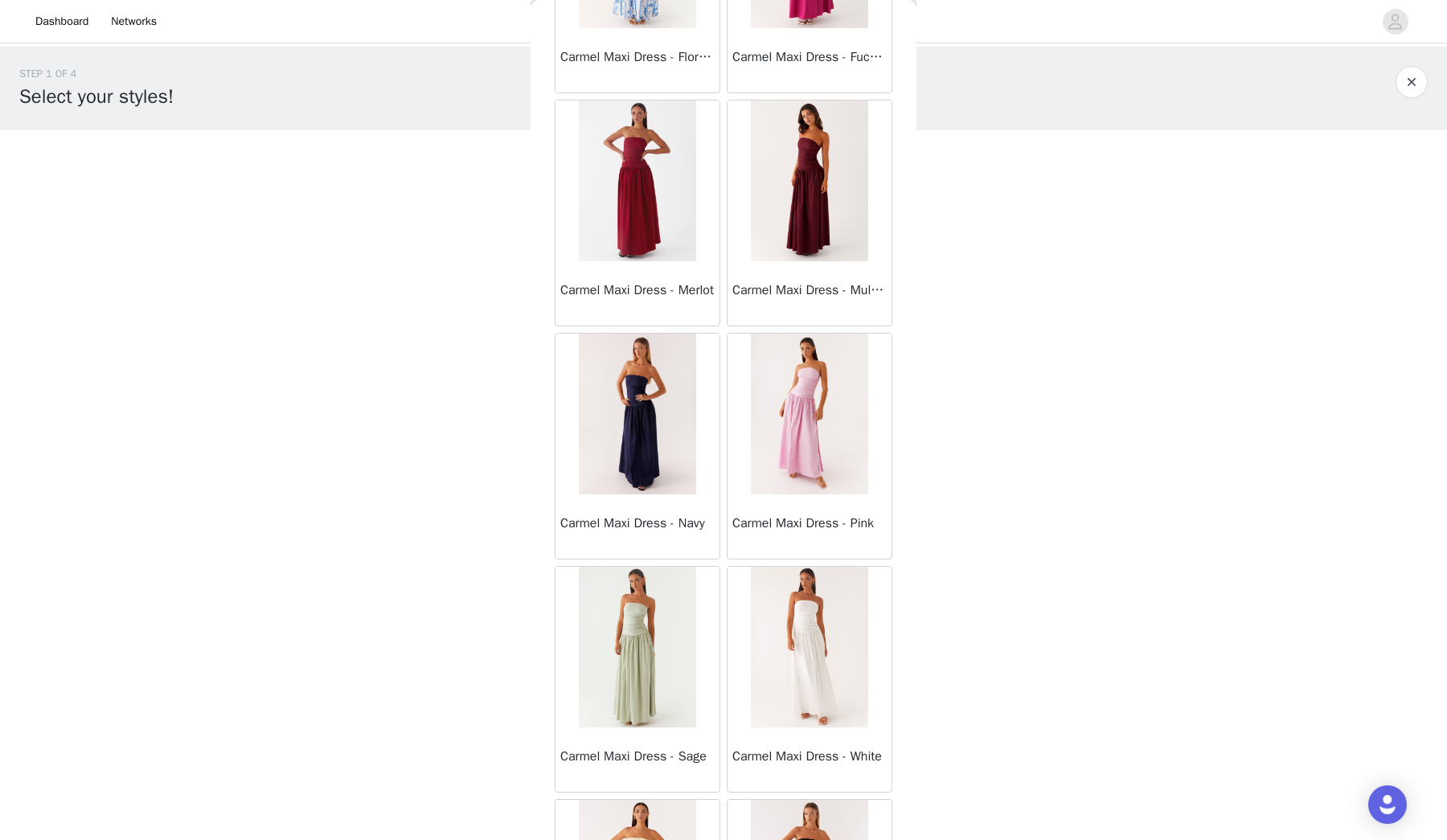 scroll, scrollTop: 0, scrollLeft: 0, axis: both 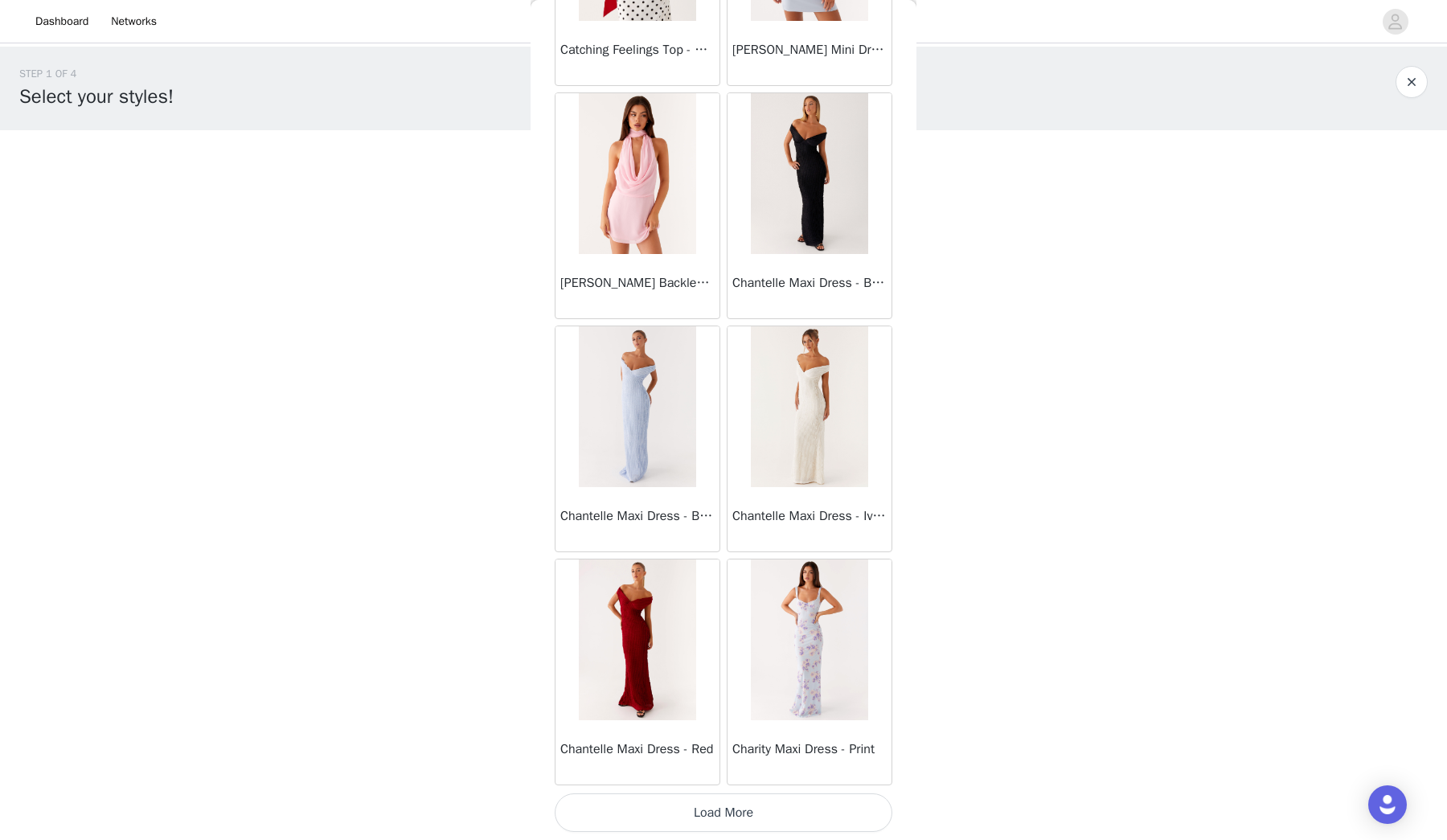 click on "Load More" at bounding box center [724, 813] 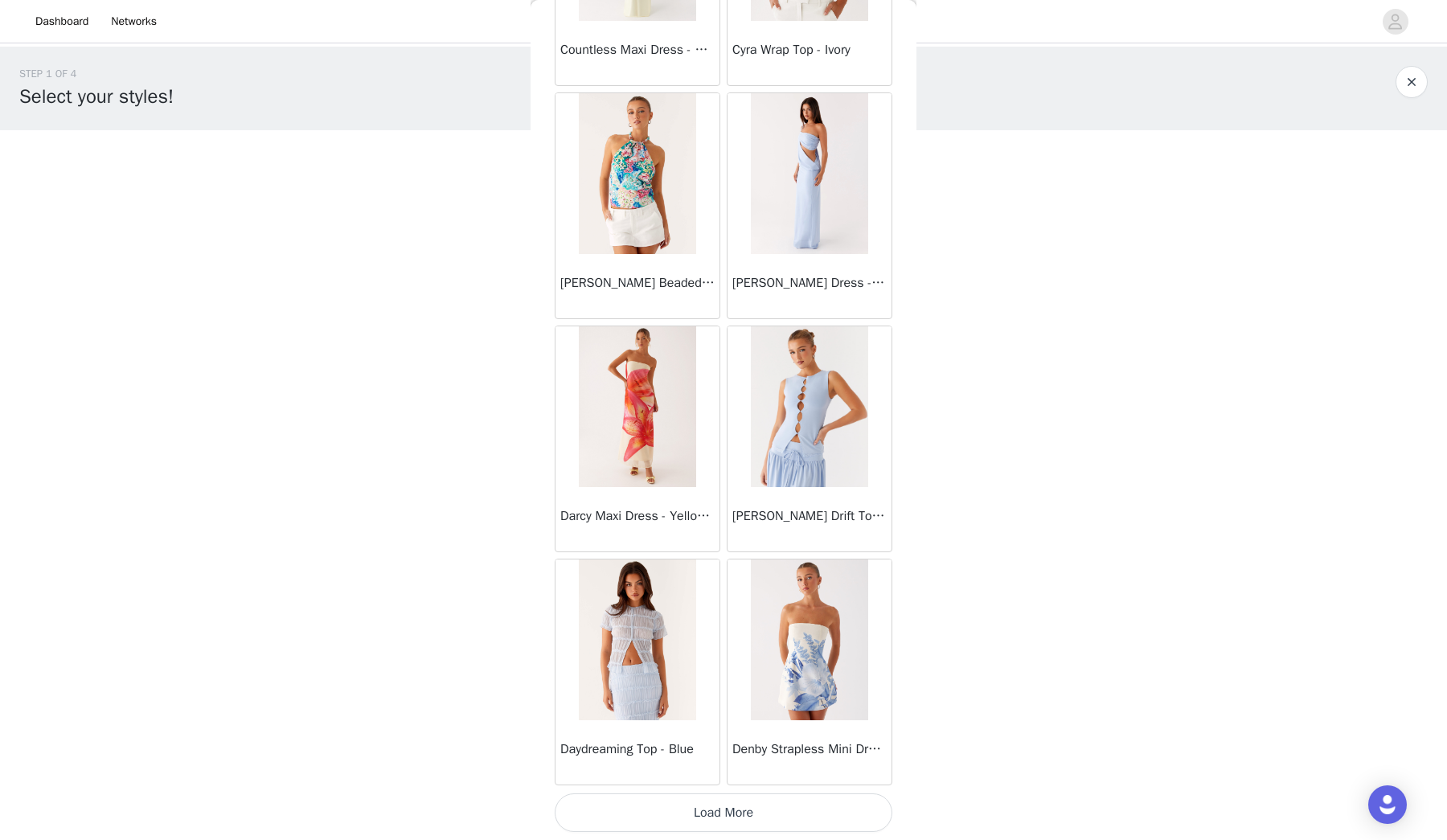 scroll, scrollTop: 13275, scrollLeft: 0, axis: vertical 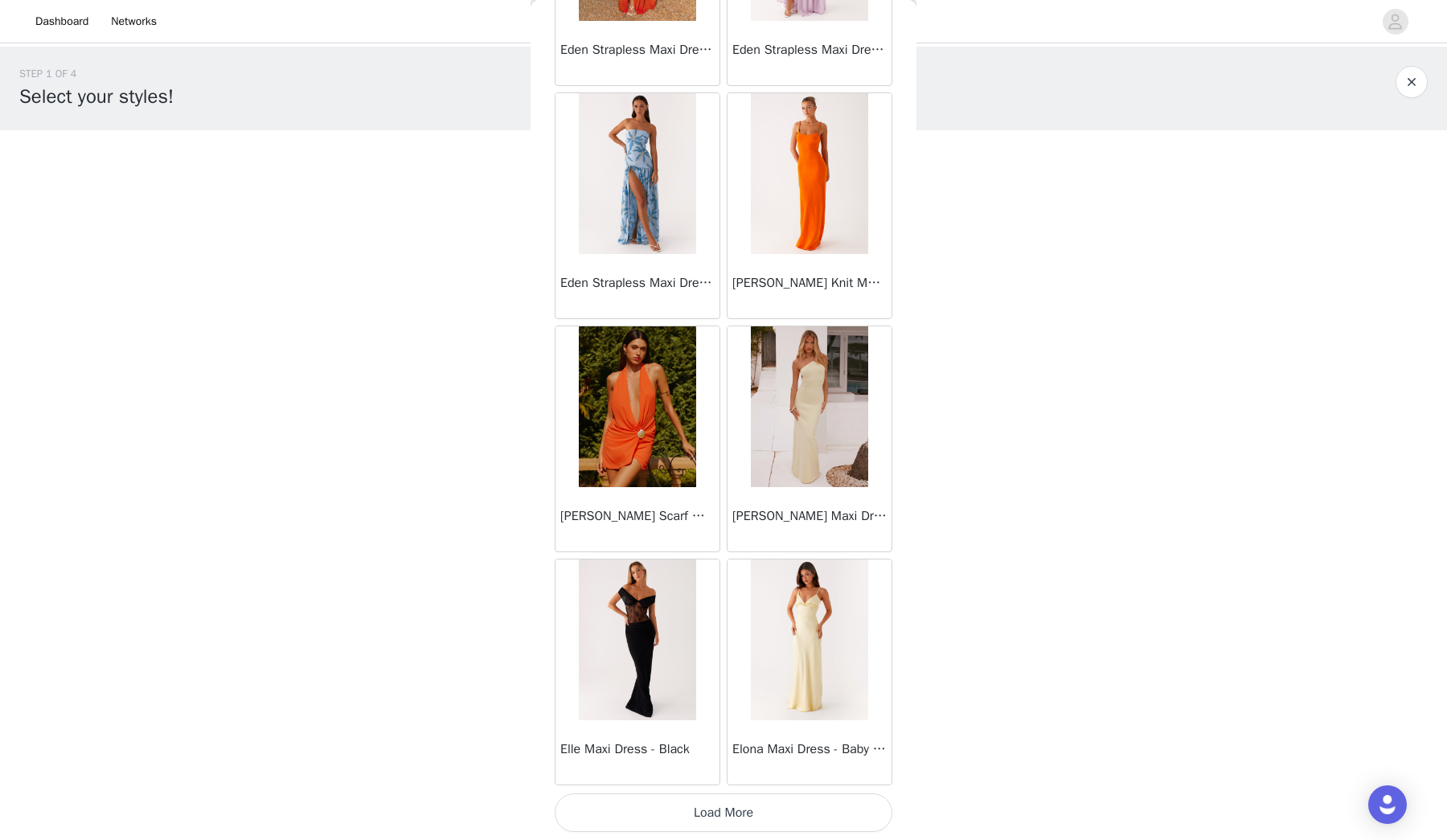 click on "Load More" at bounding box center [724, 813] 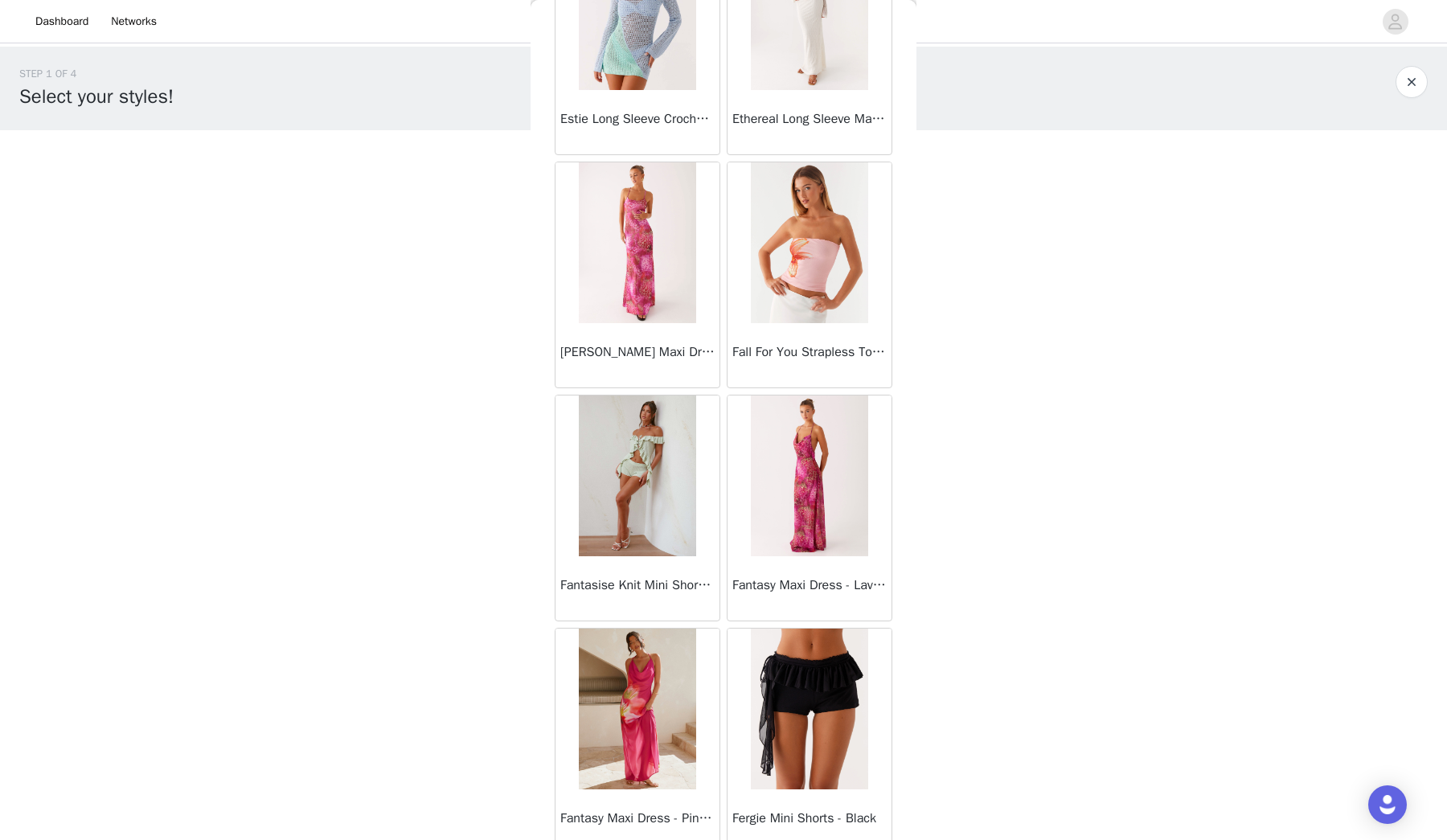 scroll, scrollTop: 17937, scrollLeft: 0, axis: vertical 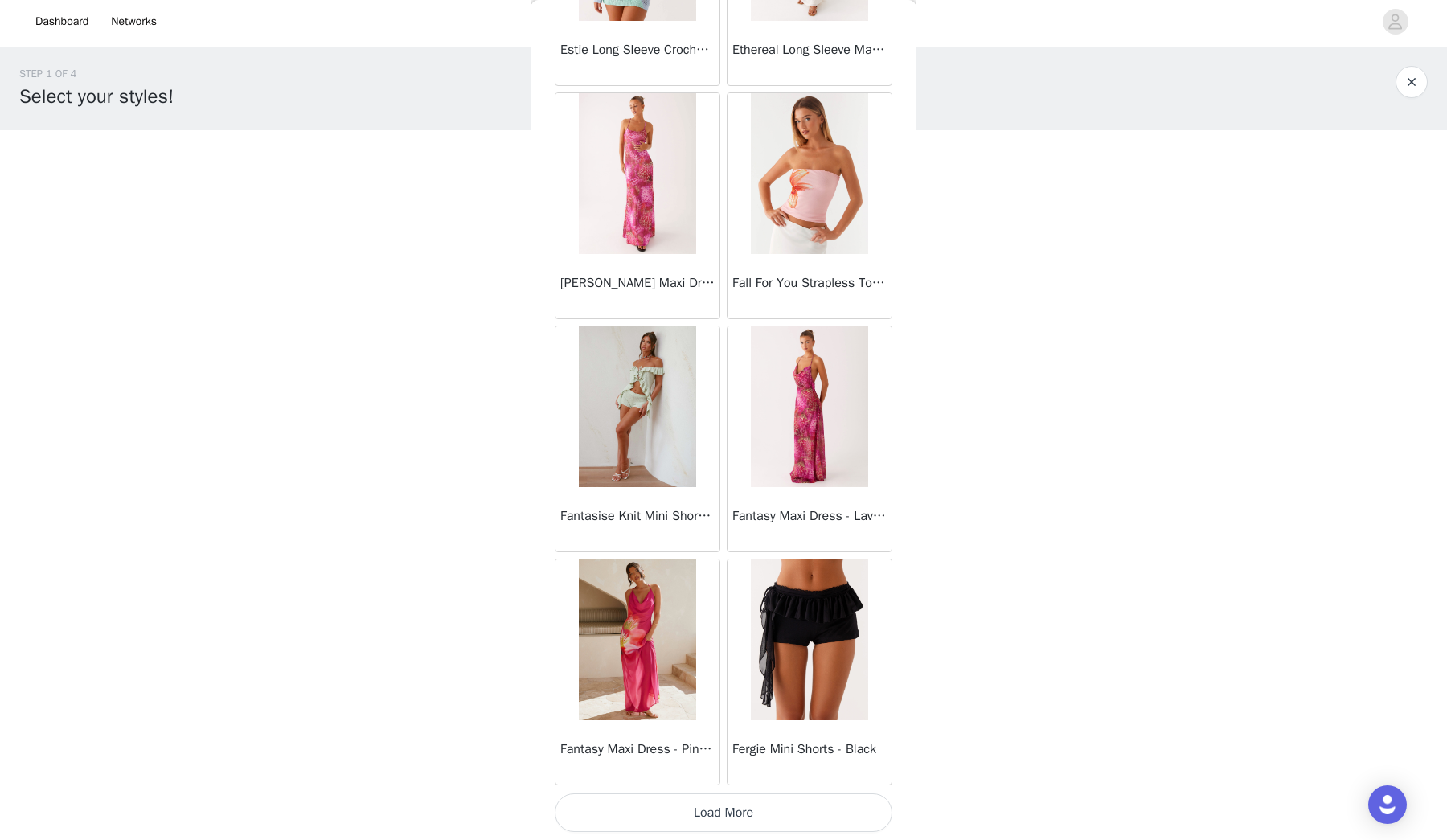 click on "Load More" at bounding box center [724, 813] 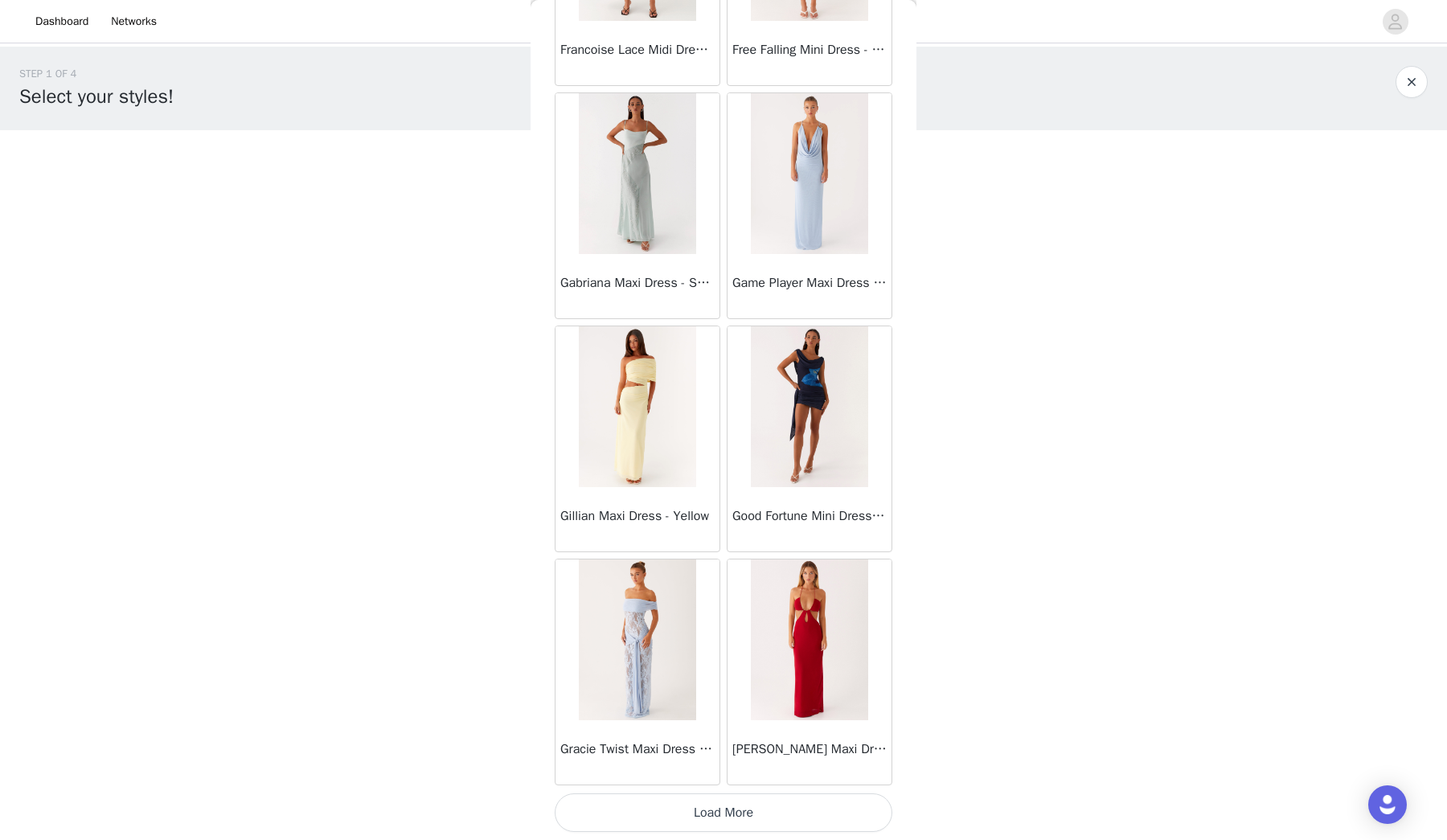 click on "Load More" at bounding box center (724, 813) 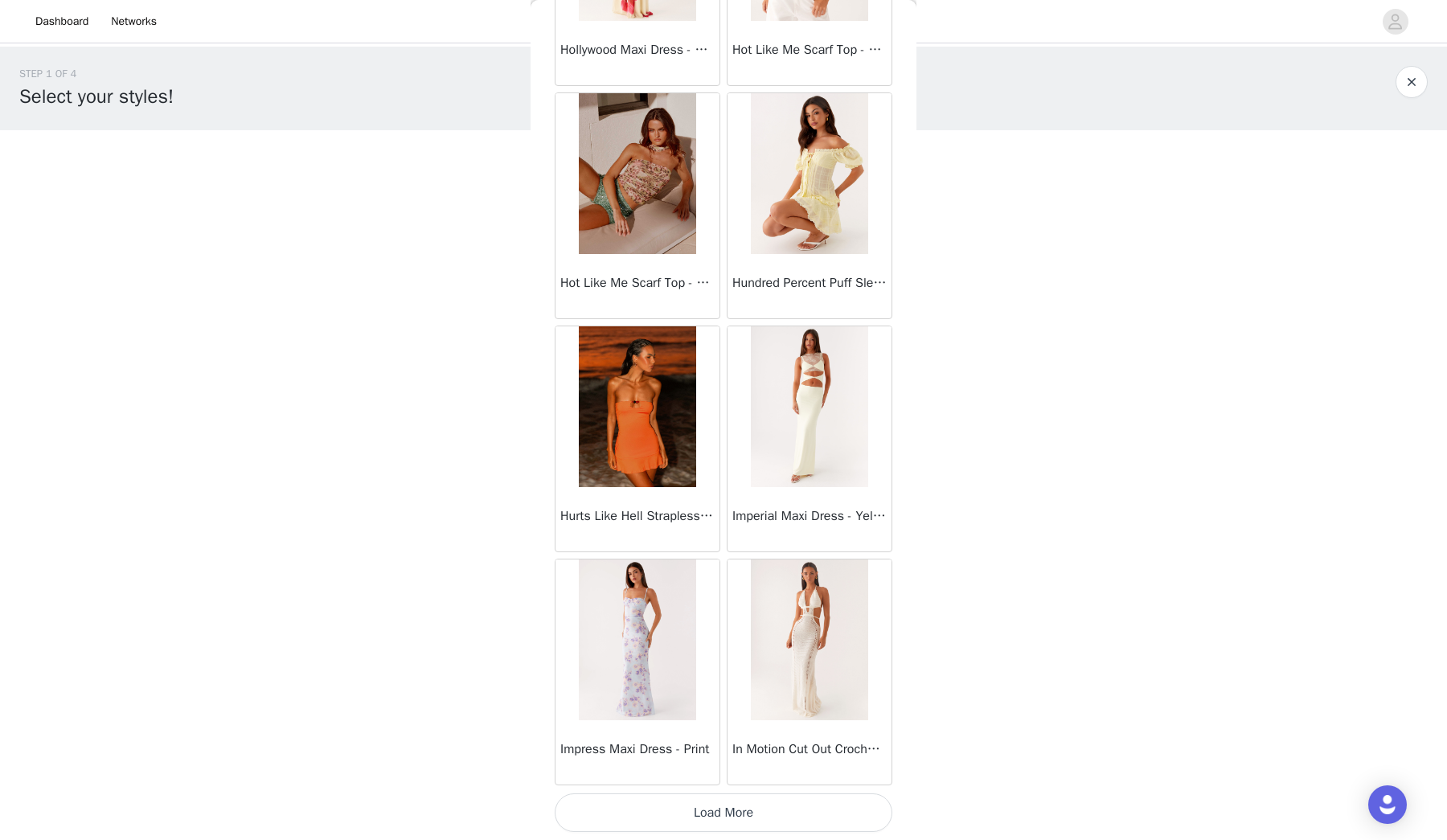 click on "Load More" at bounding box center [724, 813] 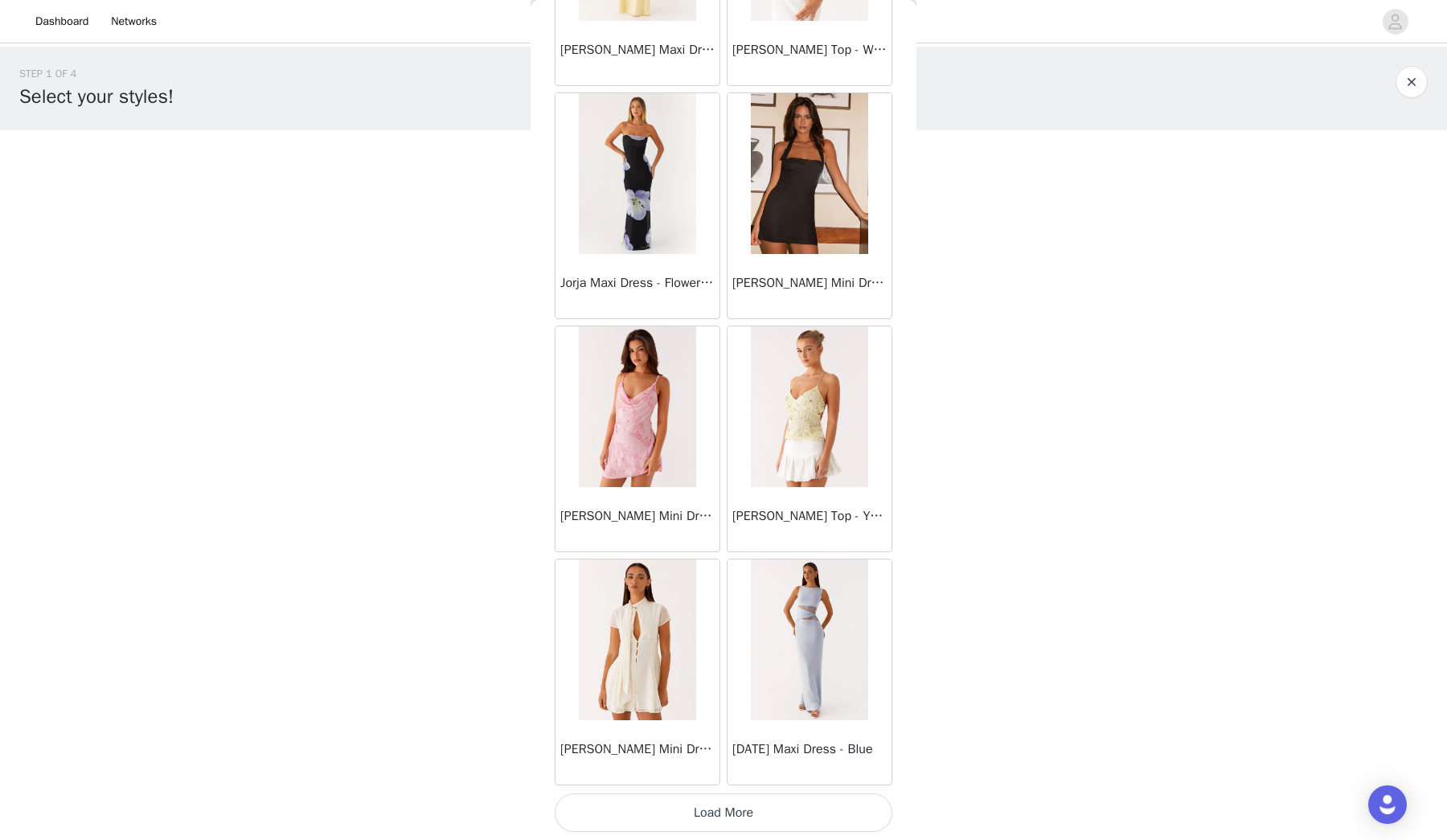 scroll, scrollTop: 24931, scrollLeft: 0, axis: vertical 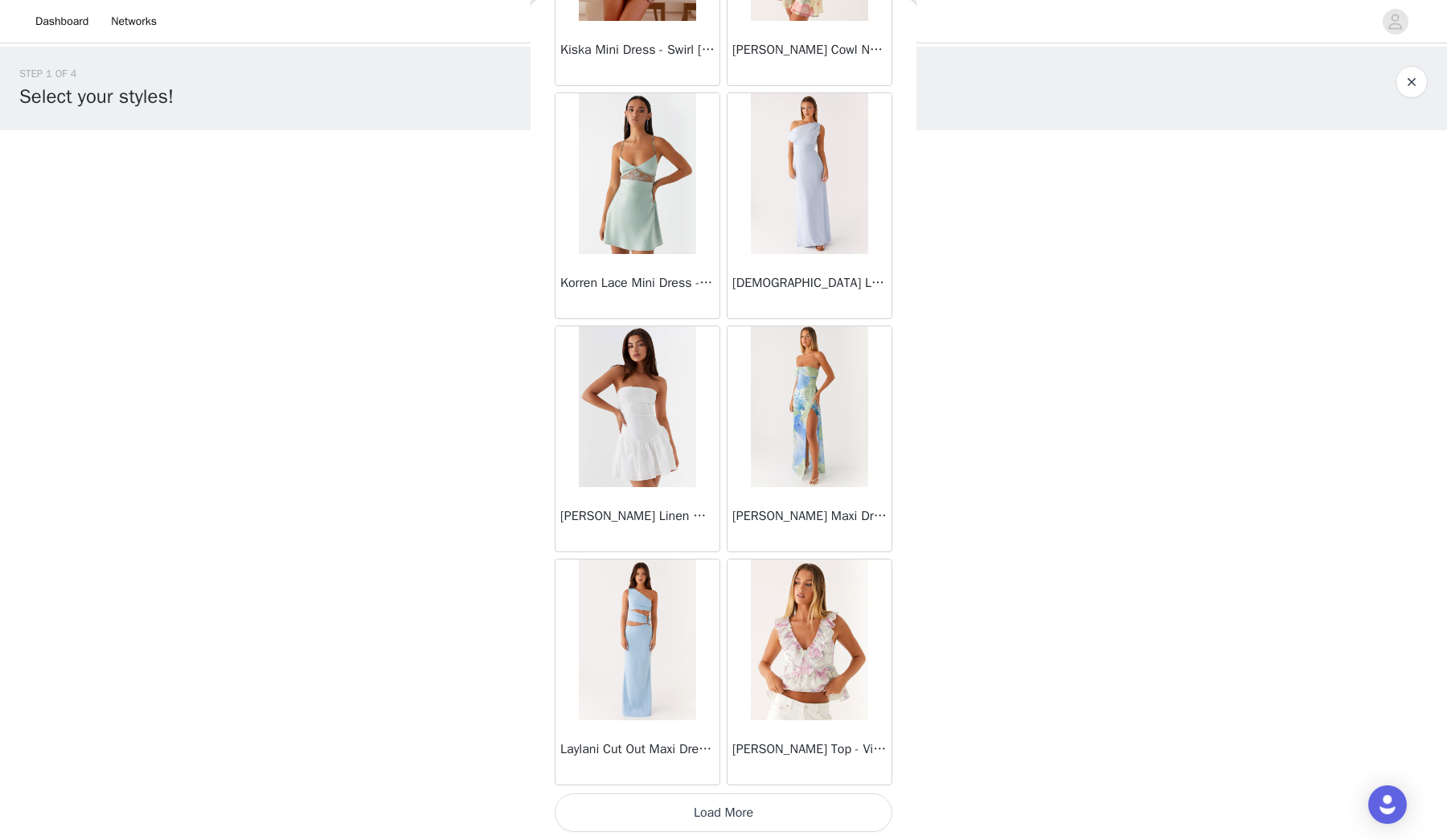 click on "Load More" at bounding box center (724, 813) 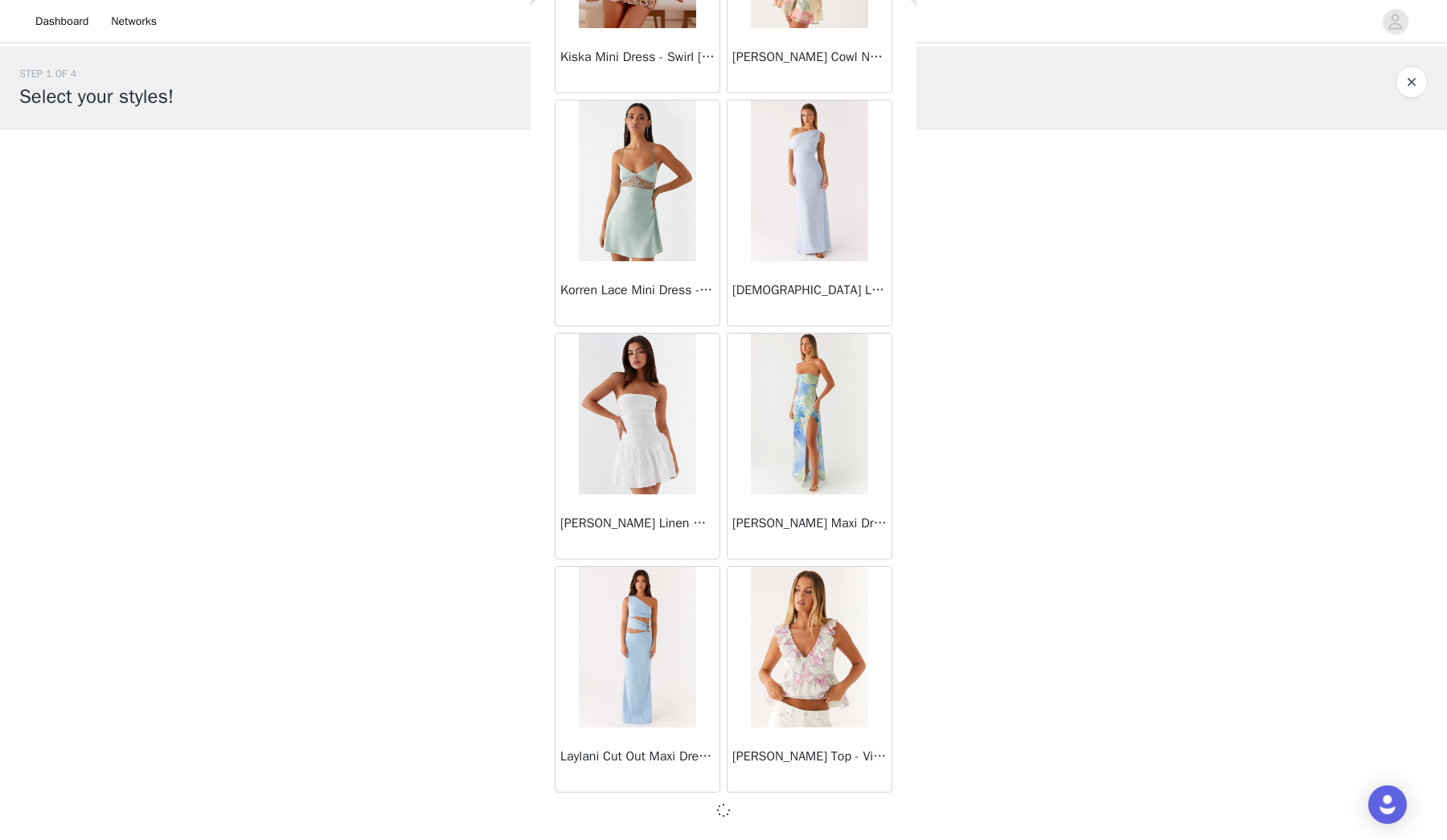 scroll, scrollTop: 27255, scrollLeft: 0, axis: vertical 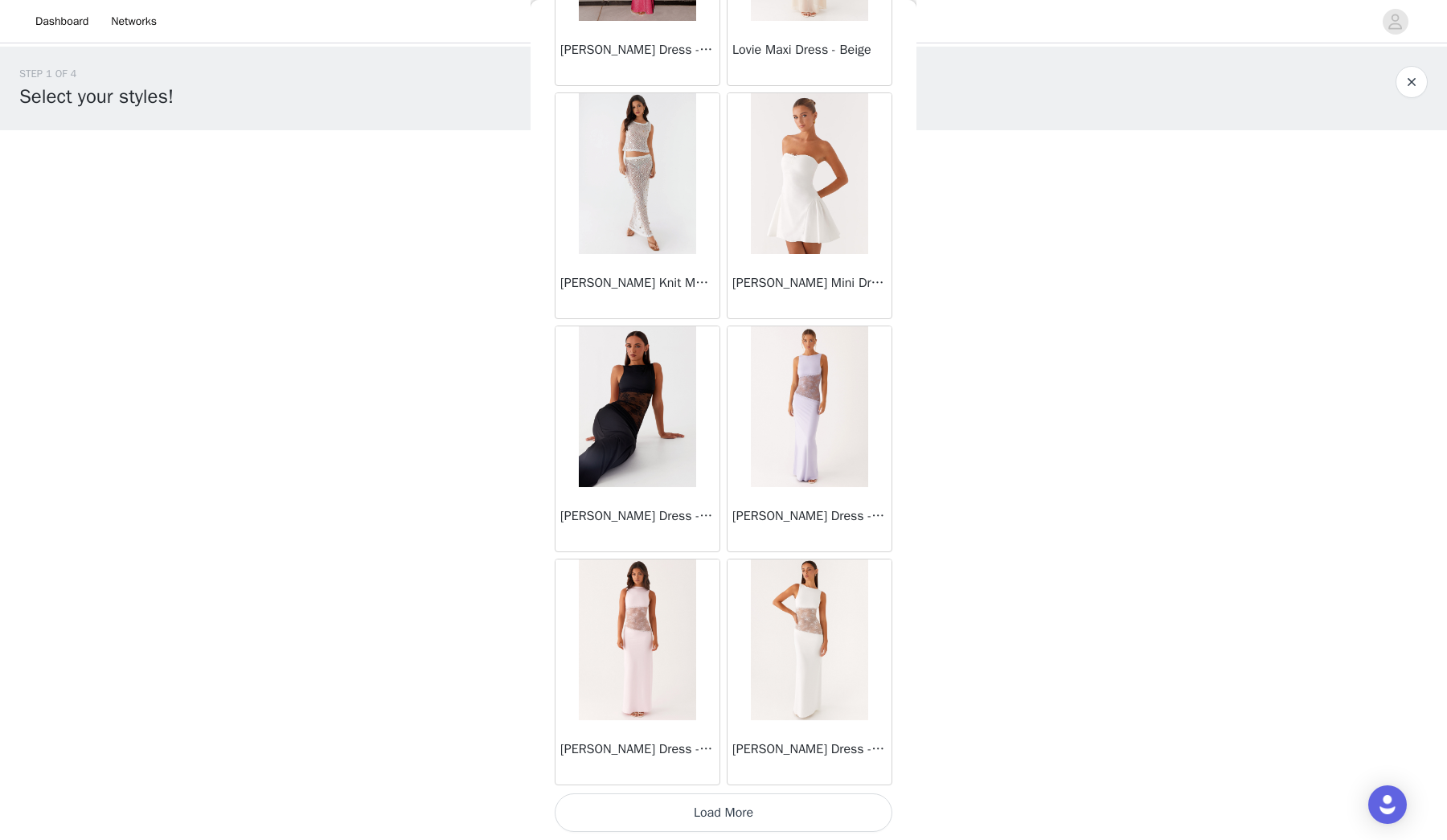 click on "Load More" at bounding box center (724, 813) 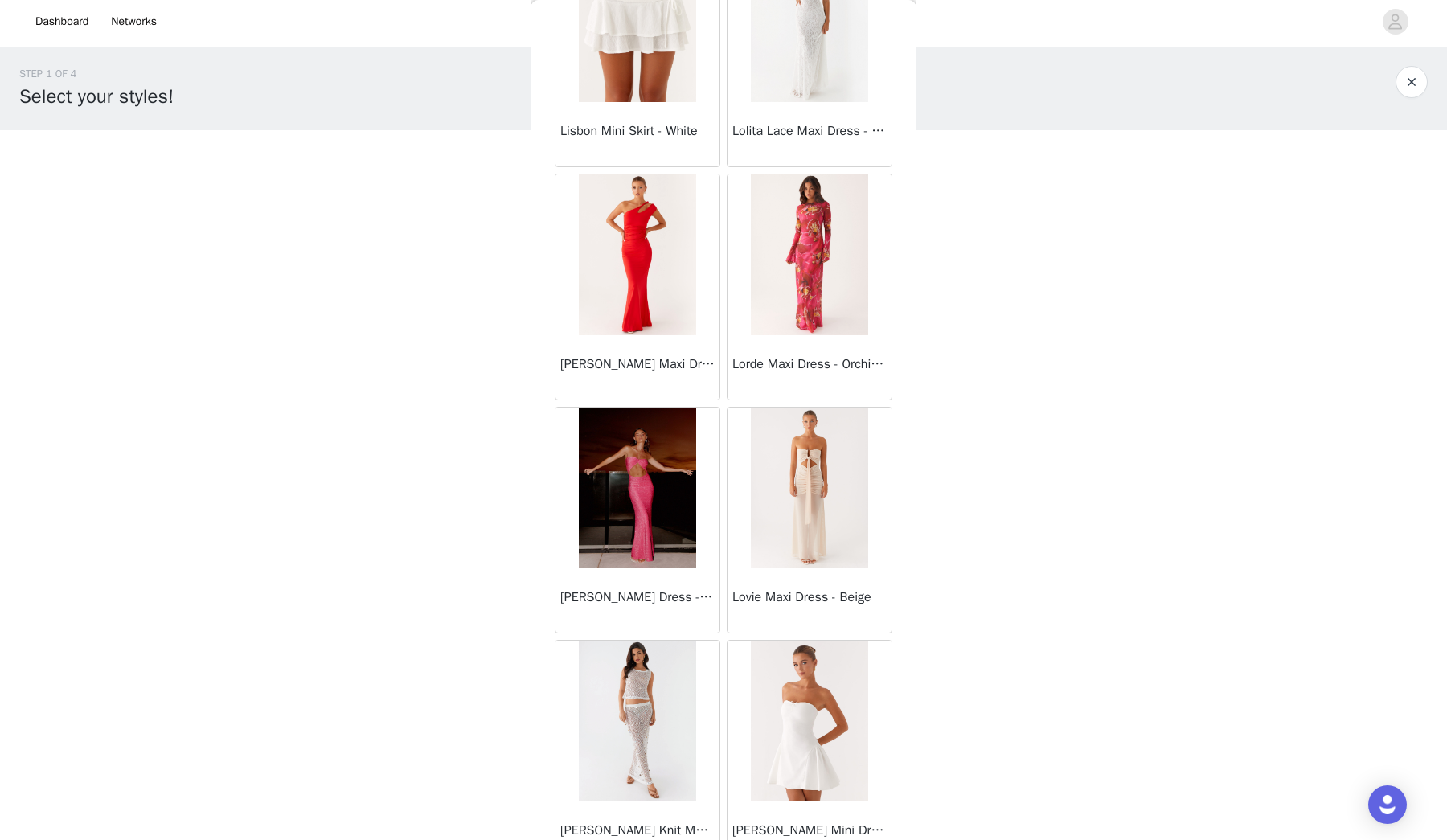scroll, scrollTop: 28654, scrollLeft: 0, axis: vertical 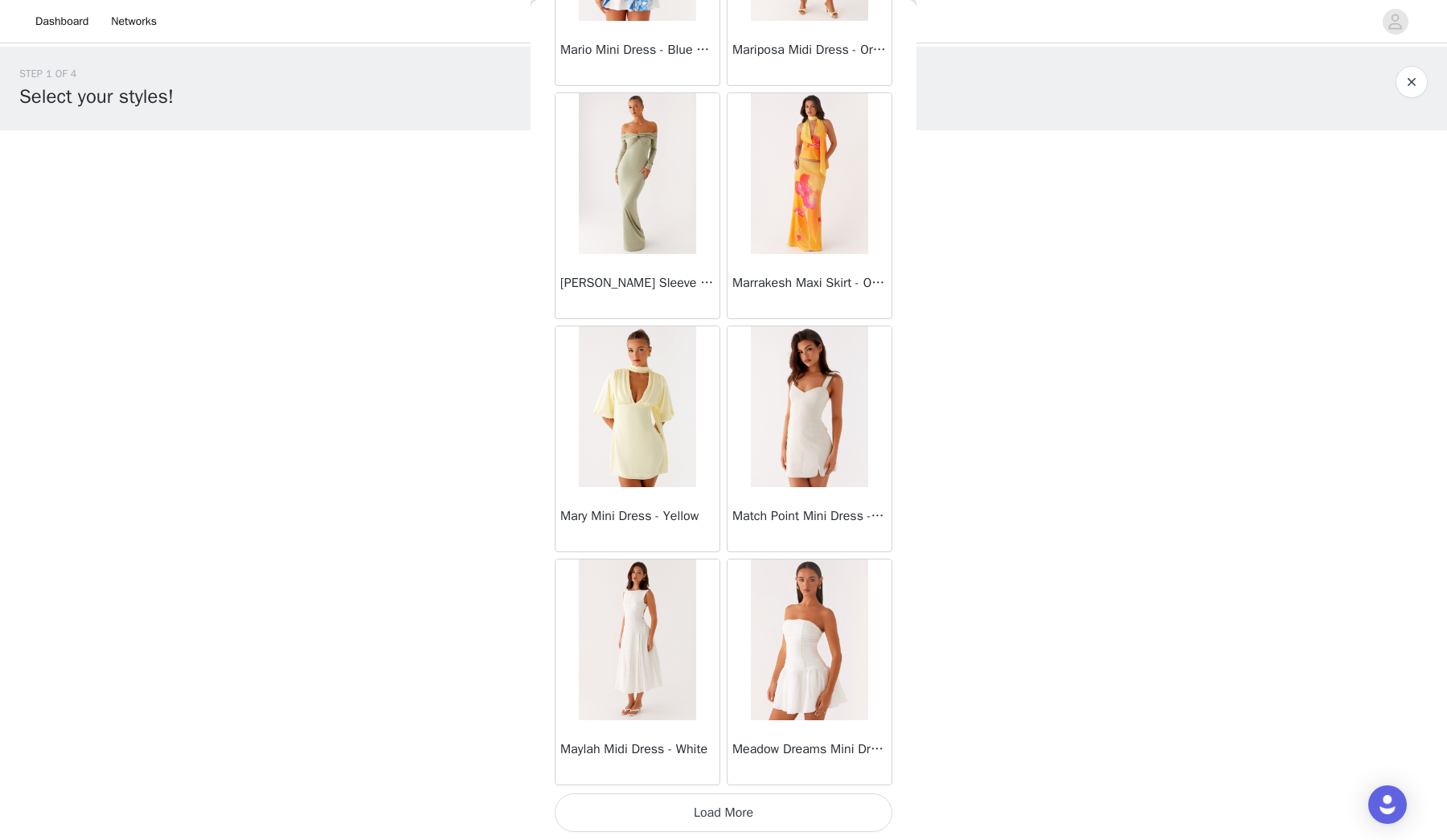 click on "Load More" at bounding box center (724, 813) 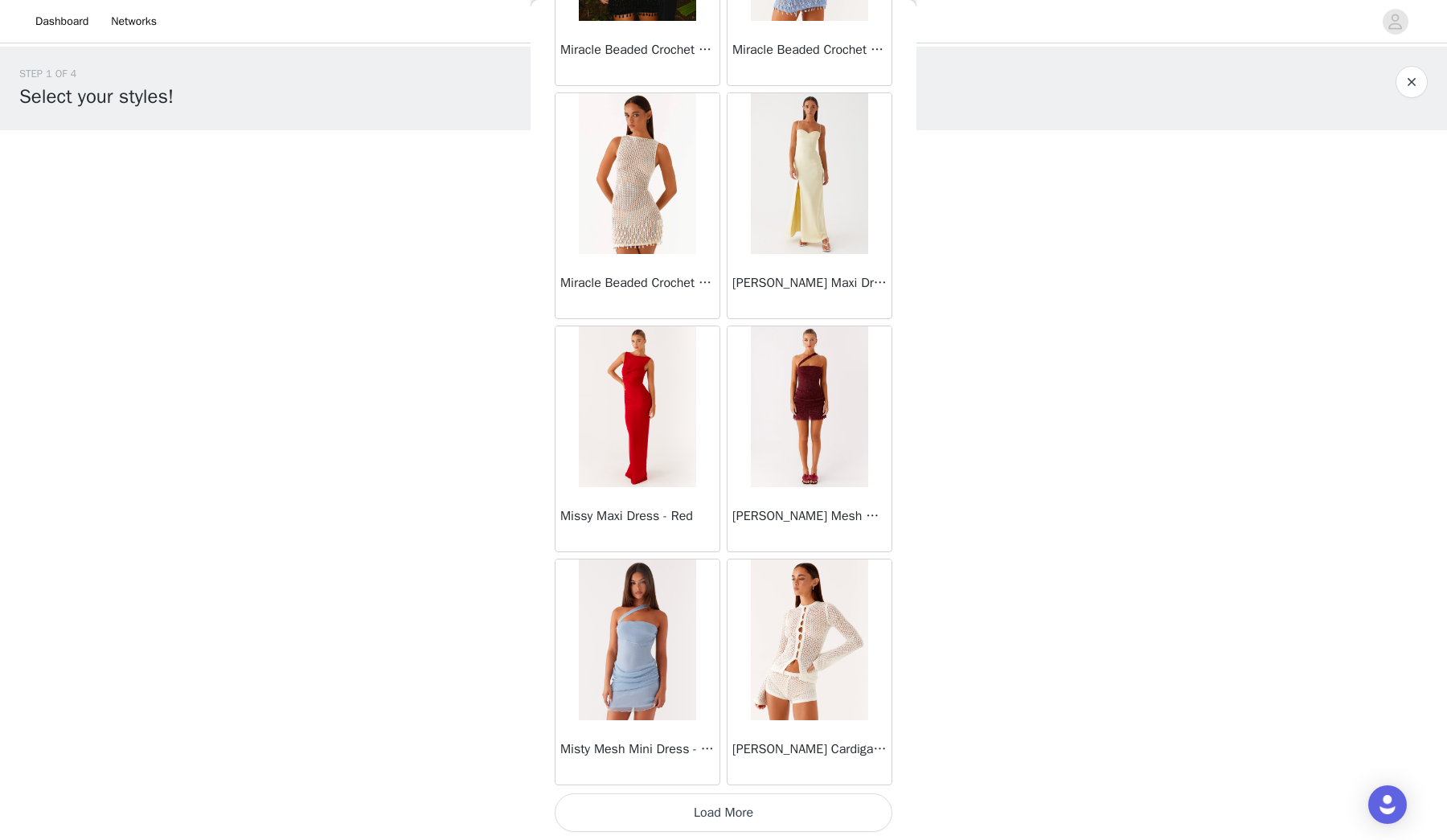 scroll, scrollTop: 34255, scrollLeft: 0, axis: vertical 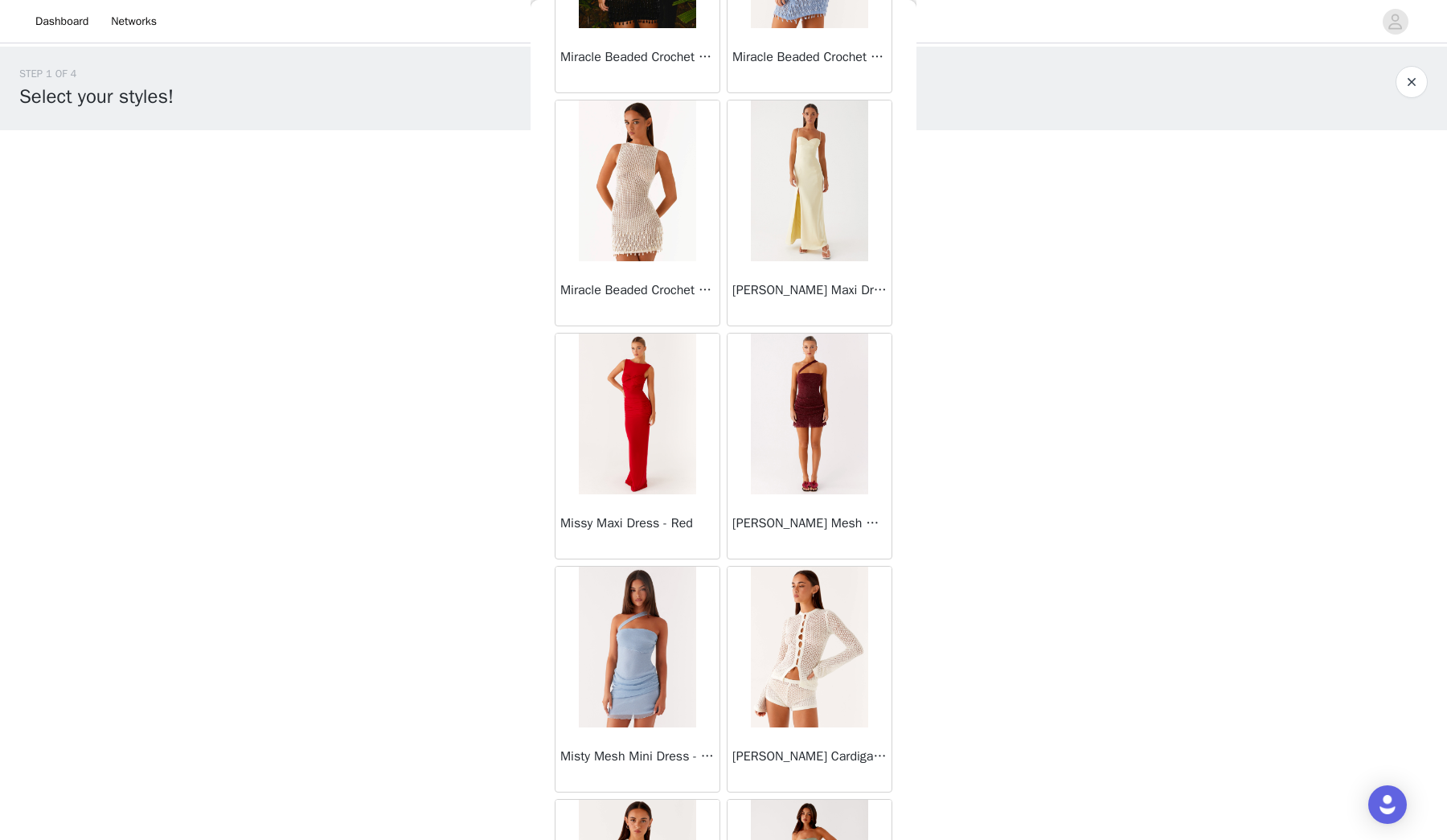 click at bounding box center (809, 647) 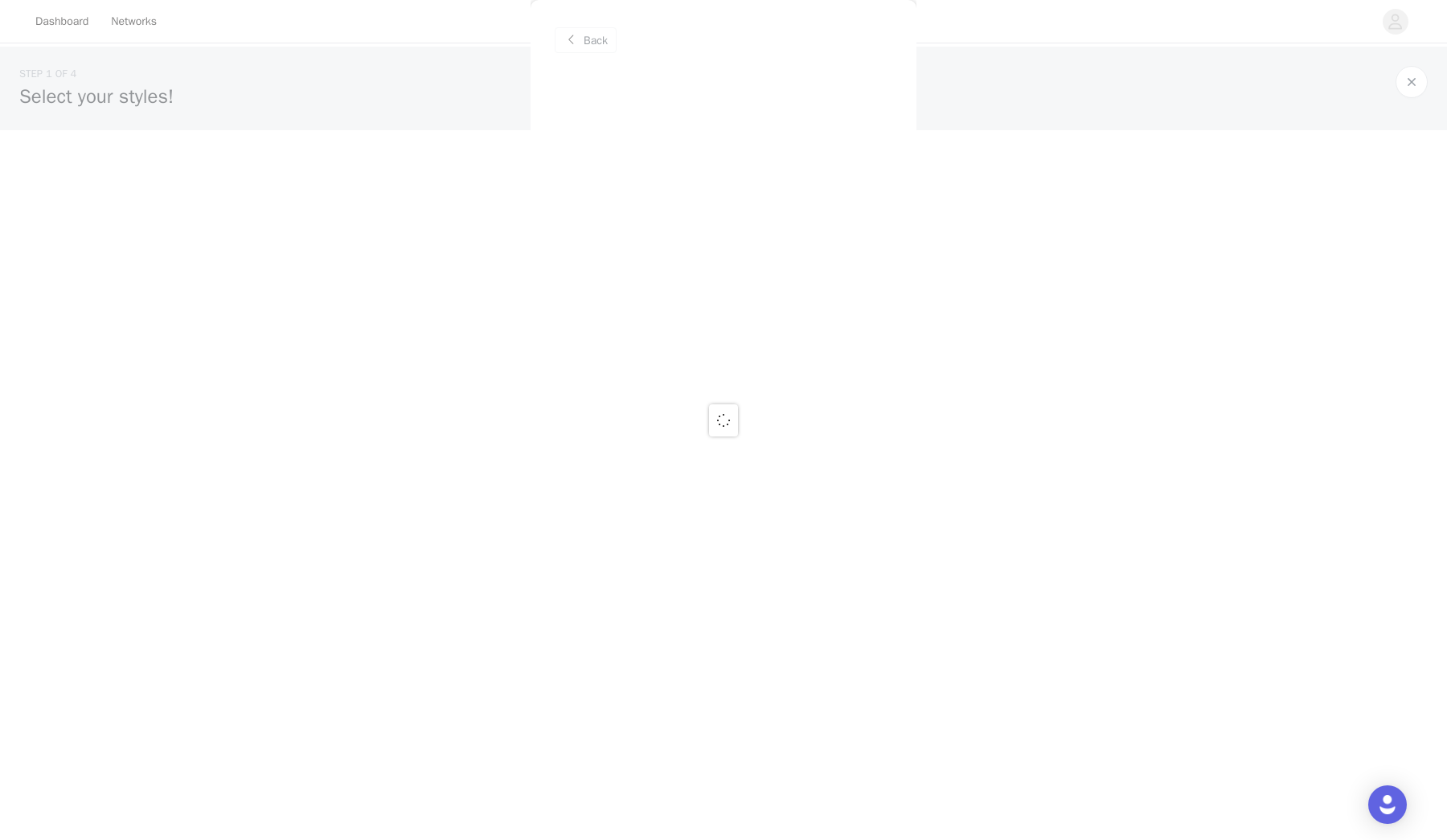 scroll, scrollTop: 0, scrollLeft: 0, axis: both 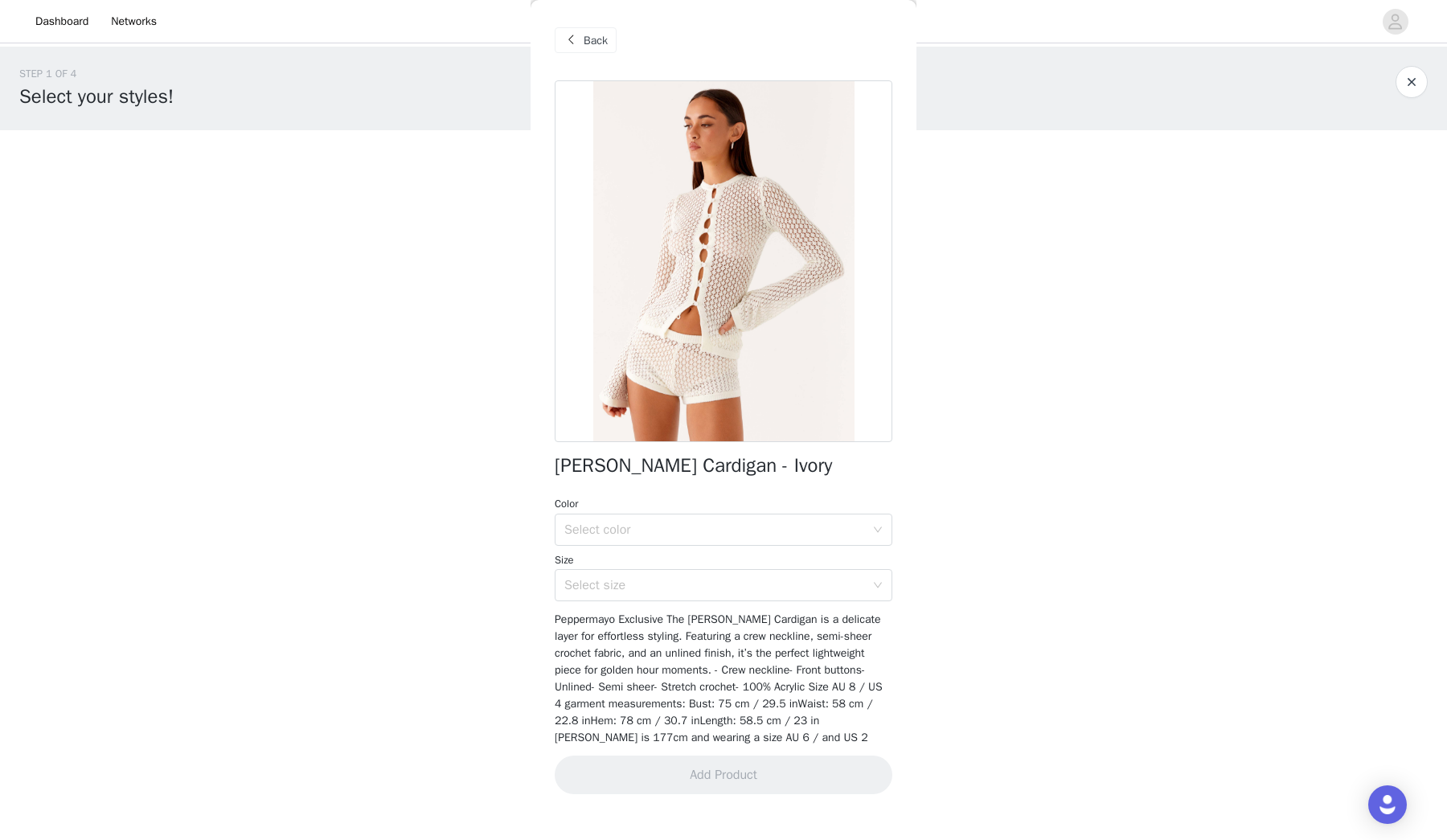 click on "Back" at bounding box center [596, 40] 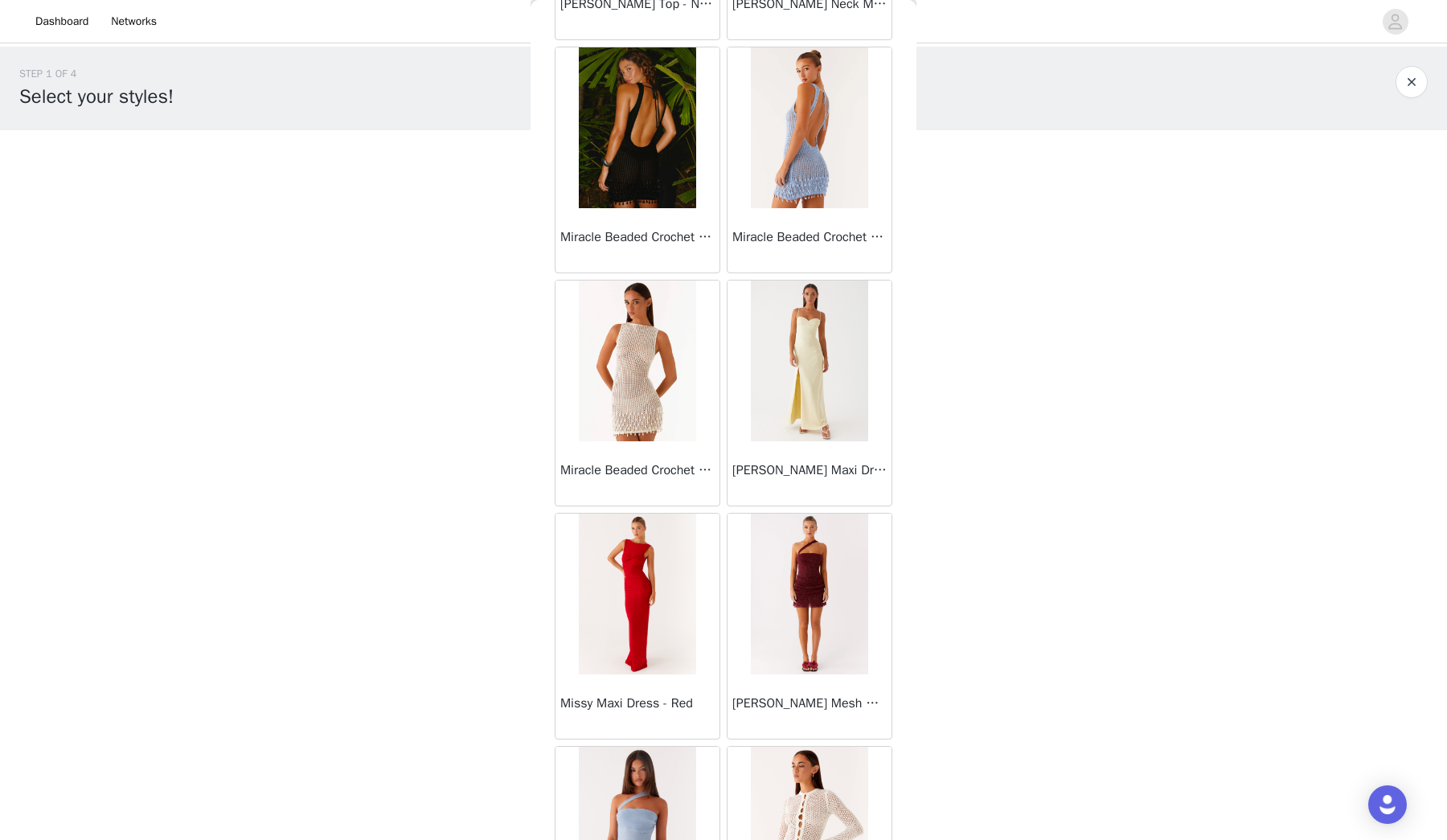 scroll, scrollTop: 34067, scrollLeft: 0, axis: vertical 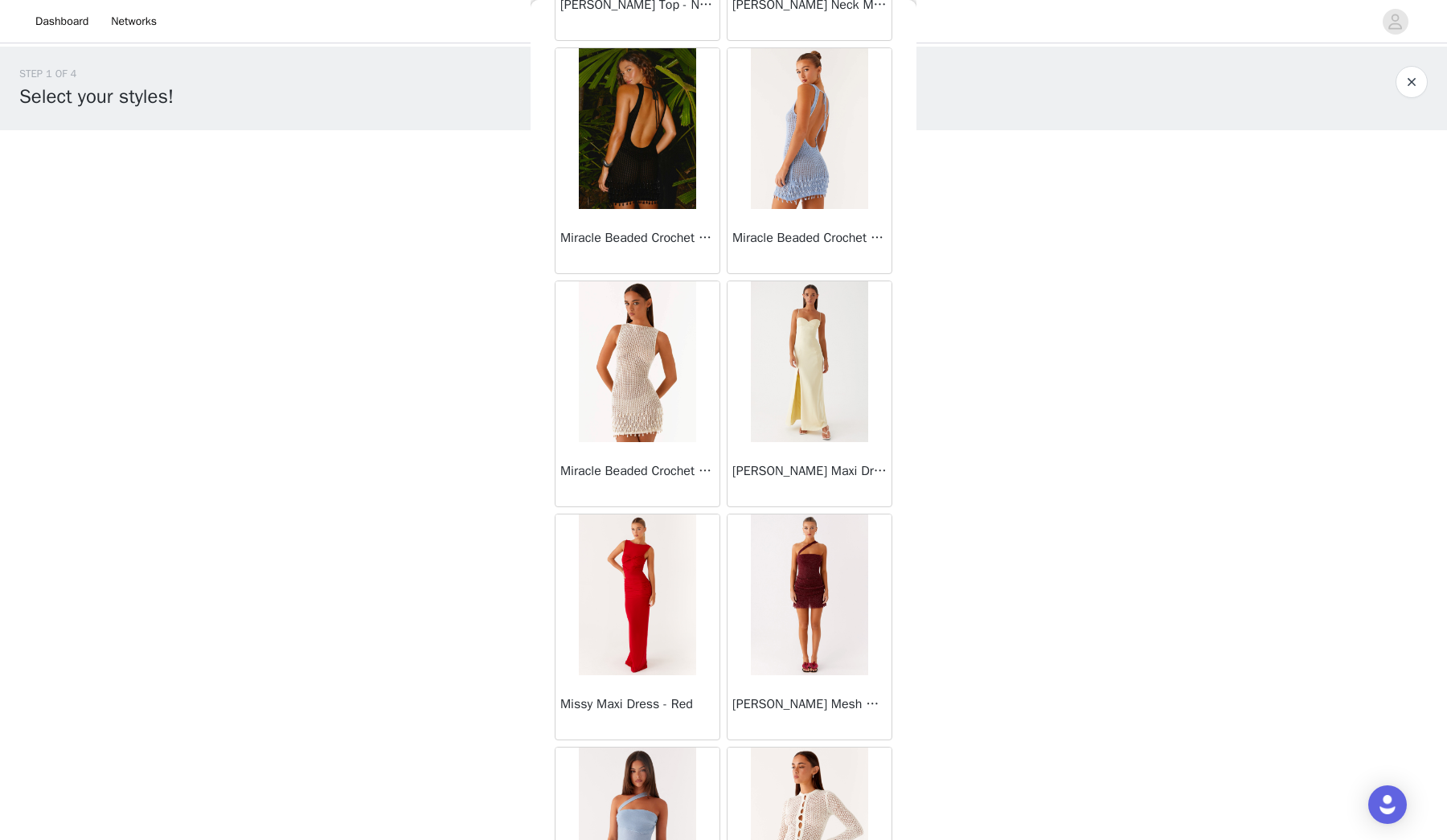 click at bounding box center [809, 129] 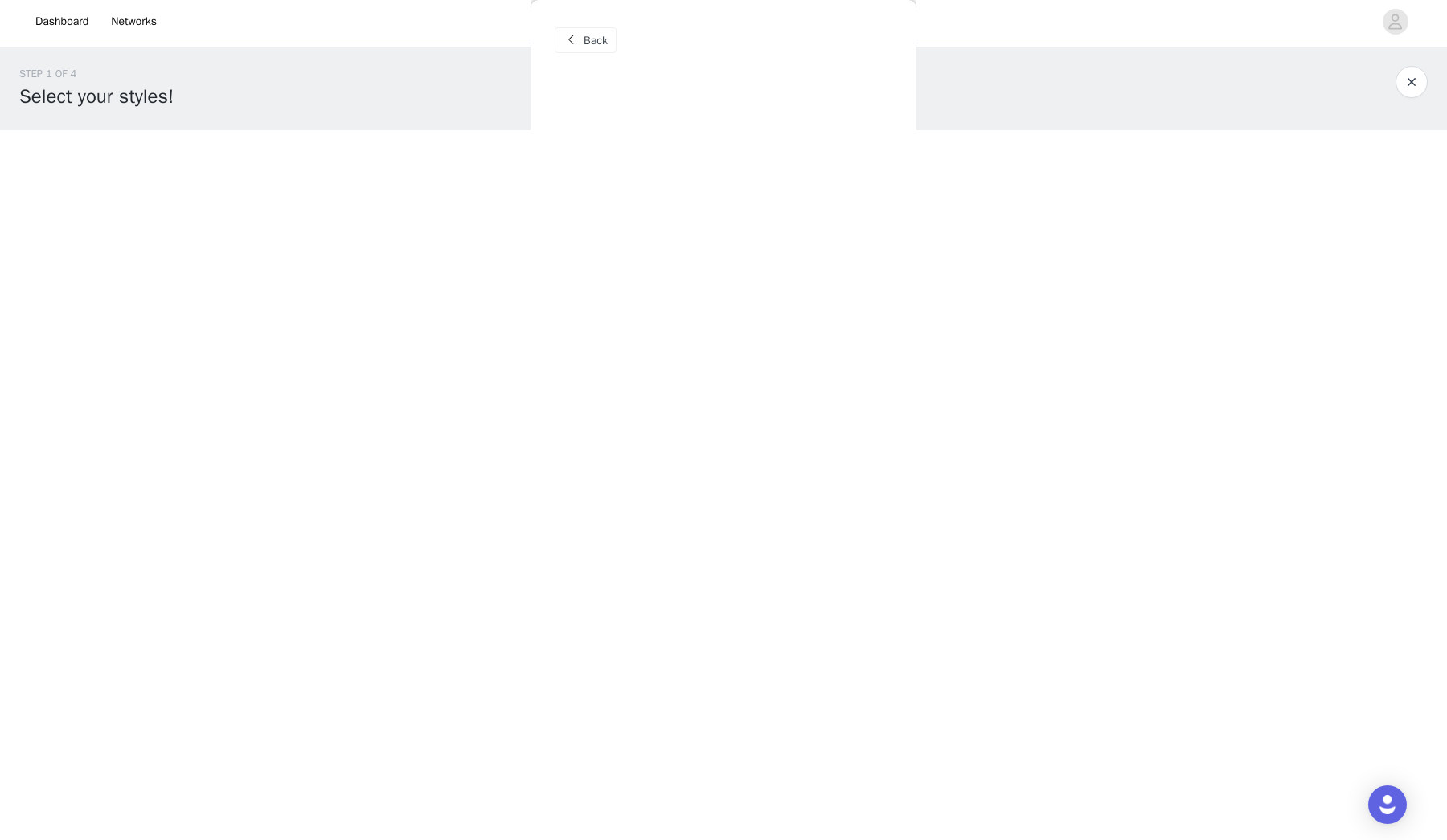scroll, scrollTop: 0, scrollLeft: 0, axis: both 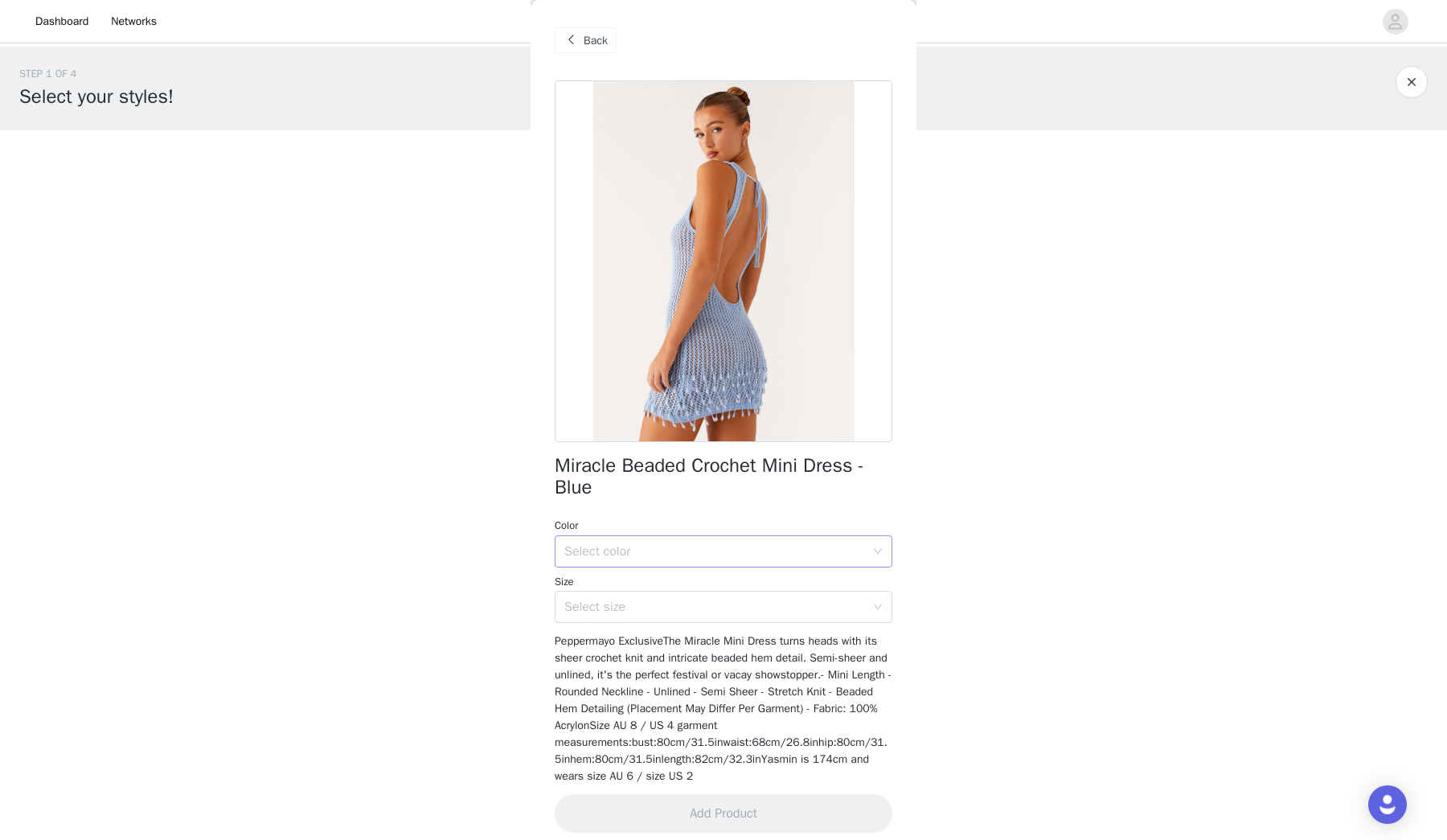 click on "Select color" at bounding box center (718, 551) 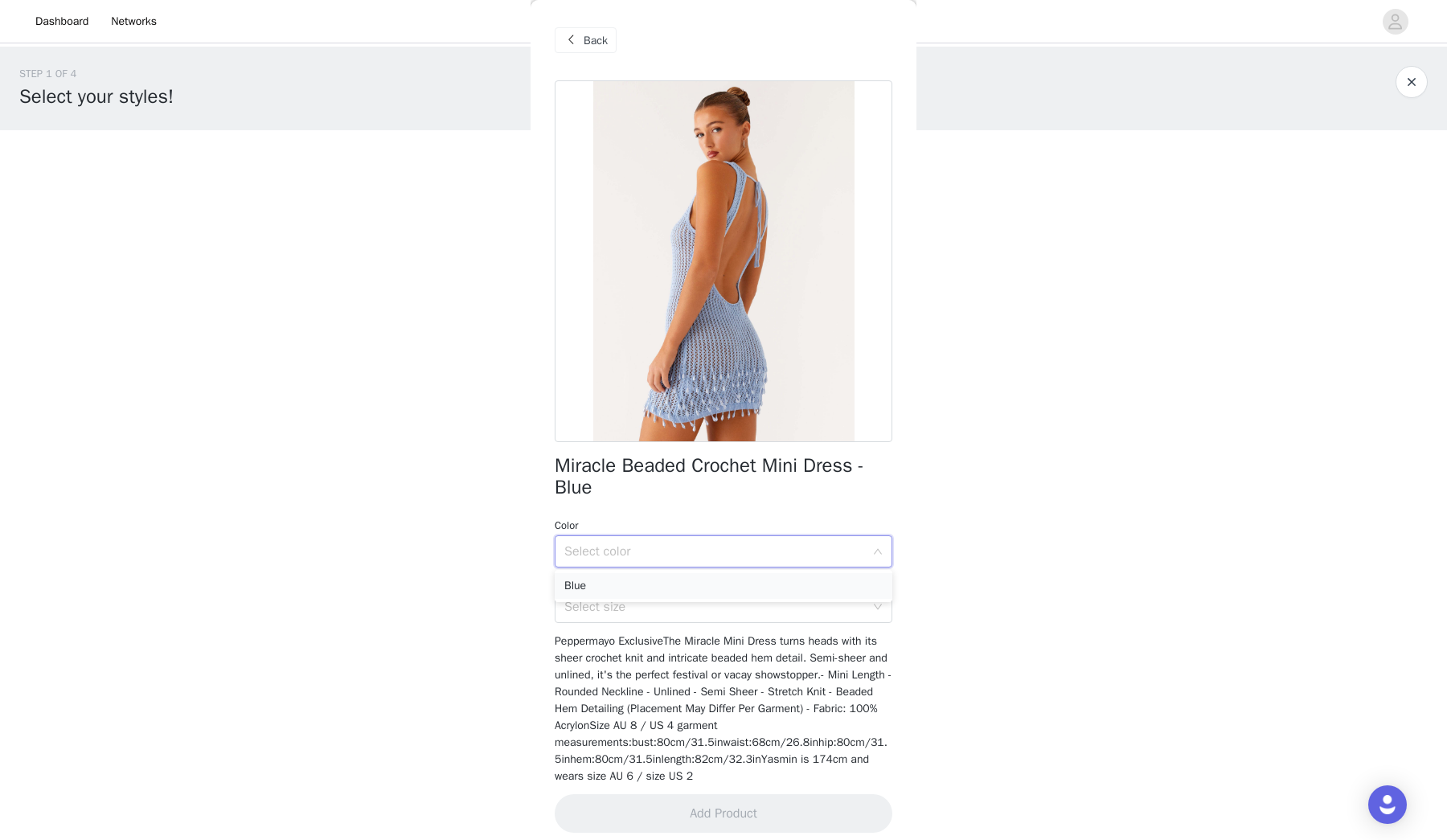 click on "Blue" at bounding box center [724, 586] 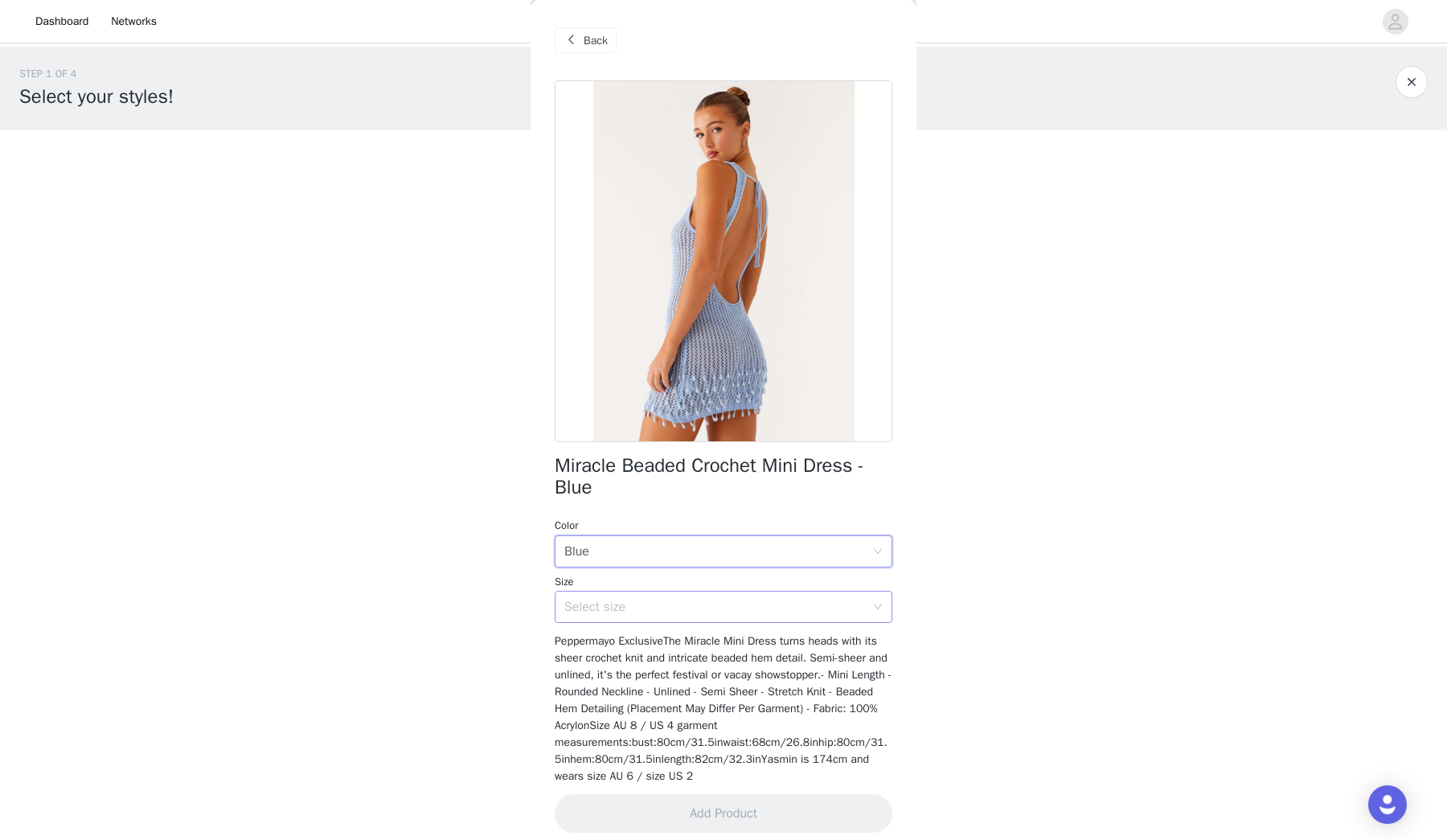 click on "Select size" at bounding box center (715, 607) 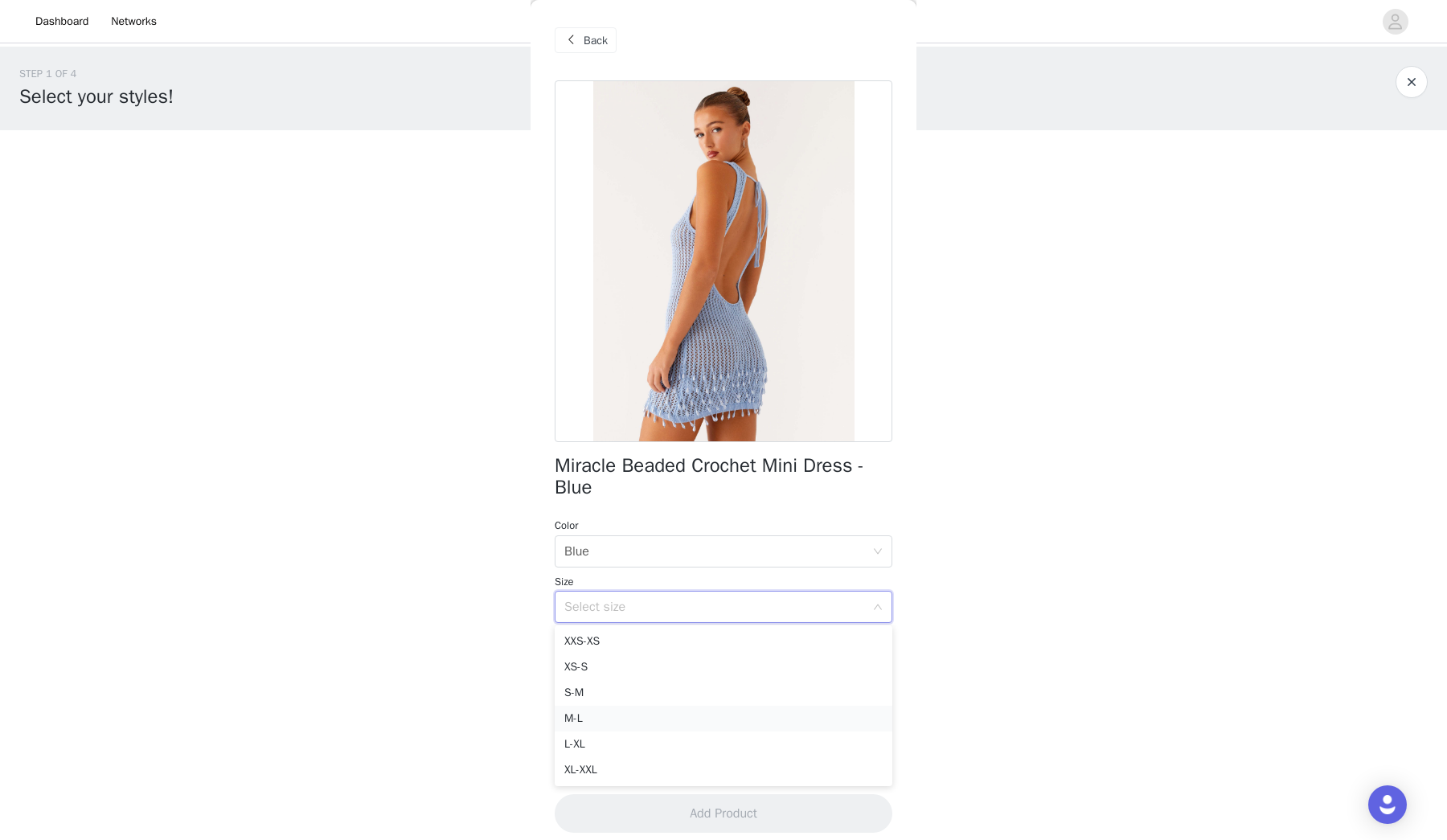 click on "M-L" at bounding box center (724, 719) 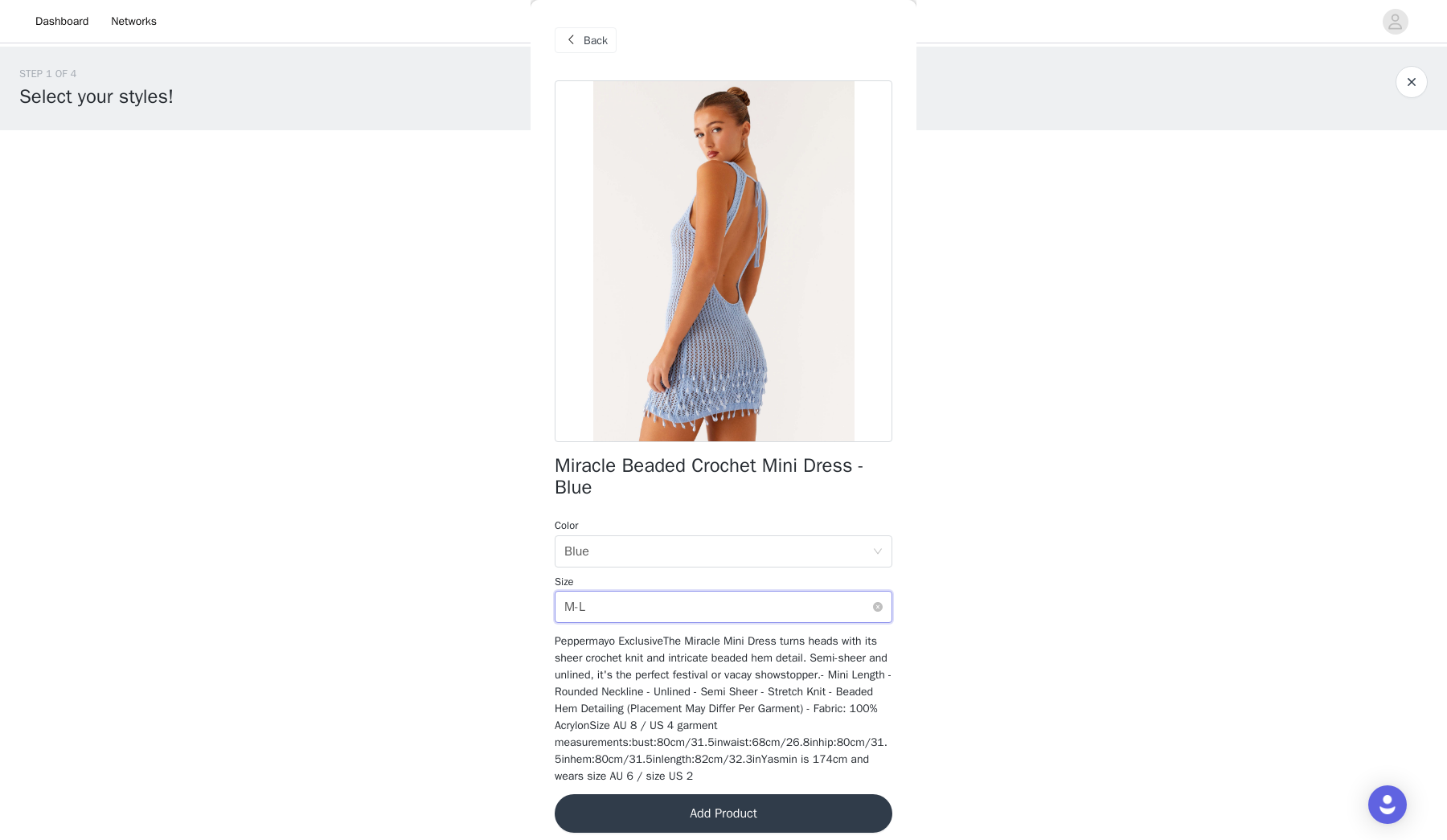 click on "Select size M-L" at bounding box center [718, 607] 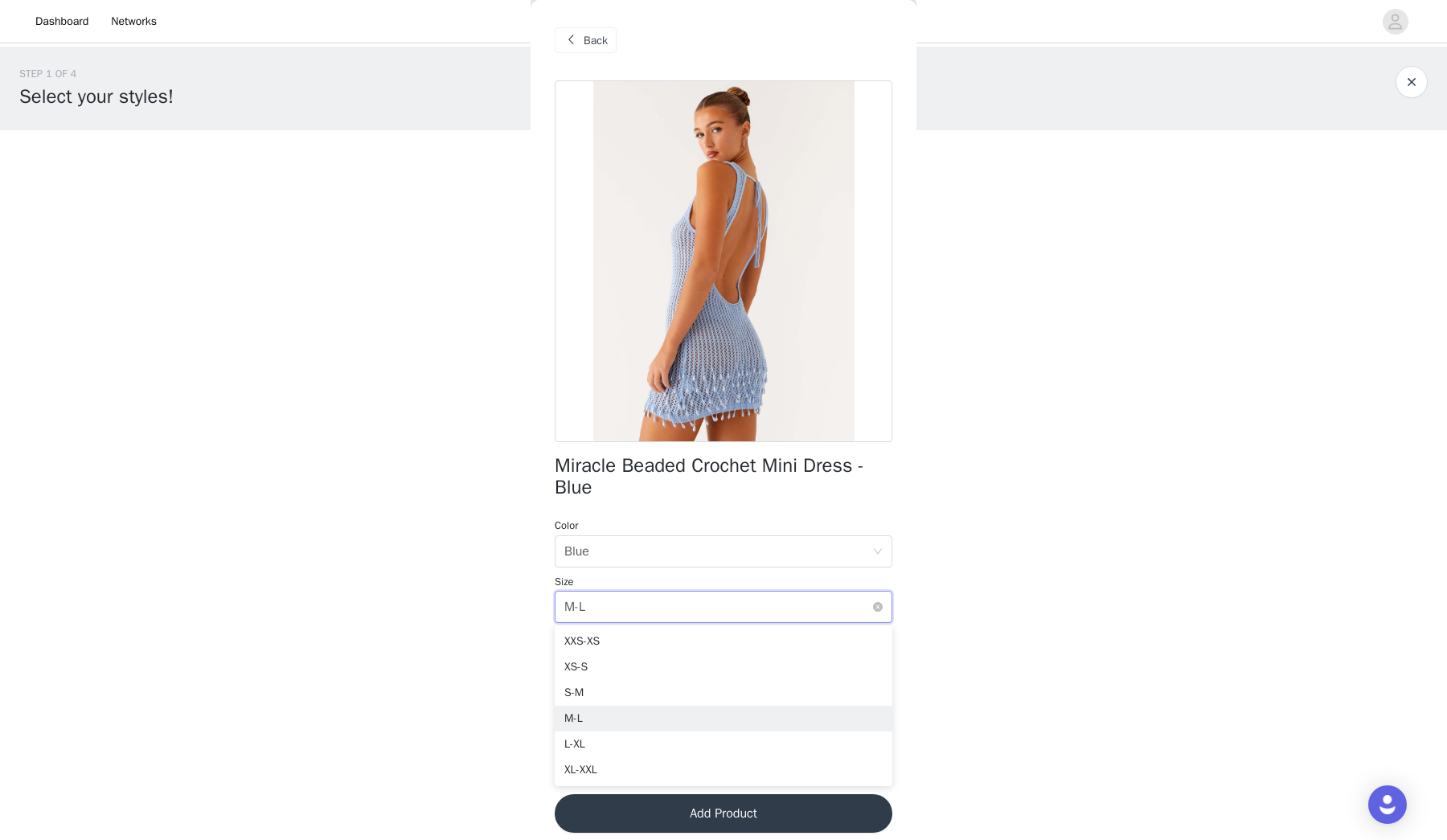 click on "Select size M-L" at bounding box center (718, 607) 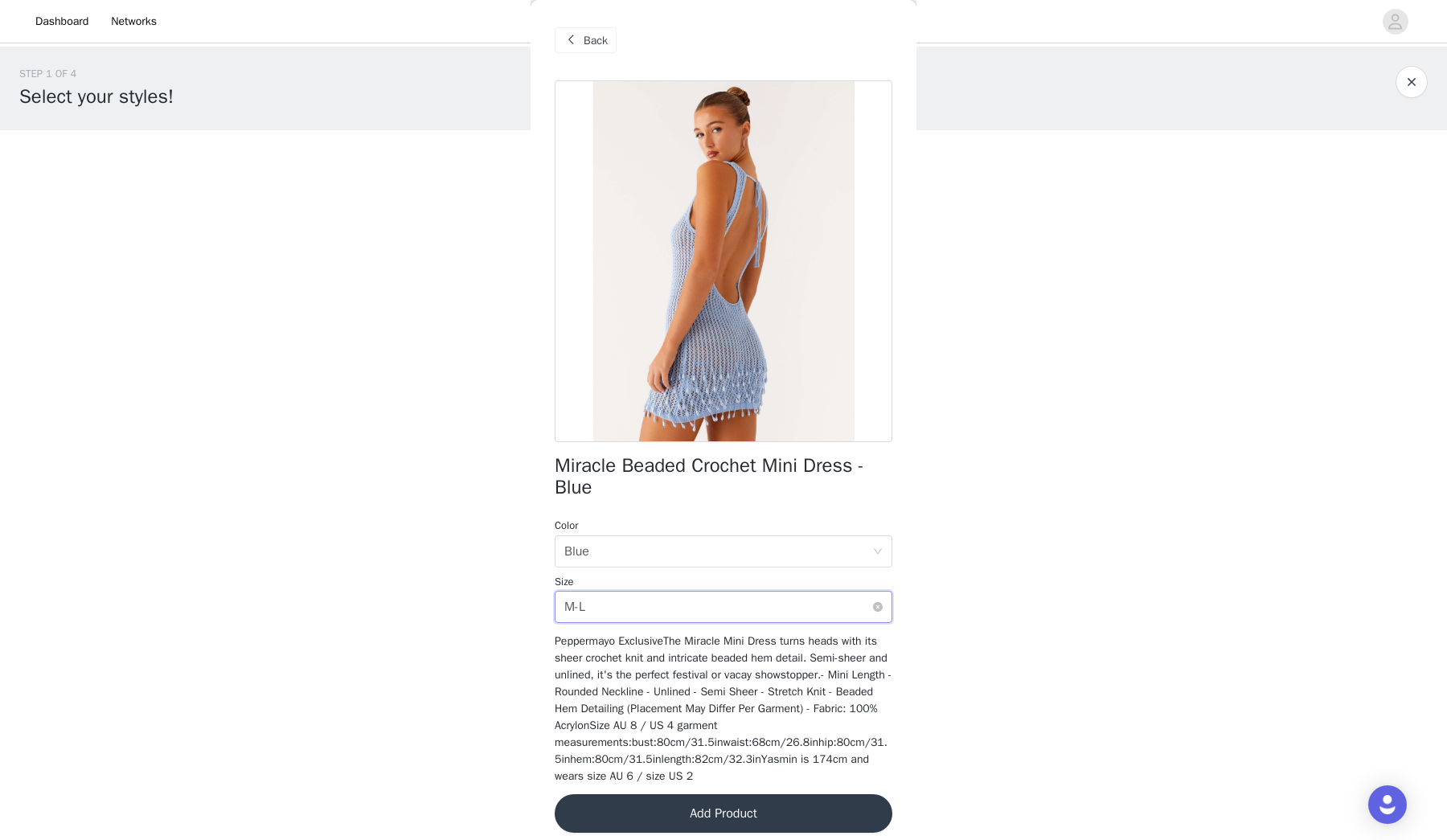 click on "Select size M-L" at bounding box center [718, 607] 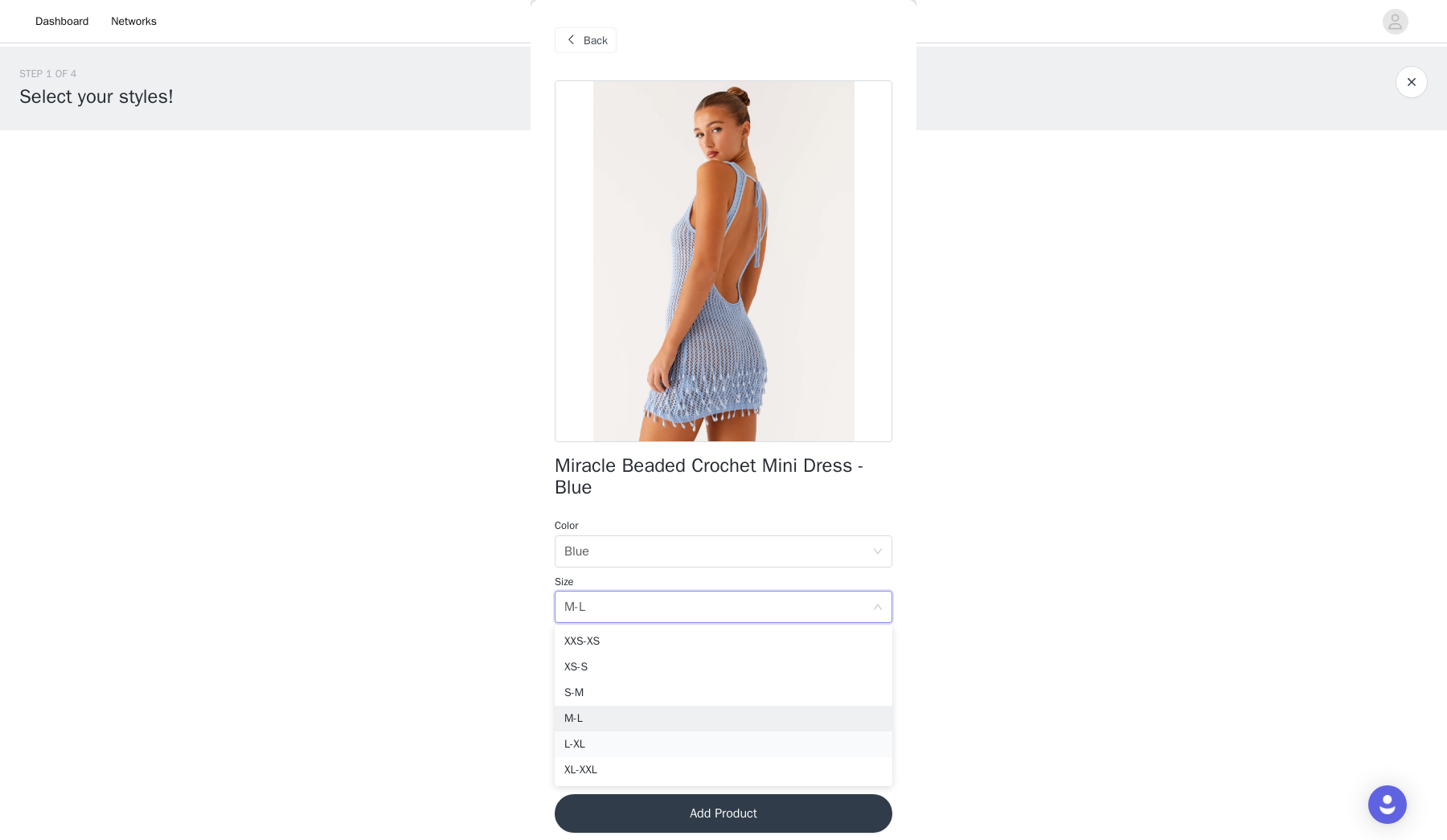 click on "L-XL" at bounding box center (724, 744) 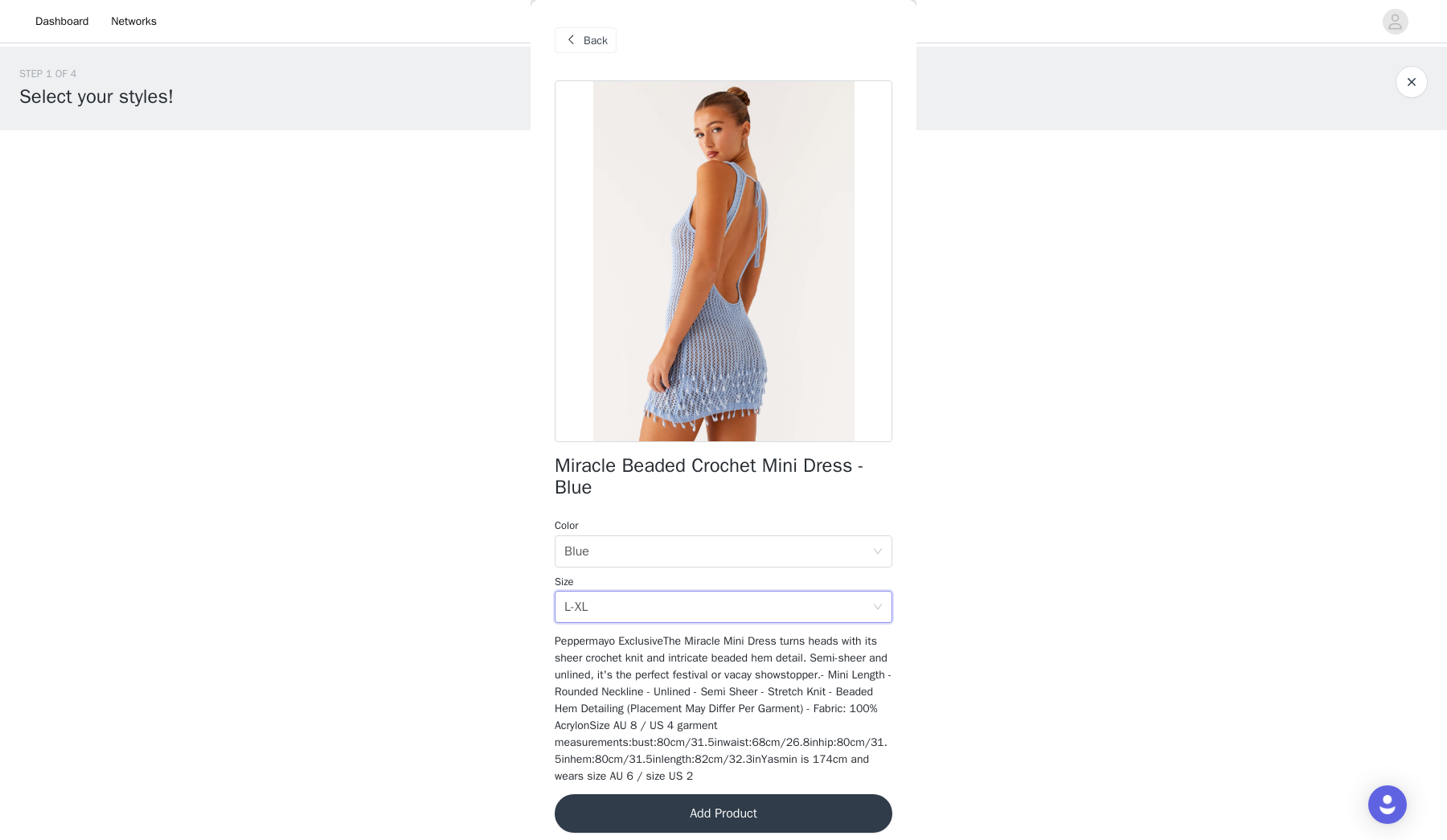 click on "Add Product" at bounding box center (724, 813) 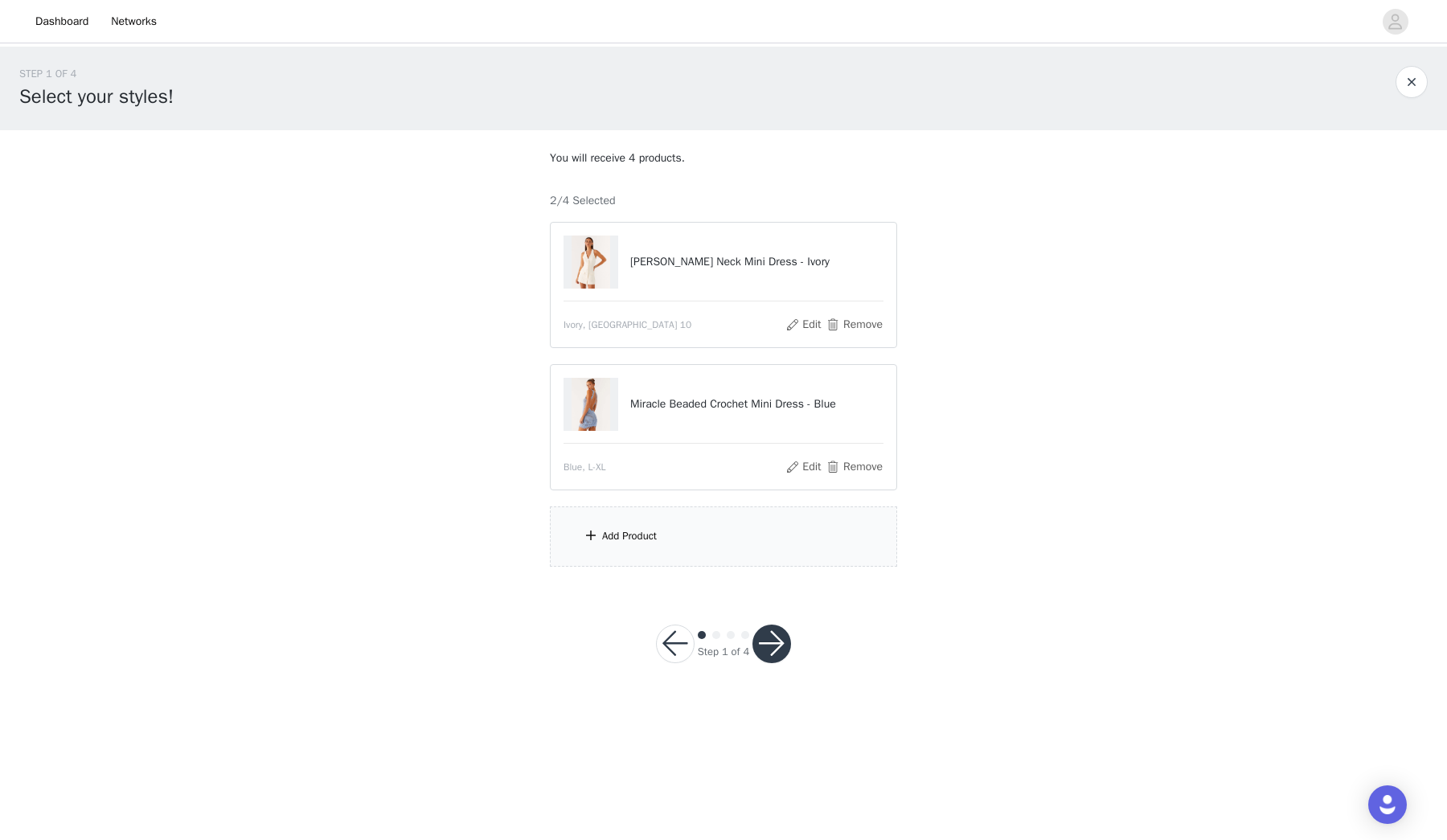 click on "You will receive 4 products.       2/4 Selected           [PERSON_NAME] Neck Mini Dress - Ivory           Ivory, [GEOGRAPHIC_DATA] 10       Edit   Remove     Miracle Beaded Crochet Mini Dress - Blue           Blue, L-XL       Edit   Remove     Add Product" at bounding box center (724, 358) 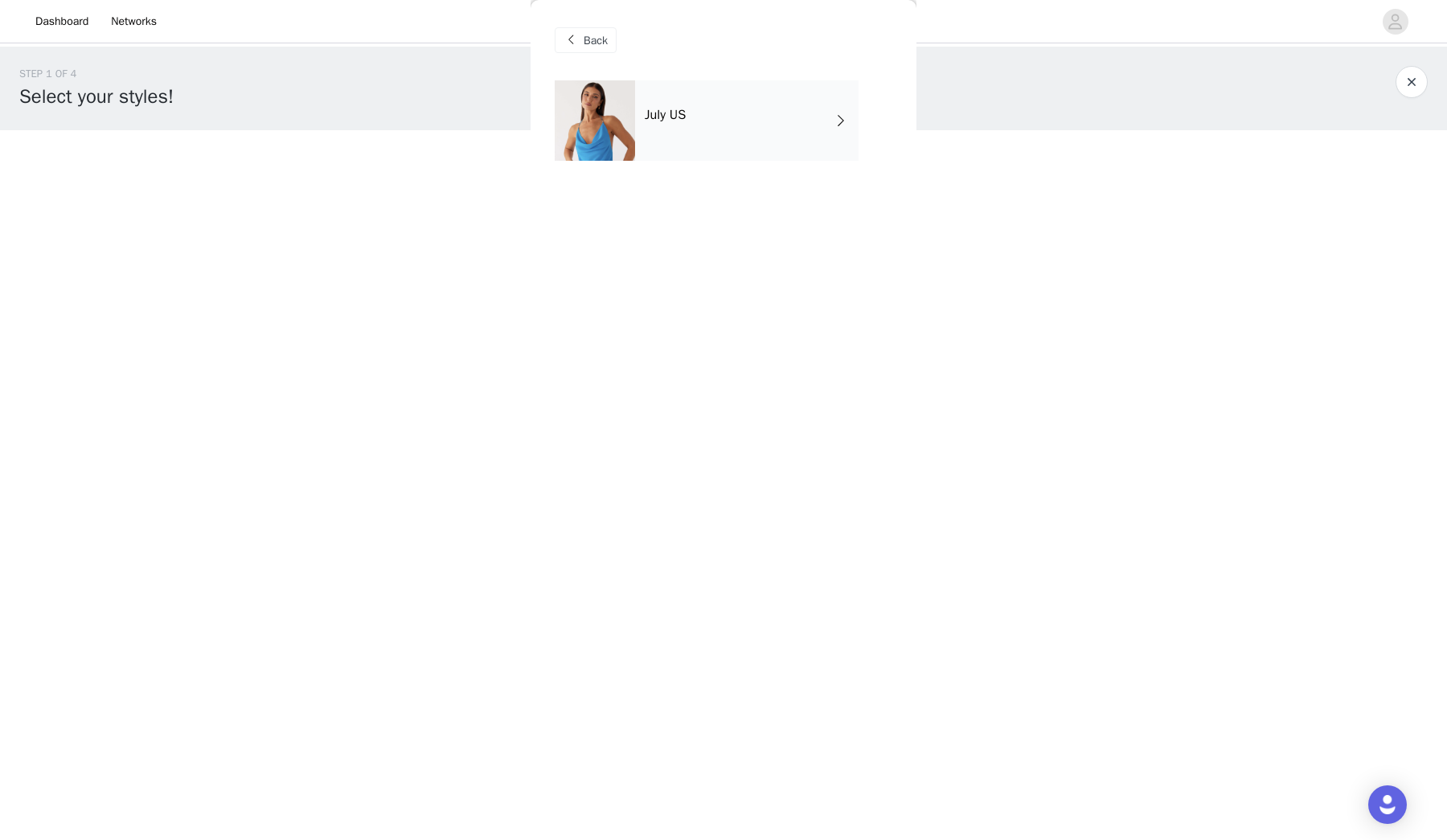 click on "July US" at bounding box center [747, 121] 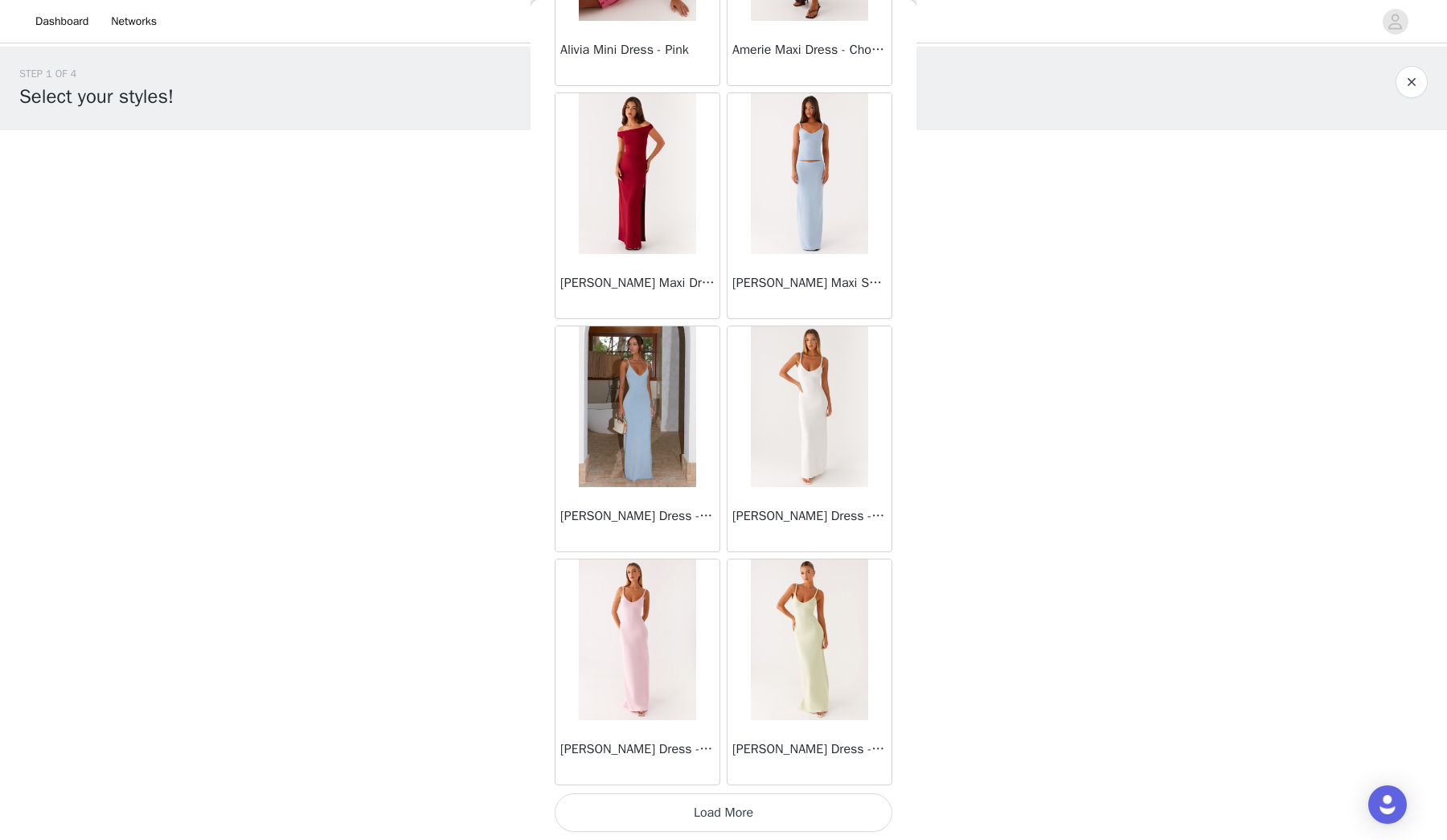 click on "Load More" at bounding box center (724, 813) 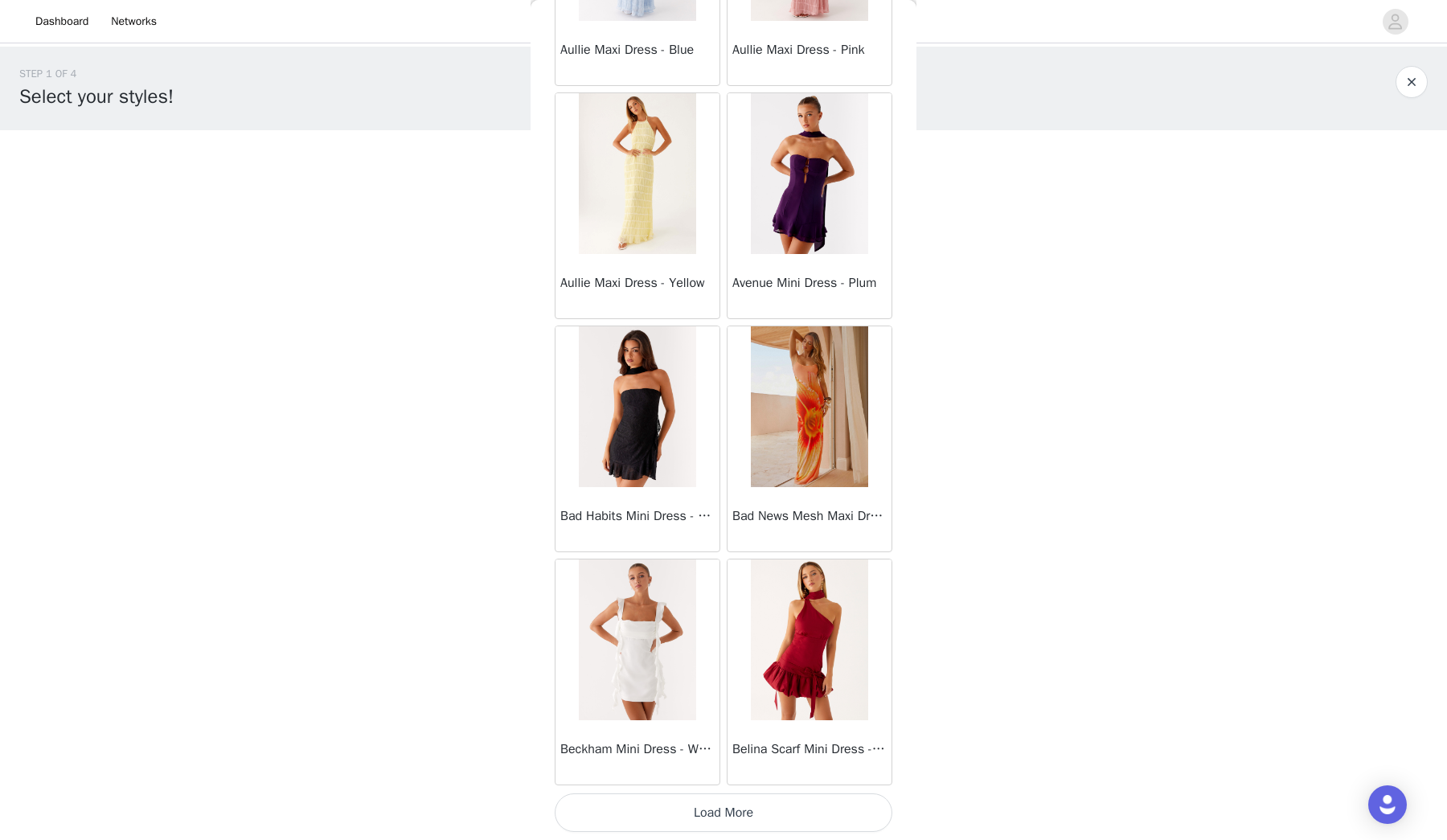 click on "Load More" at bounding box center (724, 813) 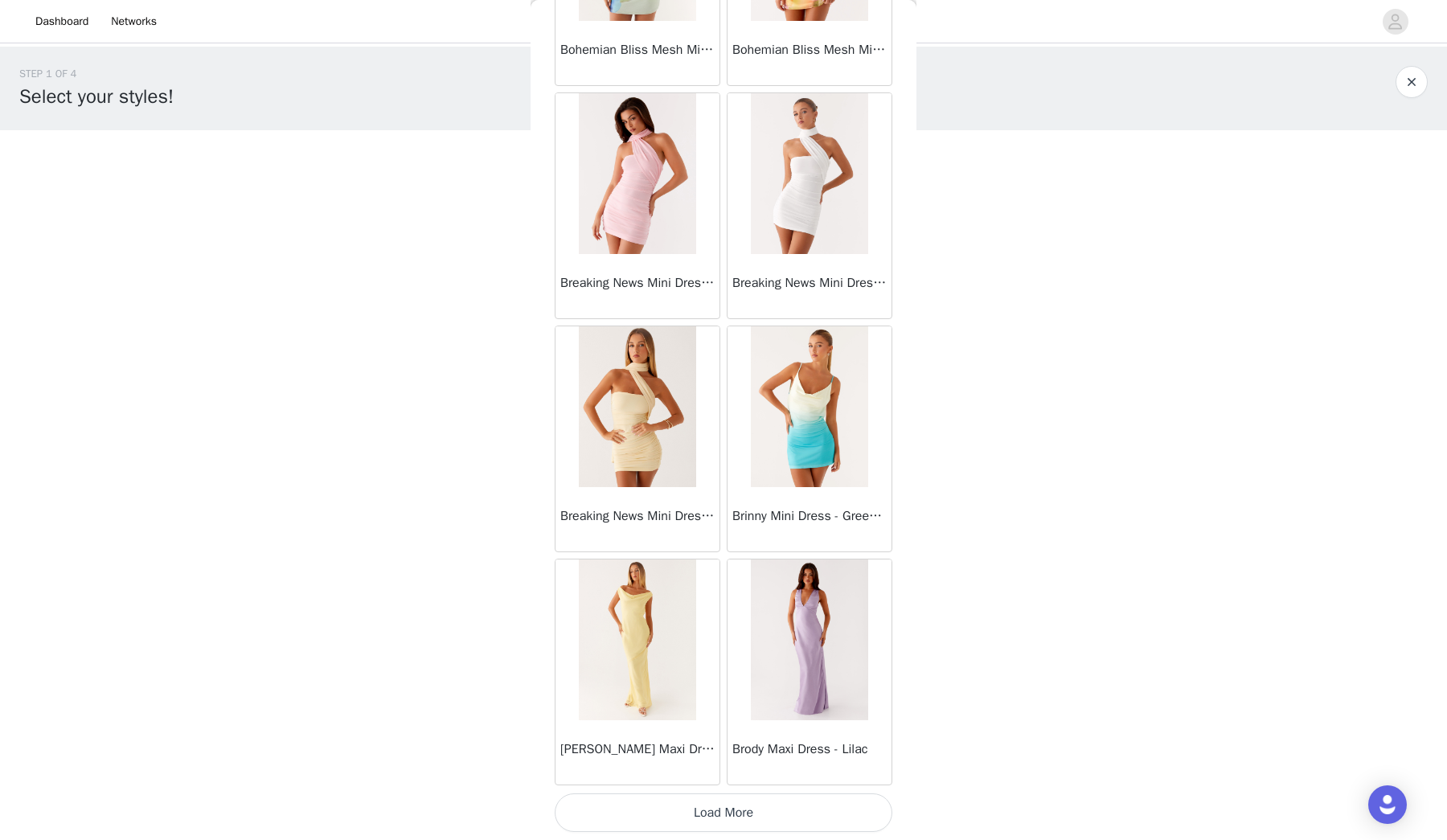click on "Load More" at bounding box center [724, 813] 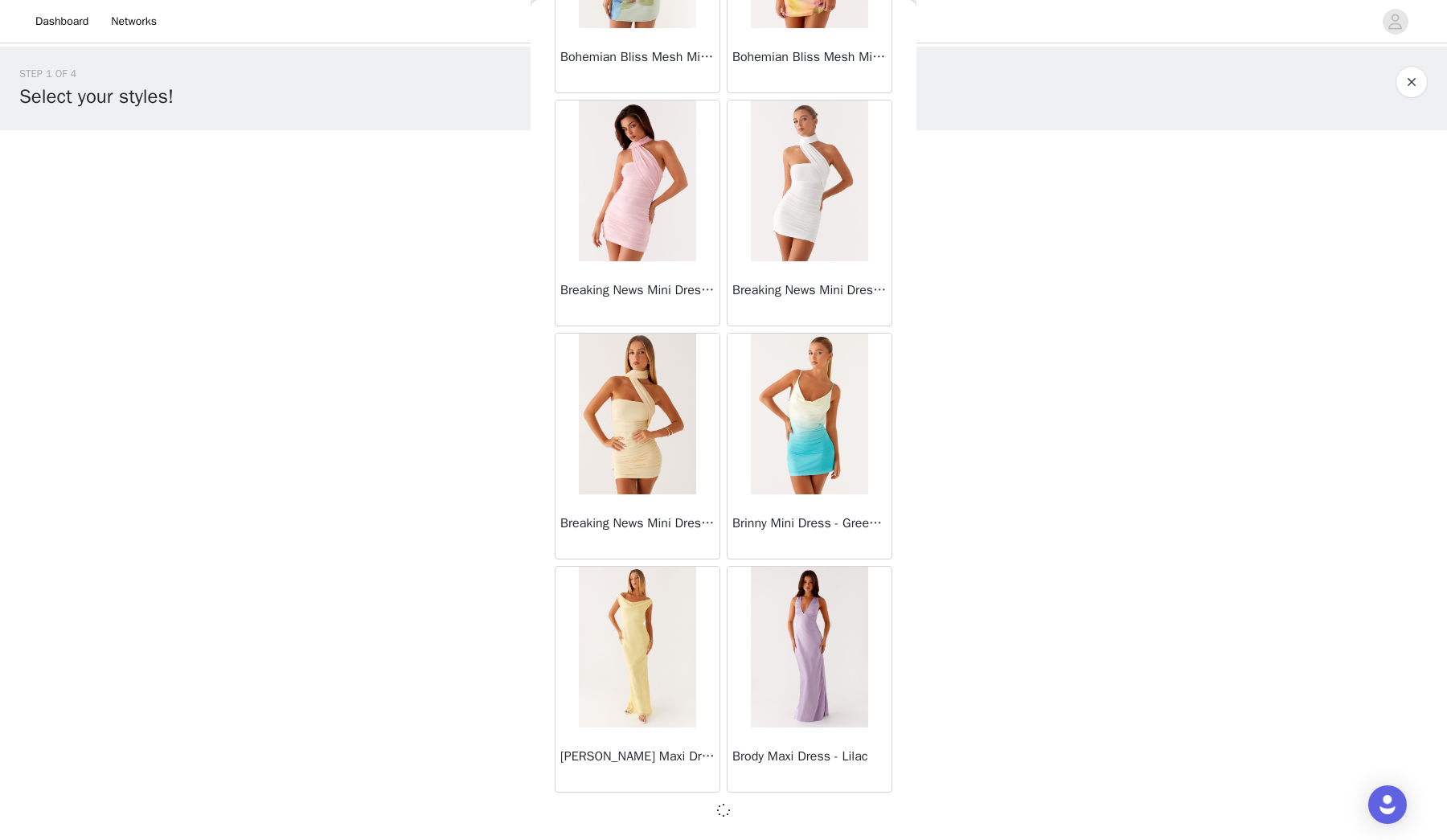 scroll, scrollTop: 6275, scrollLeft: 0, axis: vertical 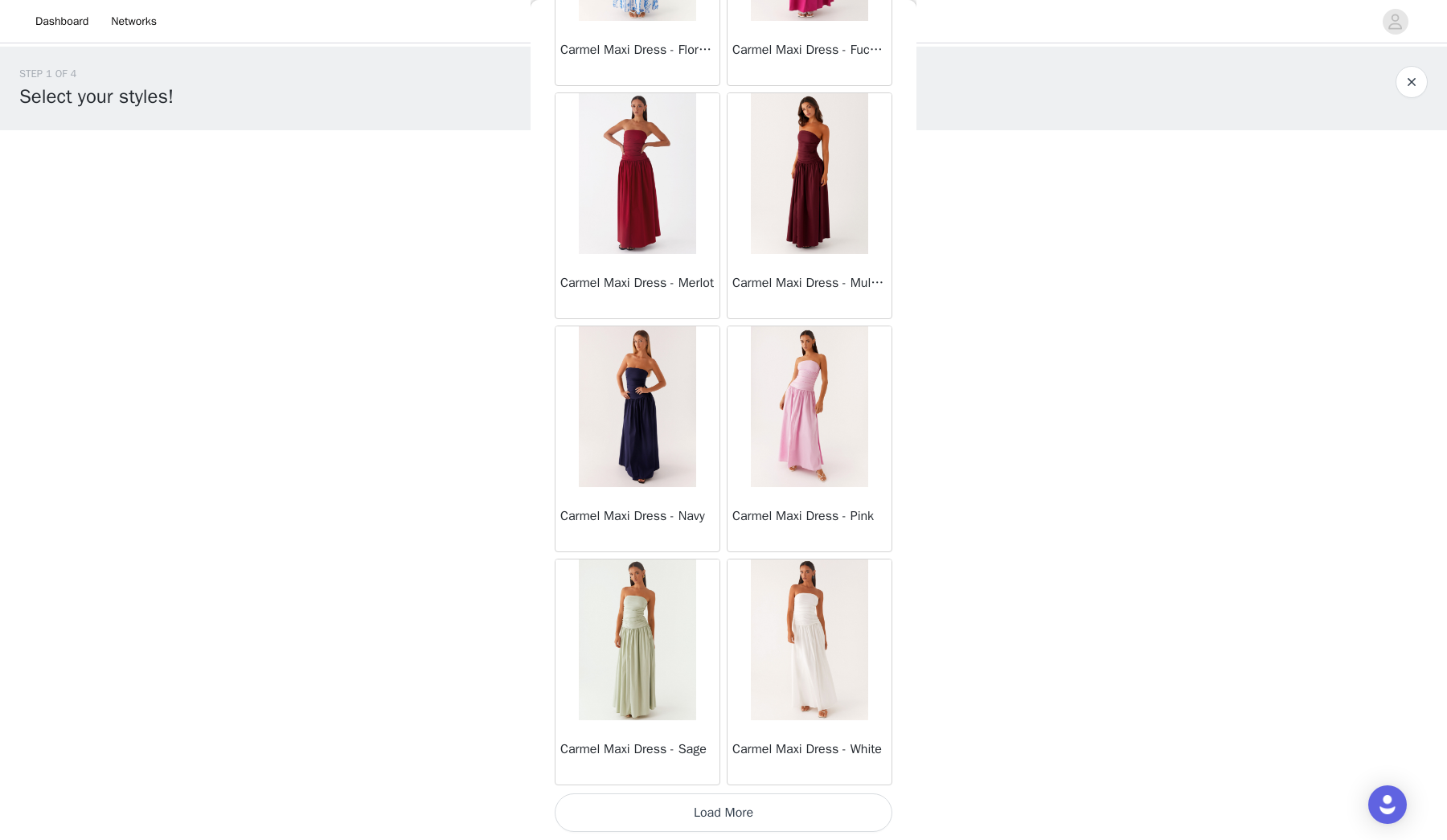 click on "Load More" at bounding box center (724, 813) 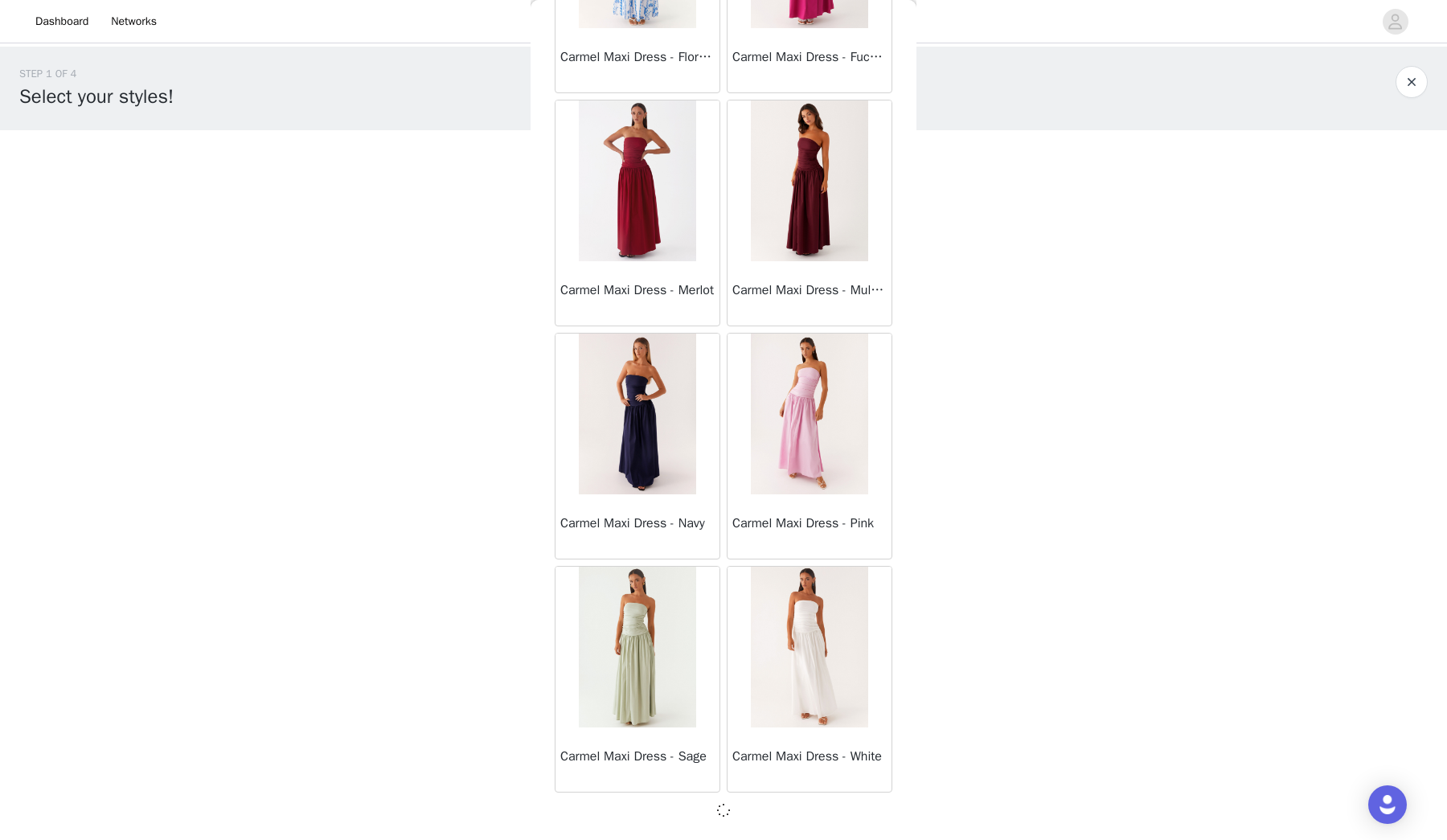 scroll, scrollTop: 8606, scrollLeft: 0, axis: vertical 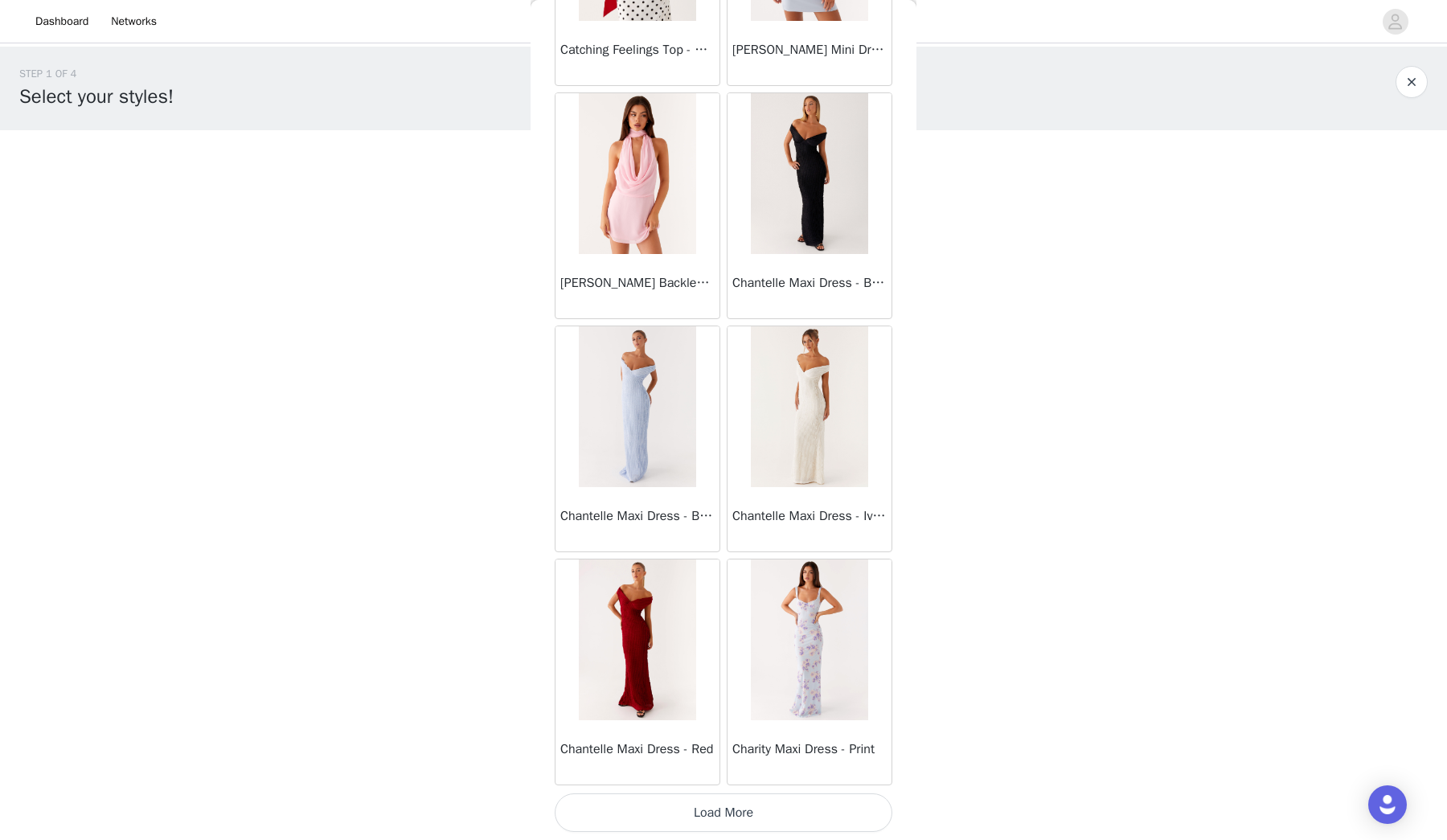 click on "Load More" at bounding box center (724, 813) 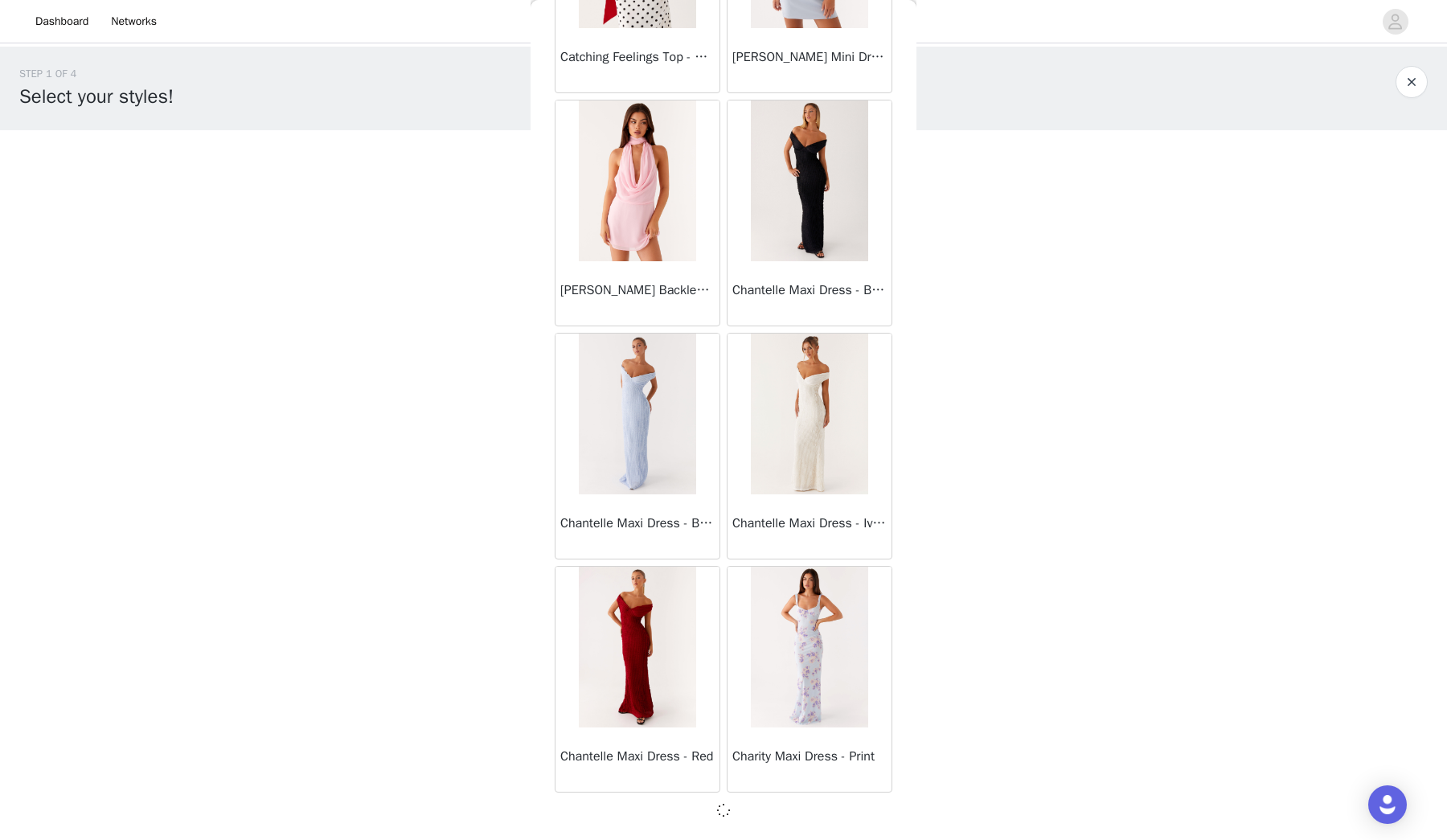 scroll, scrollTop: 10937, scrollLeft: 0, axis: vertical 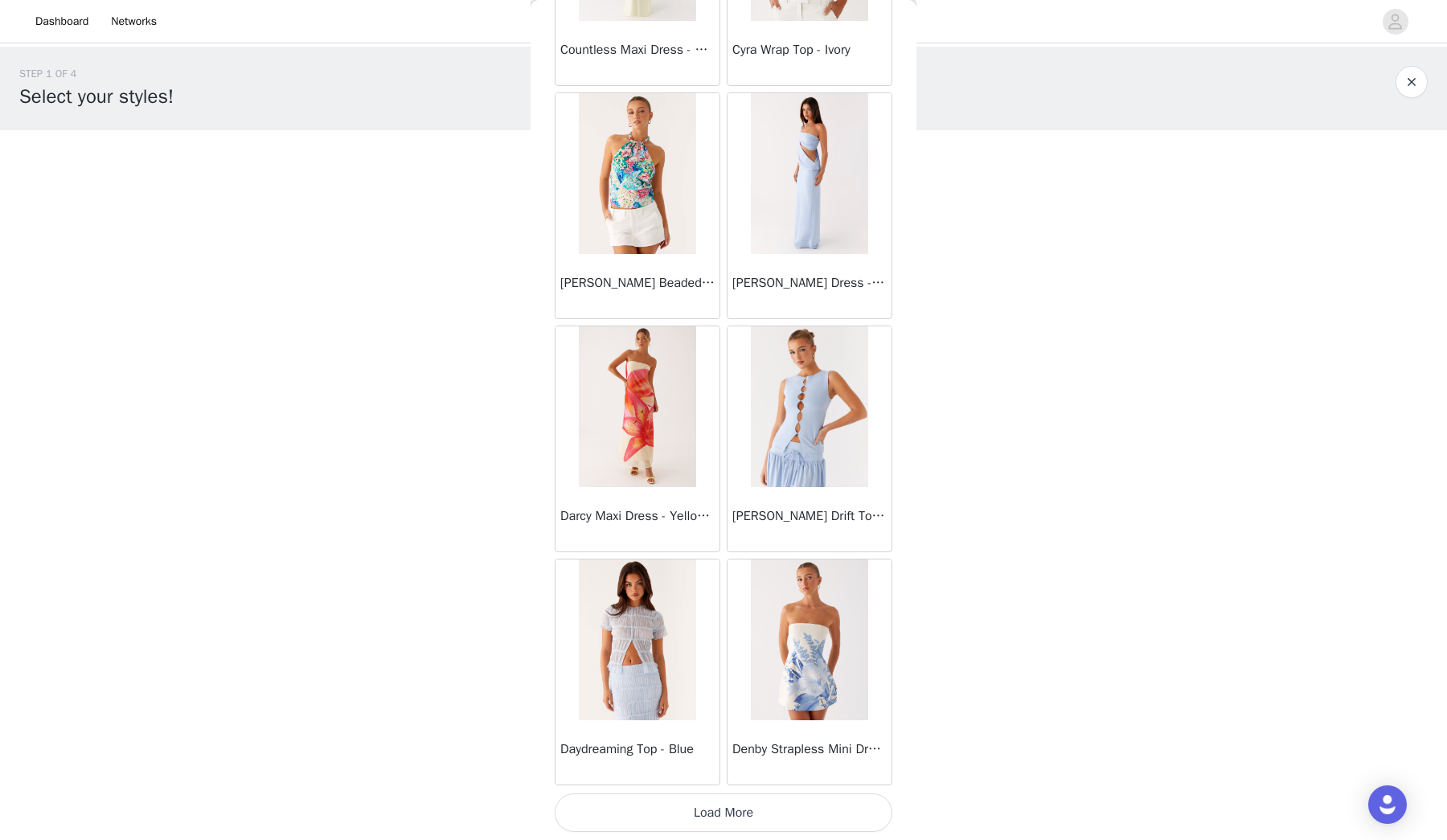 click on "Load More" at bounding box center (724, 813) 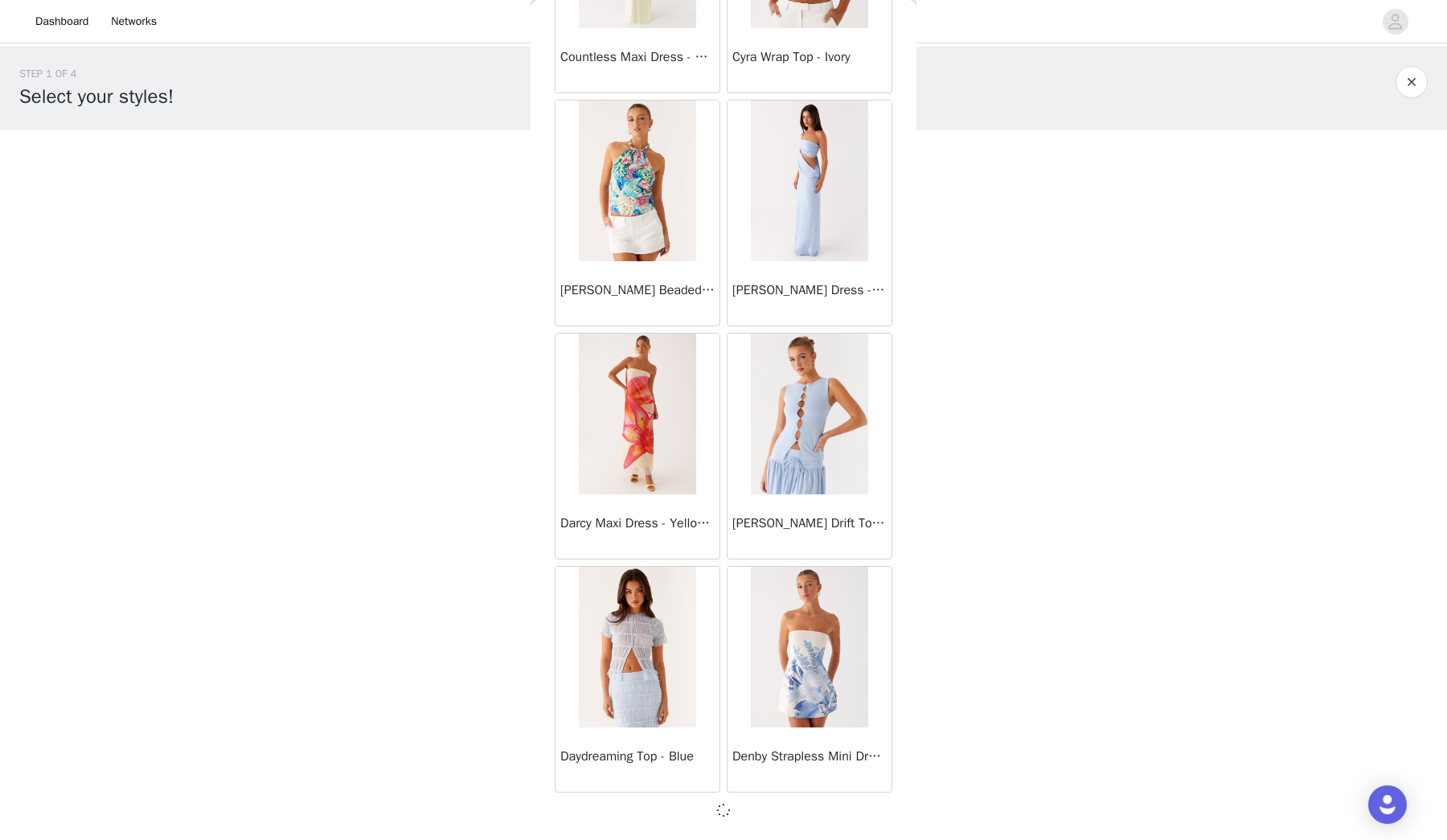 scroll, scrollTop: 13268, scrollLeft: 0, axis: vertical 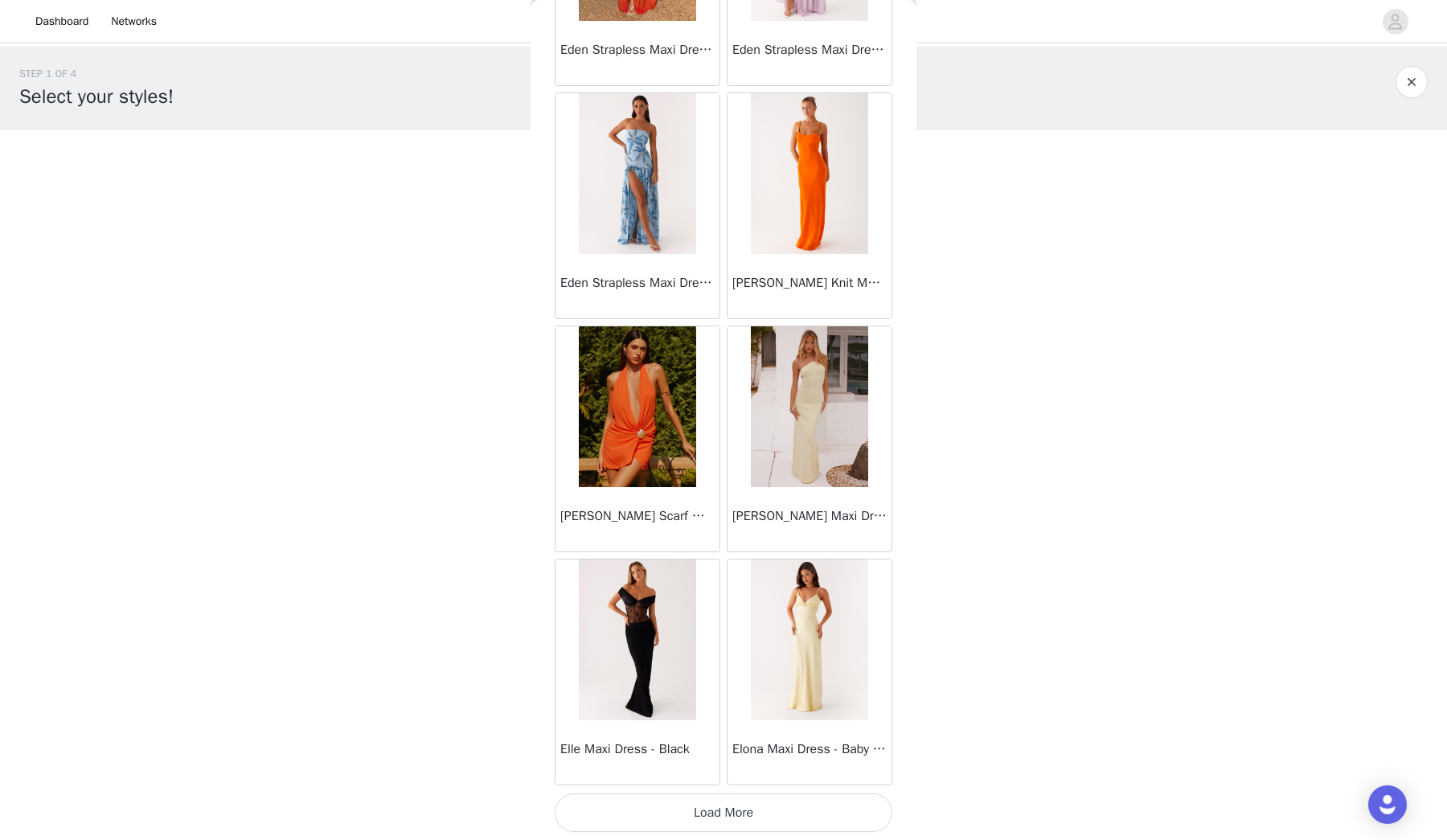 click on "Load More" at bounding box center [724, 813] 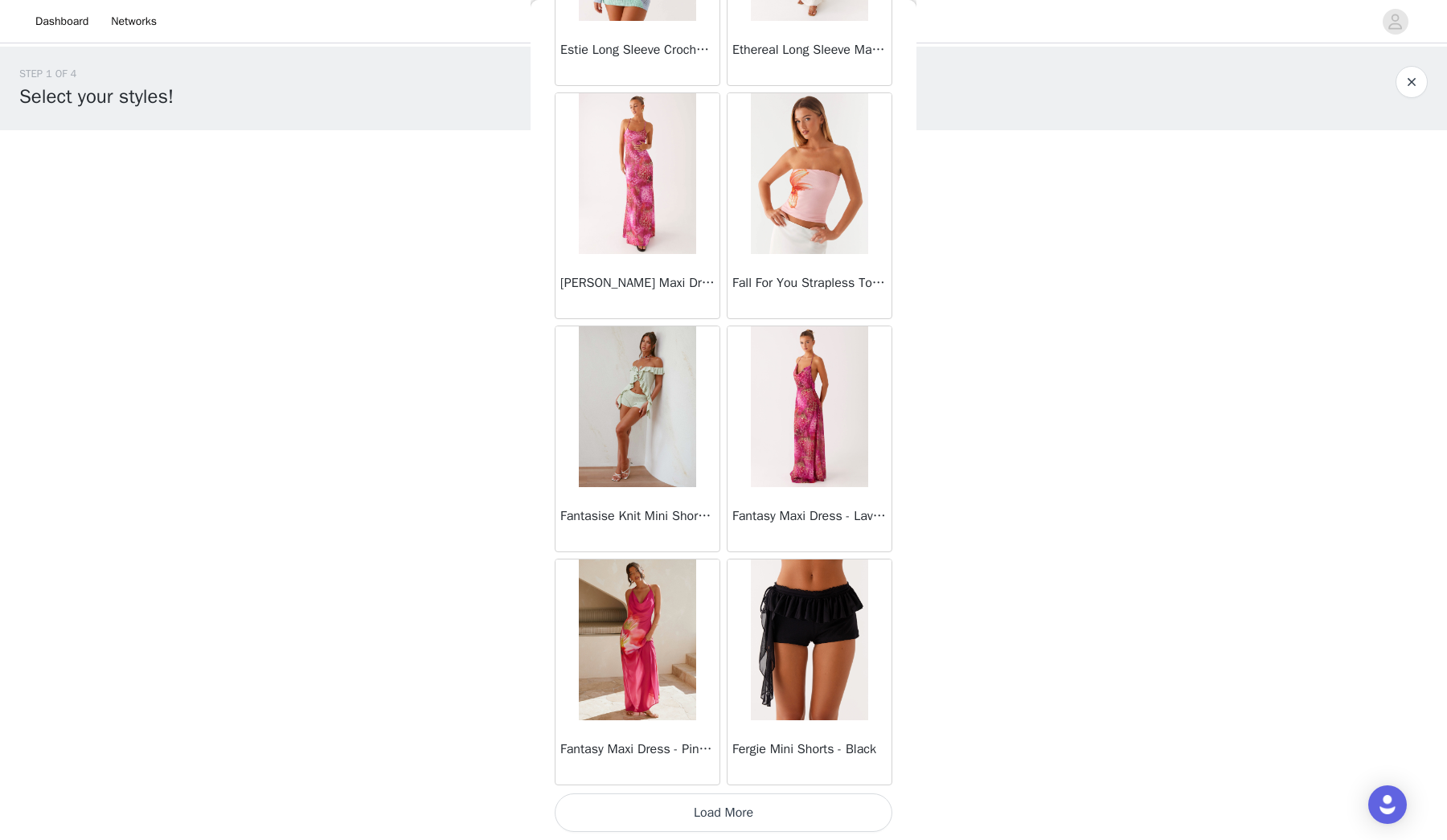 click on "Load More" at bounding box center [724, 813] 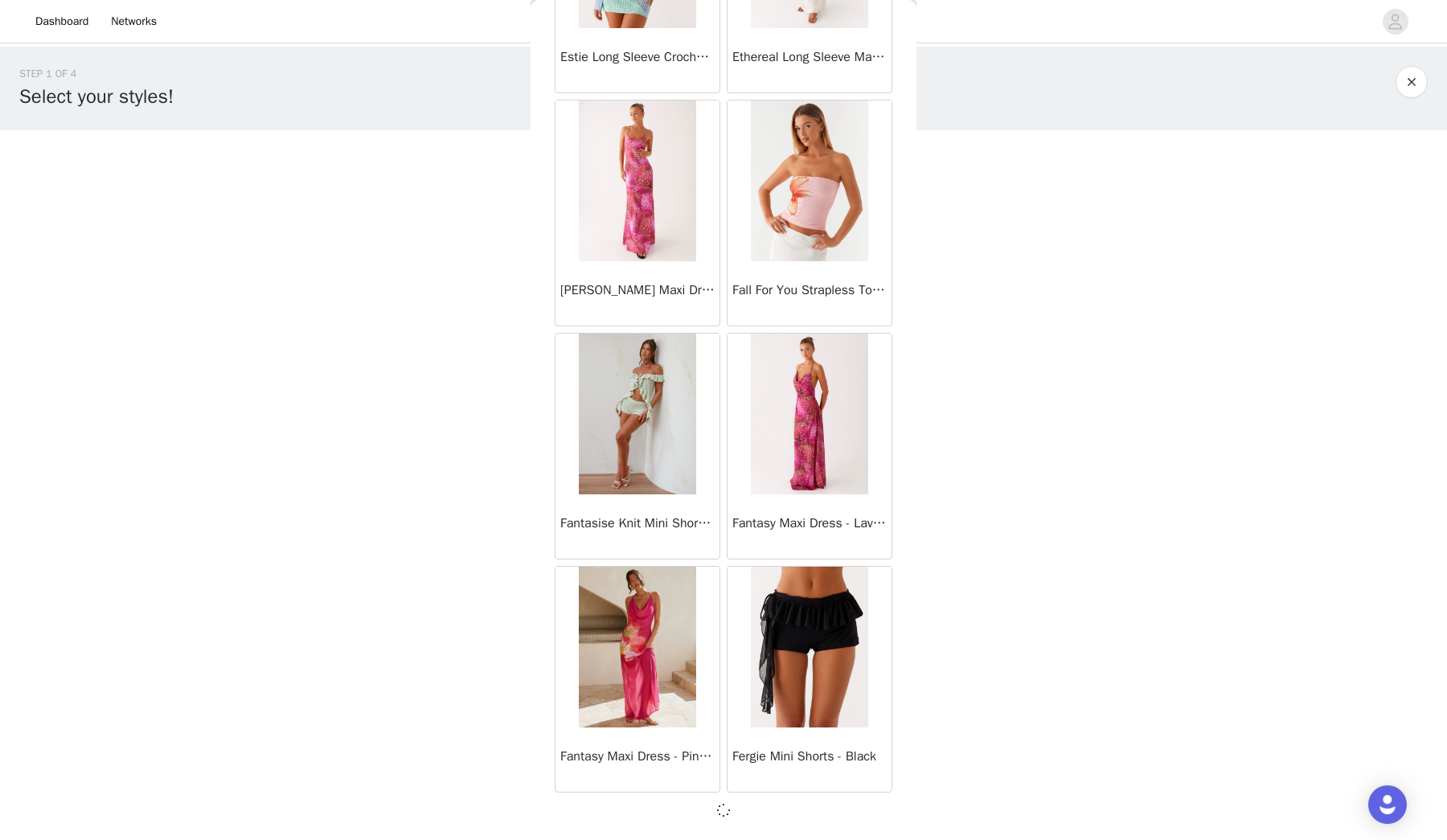 scroll, scrollTop: 17930, scrollLeft: 0, axis: vertical 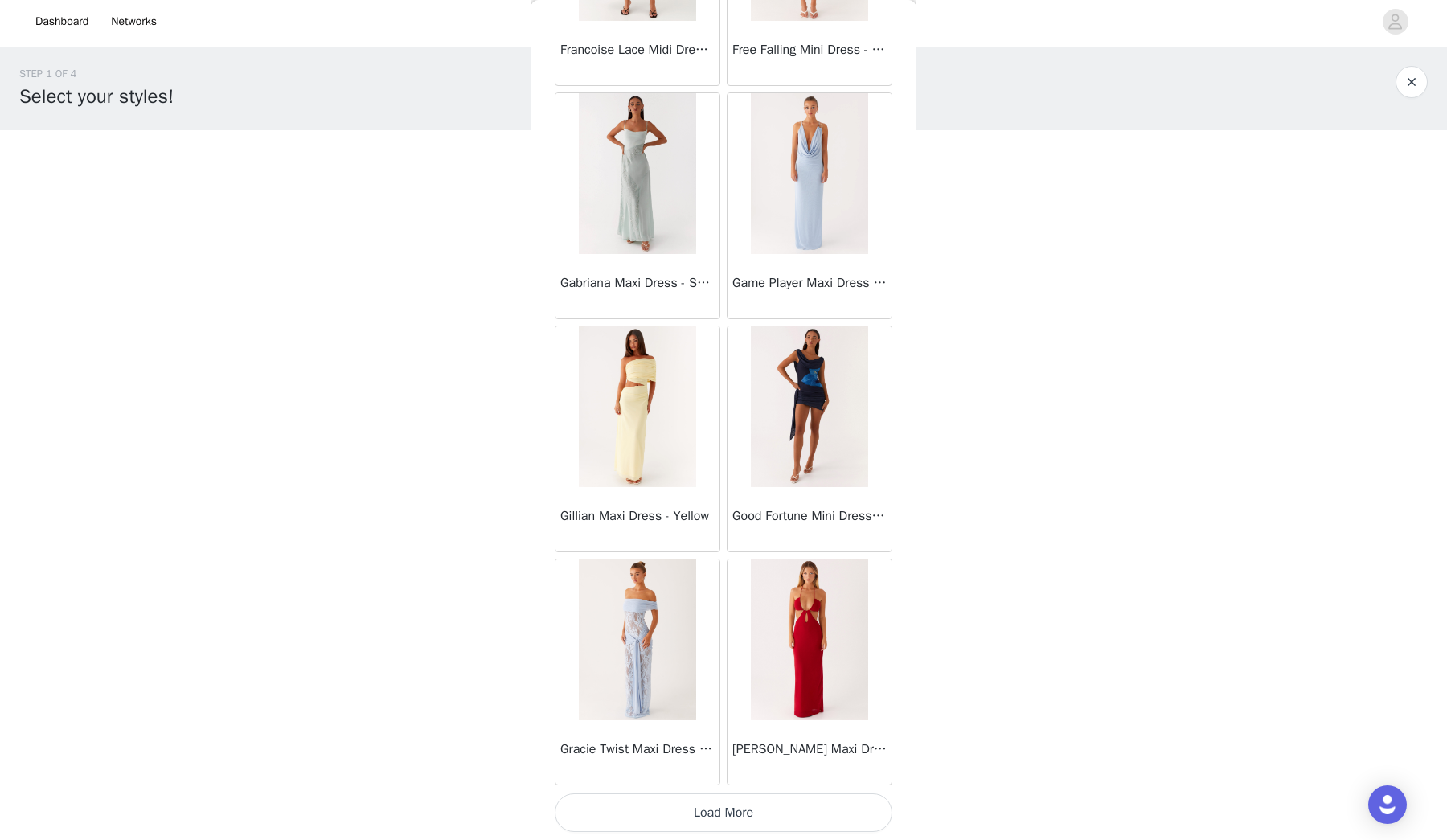 click on "Load More" at bounding box center (724, 813) 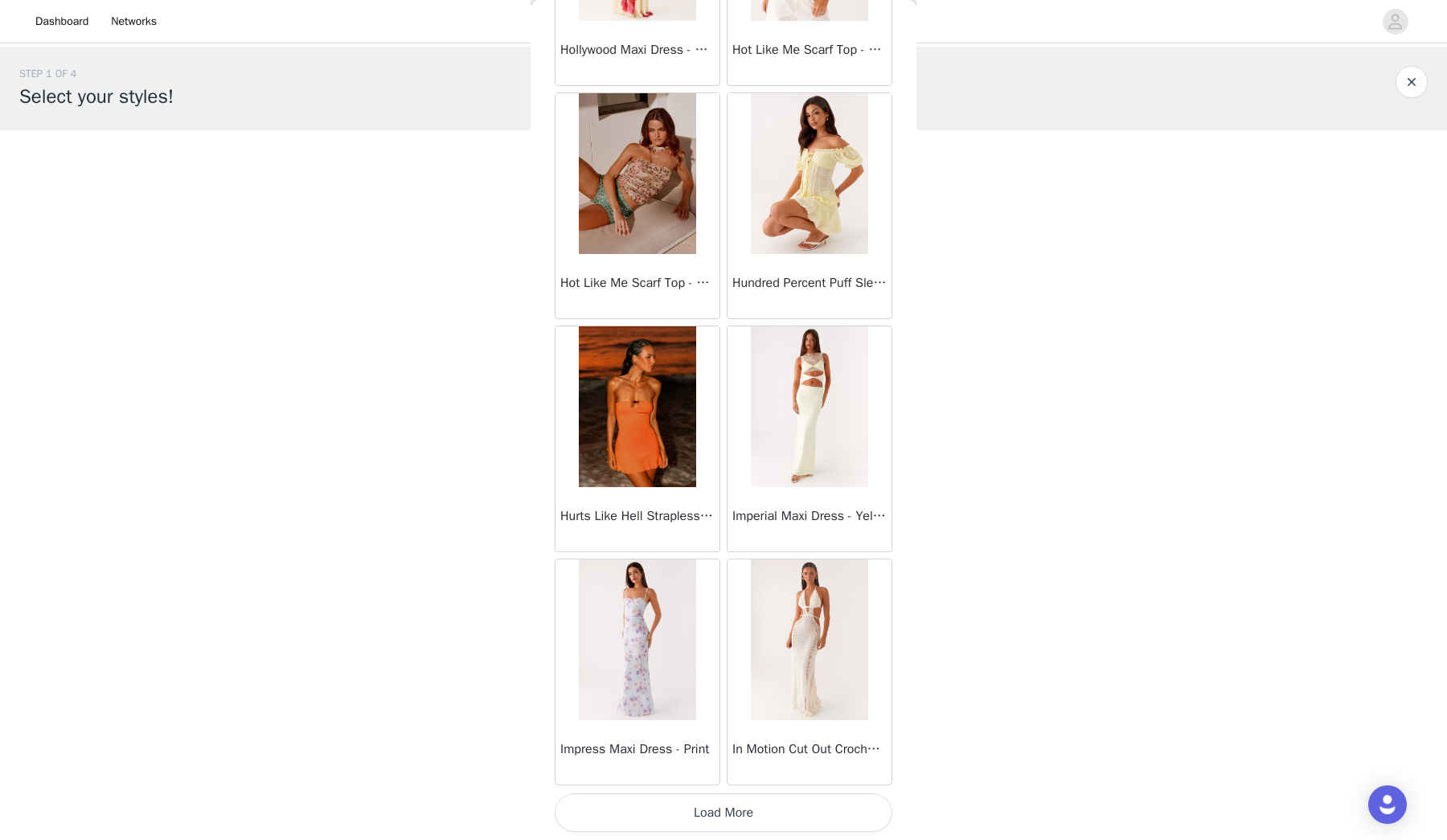 scroll, scrollTop: 22600, scrollLeft: 0, axis: vertical 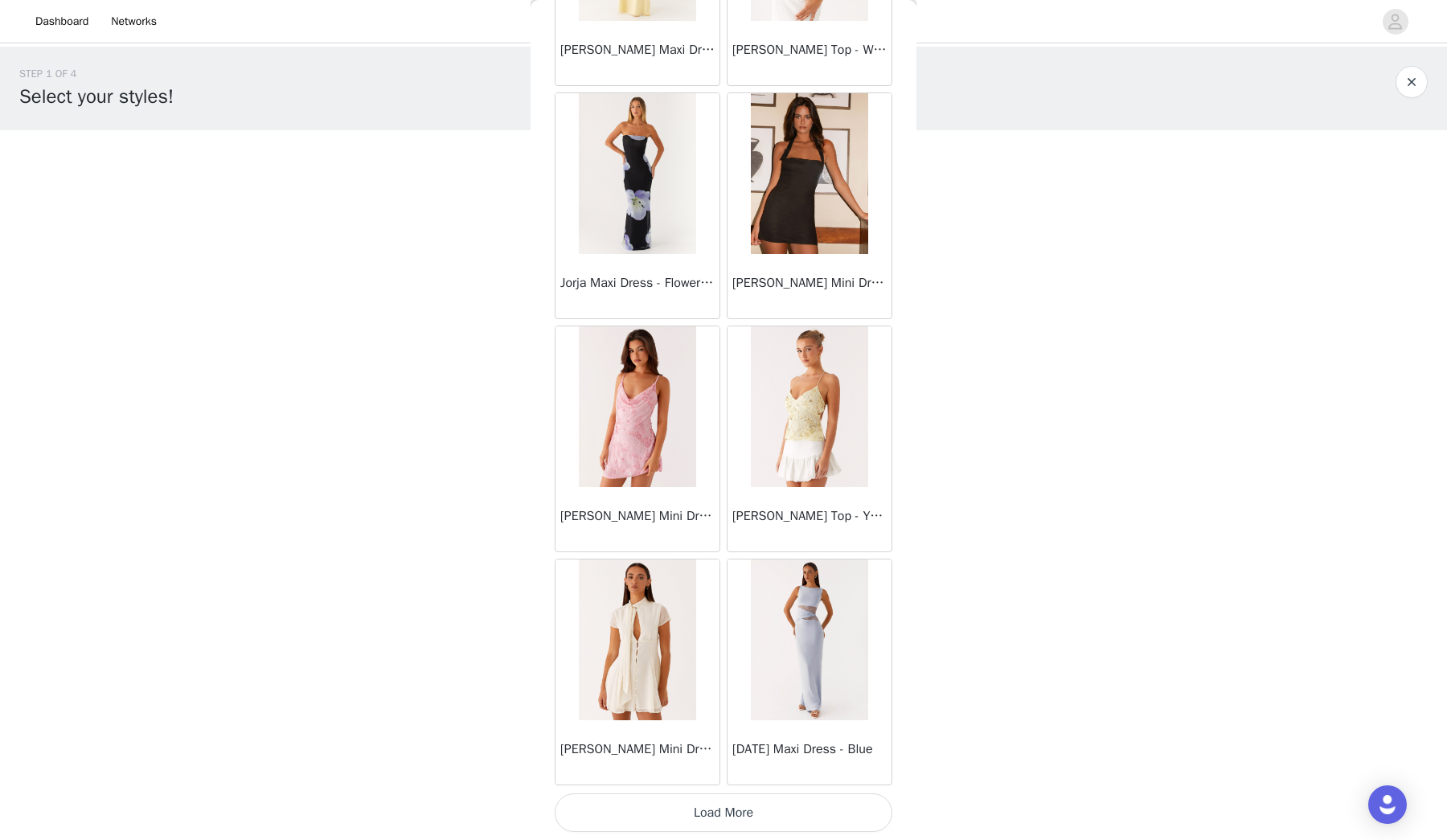 click on "Load More" at bounding box center [724, 813] 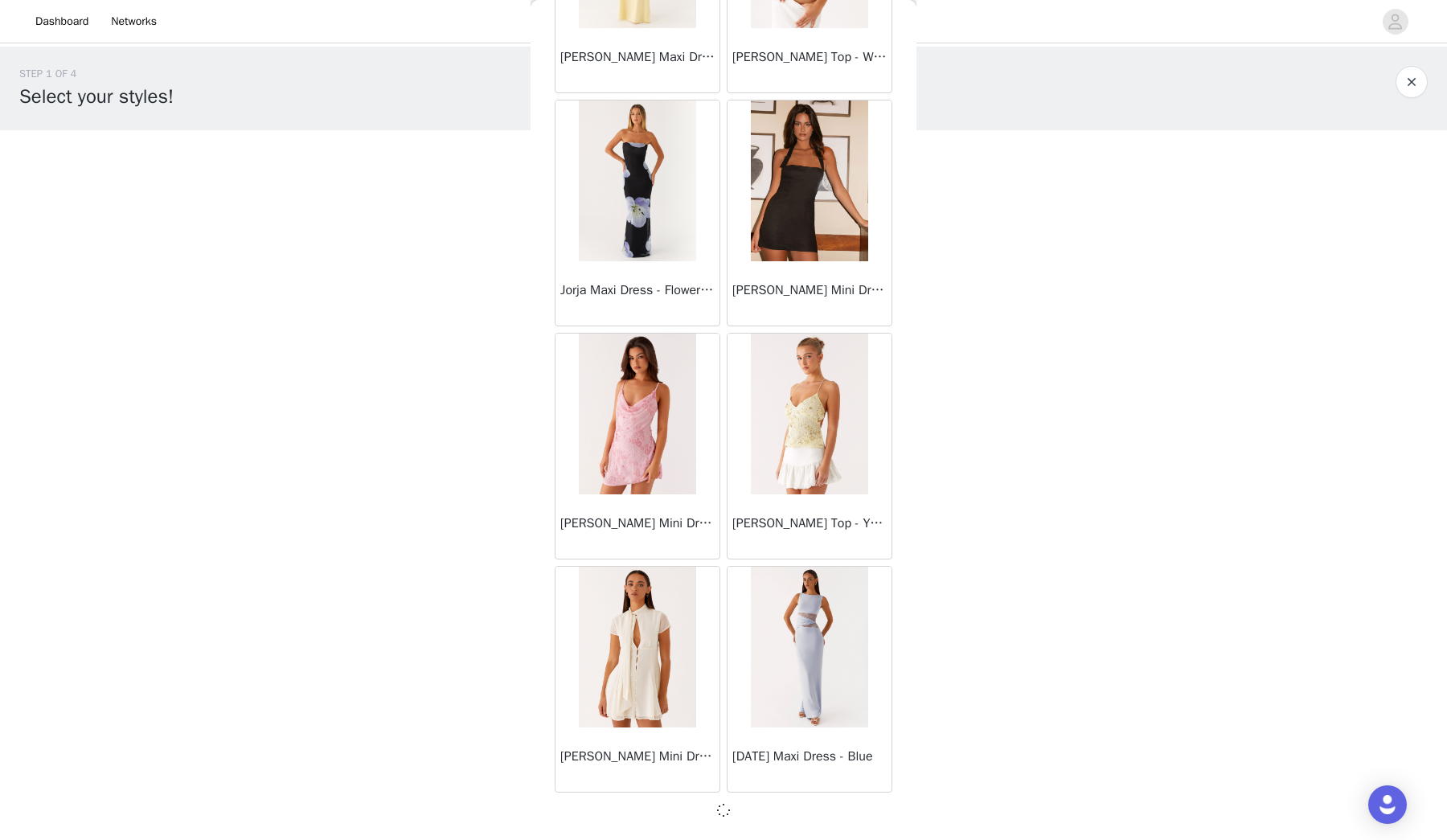 scroll, scrollTop: 24923, scrollLeft: 0, axis: vertical 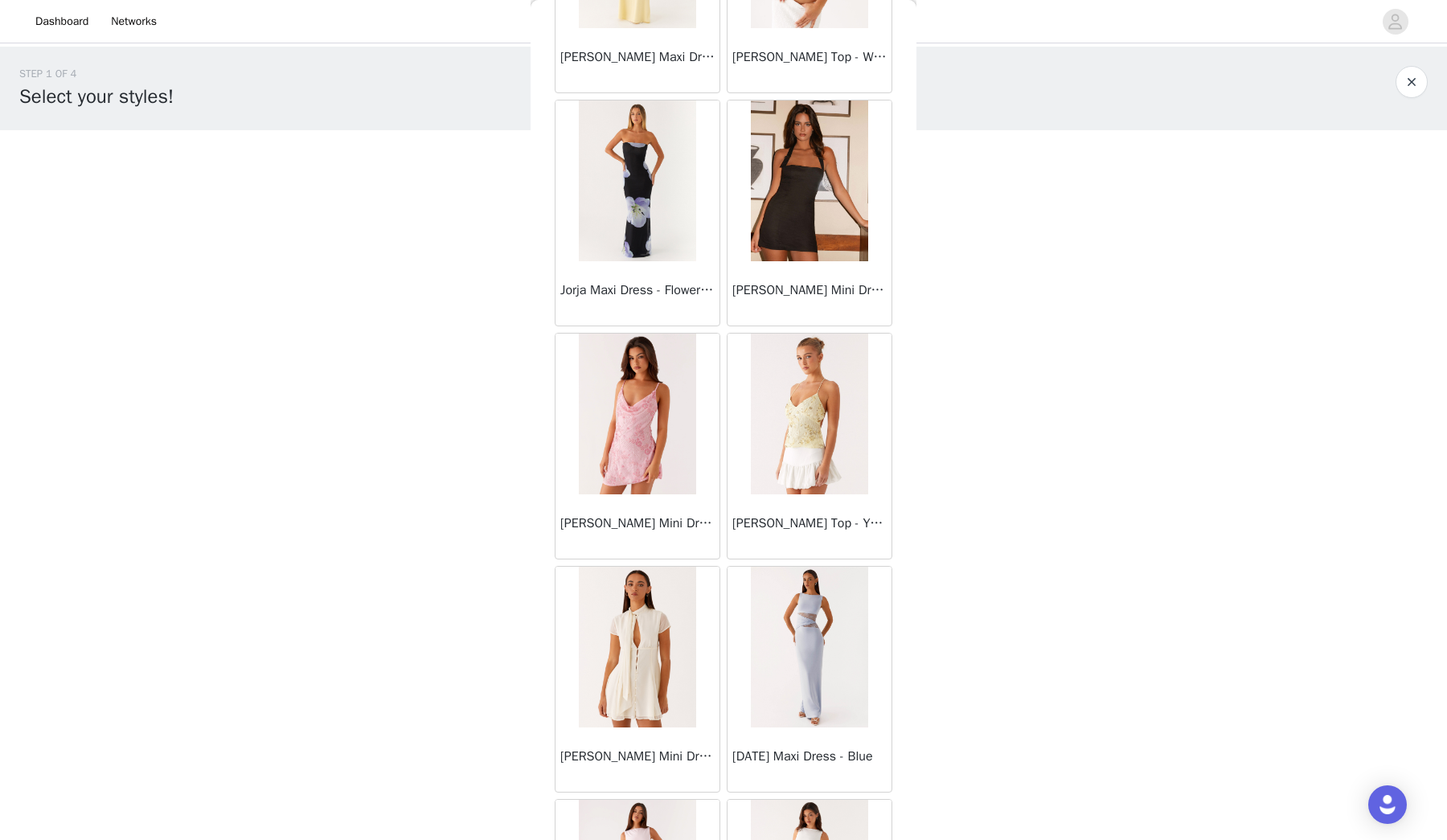 click at bounding box center [637, 647] 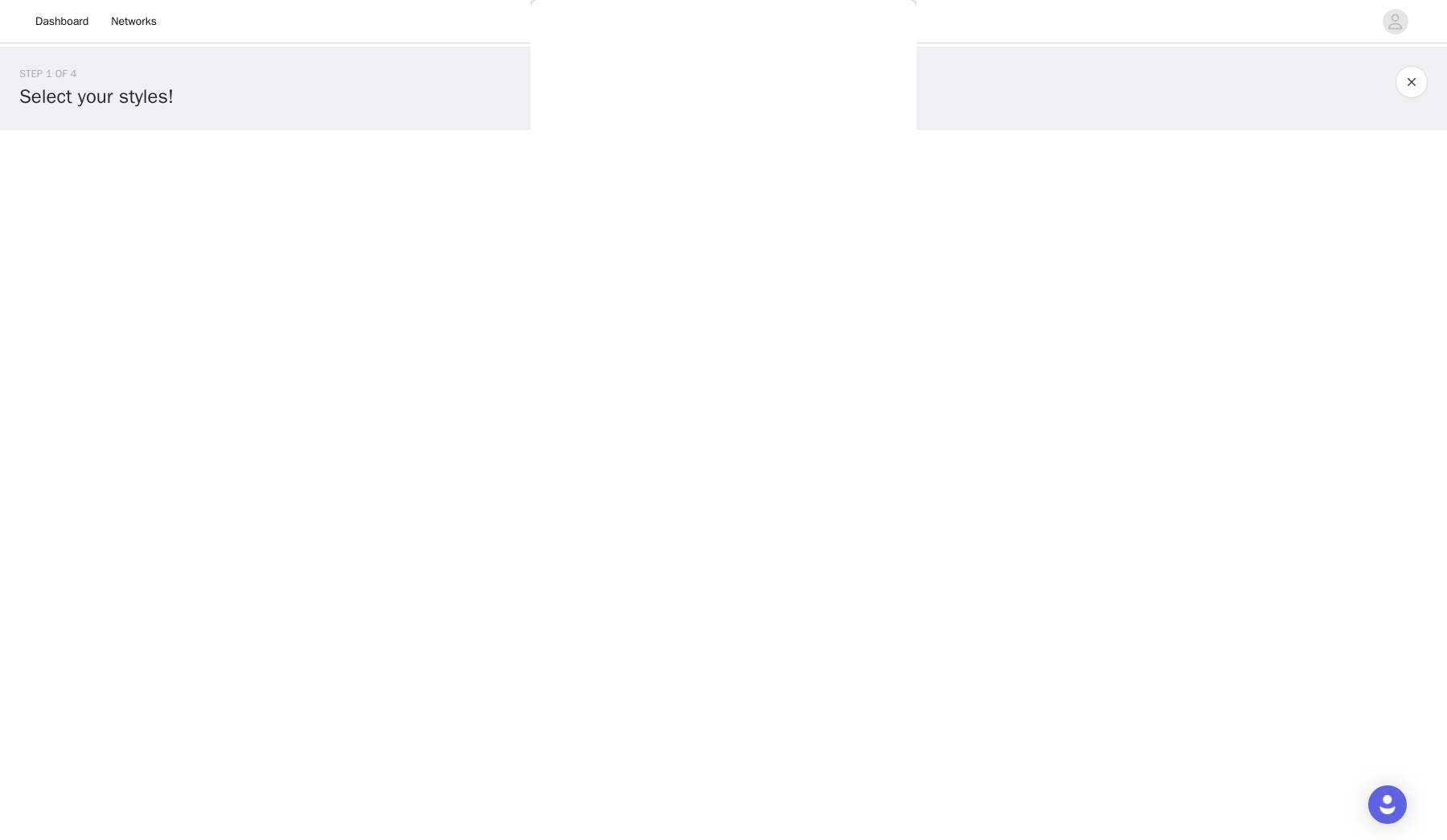 scroll, scrollTop: 0, scrollLeft: 0, axis: both 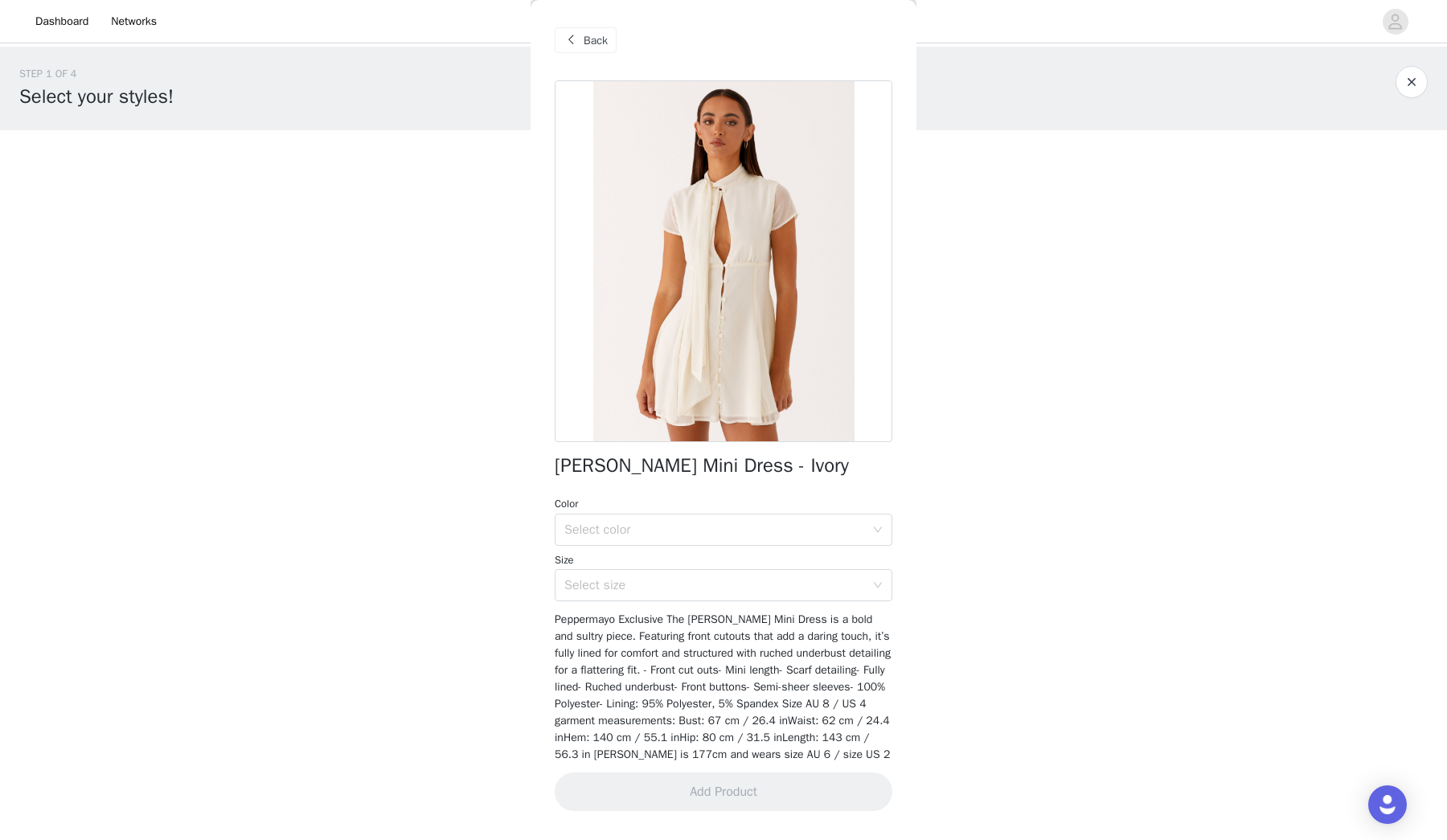 click on "Back" at bounding box center [585, 40] 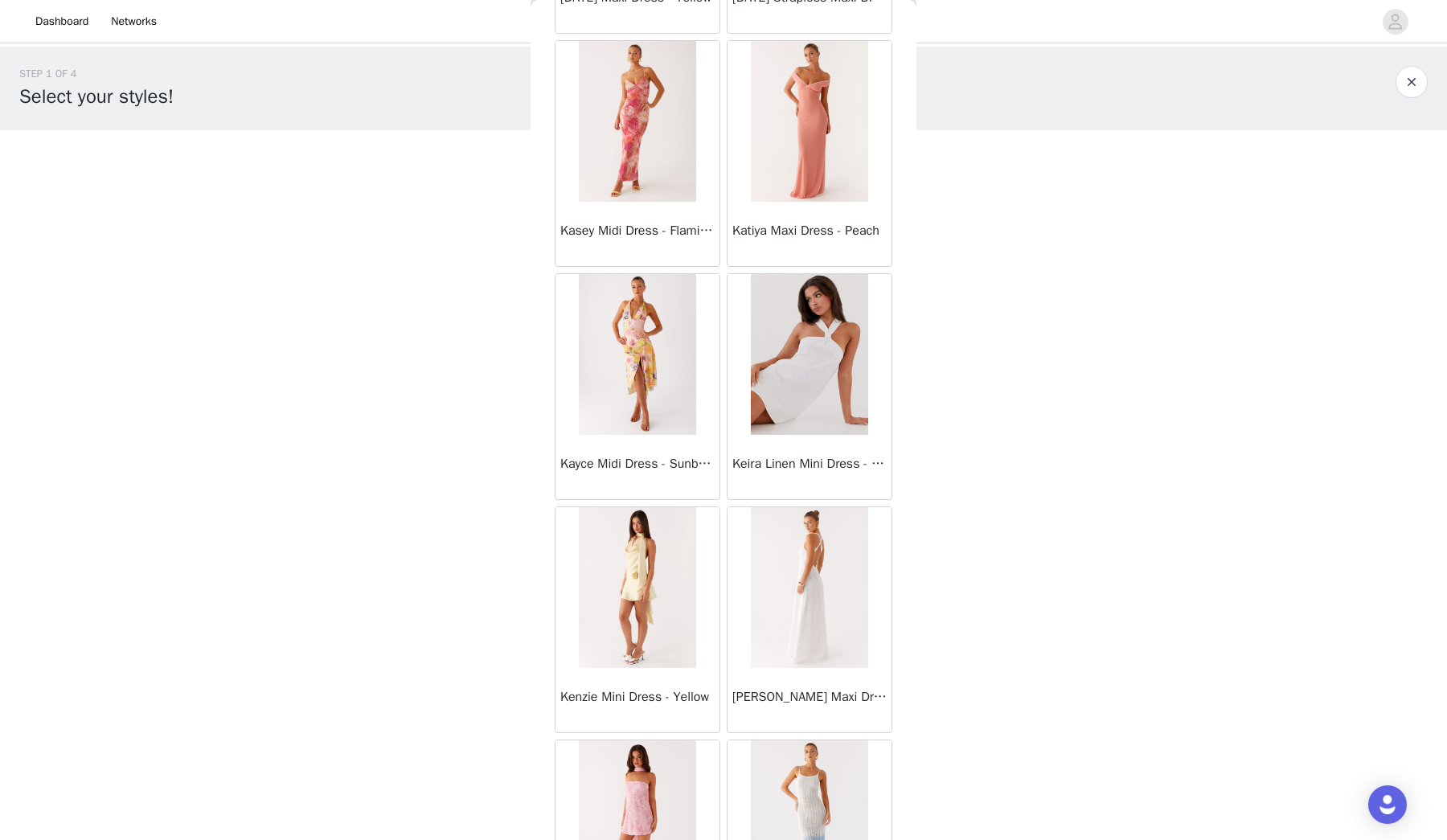 scroll, scrollTop: 26146, scrollLeft: 0, axis: vertical 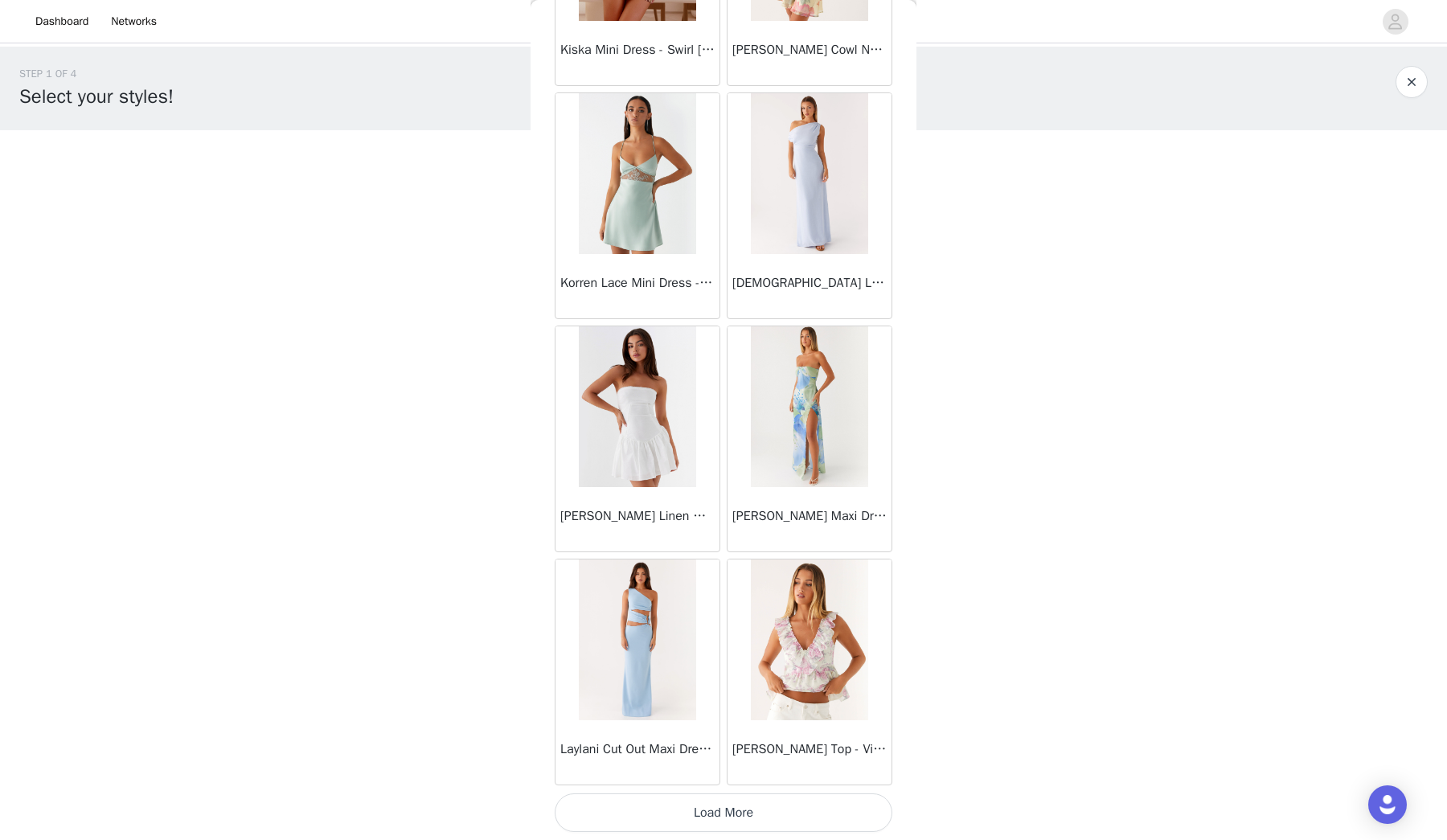 click on "Load More" at bounding box center [724, 813] 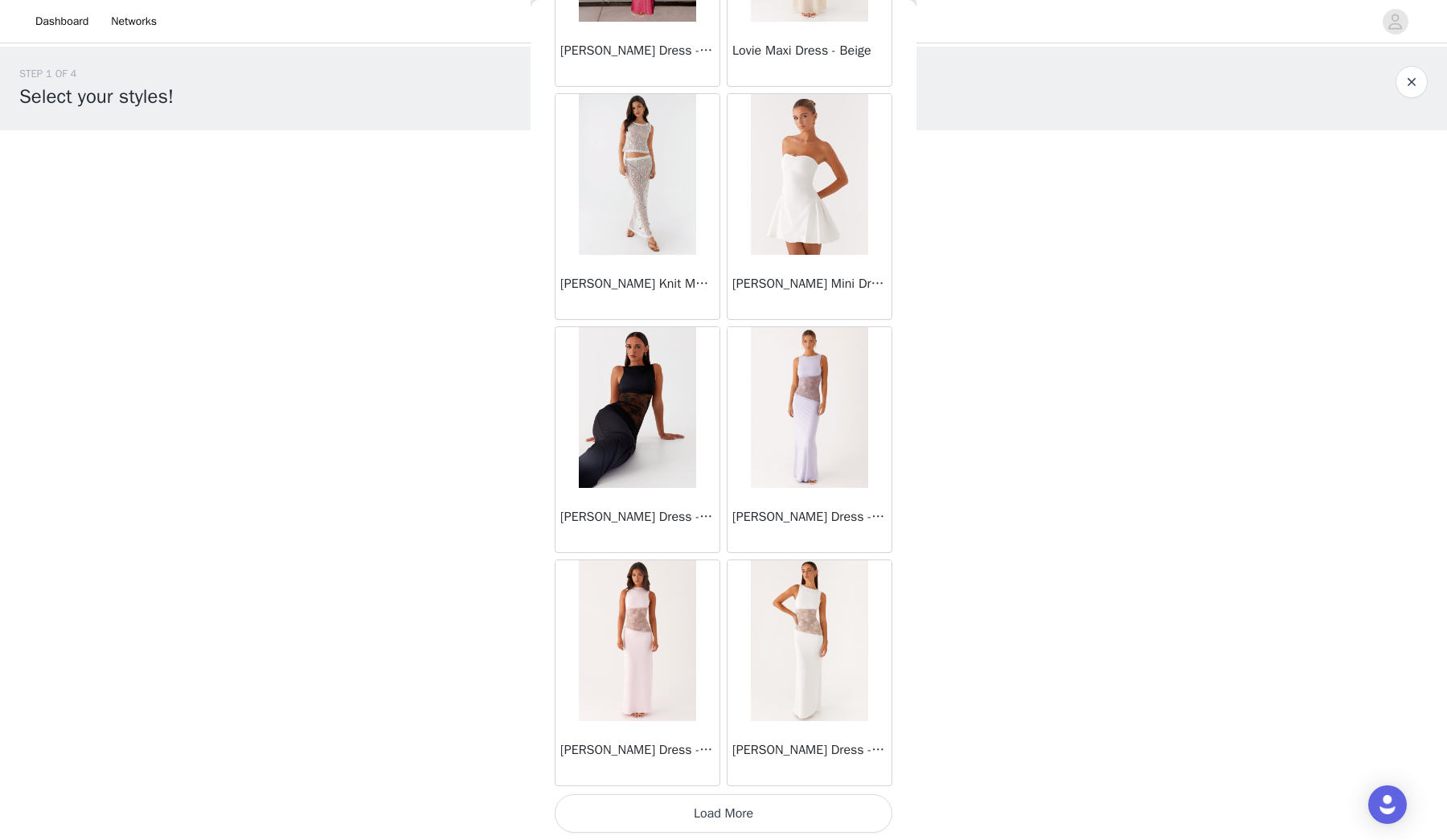 scroll, scrollTop: 29595, scrollLeft: 0, axis: vertical 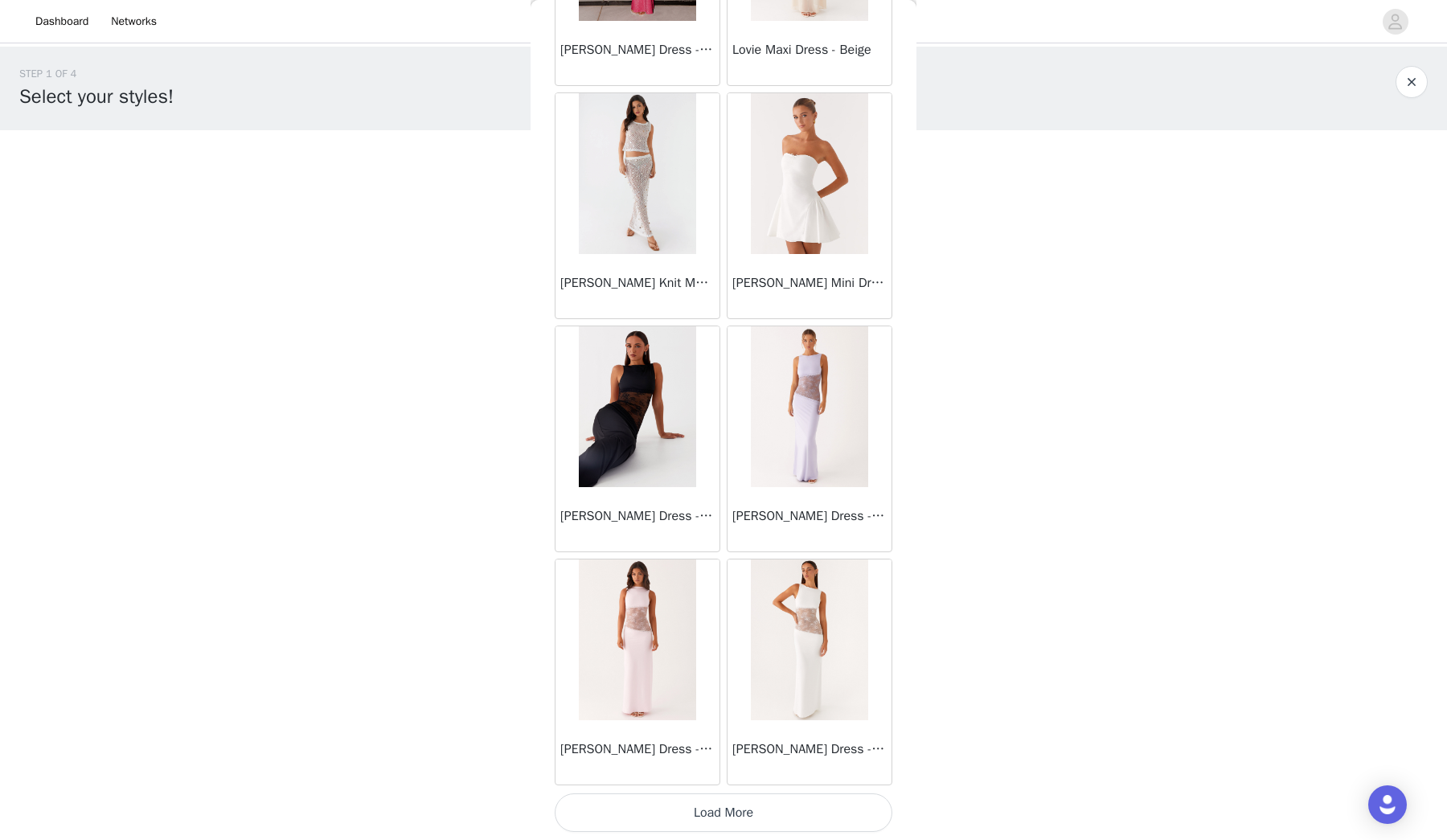 click on "Load More" at bounding box center (724, 813) 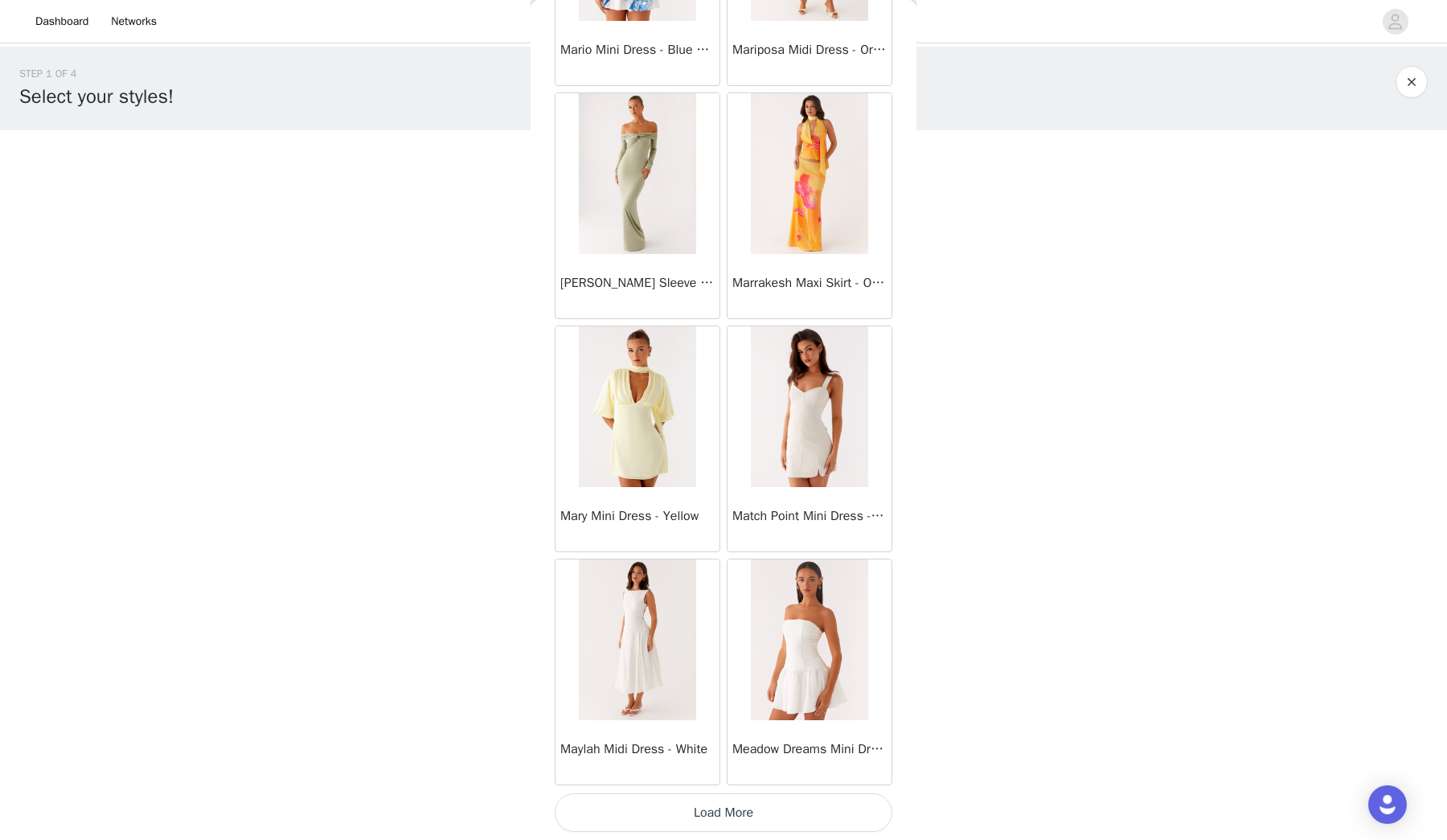 scroll, scrollTop: 31924, scrollLeft: 0, axis: vertical 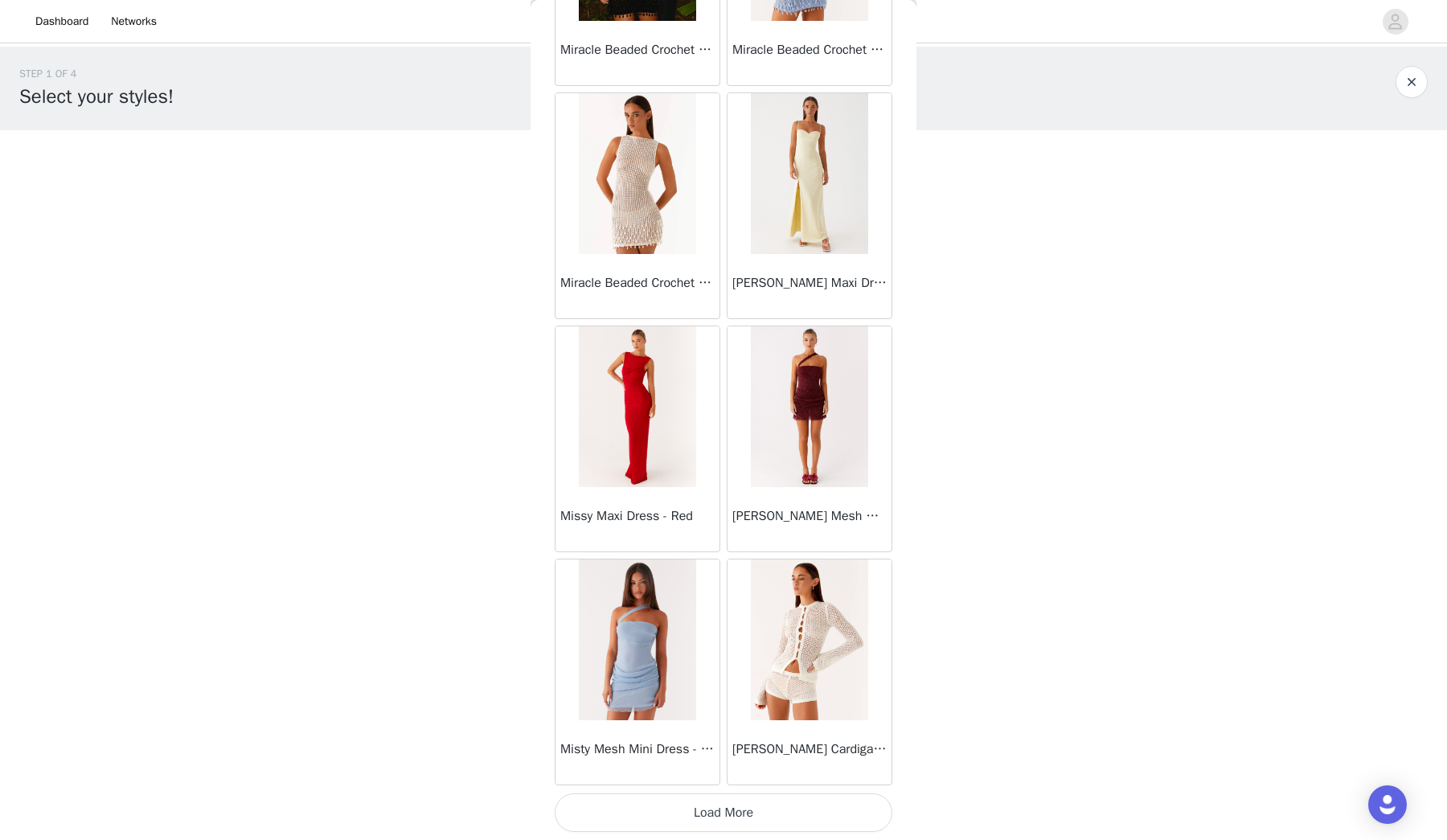 click on "Load More" at bounding box center [724, 813] 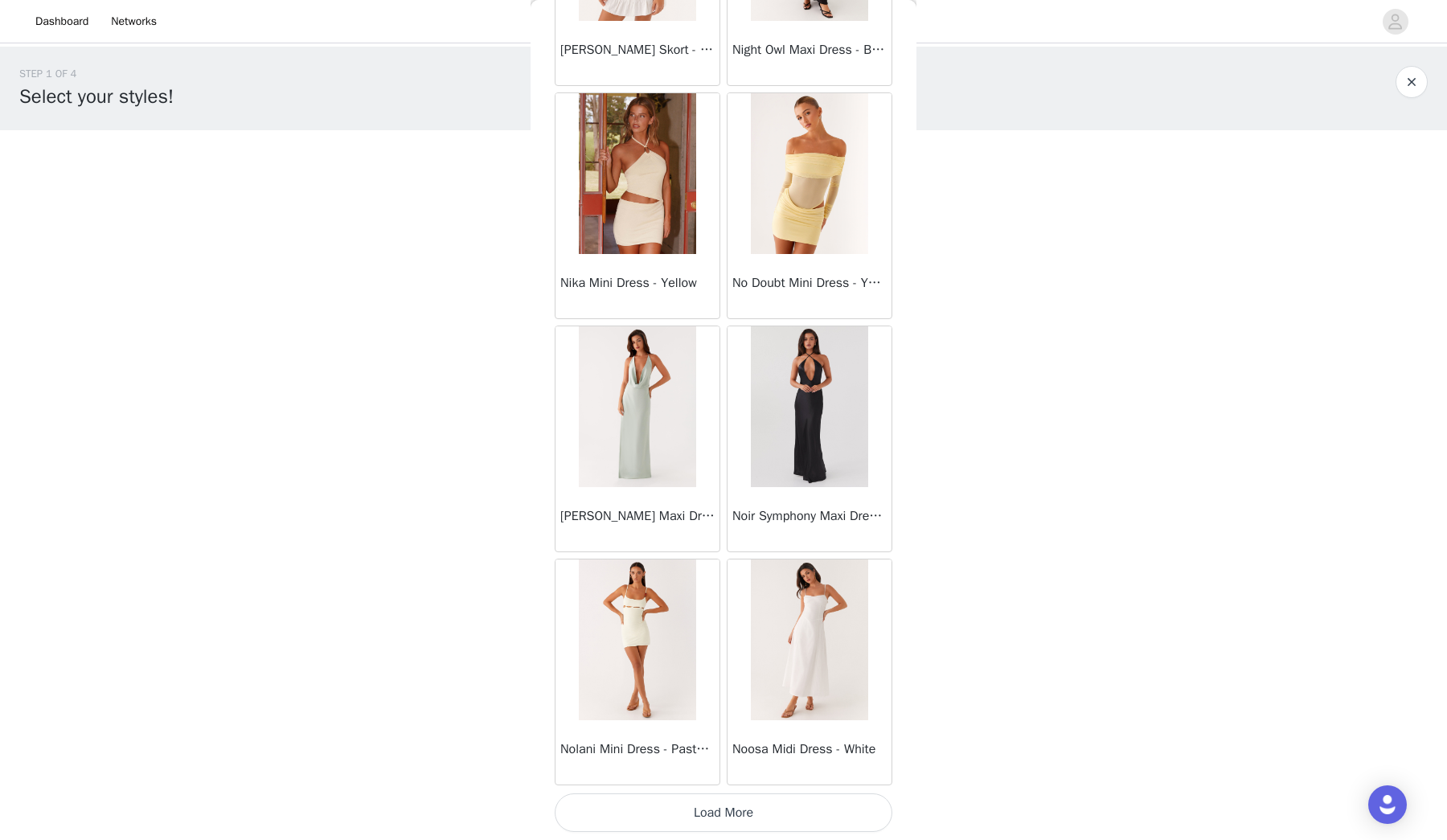 scroll, scrollTop: 36586, scrollLeft: 0, axis: vertical 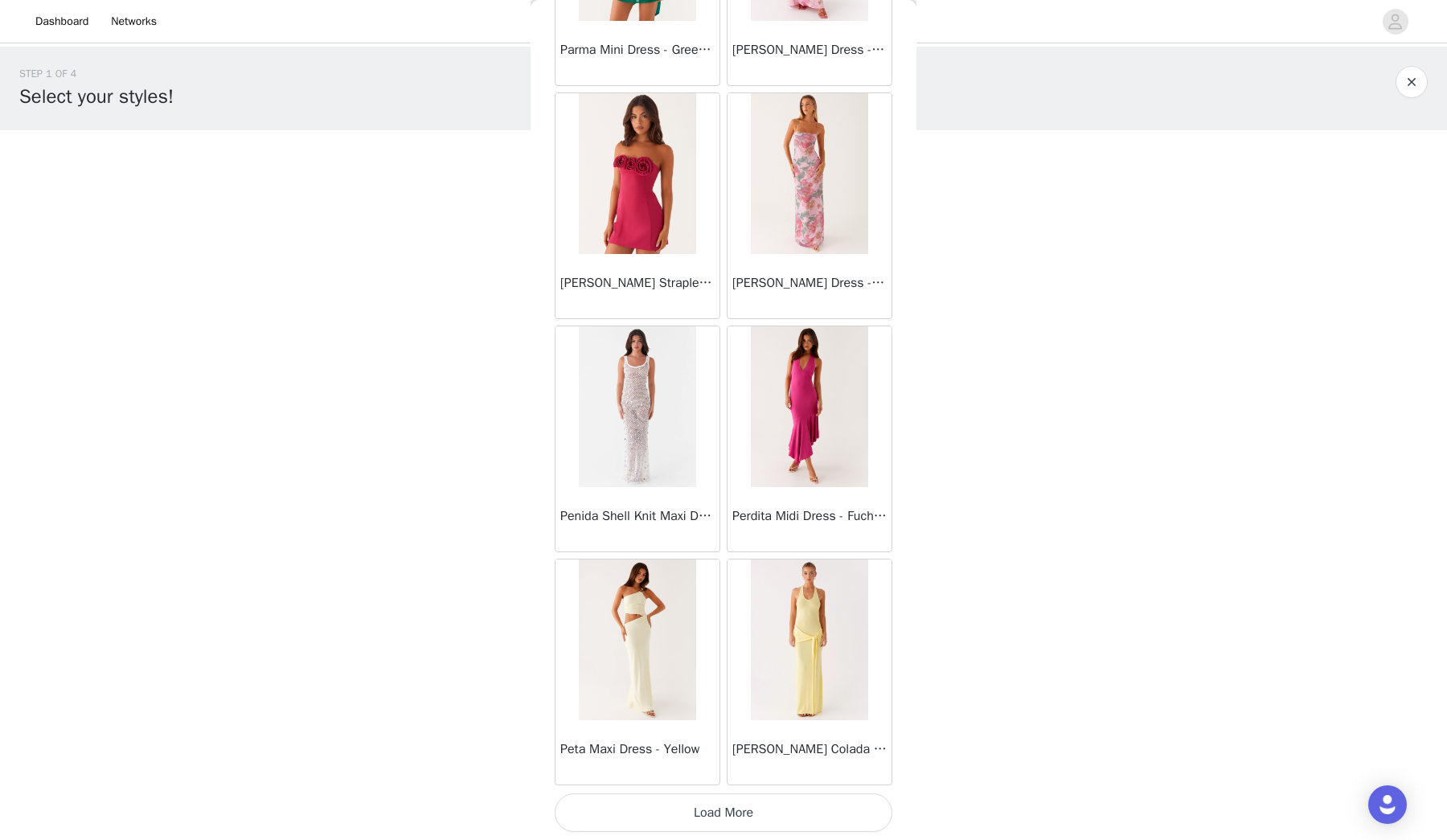 click on "Load More" at bounding box center (724, 813) 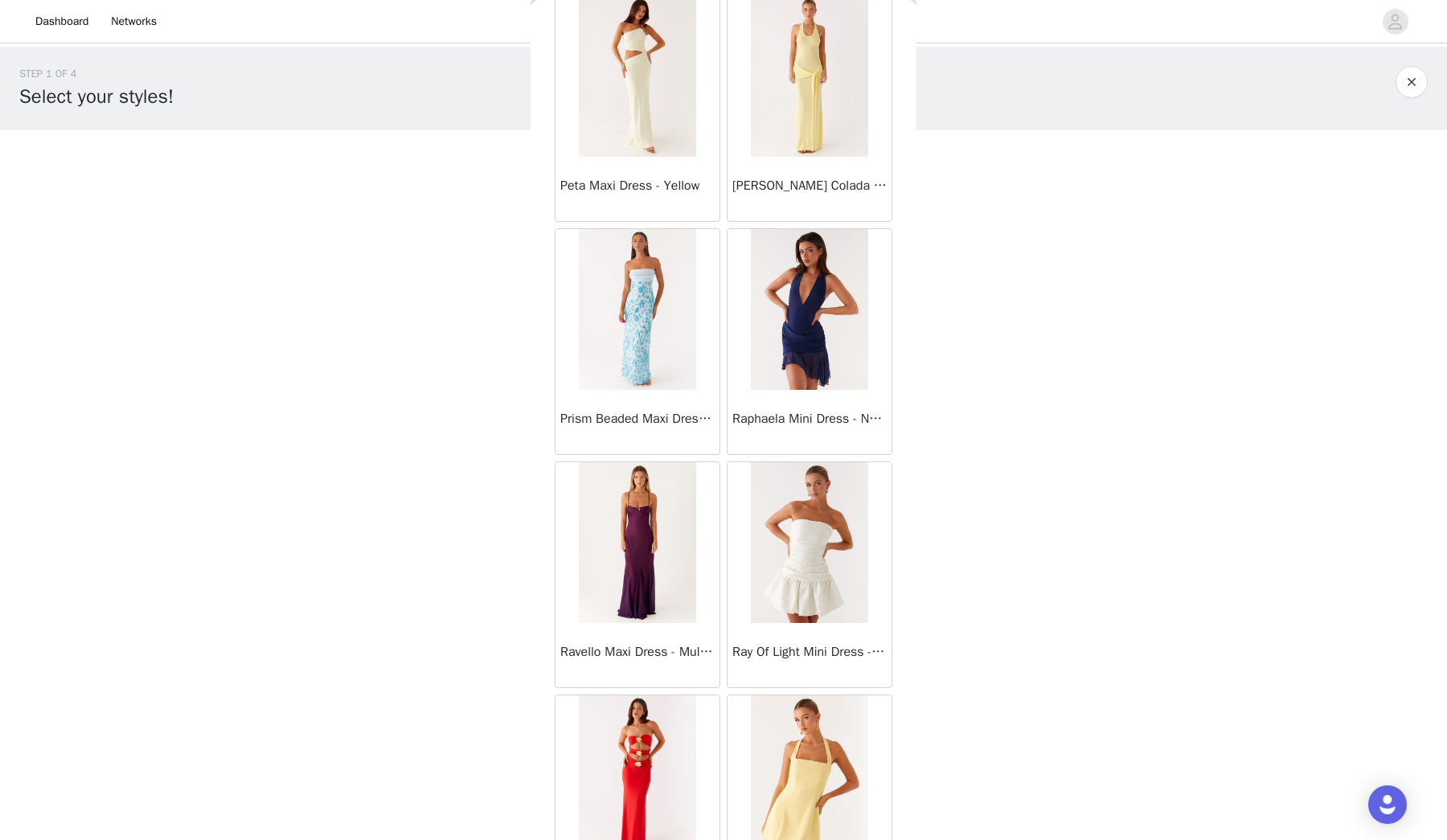 scroll, scrollTop: 39118, scrollLeft: 0, axis: vertical 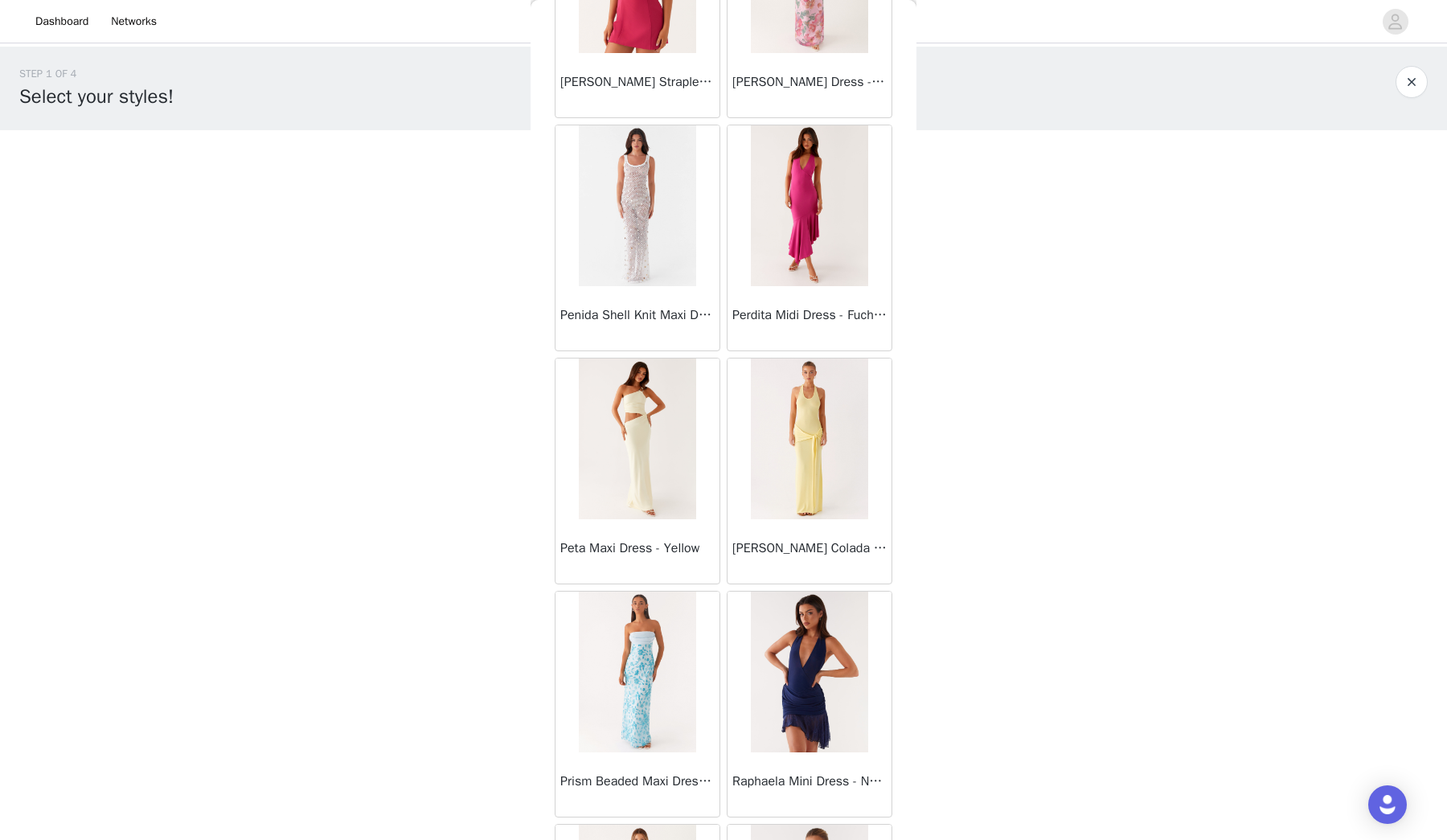 click at bounding box center (809, 439) 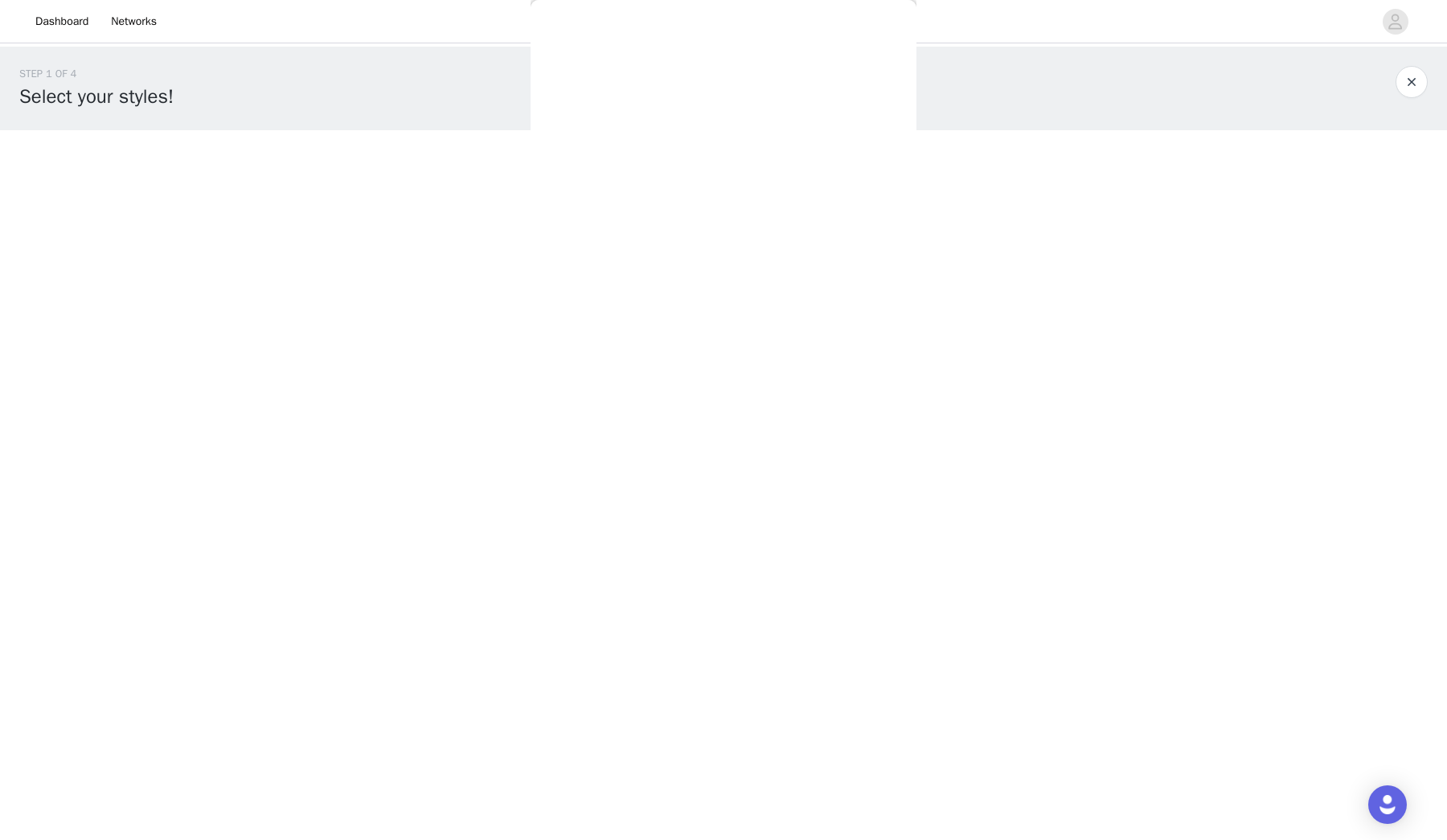 scroll, scrollTop: 0, scrollLeft: 0, axis: both 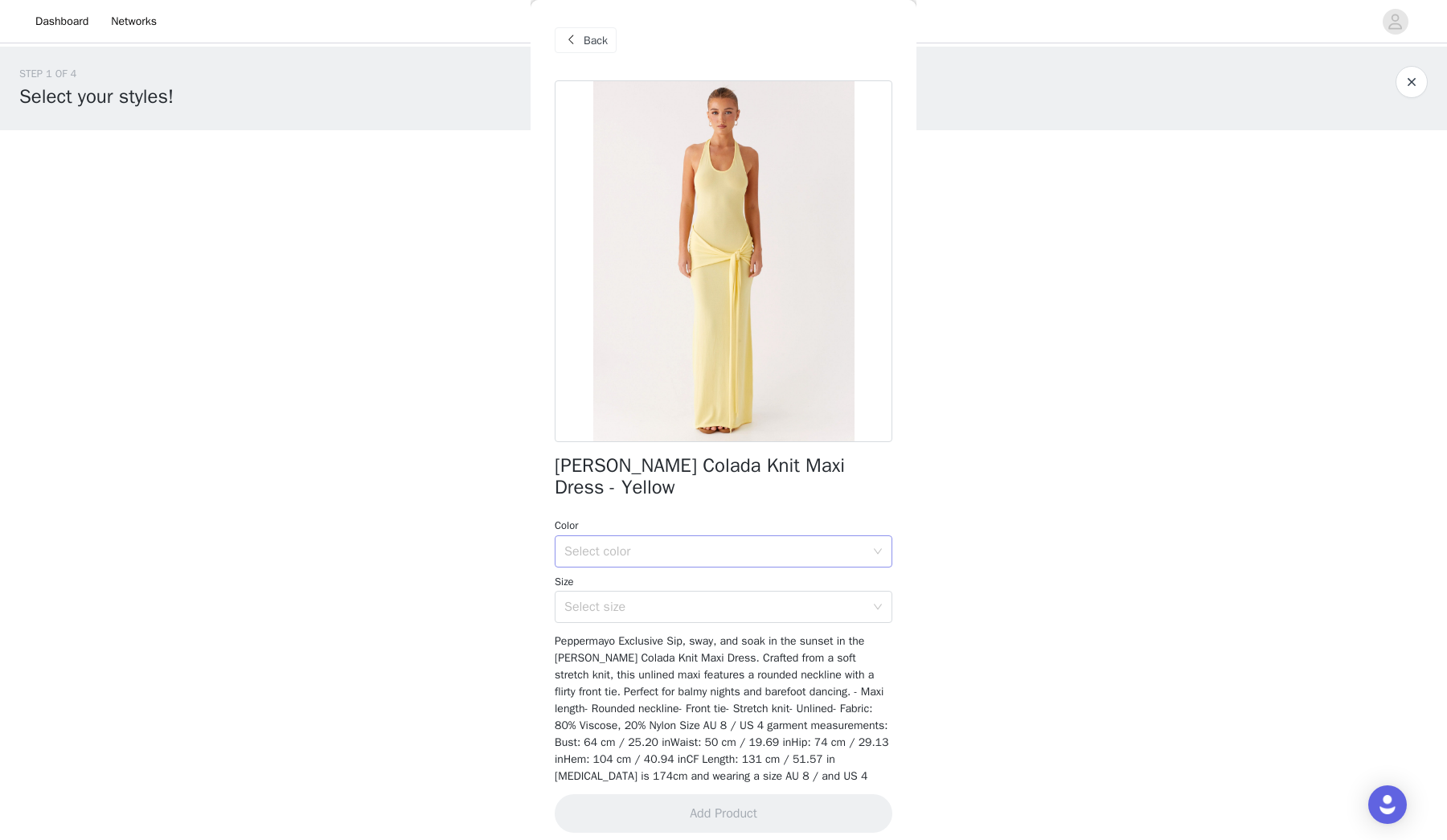 click on "Select color" at bounding box center (715, 551) 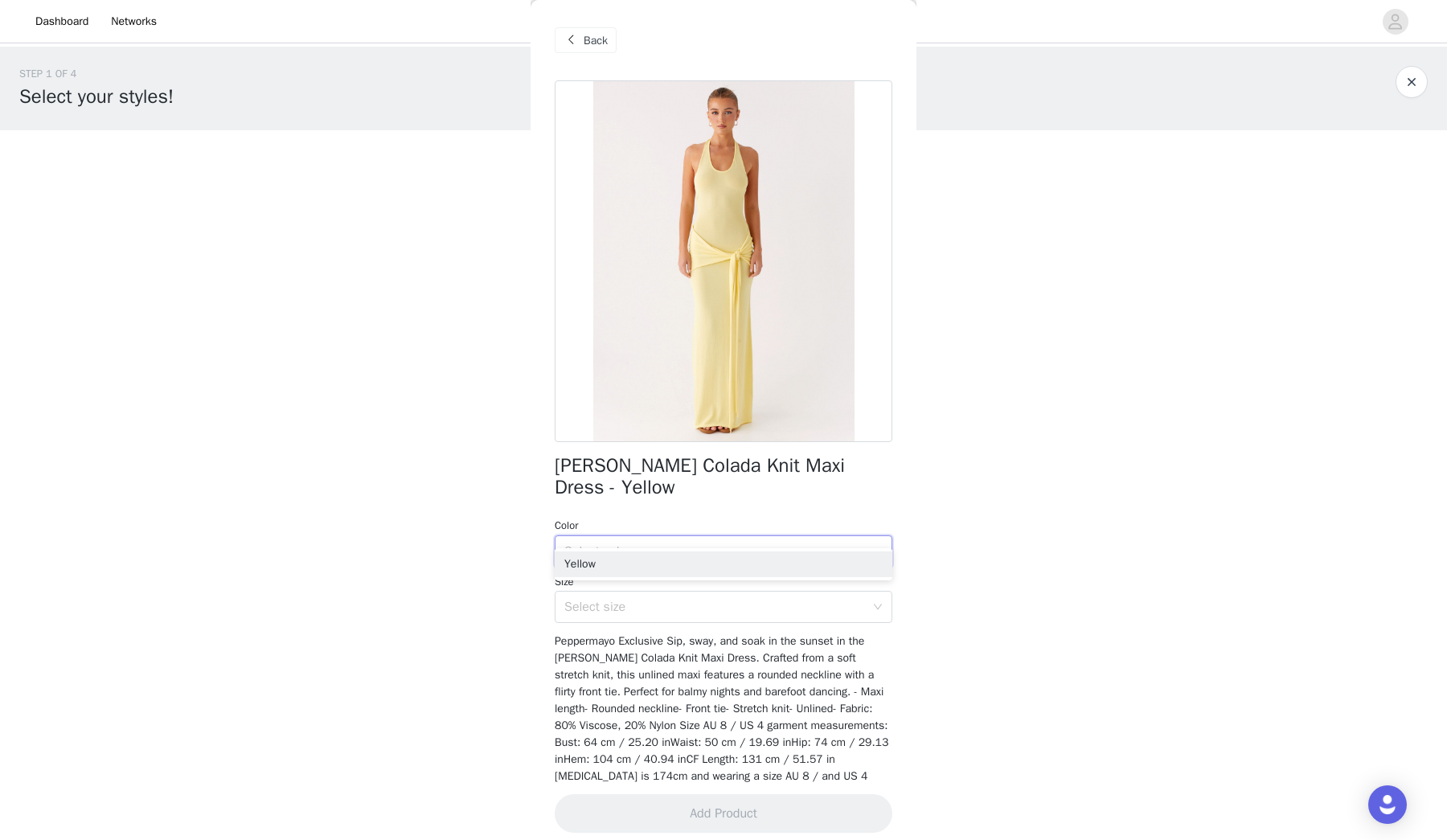 click on "Select color" at bounding box center [715, 551] 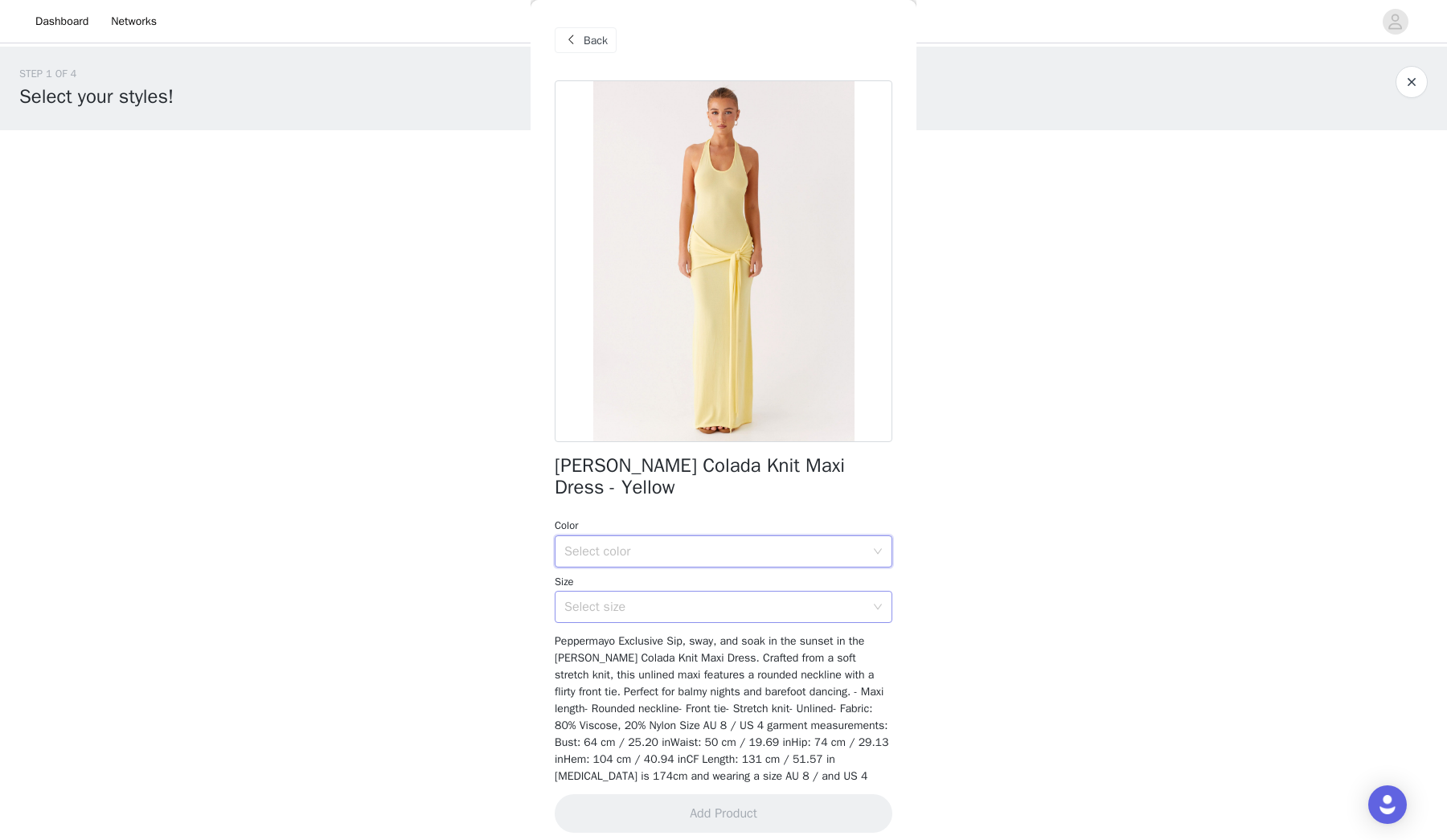 click on "Select size" at bounding box center (715, 607) 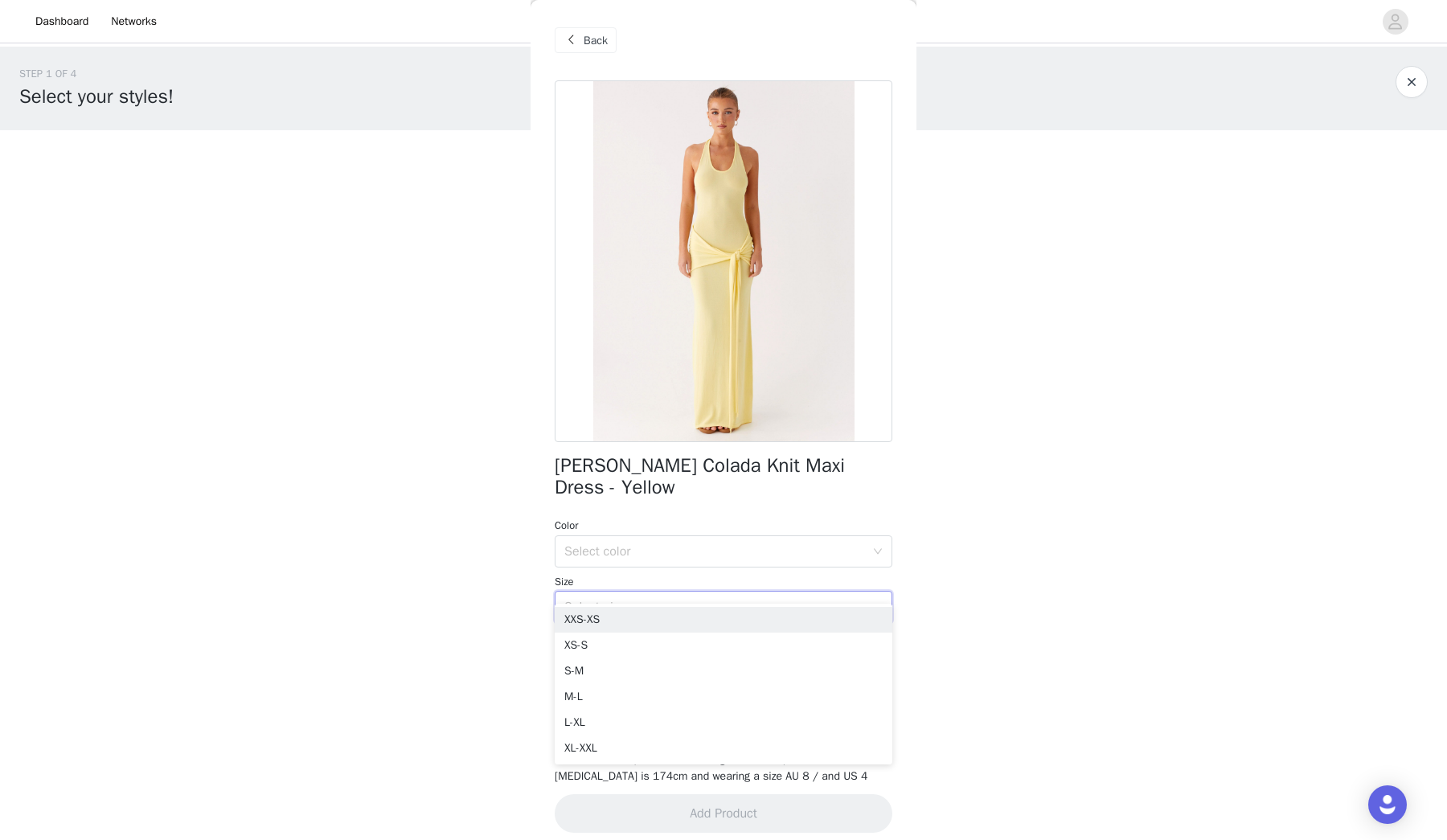 click on "Select size" at bounding box center [715, 607] 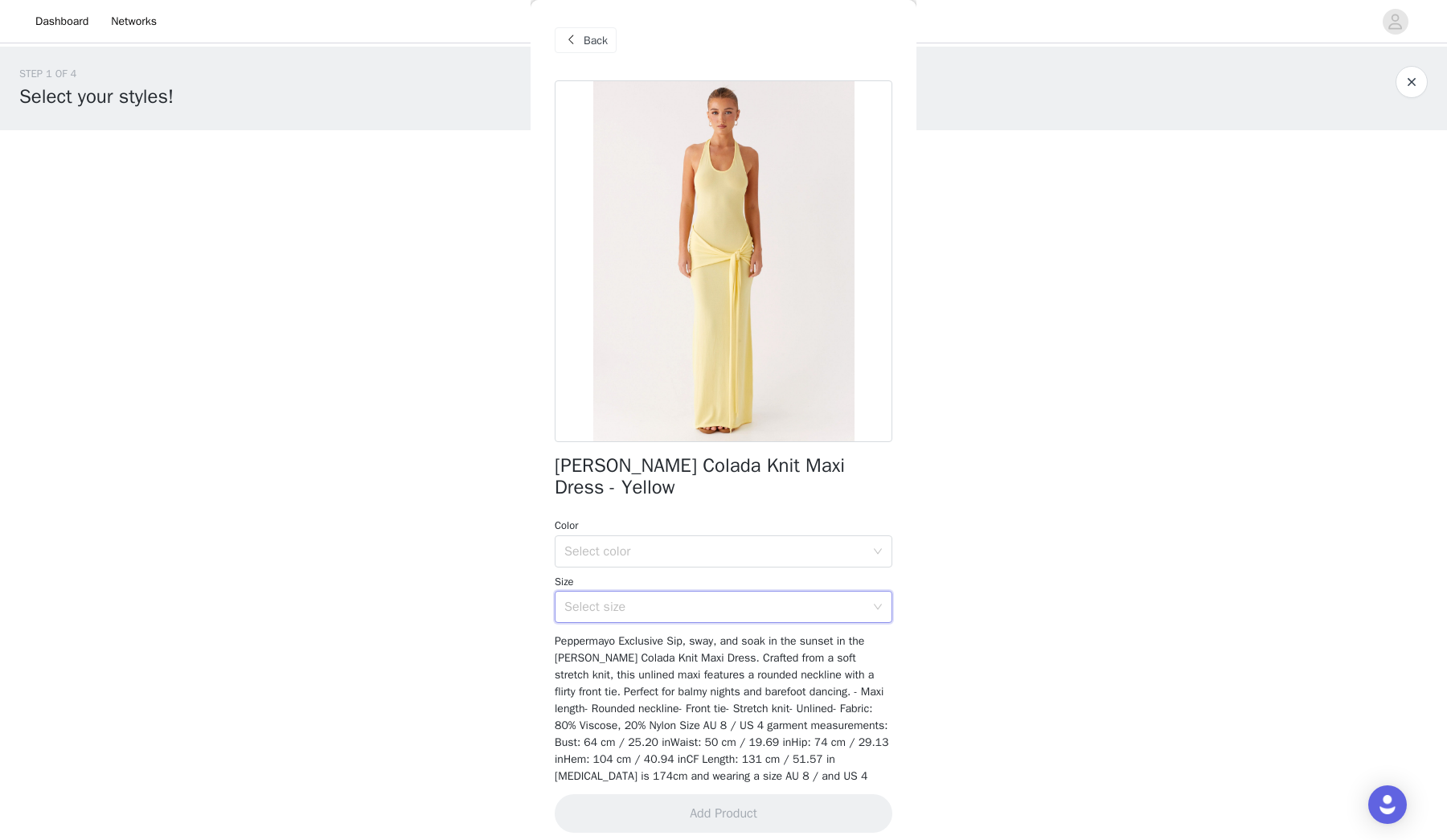 click on "Back" at bounding box center (596, 40) 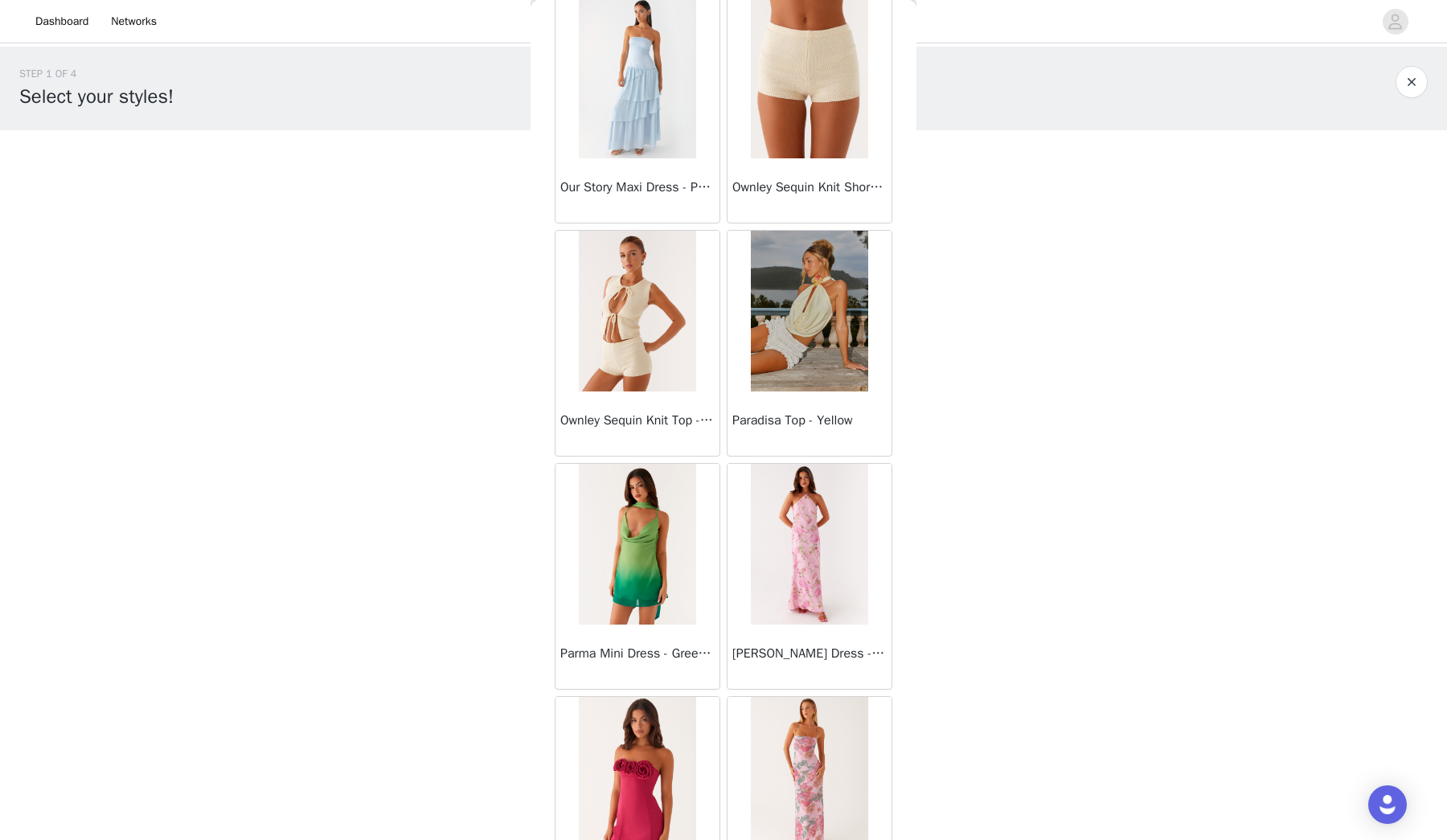 scroll, scrollTop: 38321, scrollLeft: 0, axis: vertical 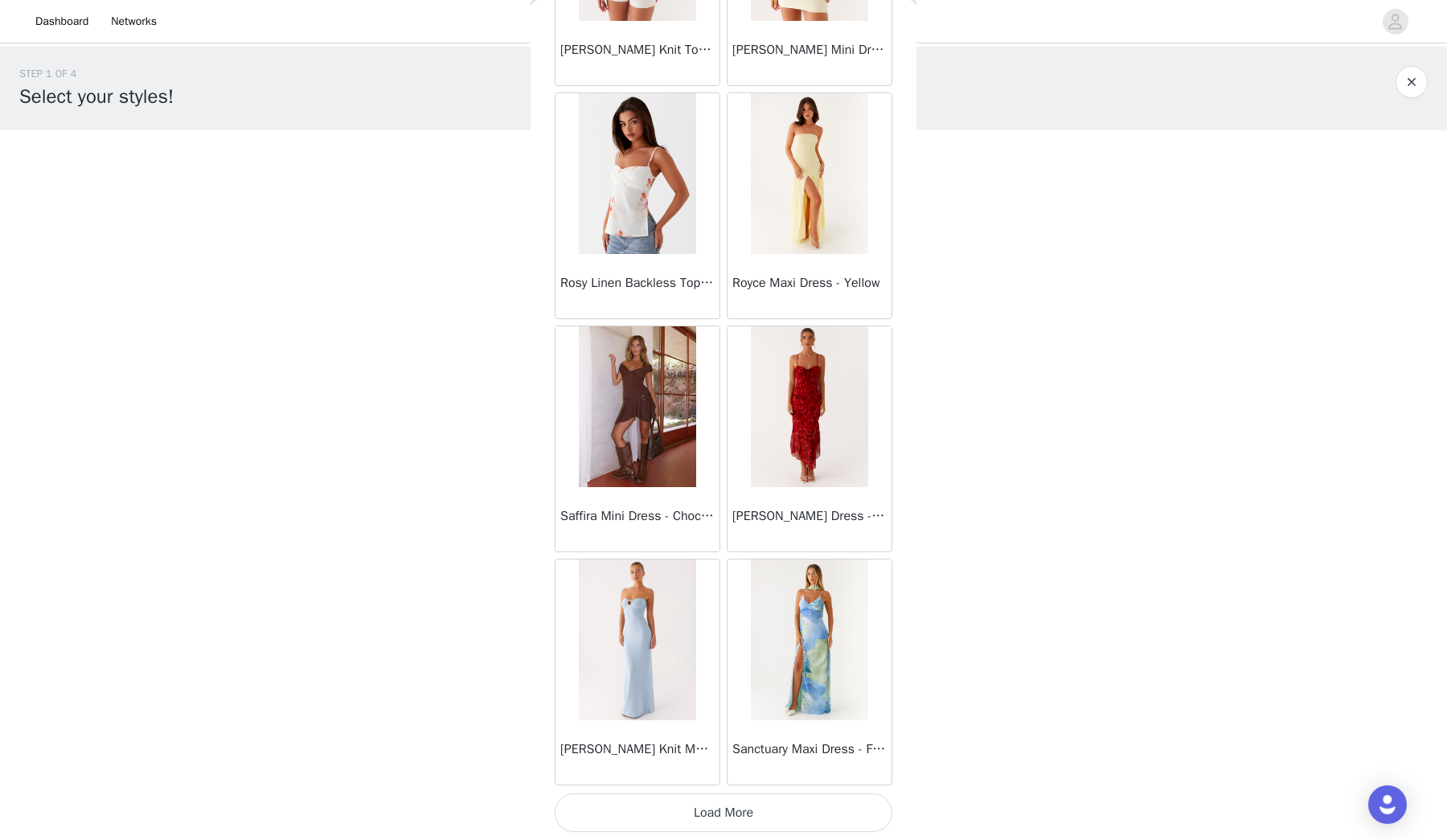 click on "Load More" at bounding box center [724, 813] 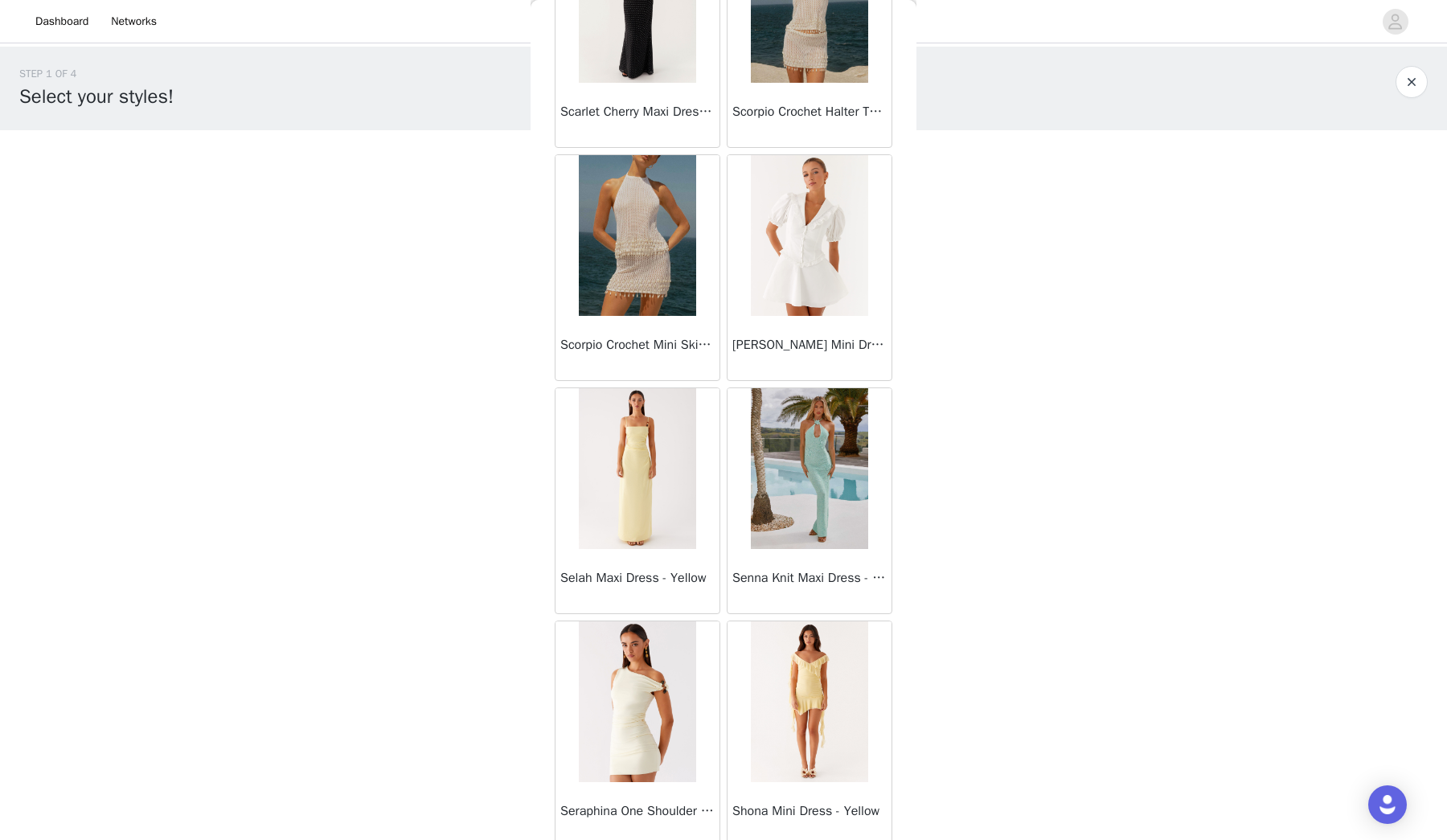 scroll, scrollTop: 43094, scrollLeft: 0, axis: vertical 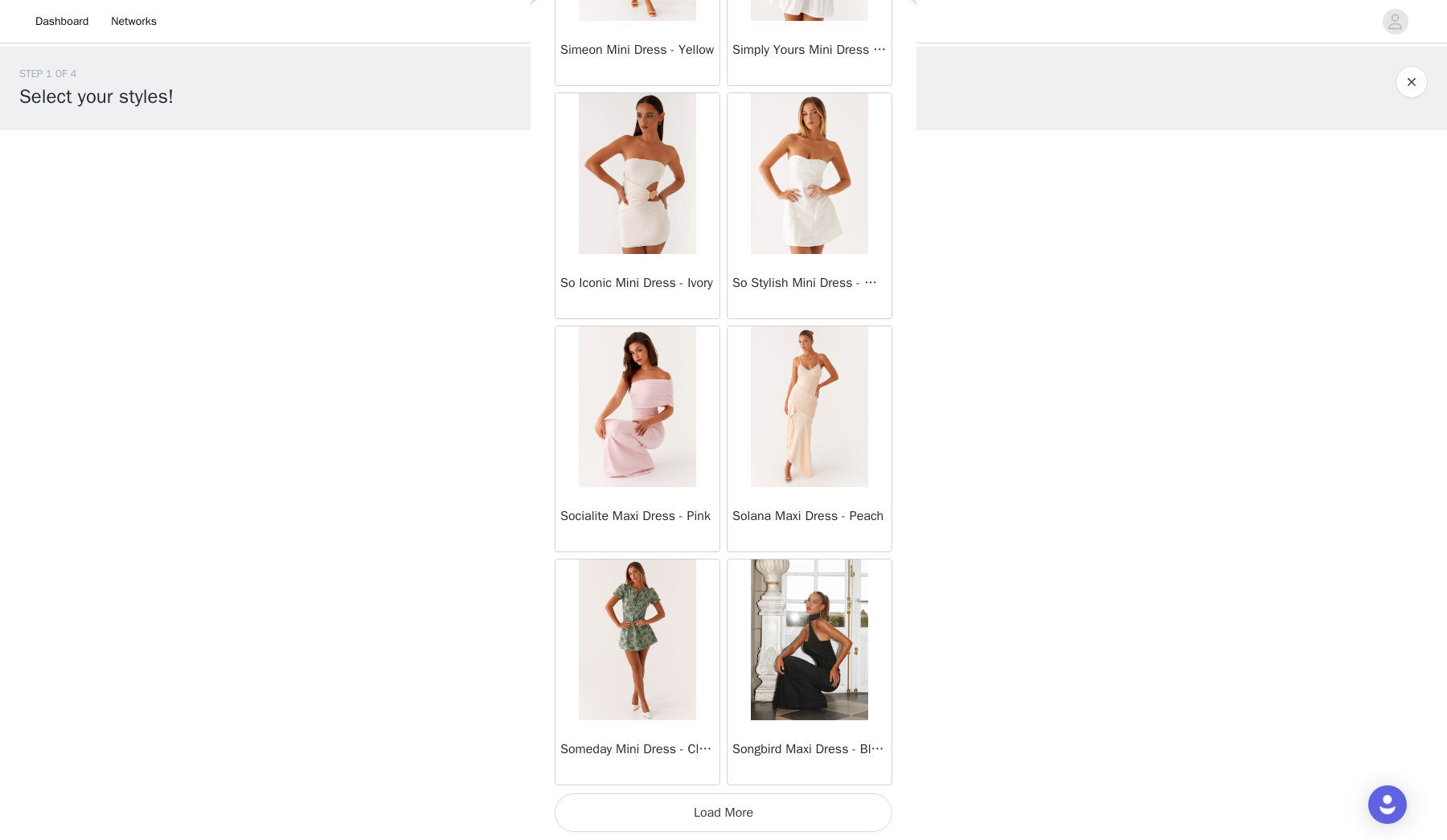 click on "Load More" at bounding box center (724, 813) 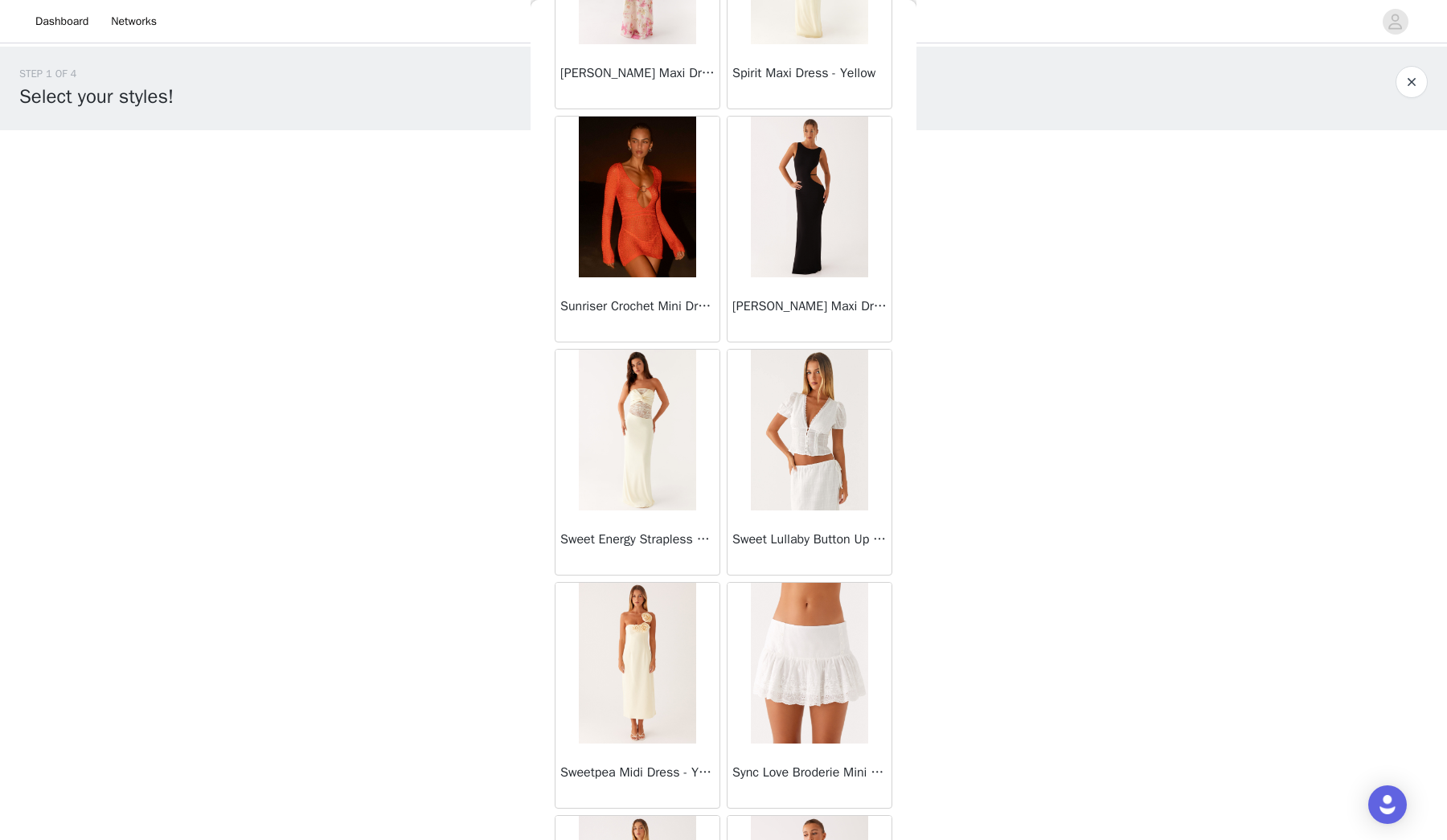 scroll, scrollTop: 44959, scrollLeft: 0, axis: vertical 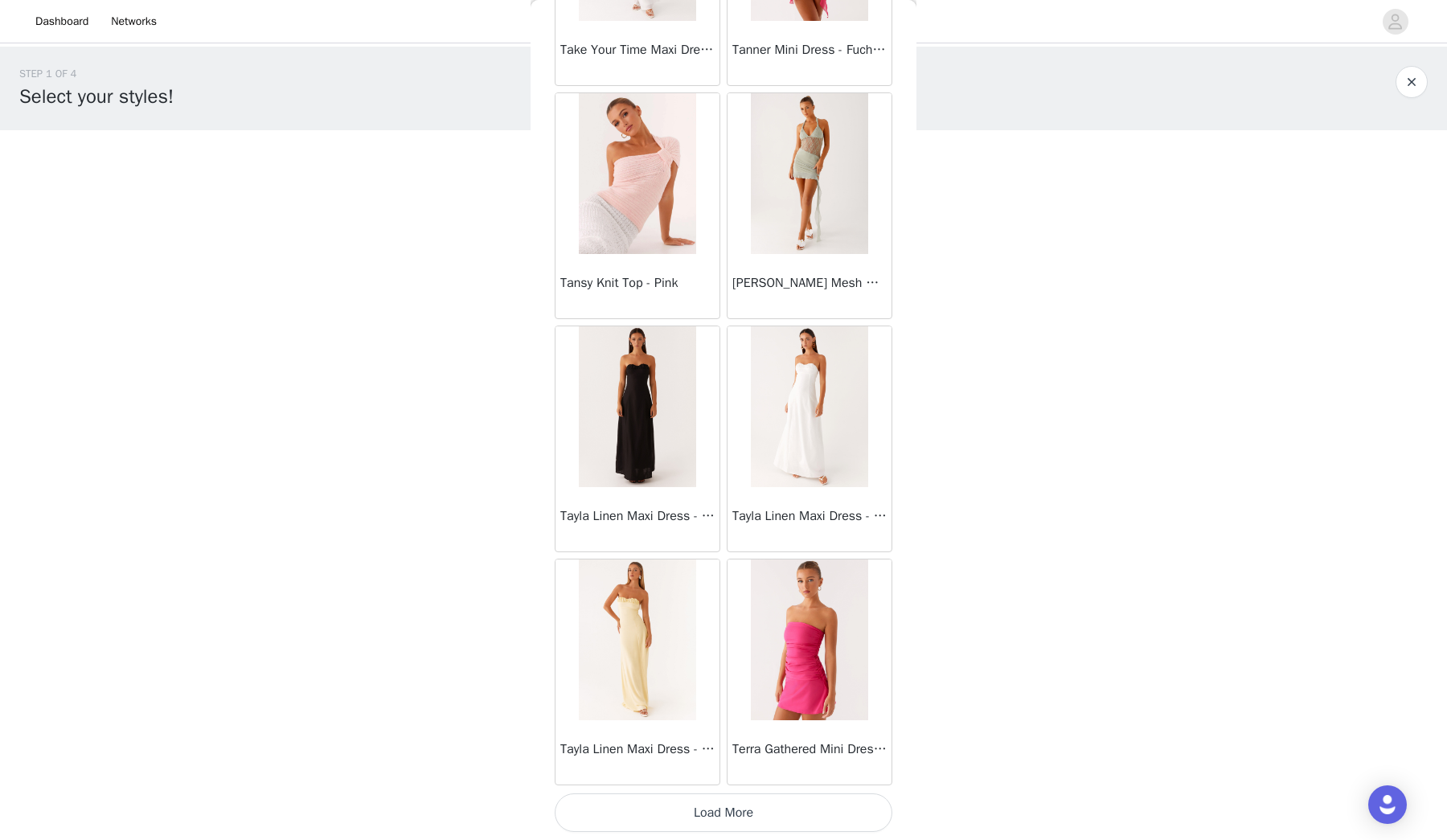 click on "Load More" at bounding box center [724, 813] 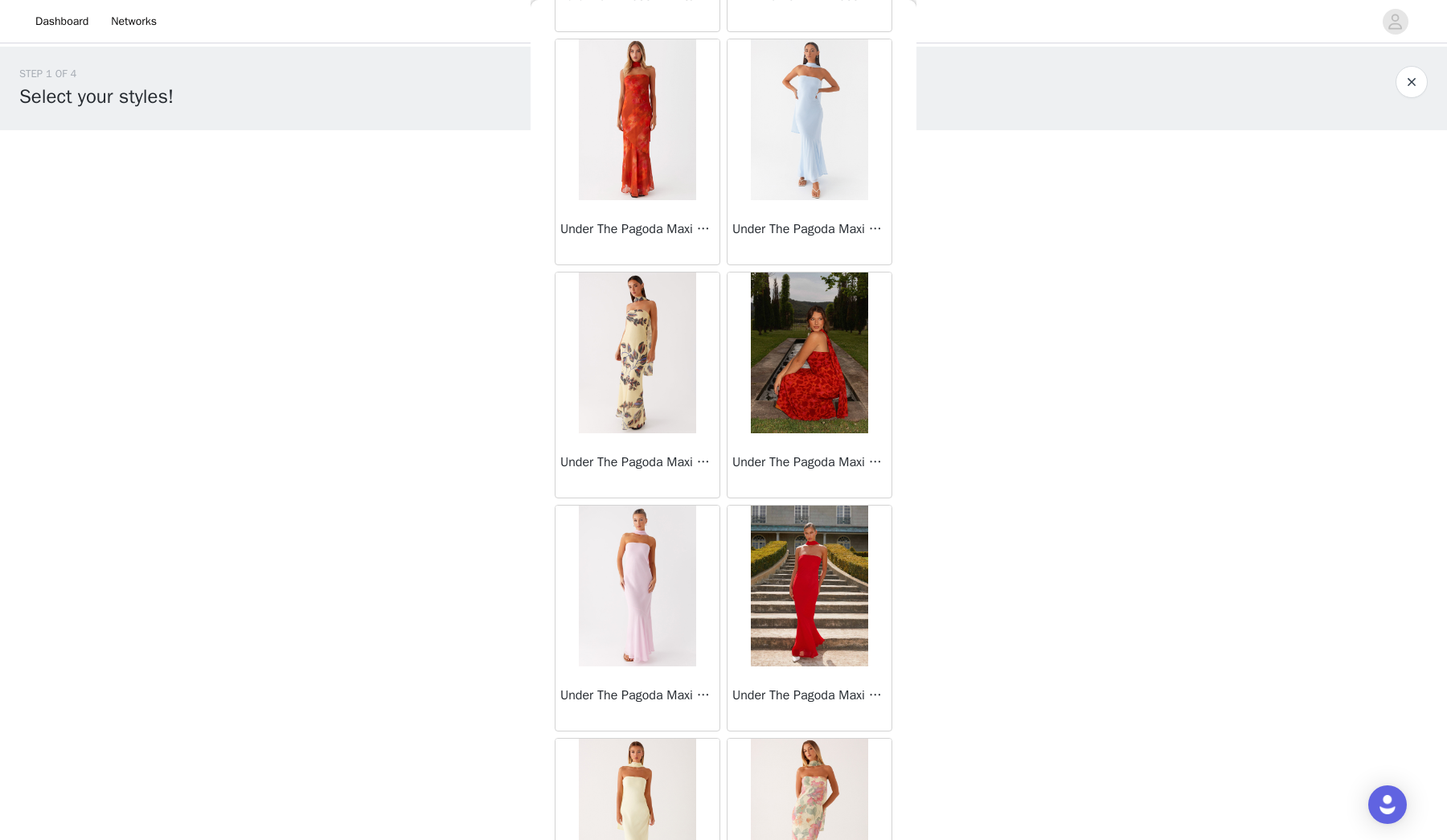 scroll, scrollTop: 47926, scrollLeft: 0, axis: vertical 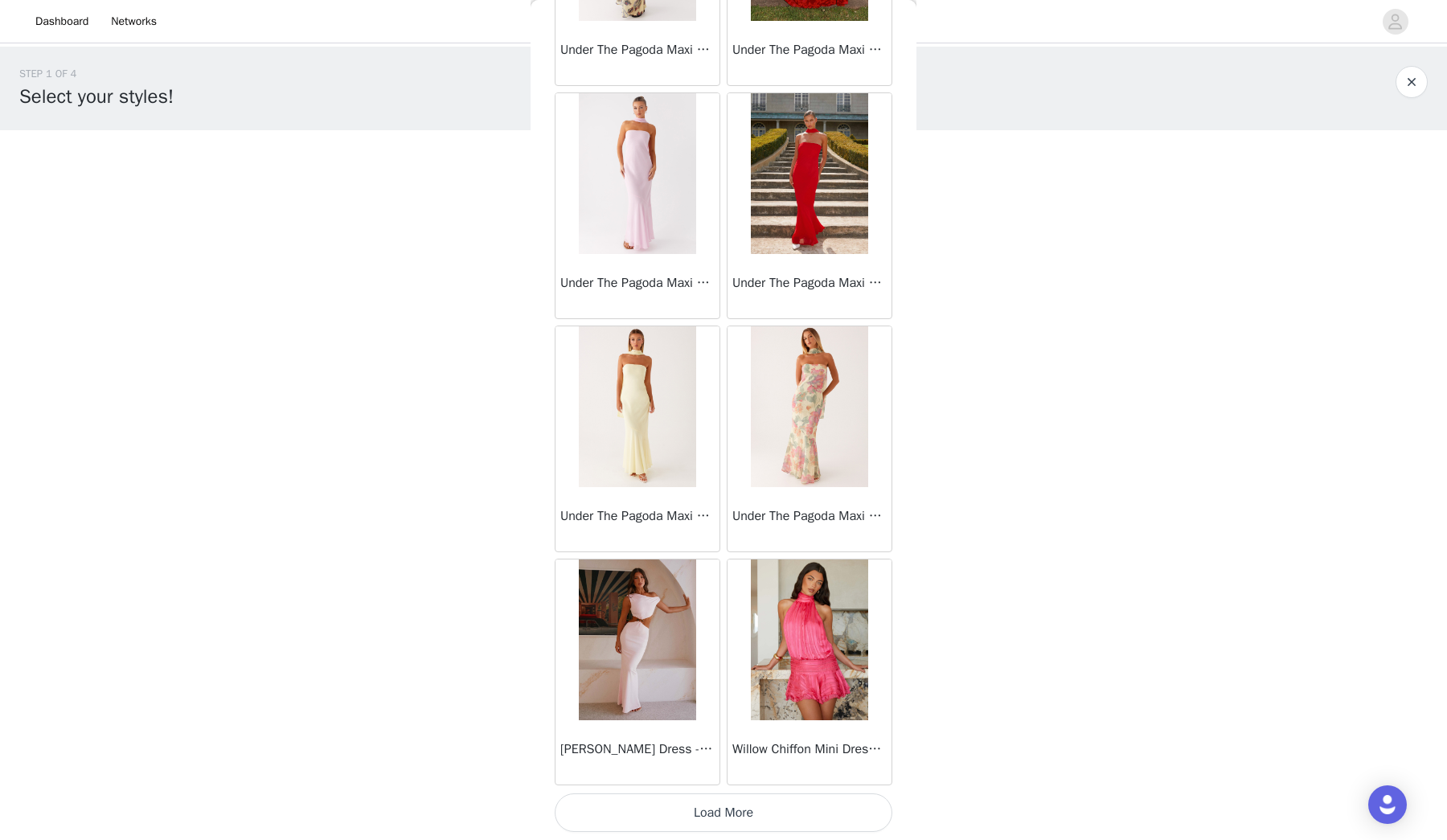 click on "Load More" at bounding box center [724, 813] 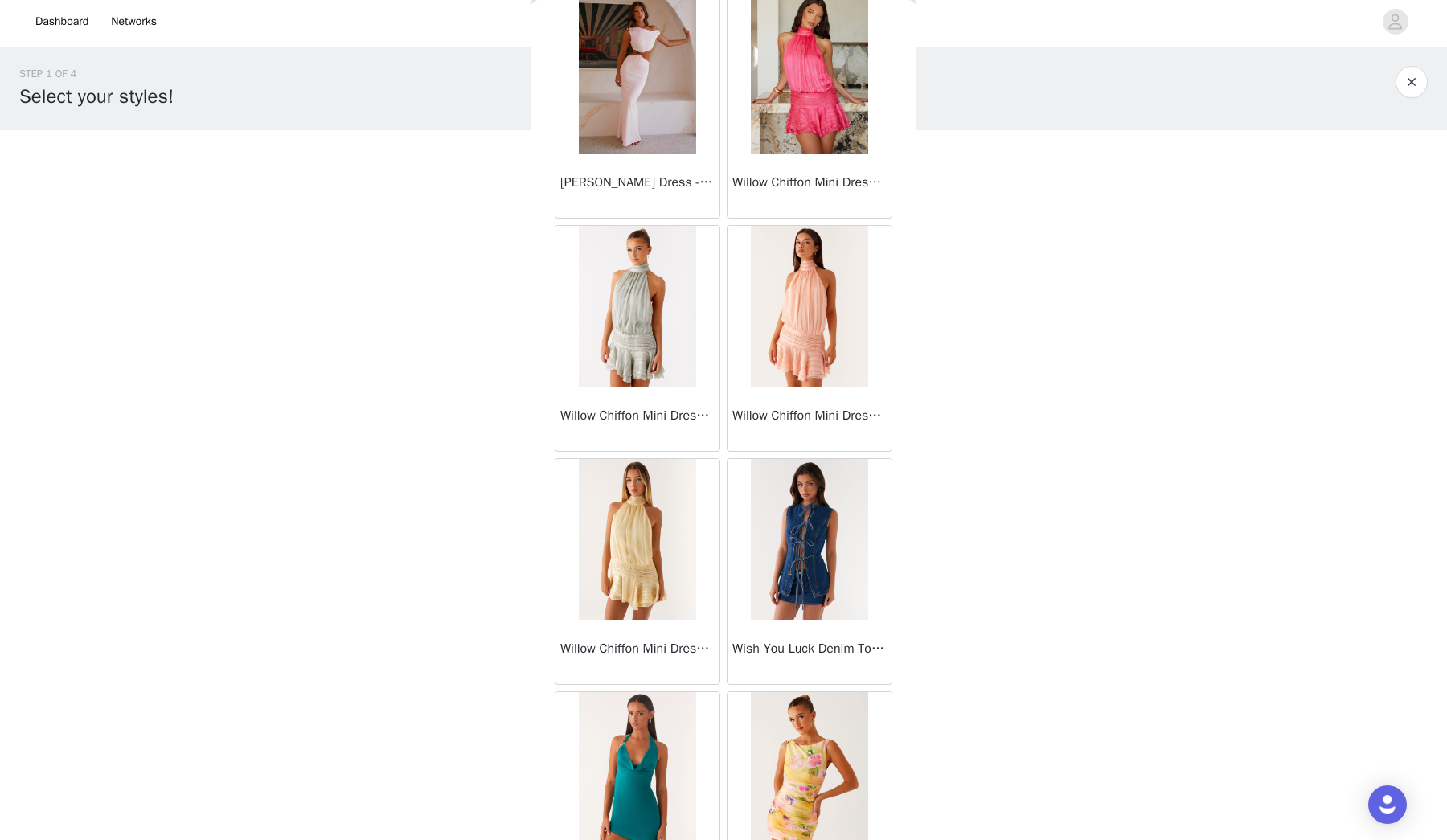 scroll, scrollTop: 48775, scrollLeft: 0, axis: vertical 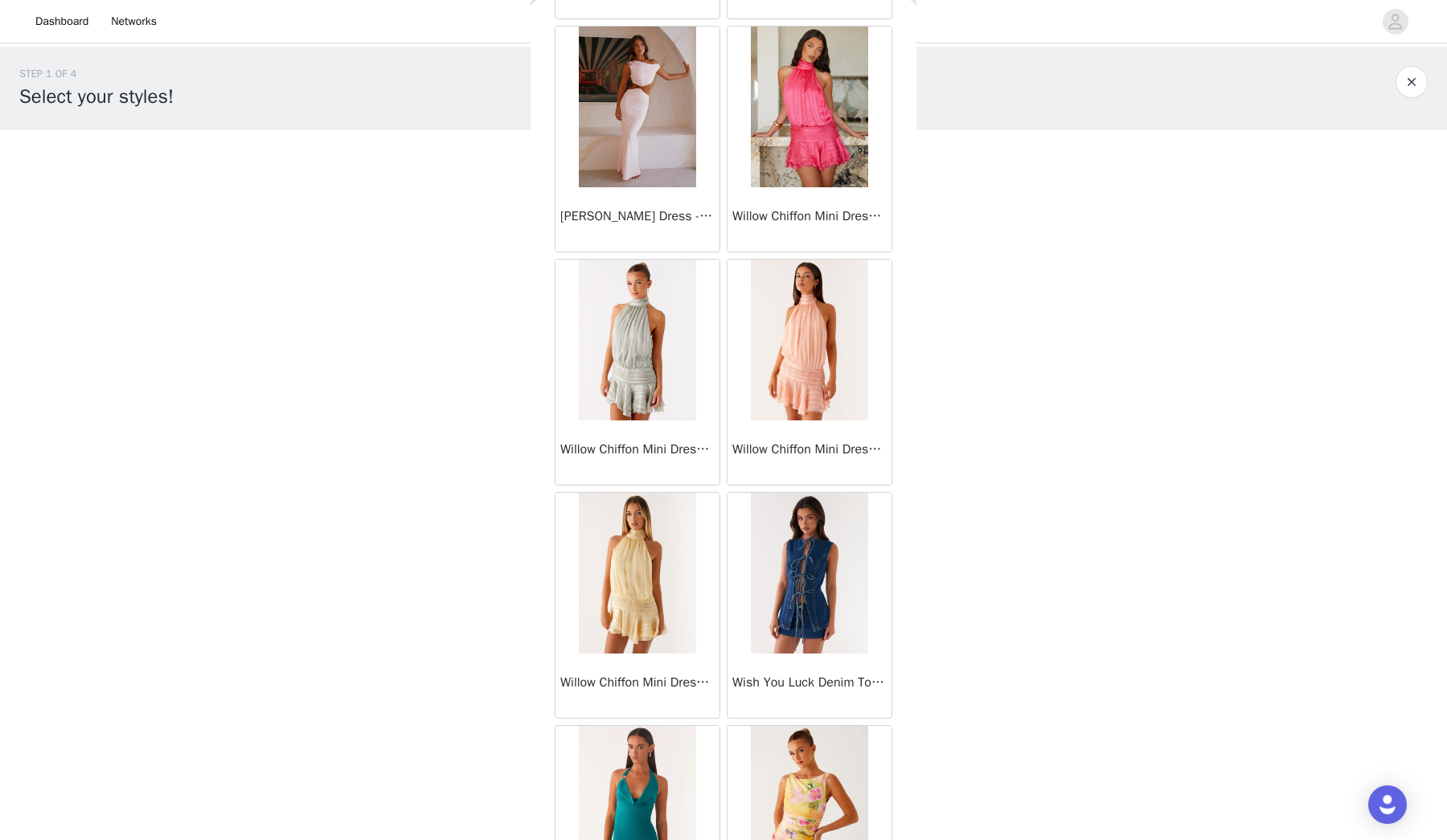 click at bounding box center [637, 340] 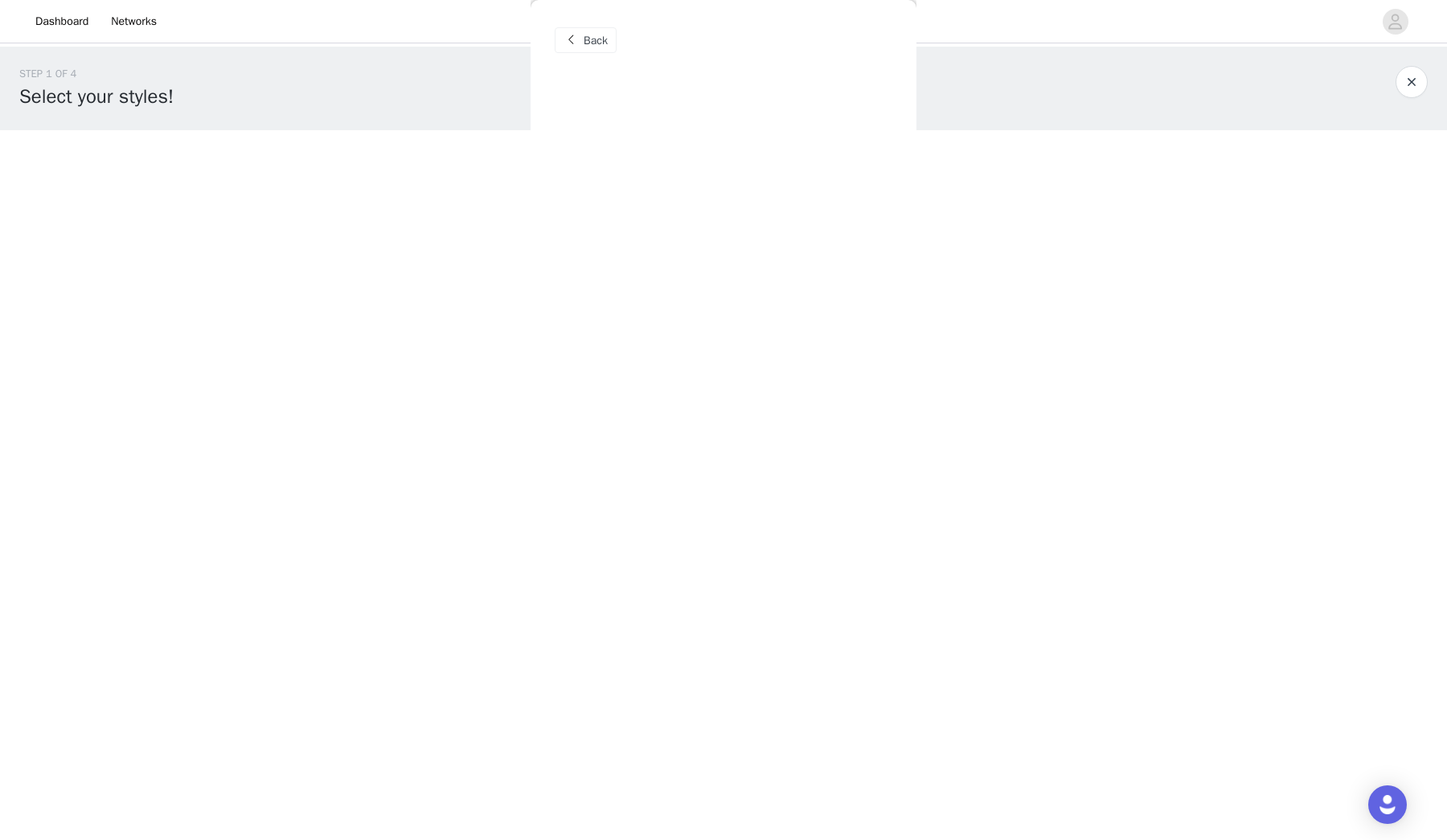 scroll, scrollTop: 0, scrollLeft: 0, axis: both 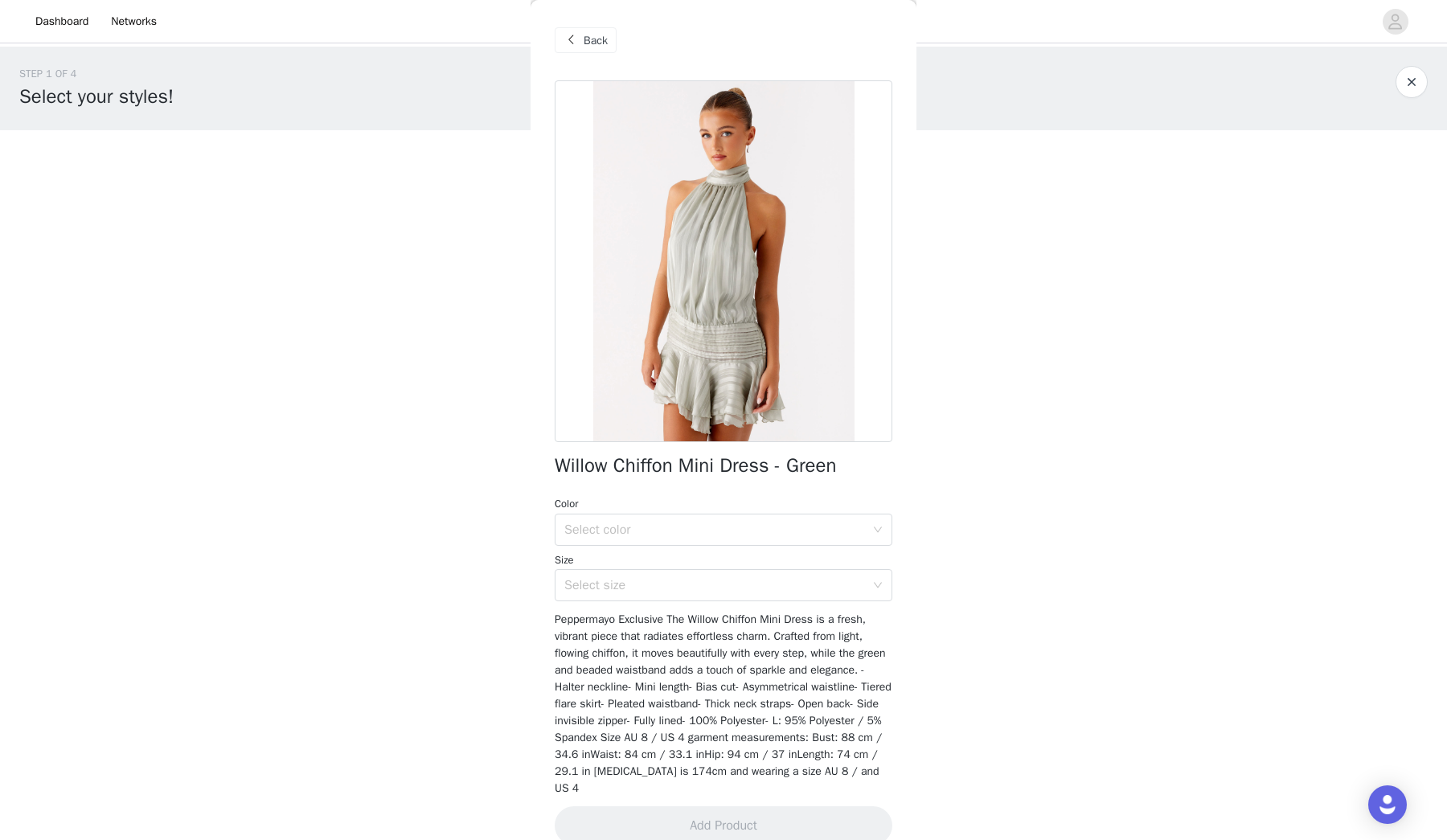 click on "Back" at bounding box center (596, 40) 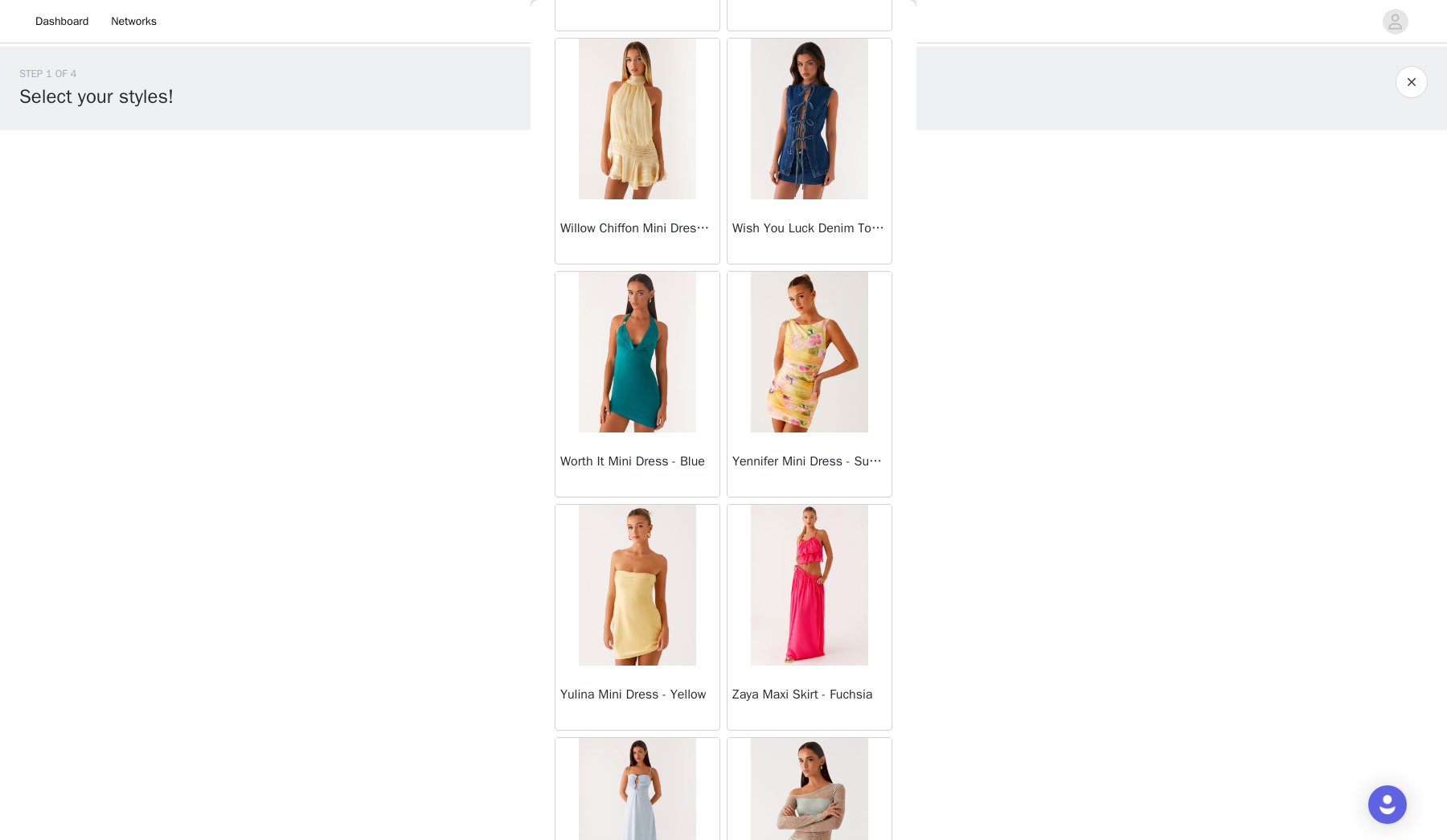 scroll, scrollTop: 49005, scrollLeft: 0, axis: vertical 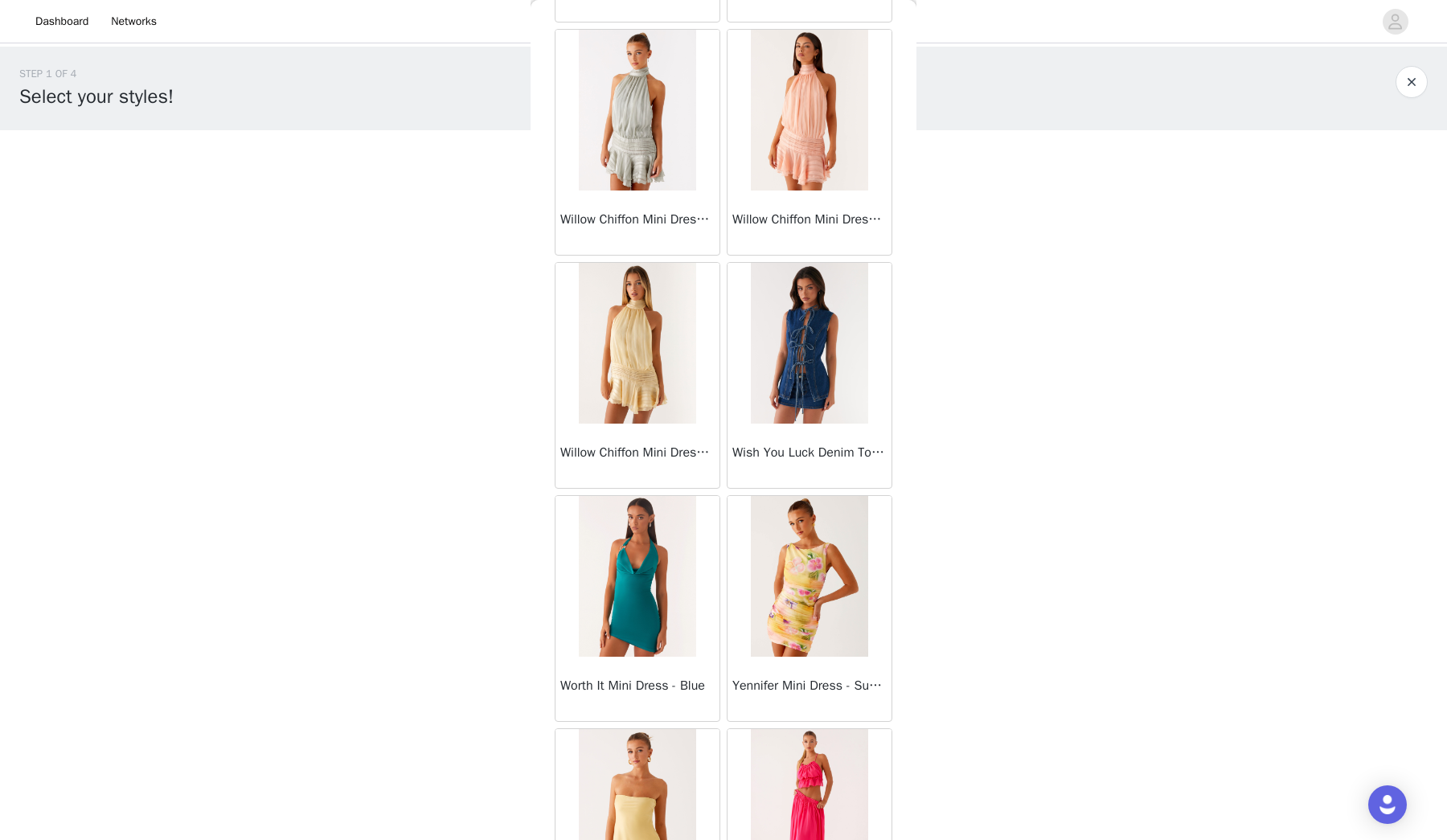 click at bounding box center (637, 343) 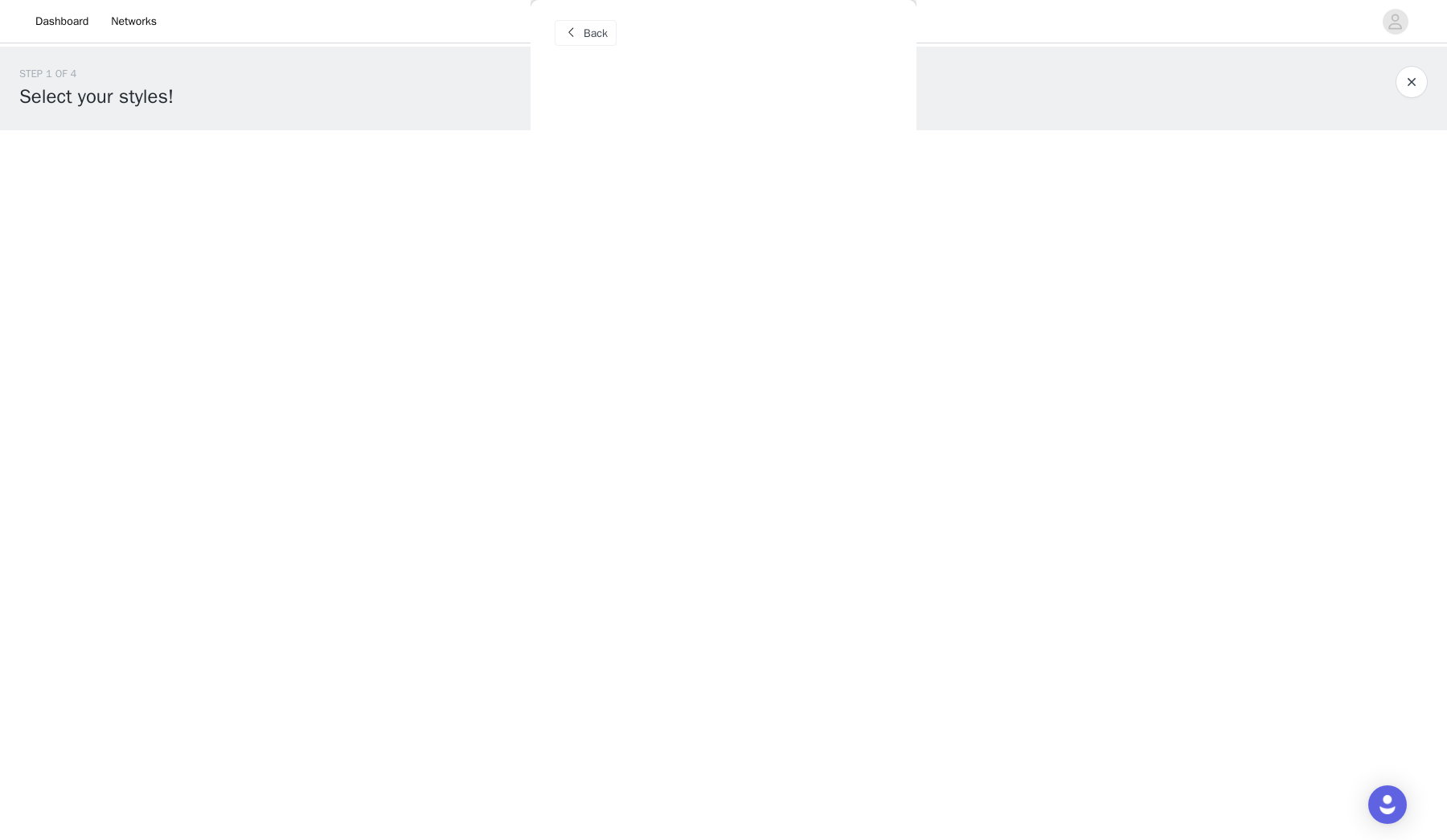 scroll, scrollTop: 0, scrollLeft: 0, axis: both 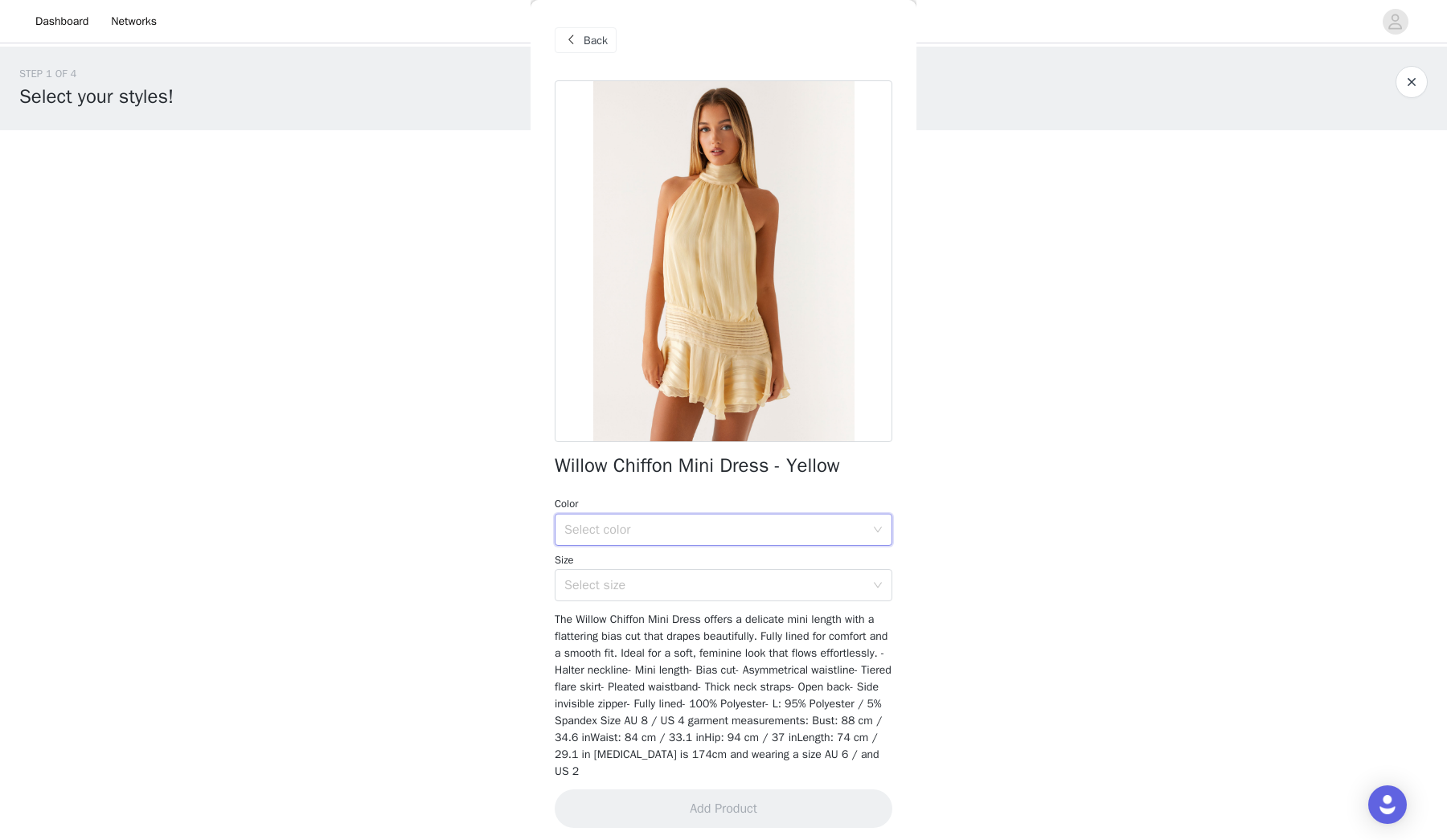 click on "Select color" at bounding box center (718, 530) 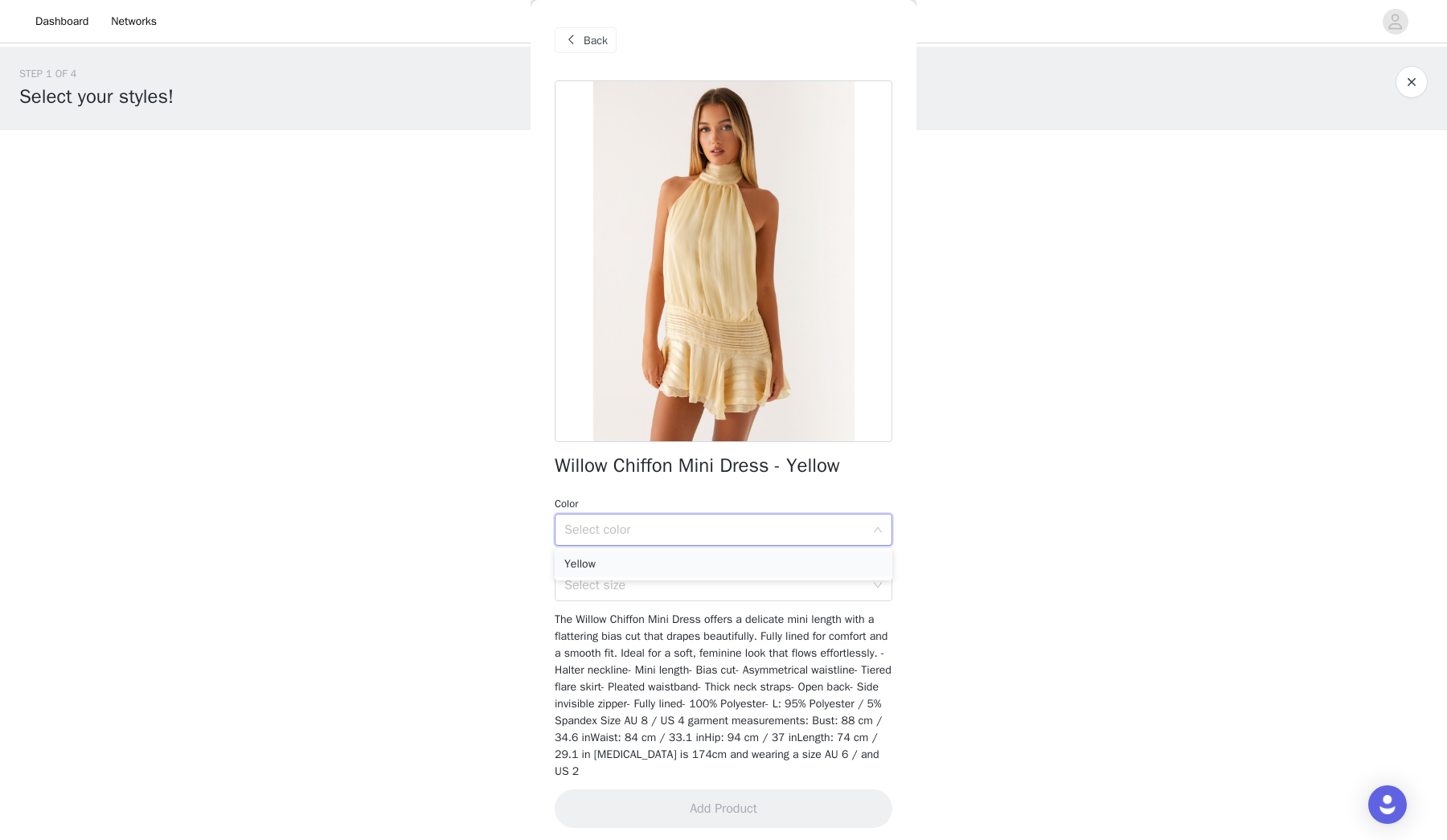 click on "Yellow" at bounding box center (724, 564) 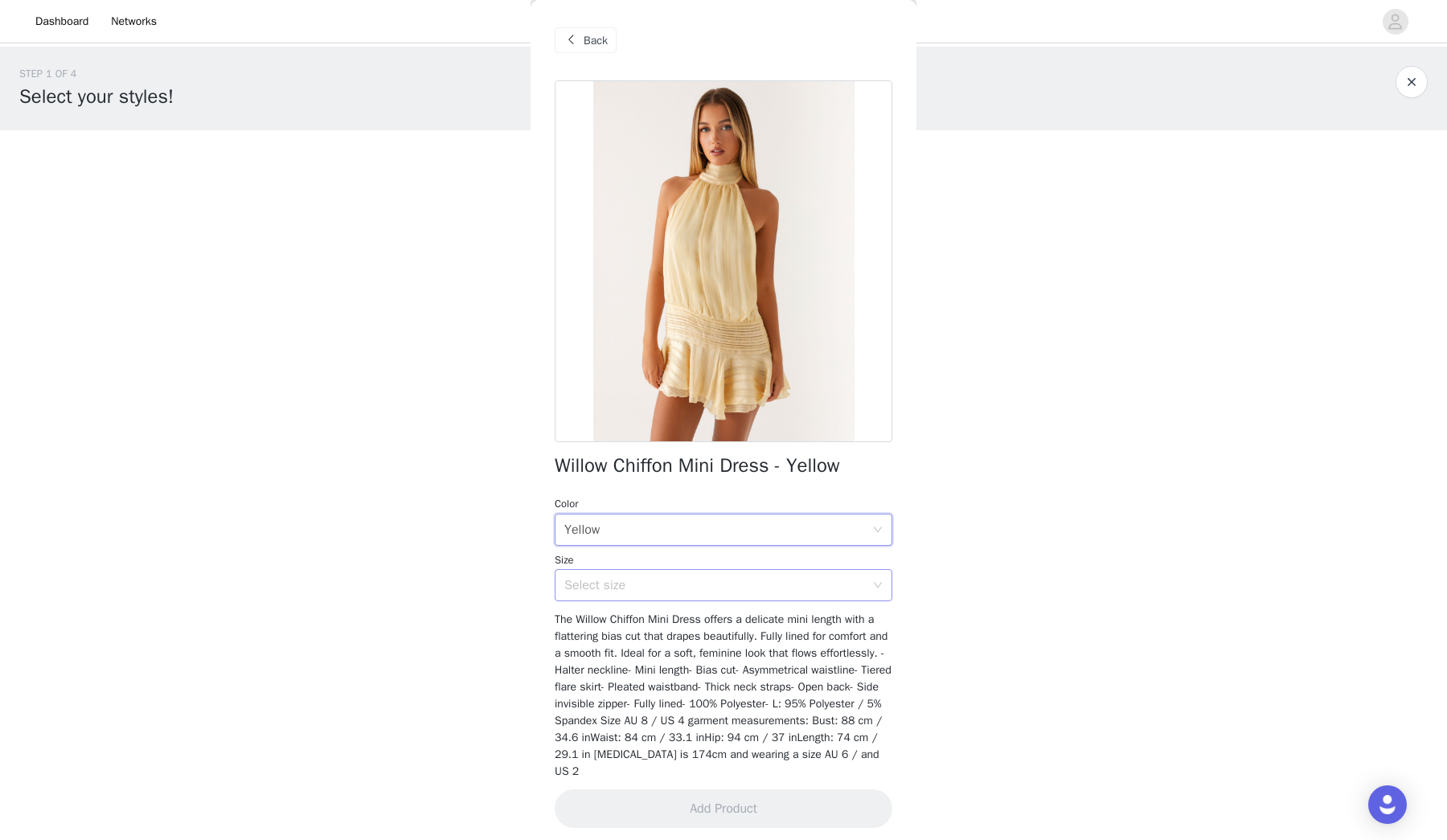 click on "Select size" at bounding box center [718, 585] 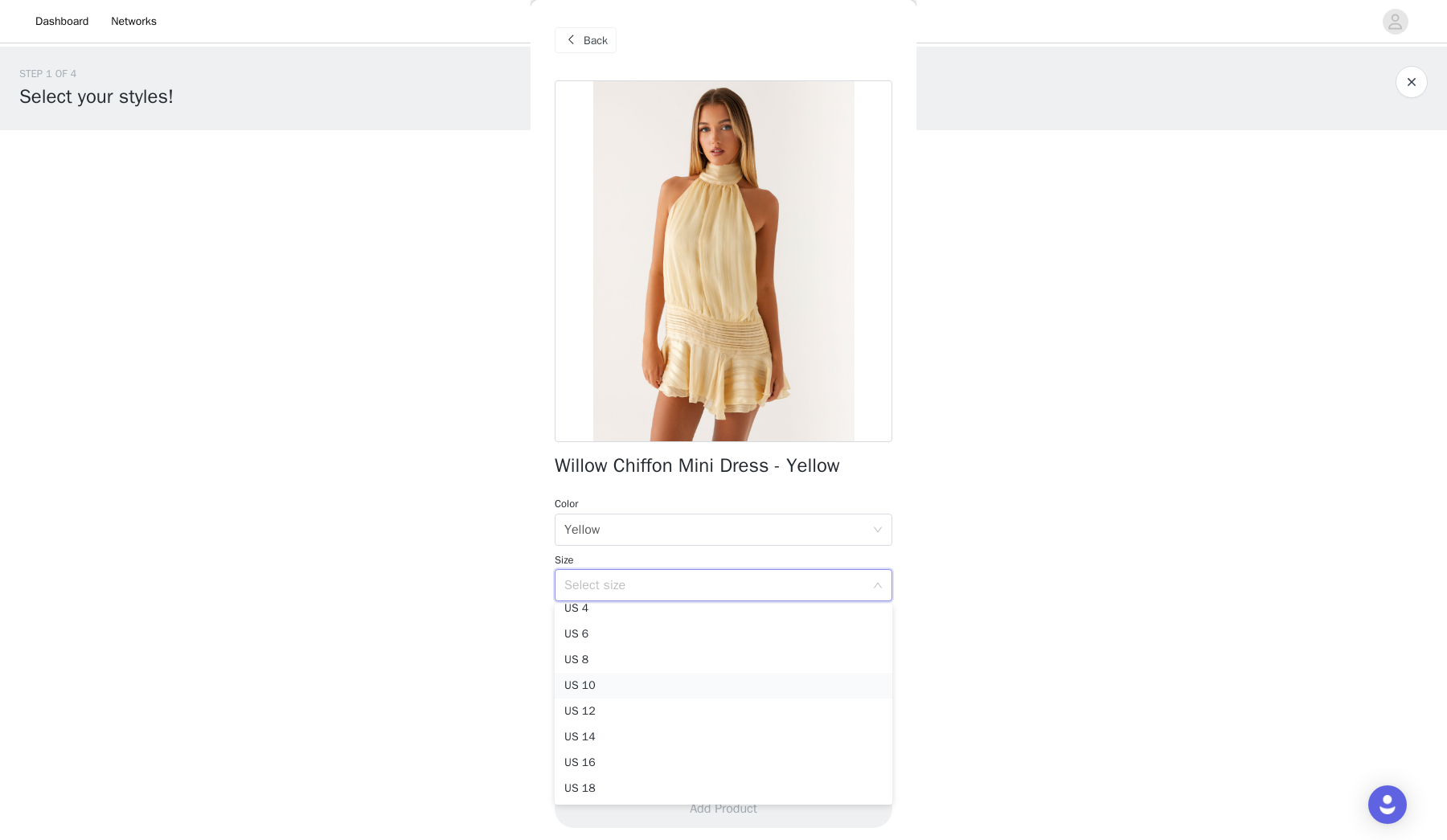 scroll, scrollTop: 63, scrollLeft: 0, axis: vertical 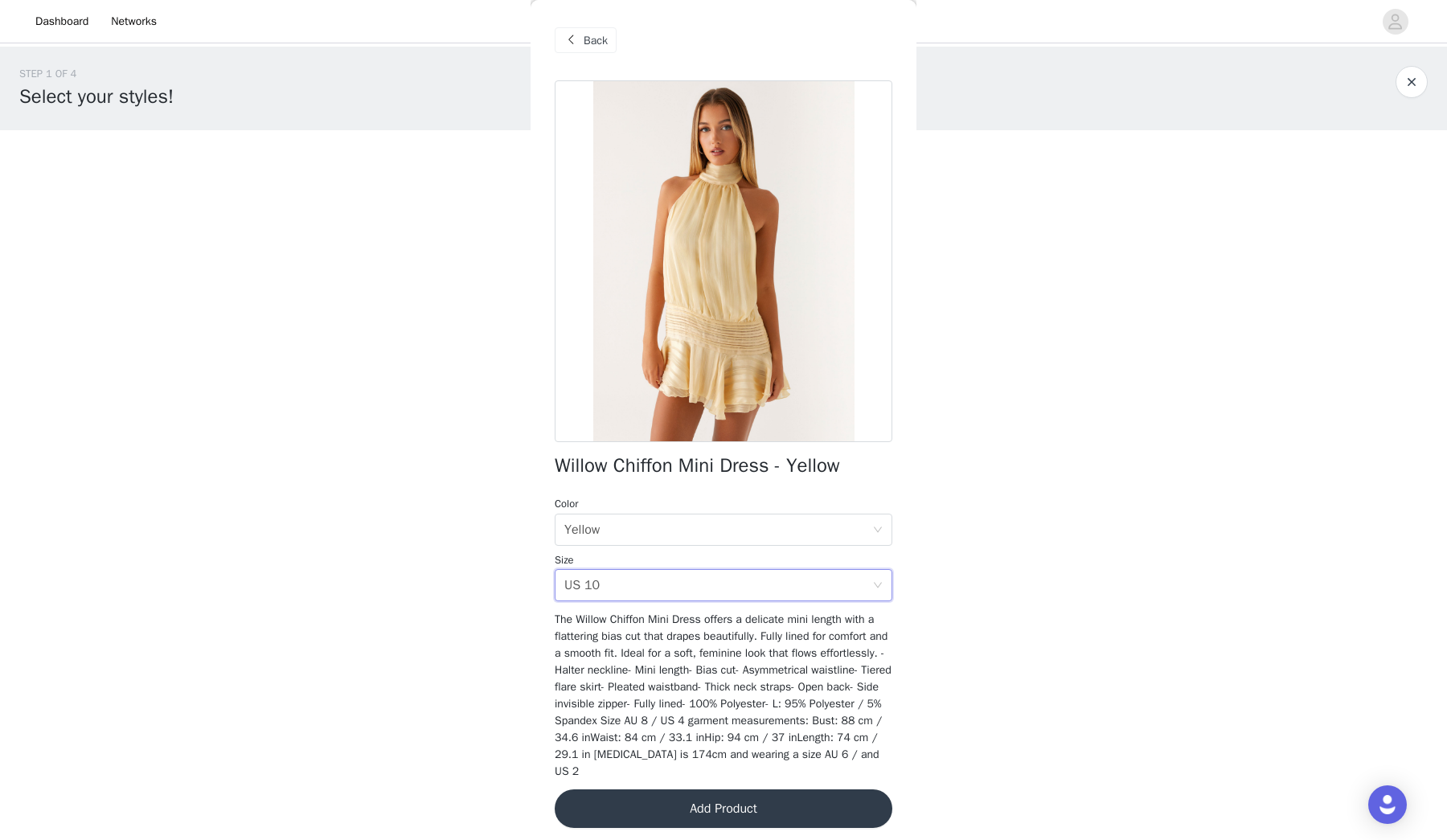 click on "Add Product" at bounding box center (724, 809) 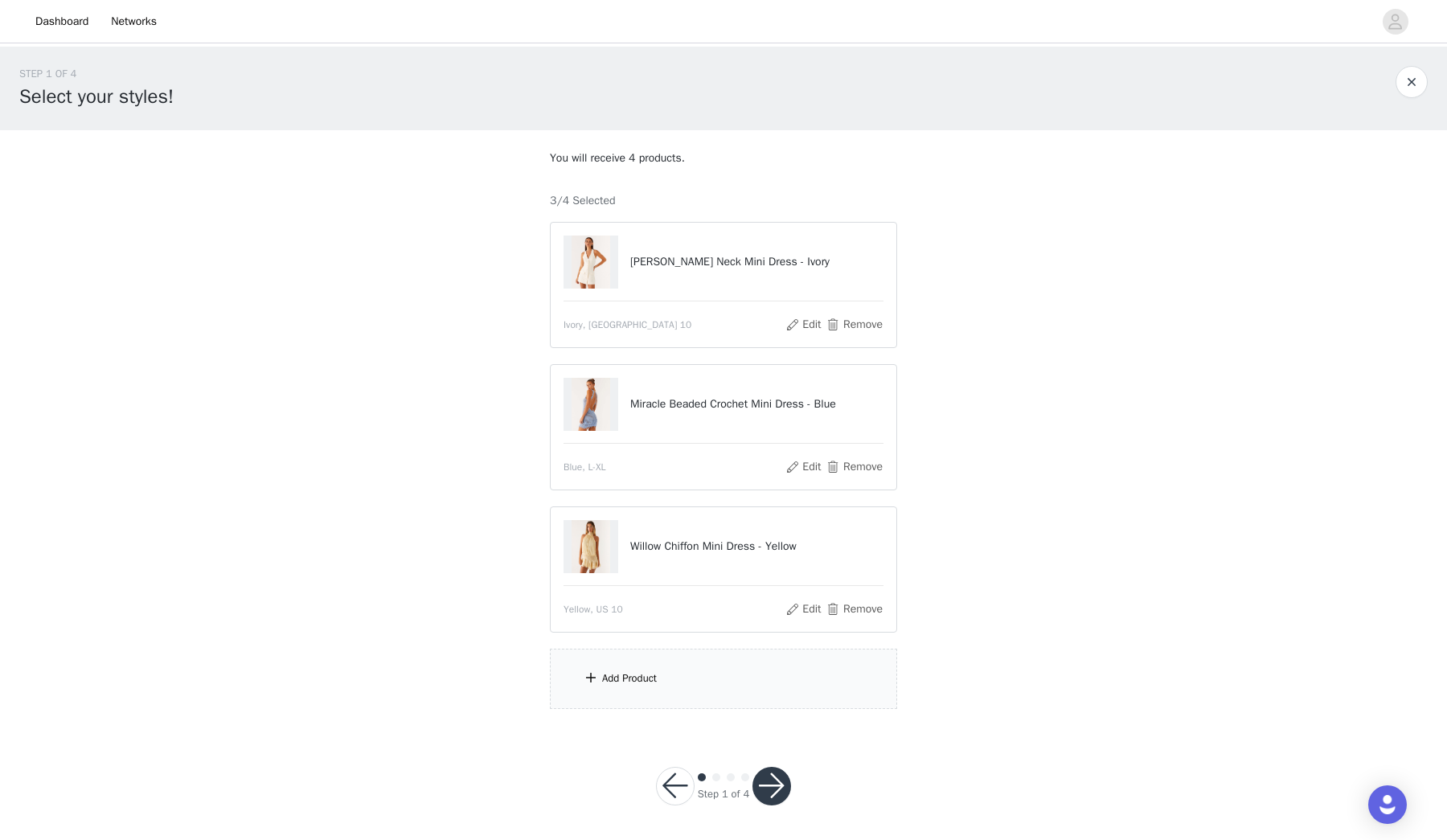 click on "Add Product" at bounding box center (629, 678) 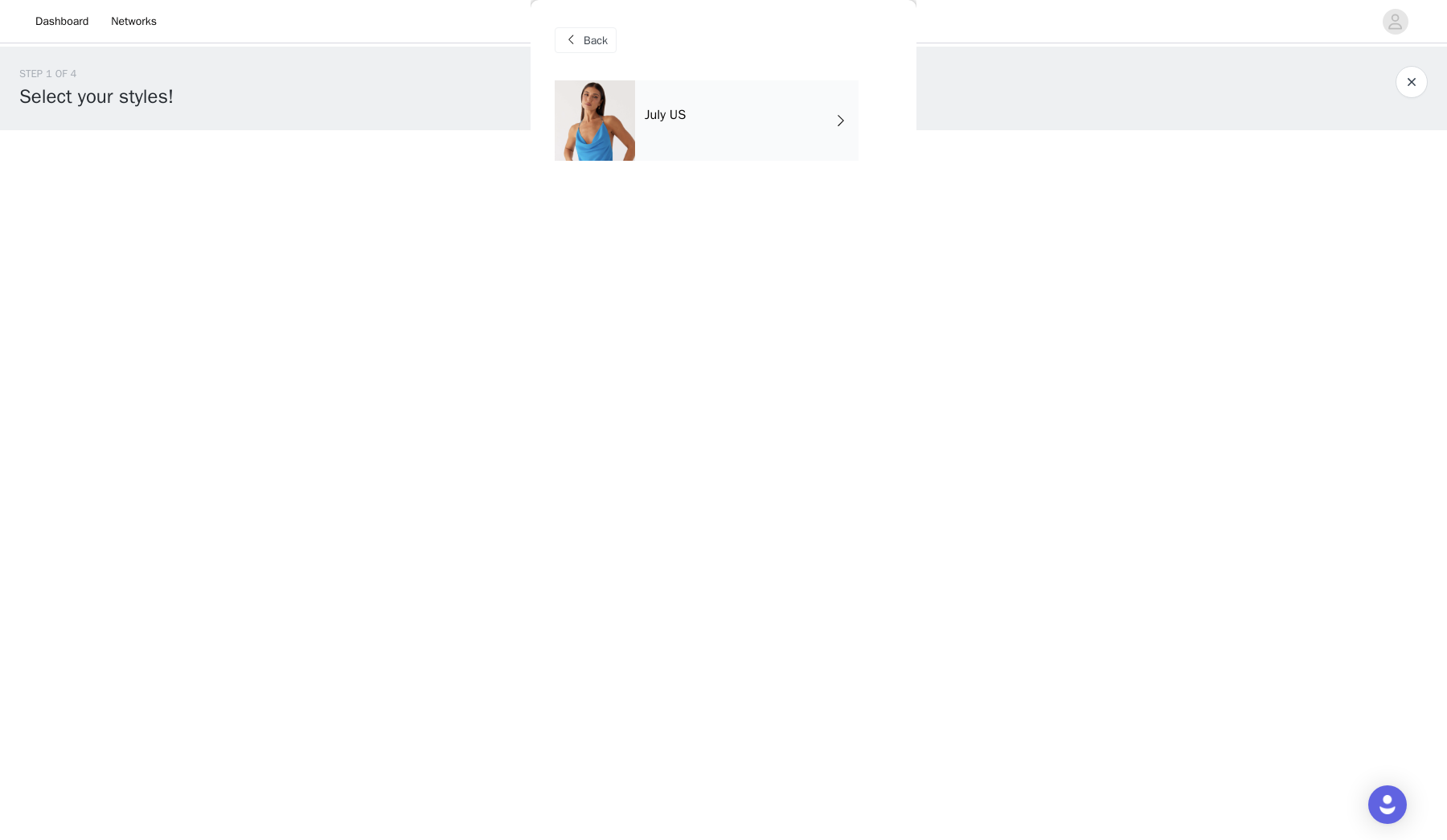 click on "July US" at bounding box center [747, 121] 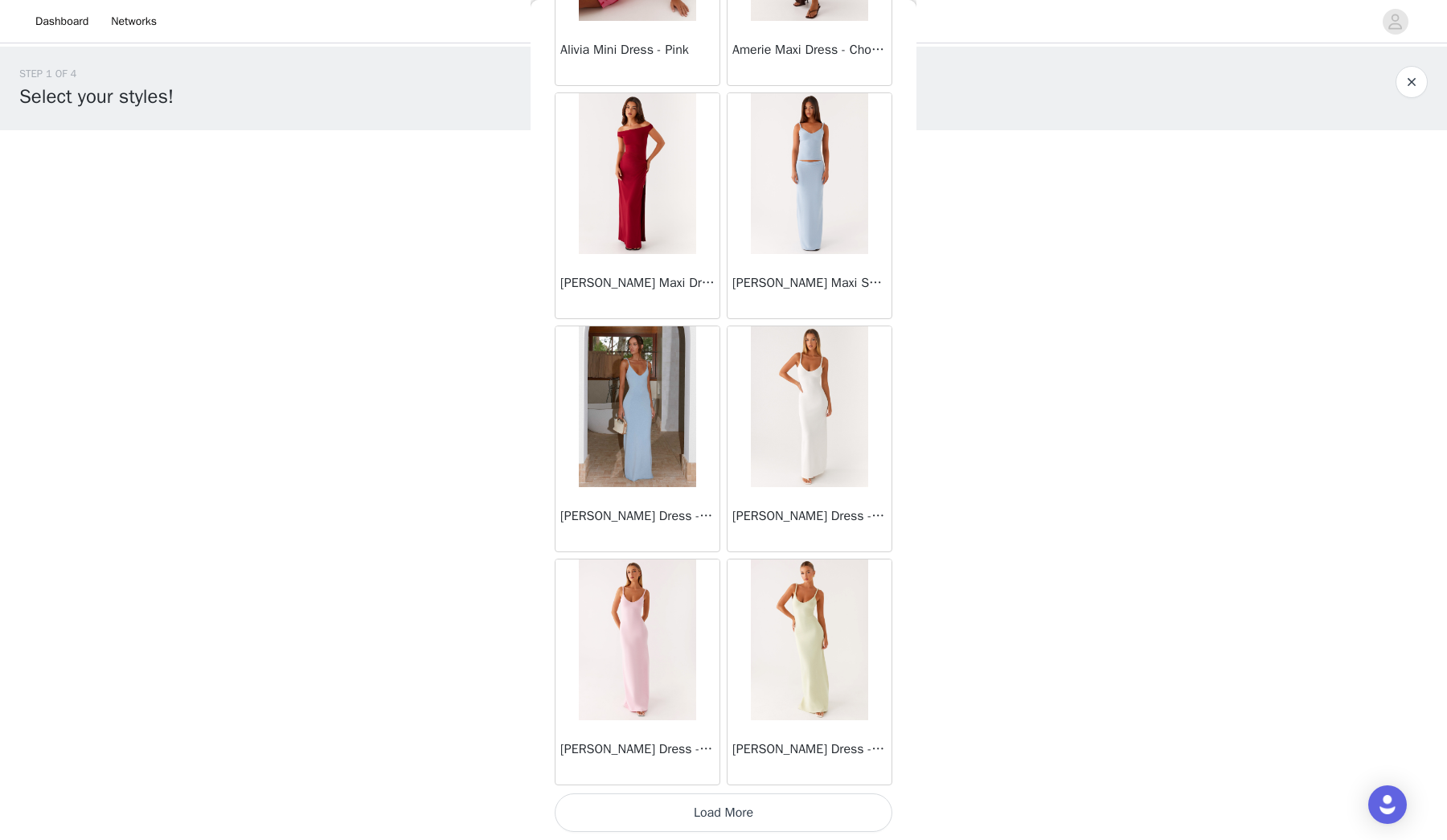 click on "Load More" at bounding box center (724, 813) 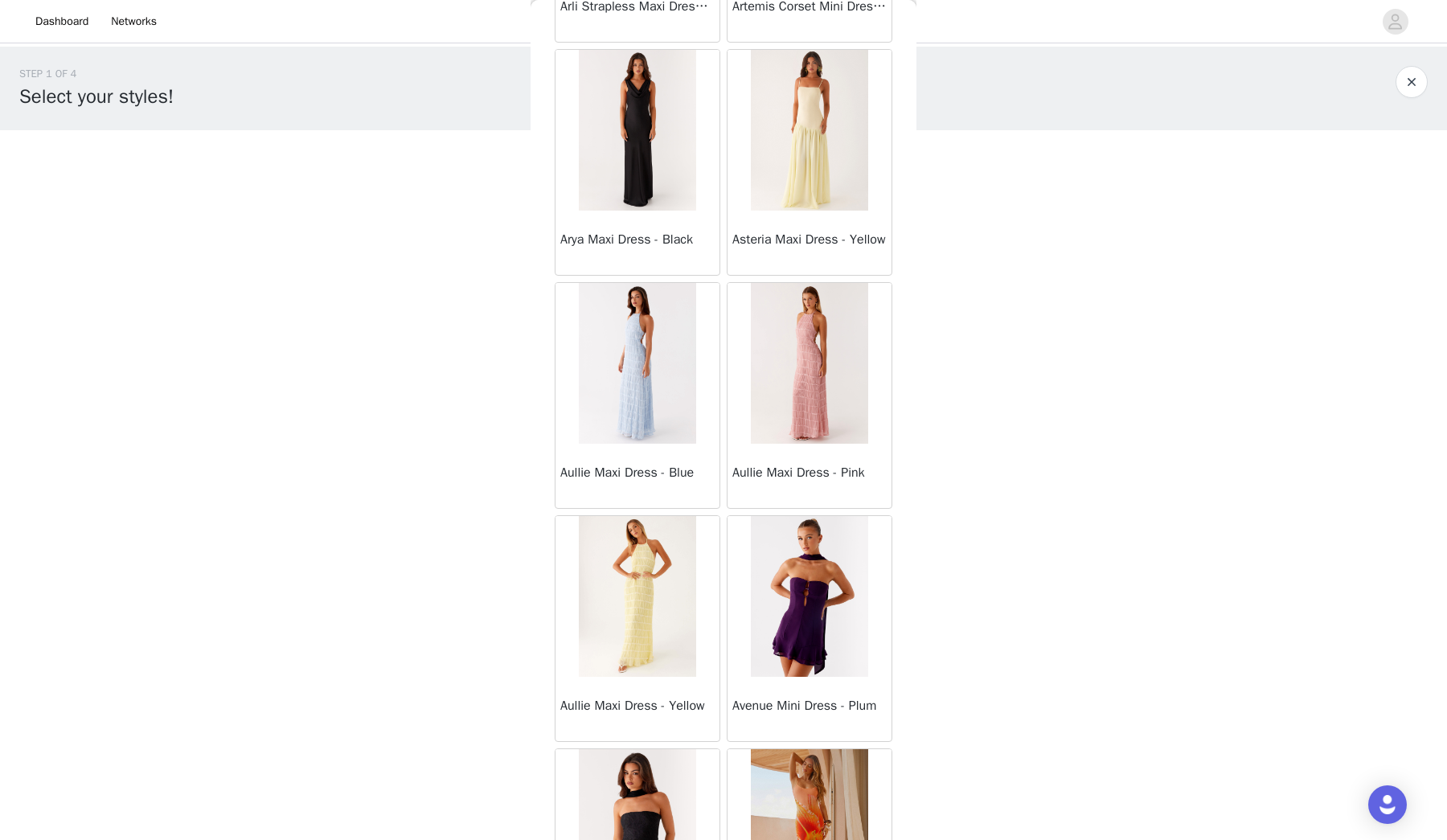 scroll, scrollTop: 3717, scrollLeft: 0, axis: vertical 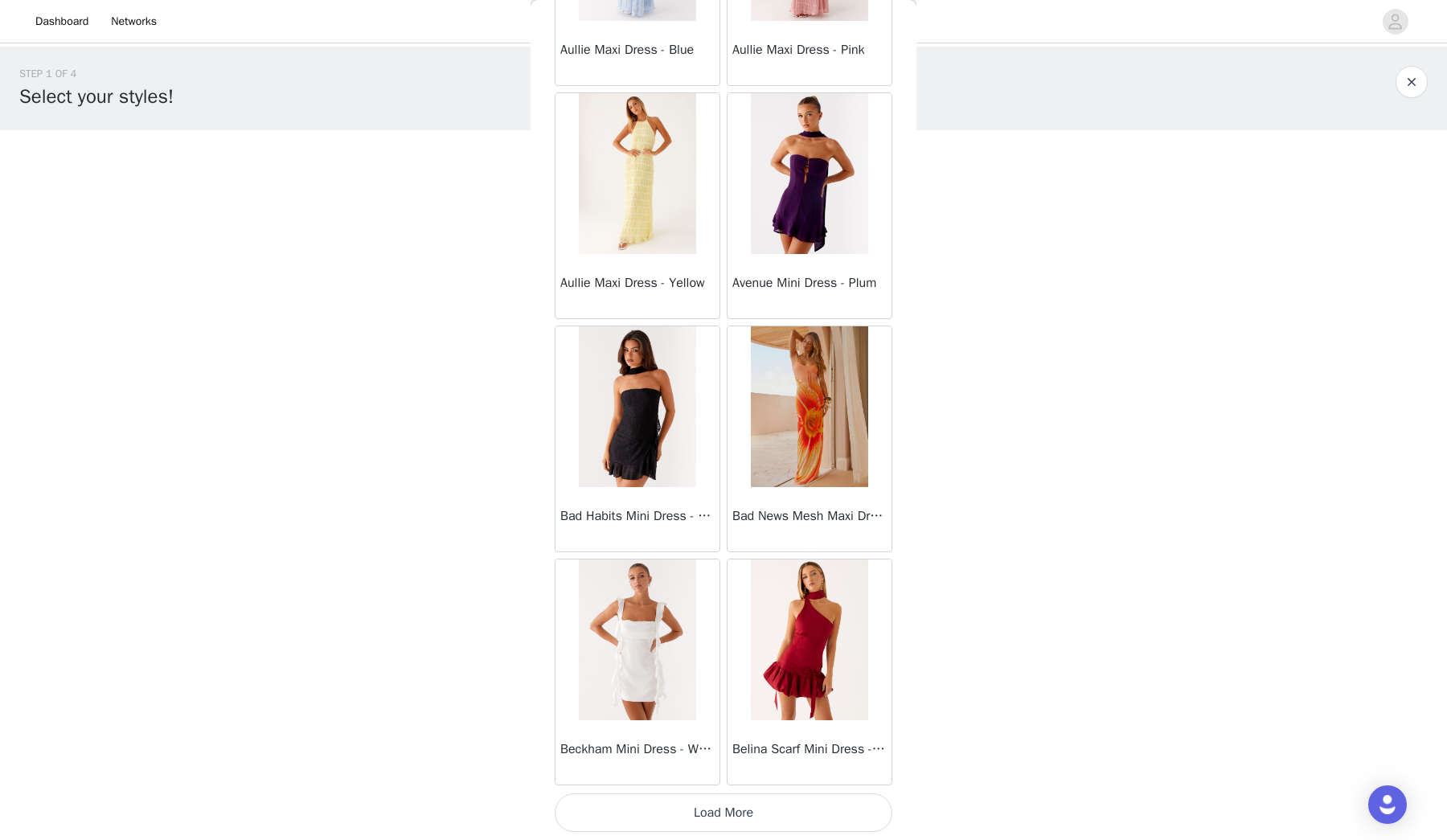 click on "Load More" at bounding box center [724, 813] 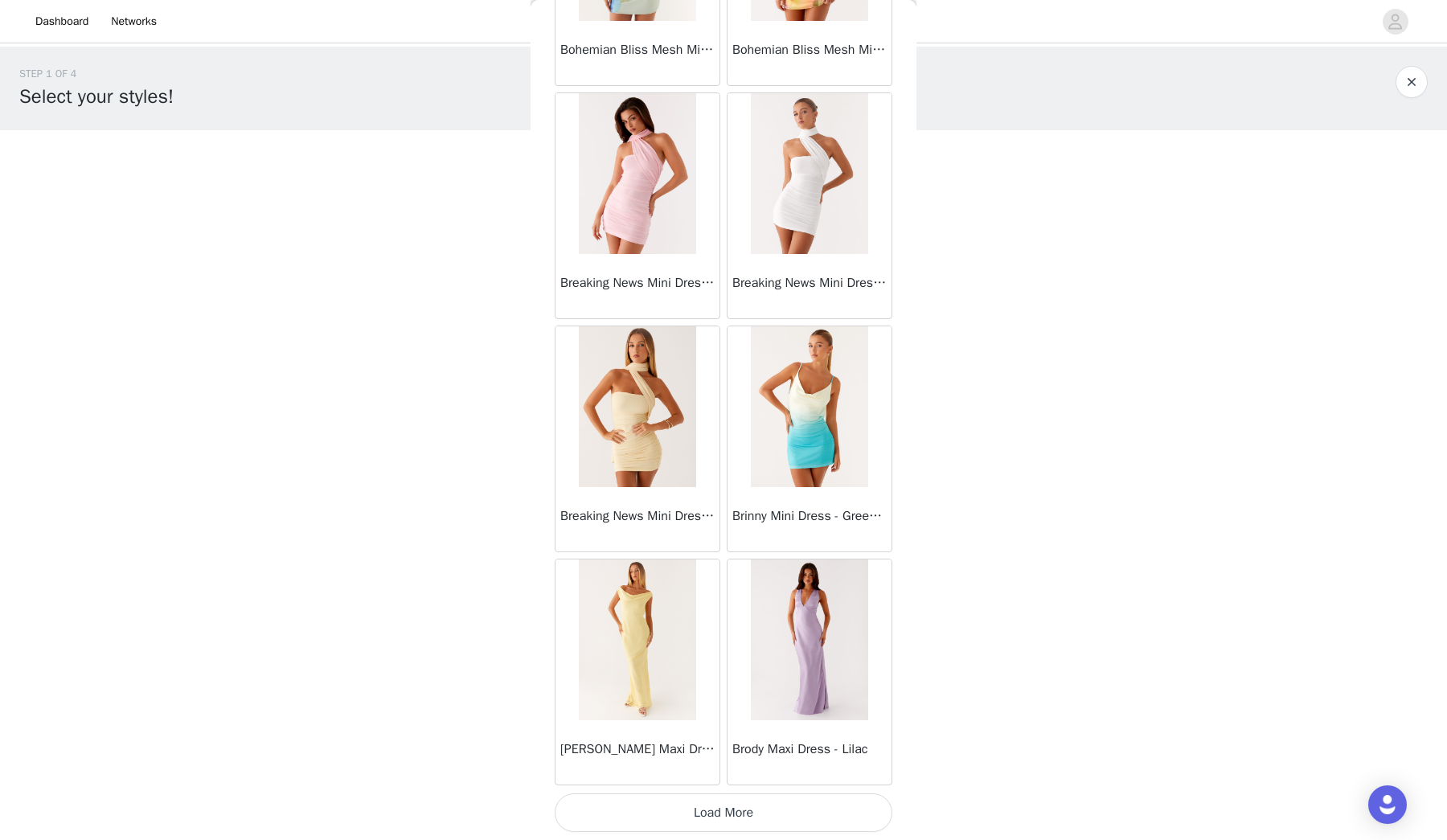 scroll, scrollTop: 6282, scrollLeft: 0, axis: vertical 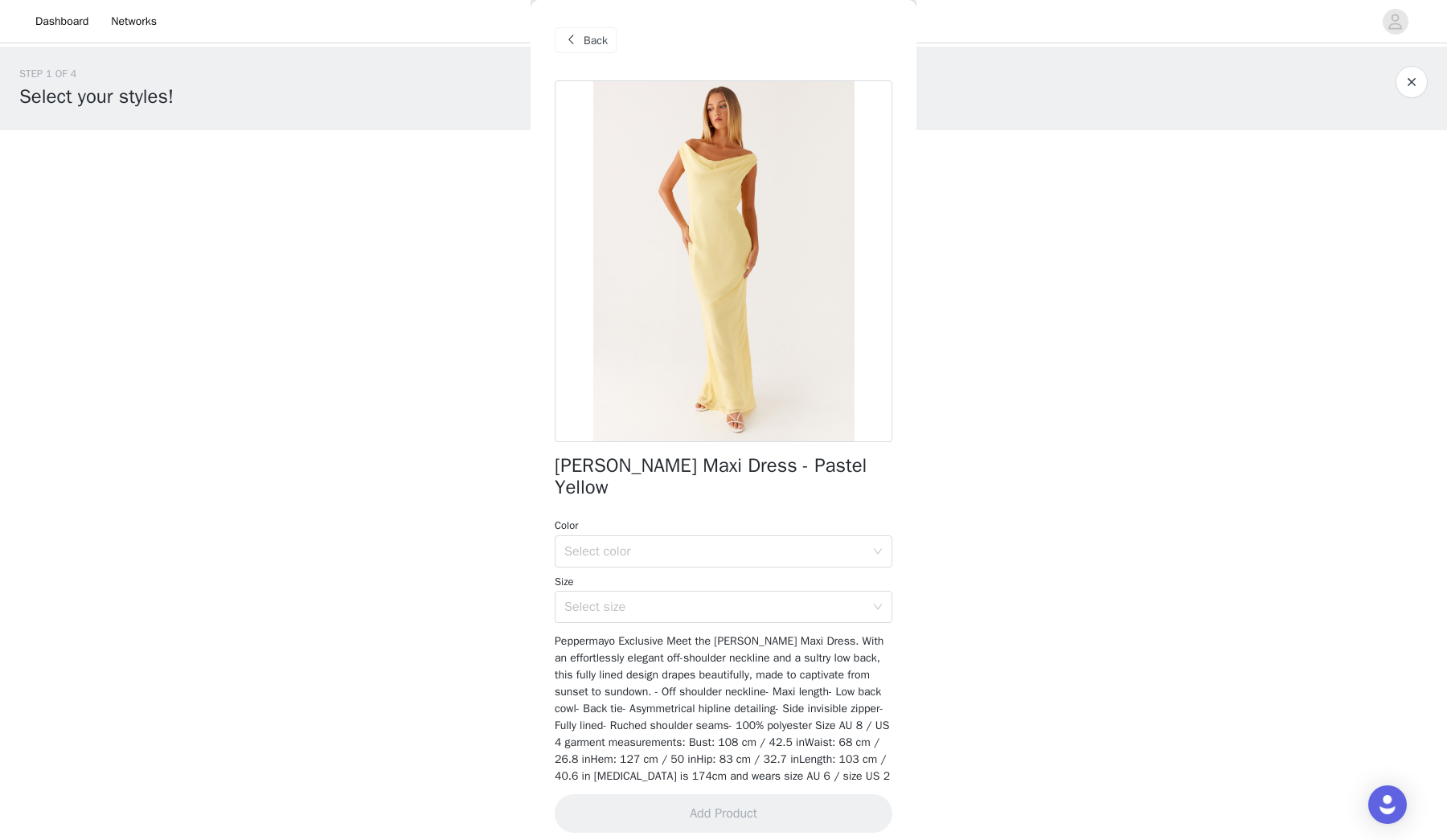click on "Back" at bounding box center [585, 40] 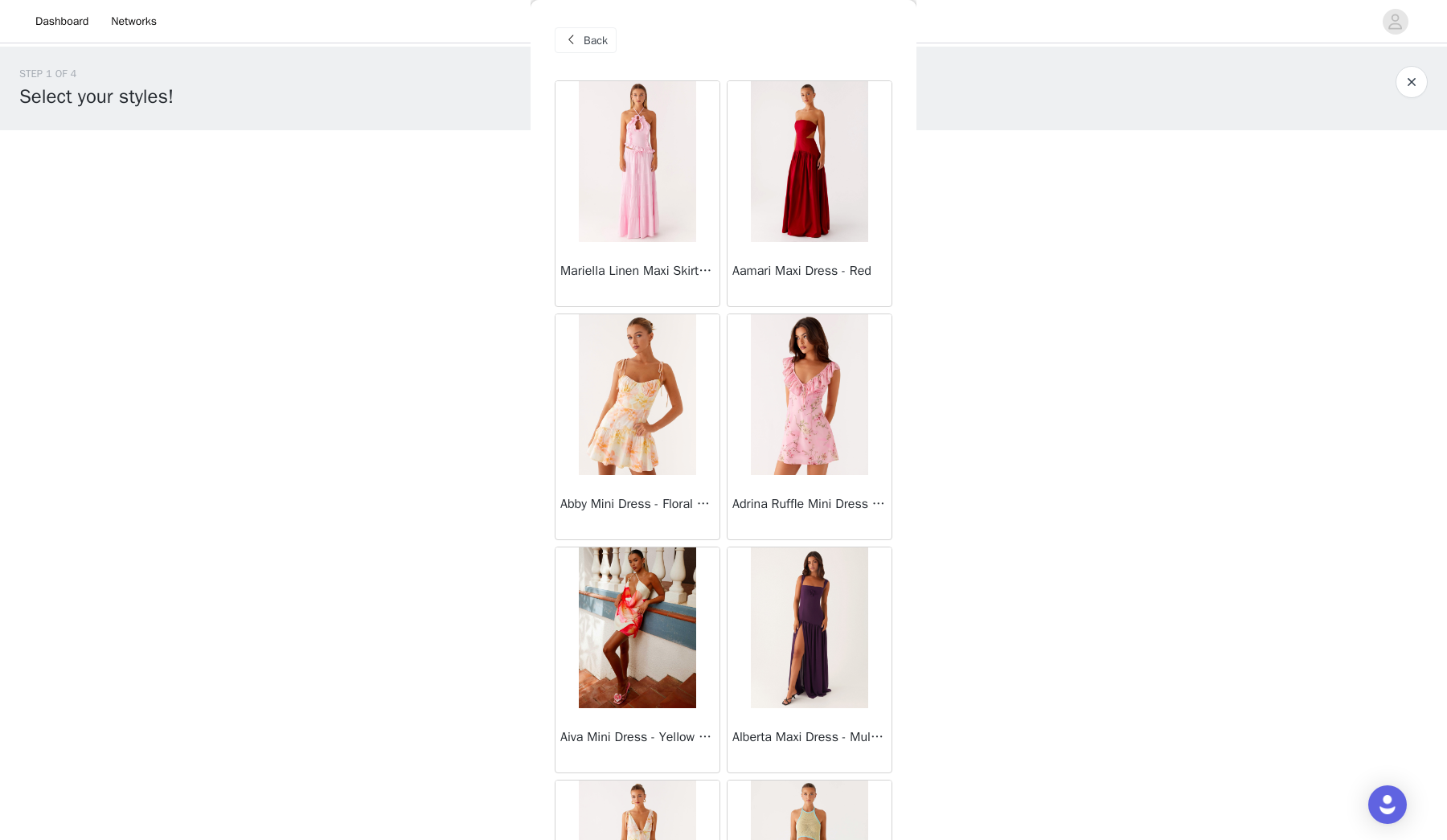 scroll, scrollTop: 0, scrollLeft: 0, axis: both 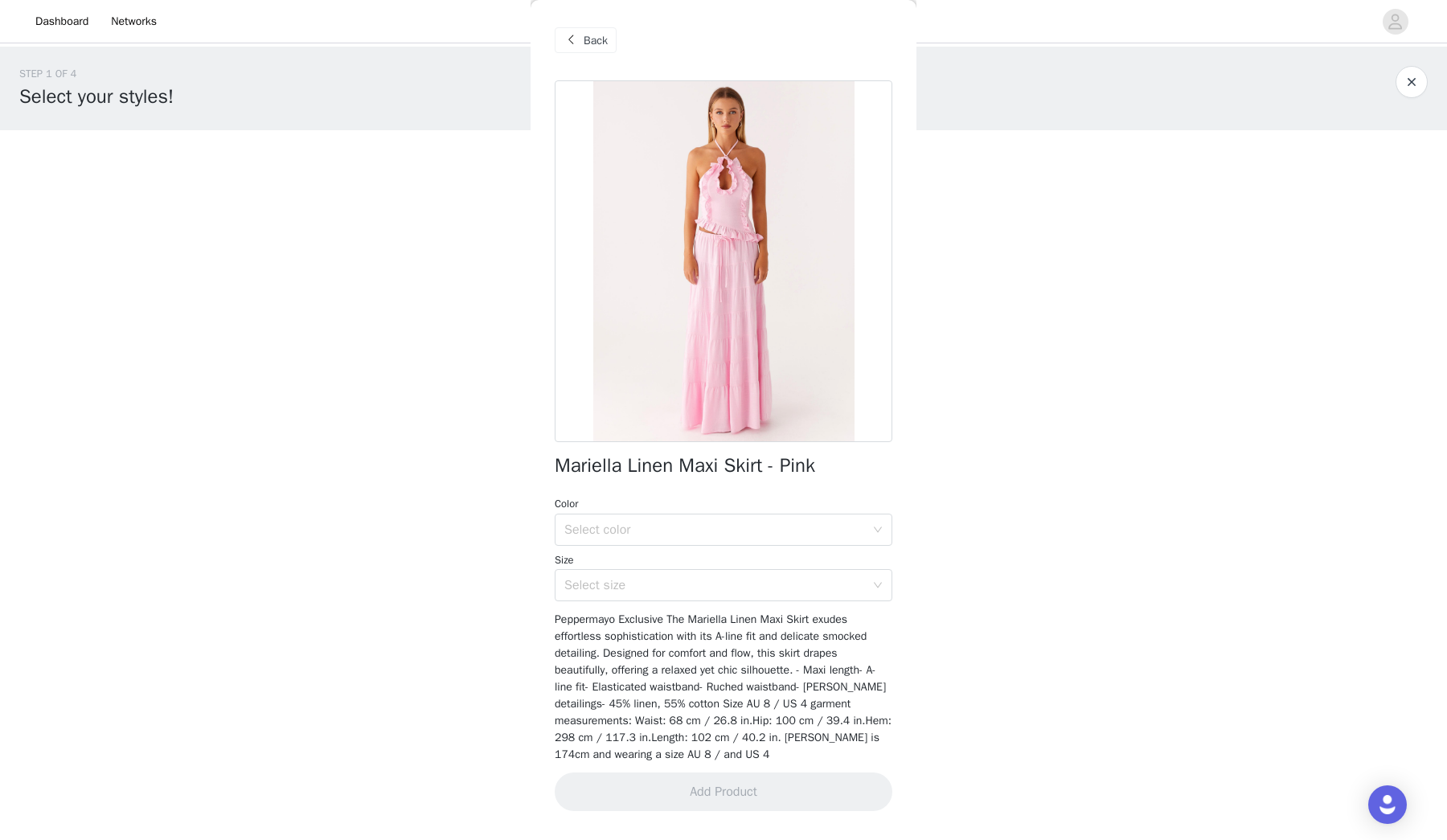 click on "Back" at bounding box center (585, 40) 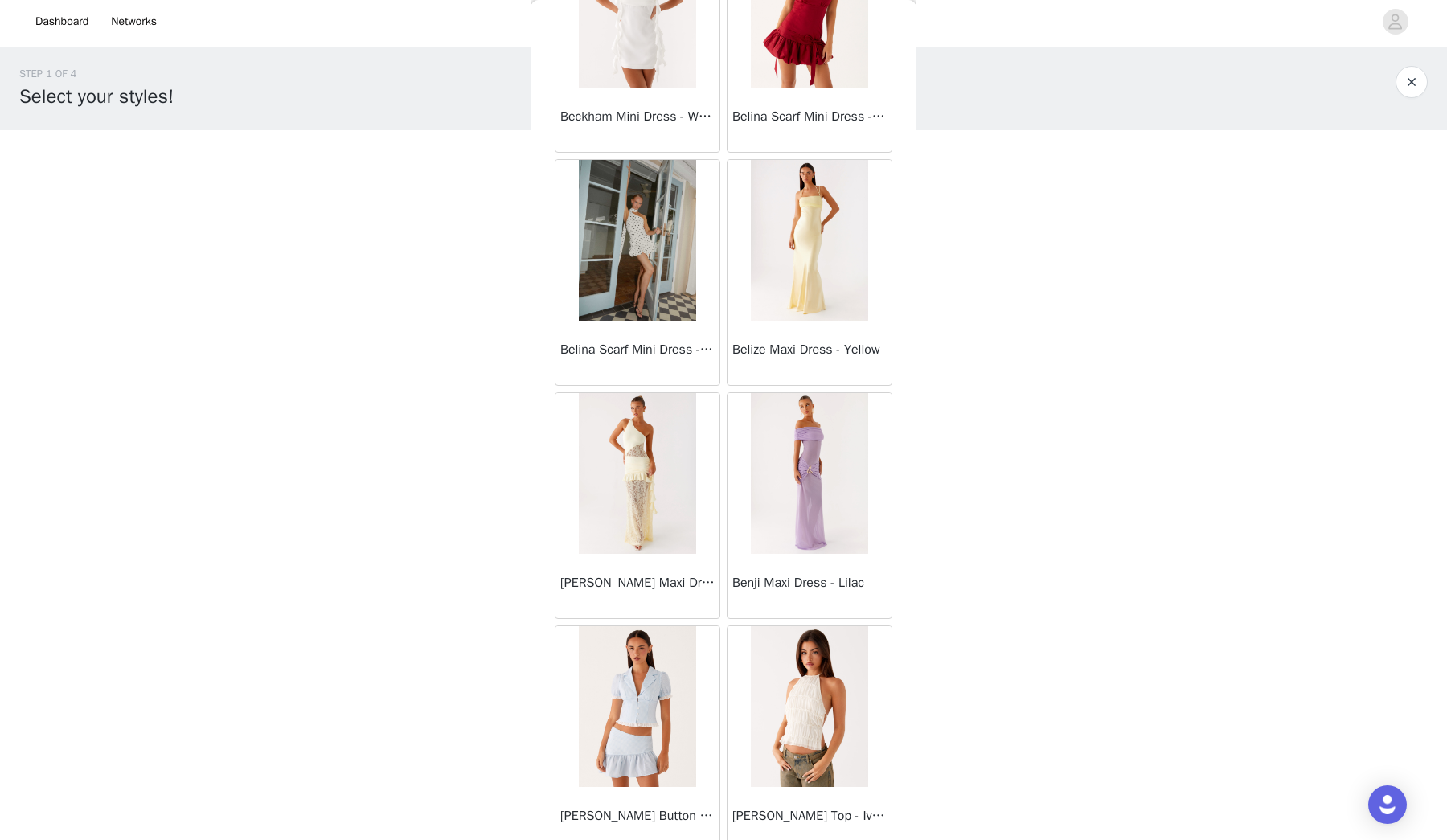 scroll, scrollTop: 4622, scrollLeft: 0, axis: vertical 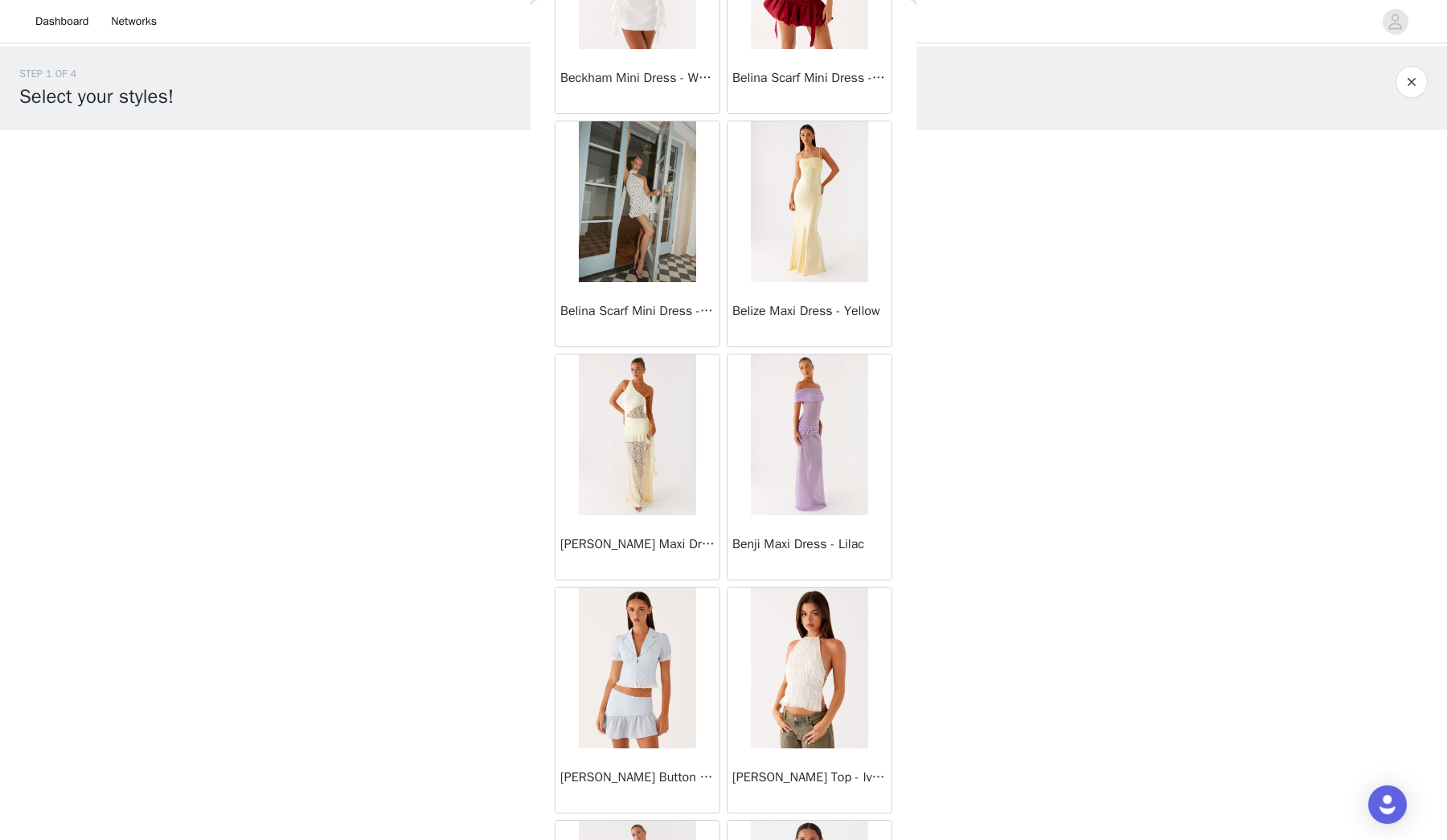 click at bounding box center (637, 202) 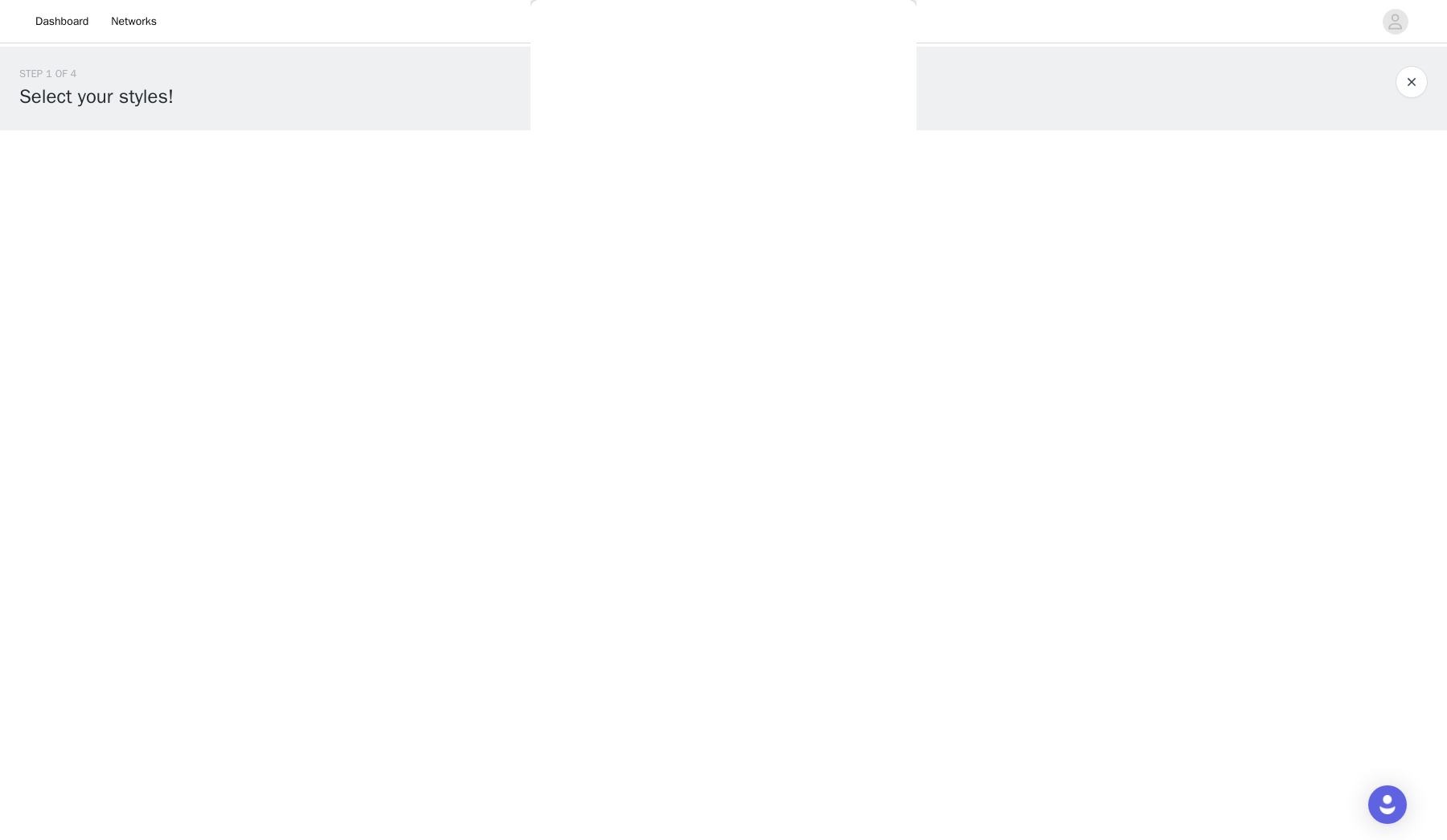 scroll, scrollTop: 0, scrollLeft: 0, axis: both 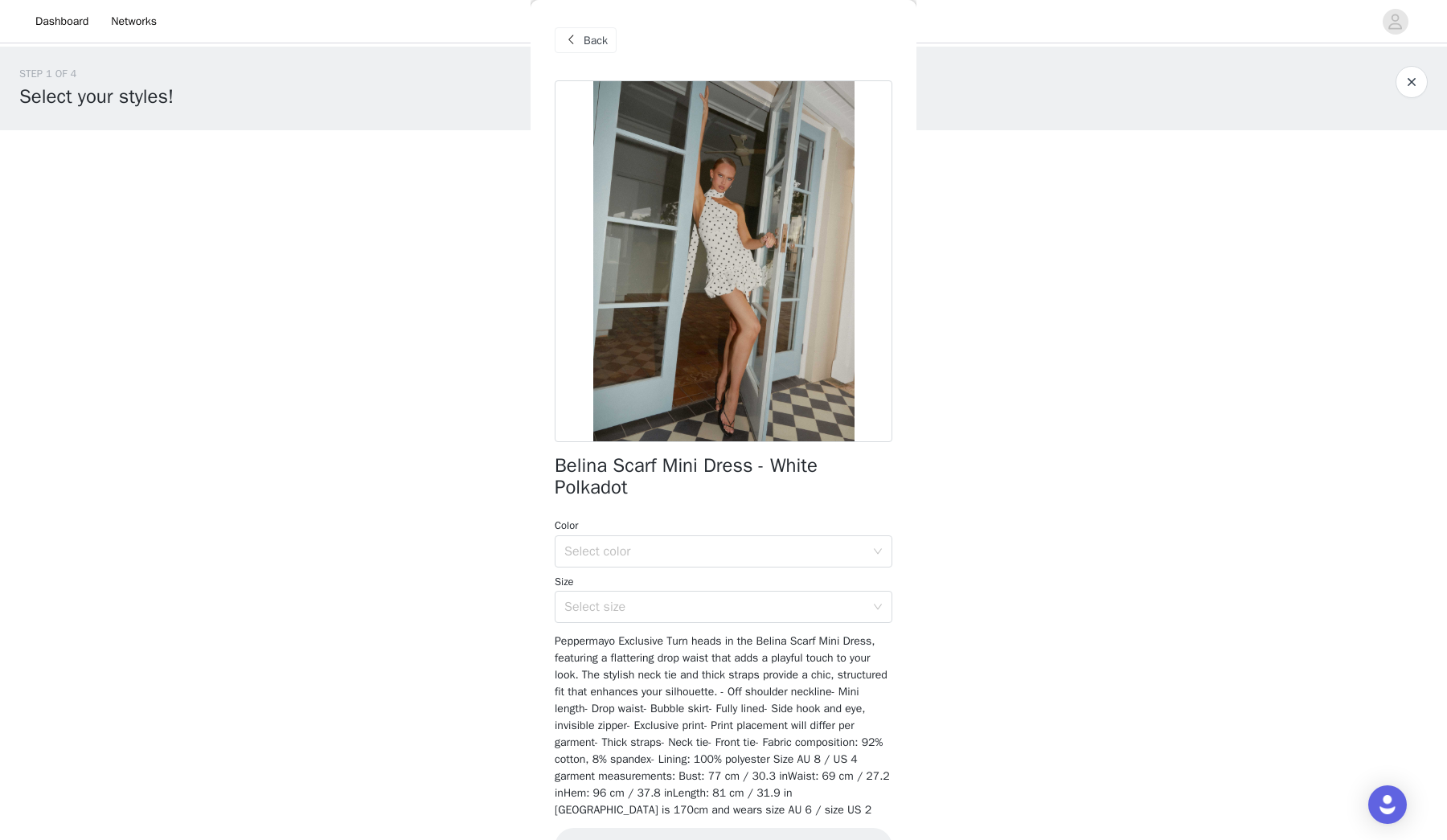 click on "Back" at bounding box center [596, 40] 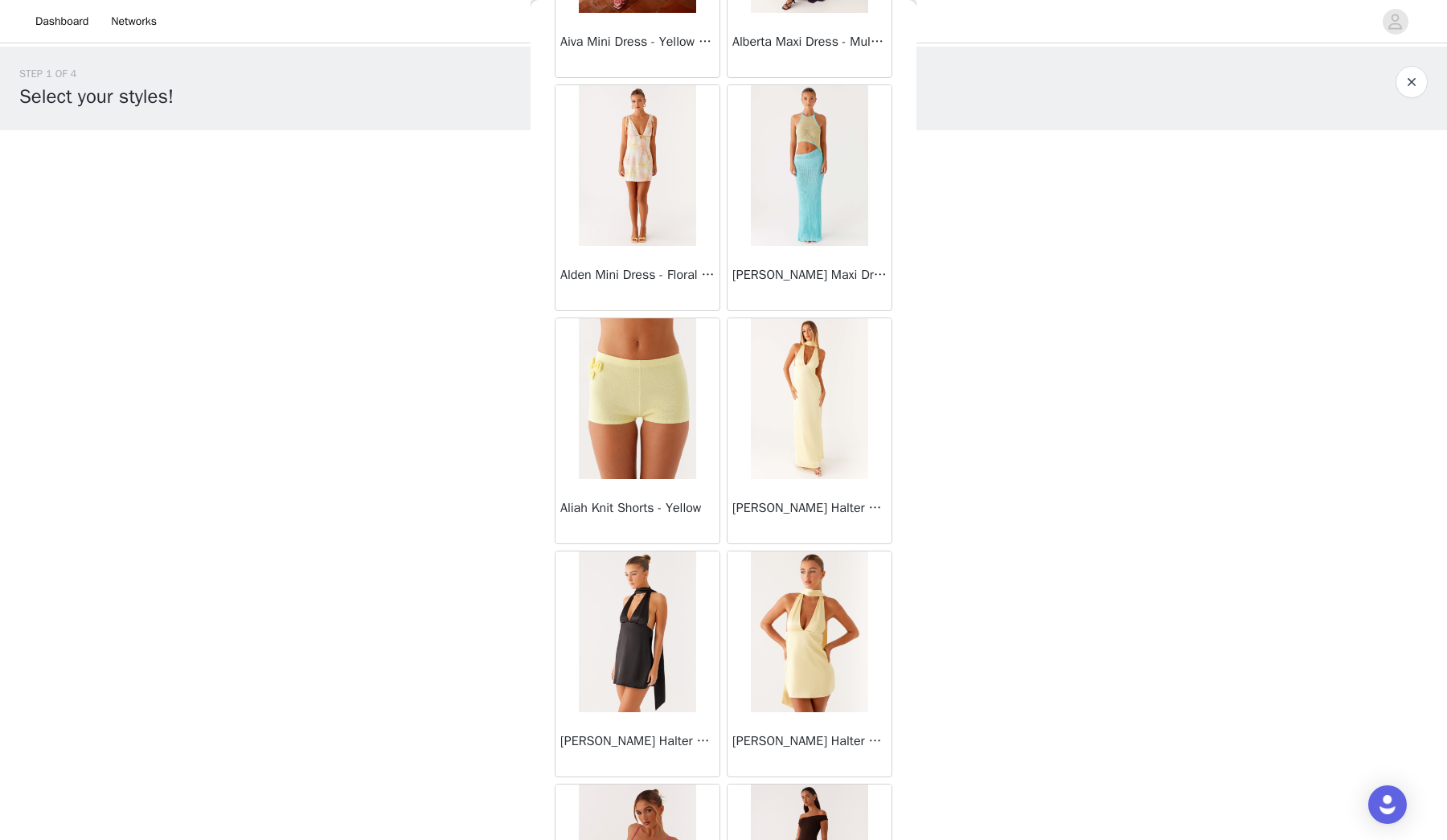 scroll, scrollTop: 711, scrollLeft: 0, axis: vertical 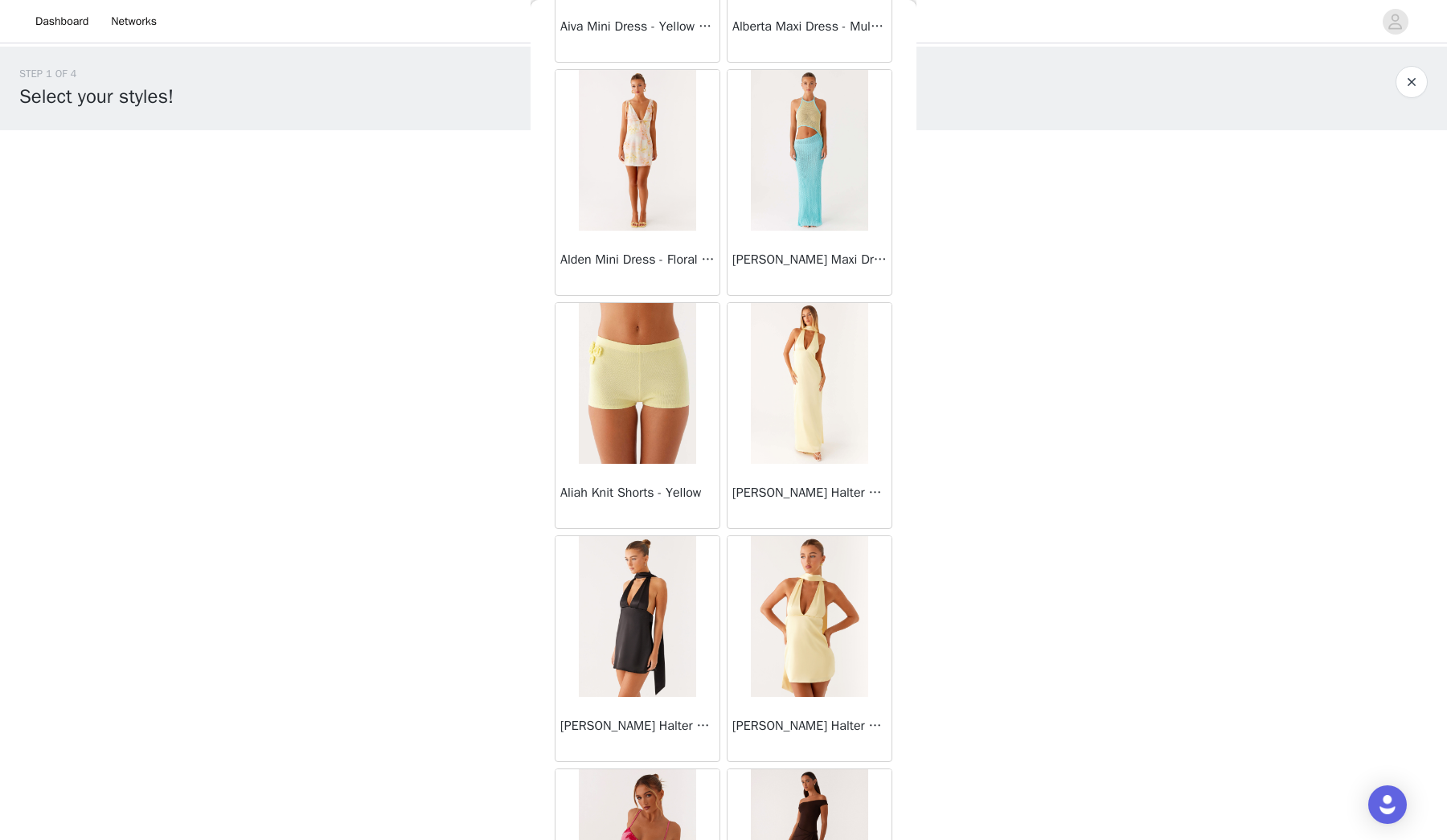 click at bounding box center (637, 150) 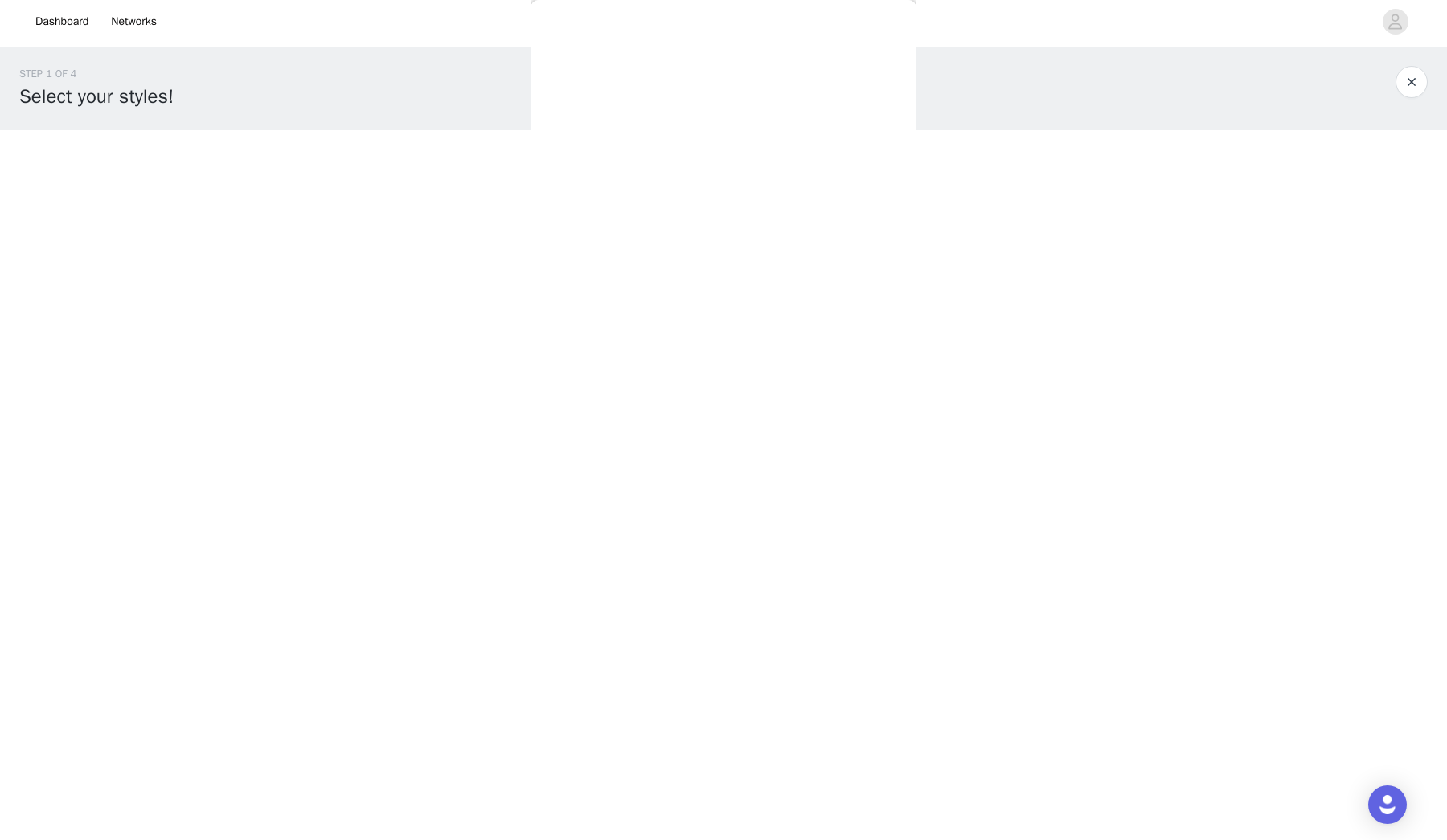 scroll, scrollTop: 0, scrollLeft: 0, axis: both 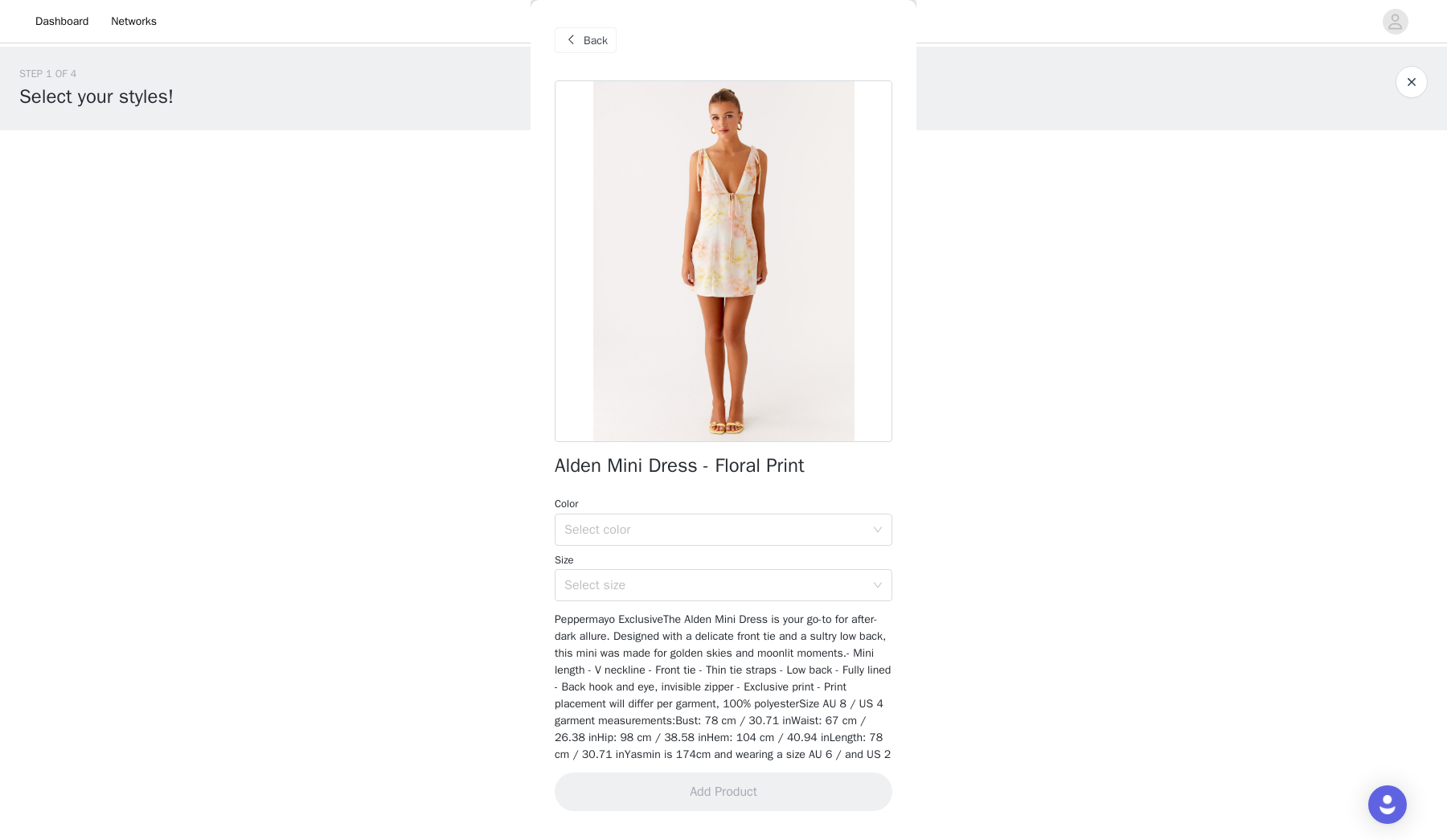 click at bounding box center [571, 40] 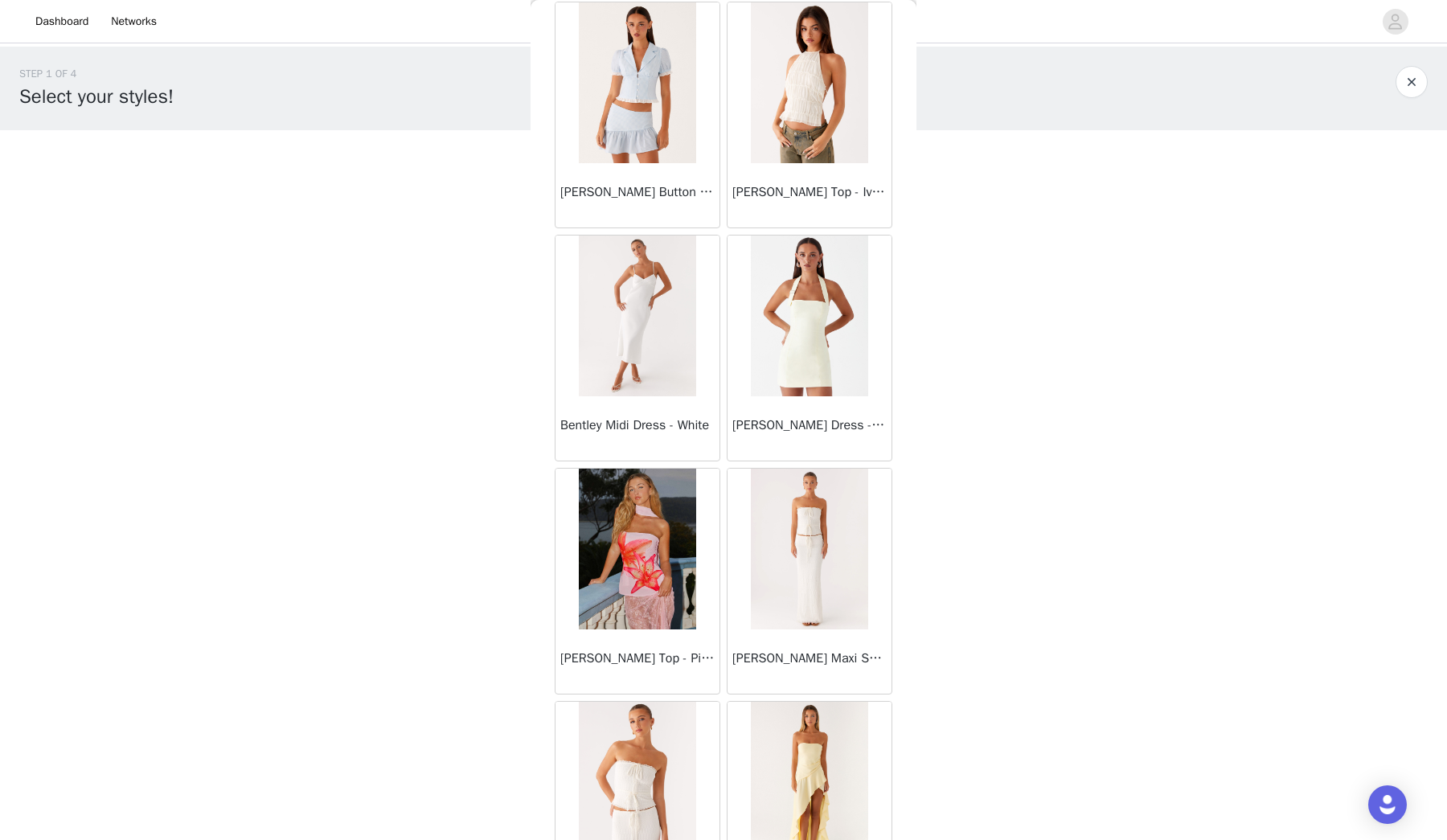 scroll, scrollTop: 5208, scrollLeft: 0, axis: vertical 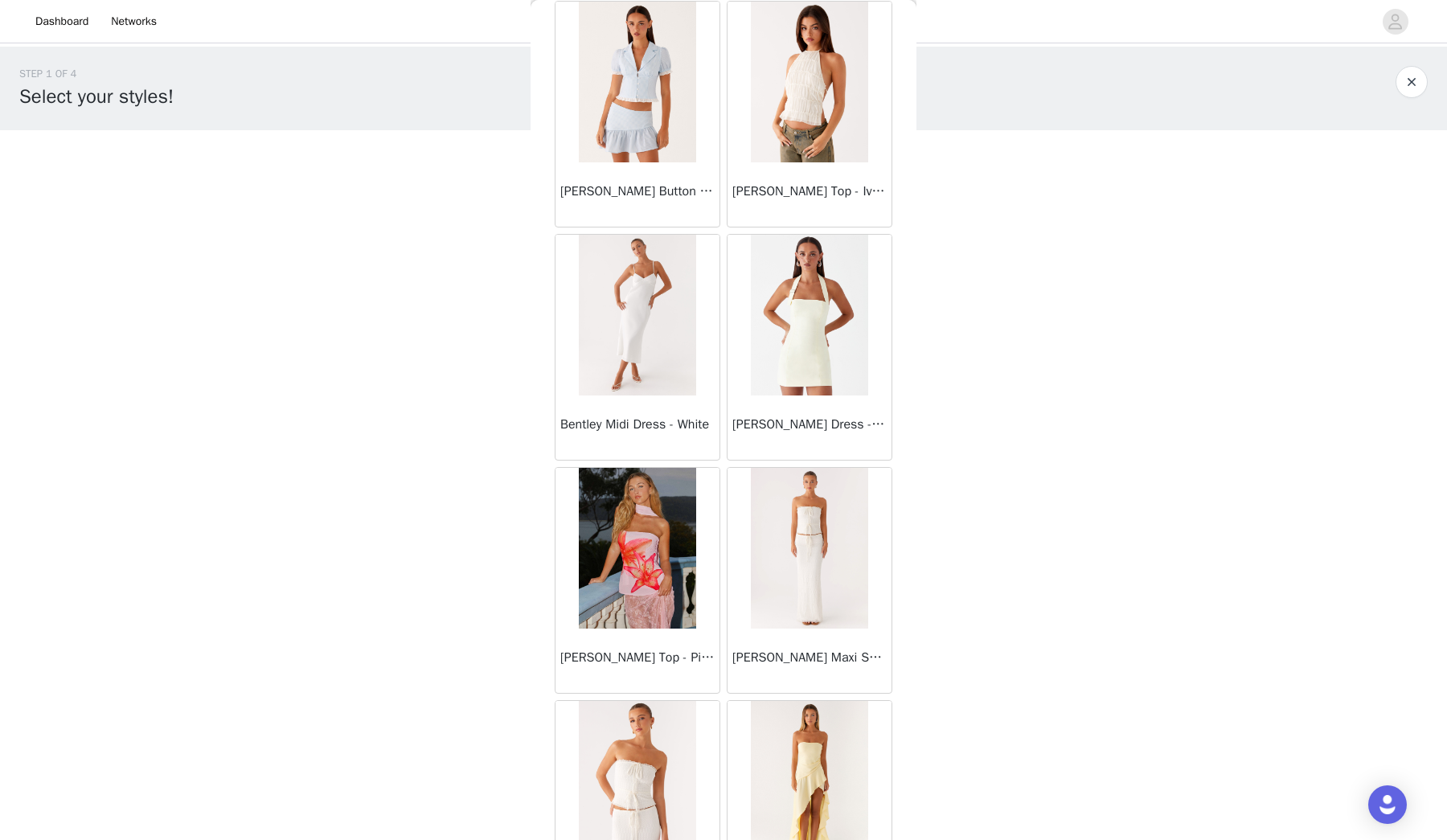 click at bounding box center (809, 315) 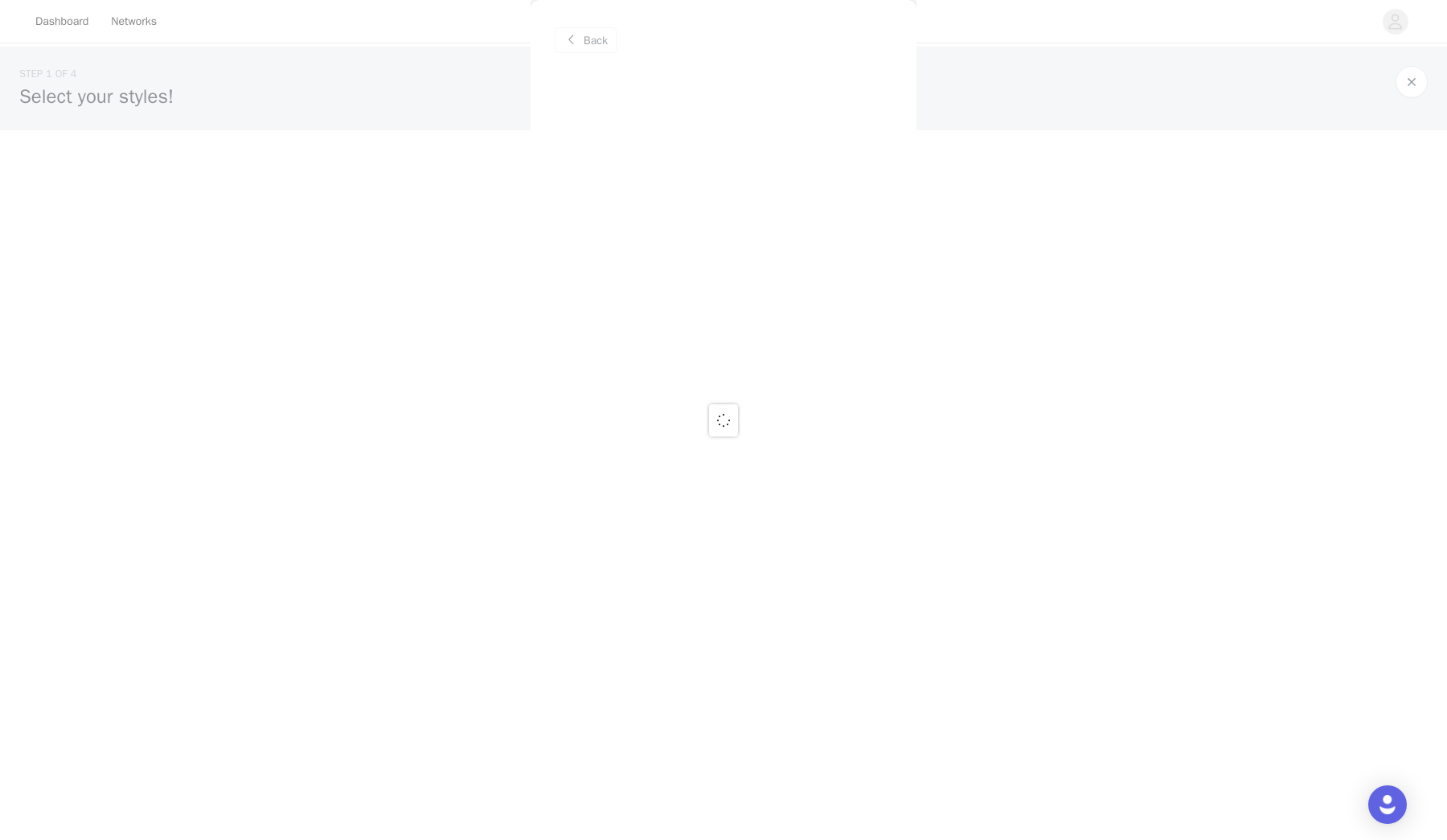 scroll, scrollTop: 0, scrollLeft: 0, axis: both 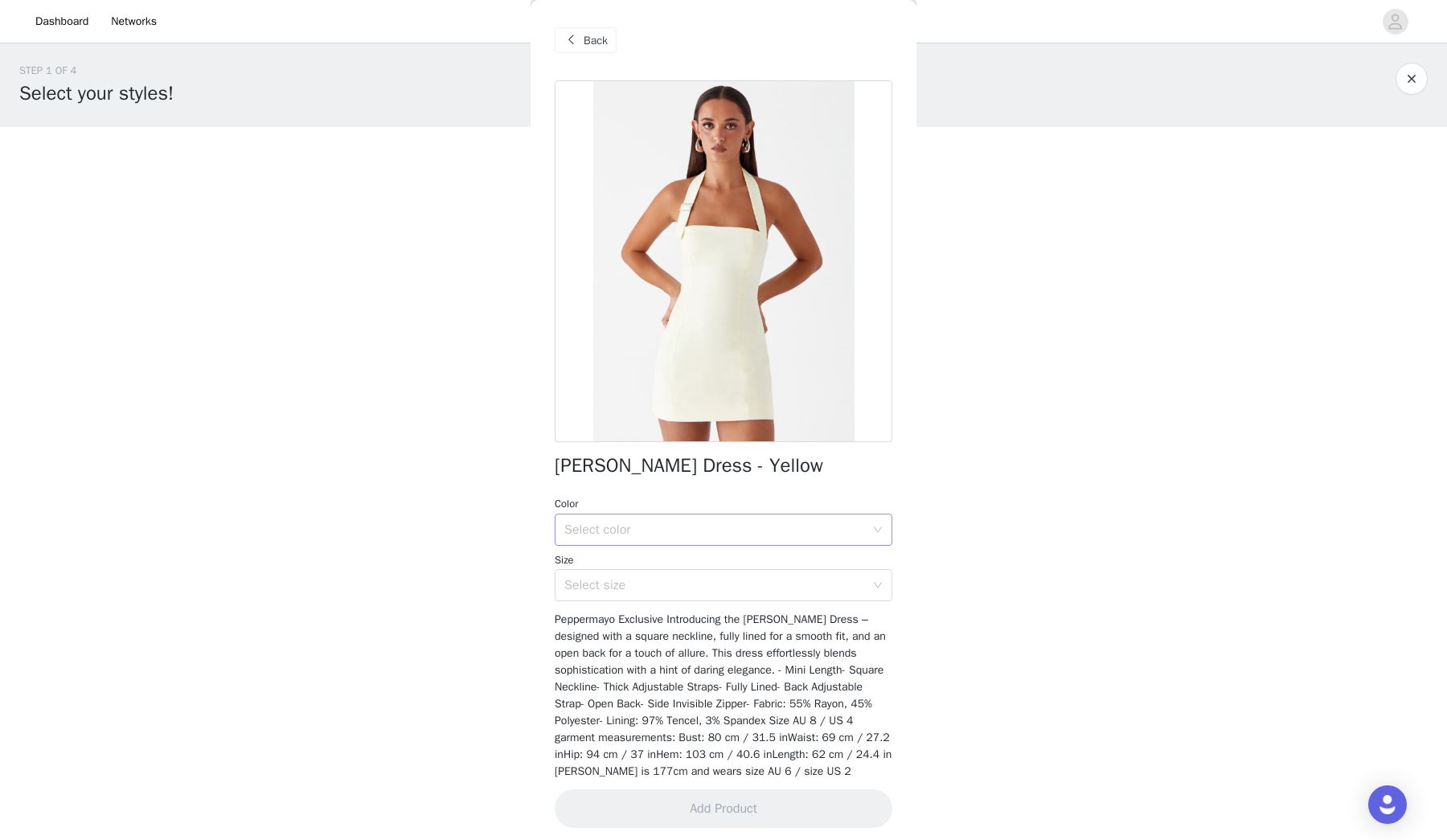 click on "Select color" at bounding box center (718, 530) 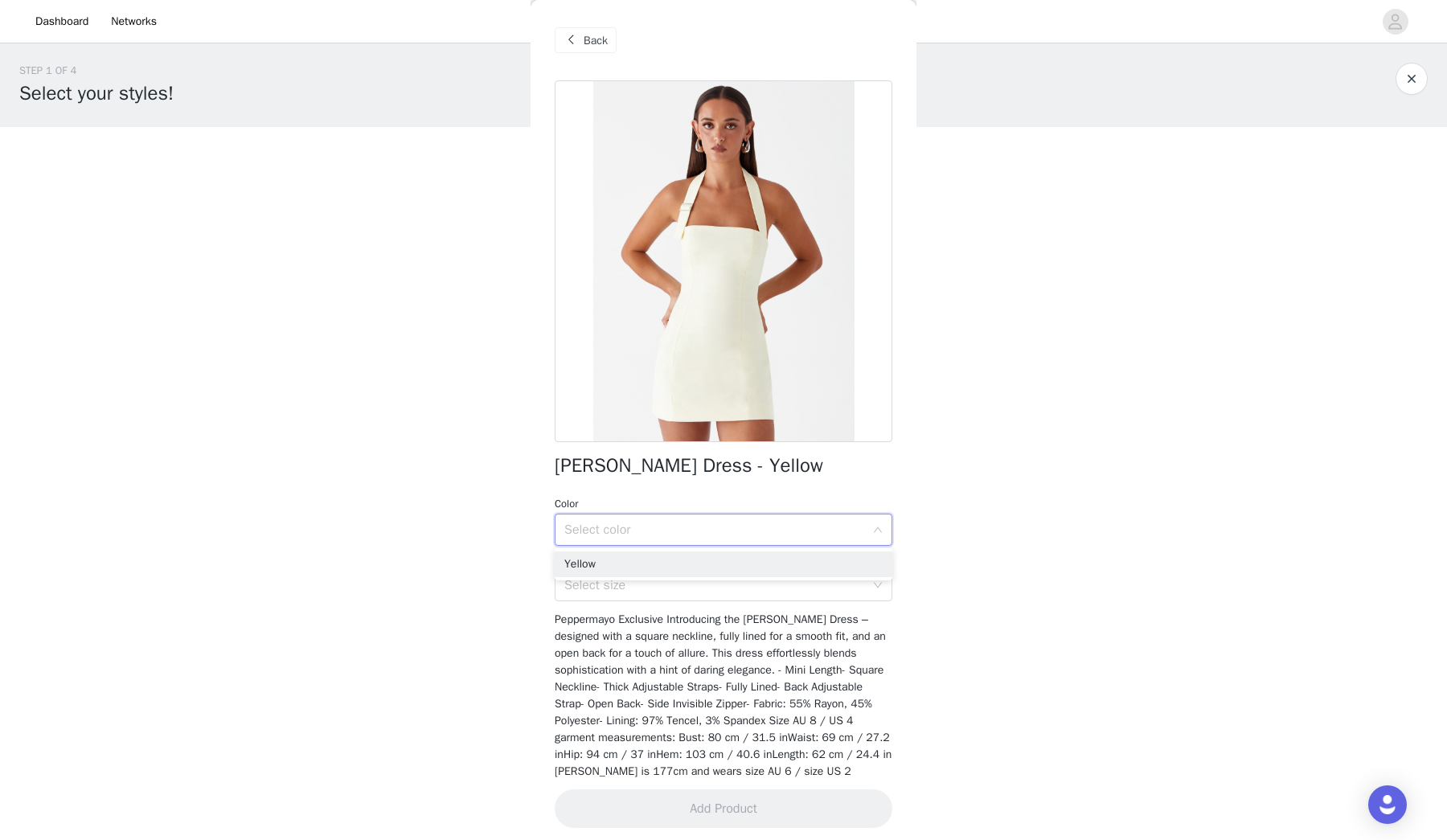 click on "Select color" at bounding box center [718, 530] 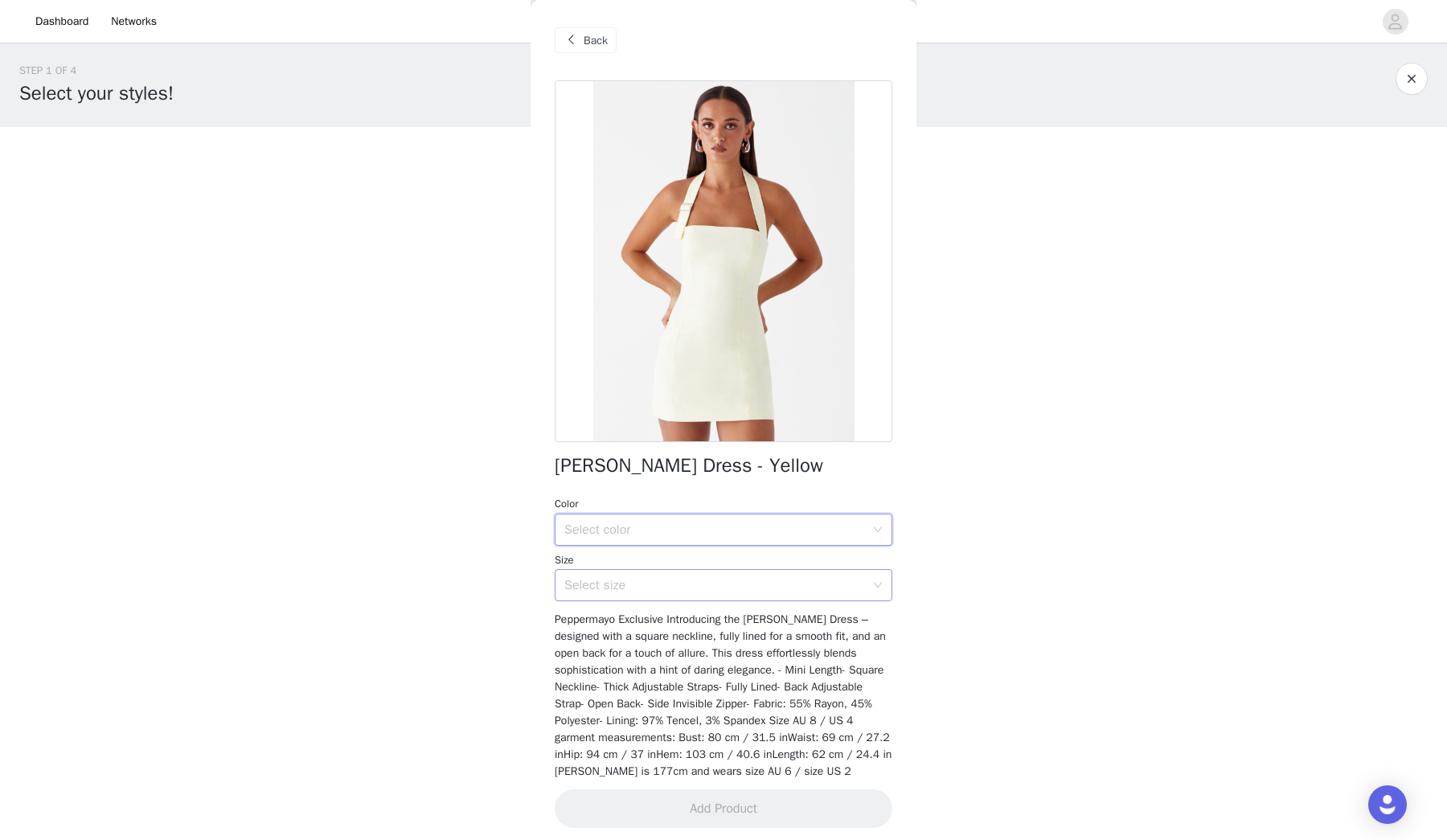 click on "Select size" at bounding box center [715, 585] 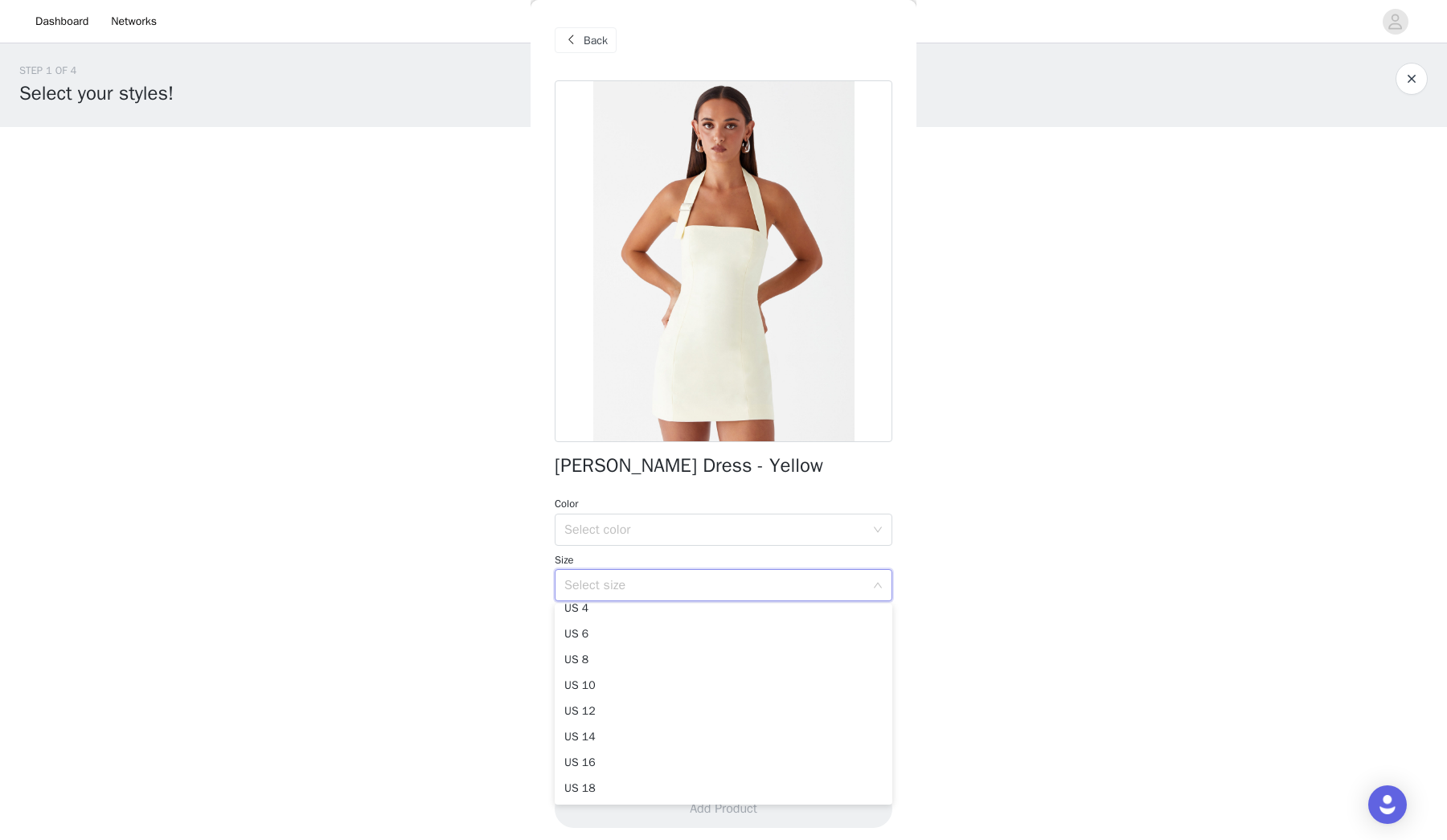 click on "STEP 1 OF 4
Select your styles!
You will receive 4 products.       3/4 Selected           [PERSON_NAME] Neck Mini Dress - Ivory           Ivory, [GEOGRAPHIC_DATA] 10       Edit   Remove     Miracle Beaded Crochet Mini Dress - Blue           Blue, L-XL       Edit   Remove     Willow Chiffon Mini Dress - Yellow           Yellow, US 10       Edit   Remove     Add Product       Back     [PERSON_NAME] Dress - Yellow               Color   Select color Size   Select size     Add Product" at bounding box center (724, 384) 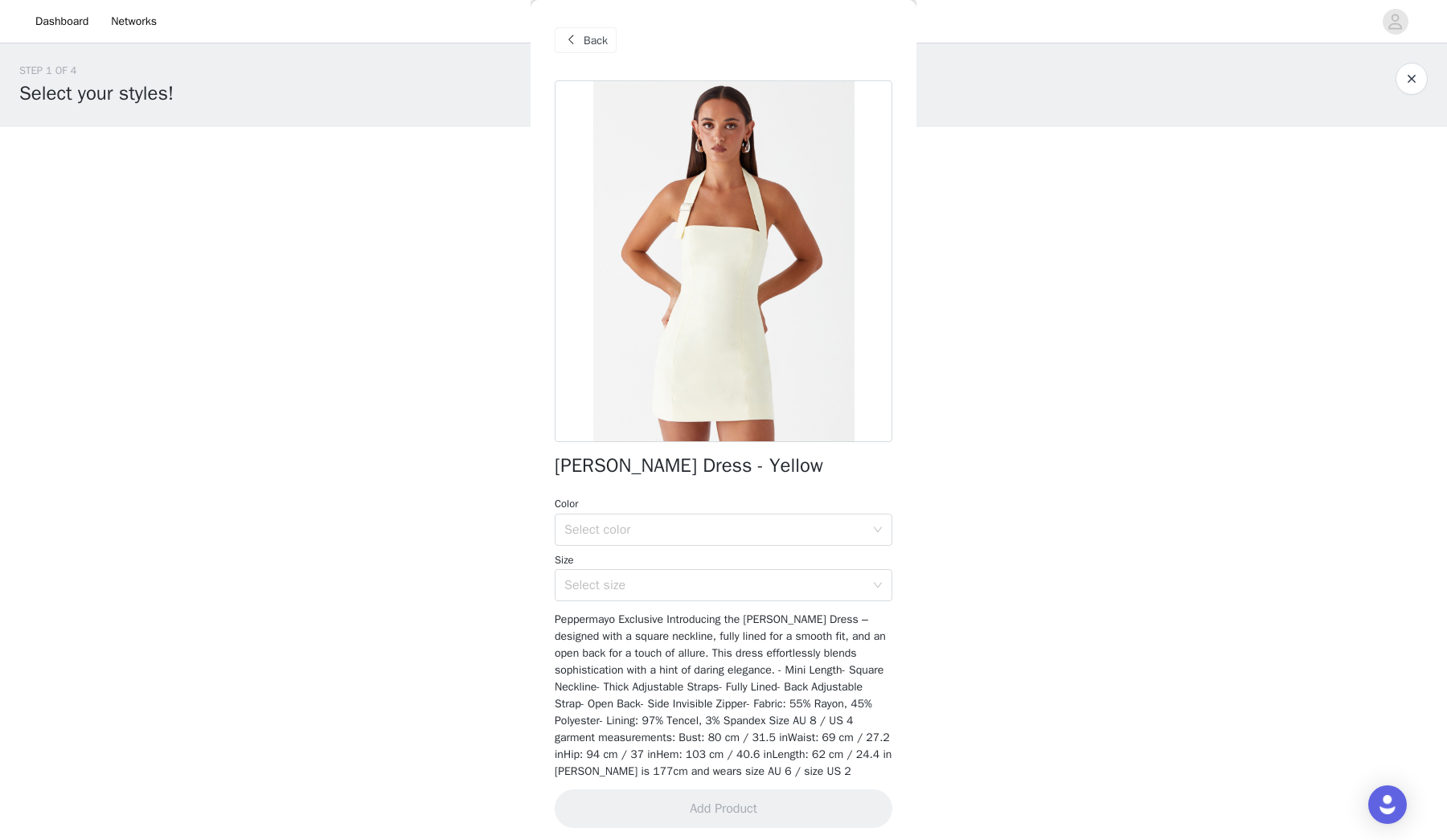 click on "Back" at bounding box center (596, 40) 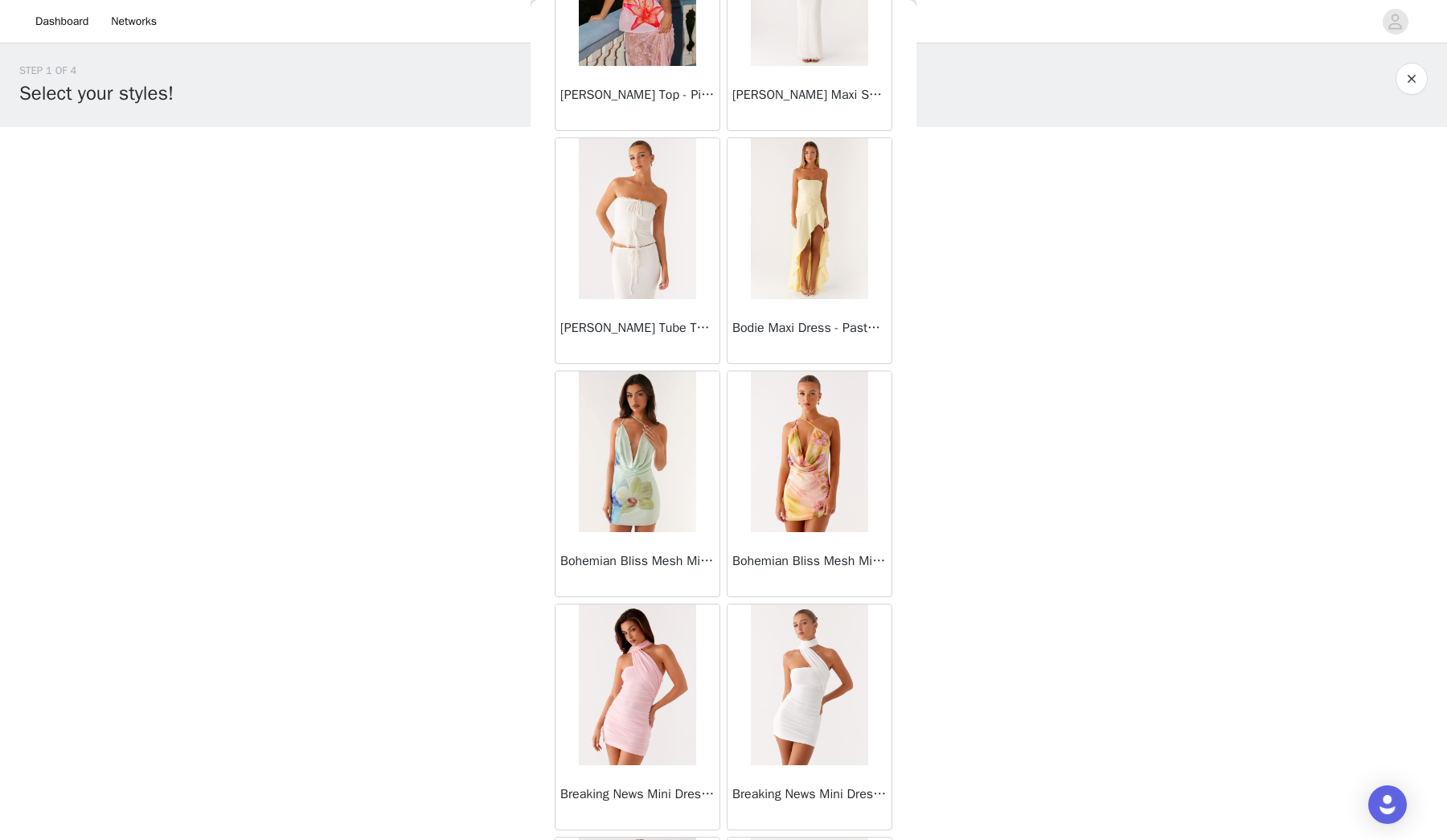 scroll, scrollTop: 5635, scrollLeft: 0, axis: vertical 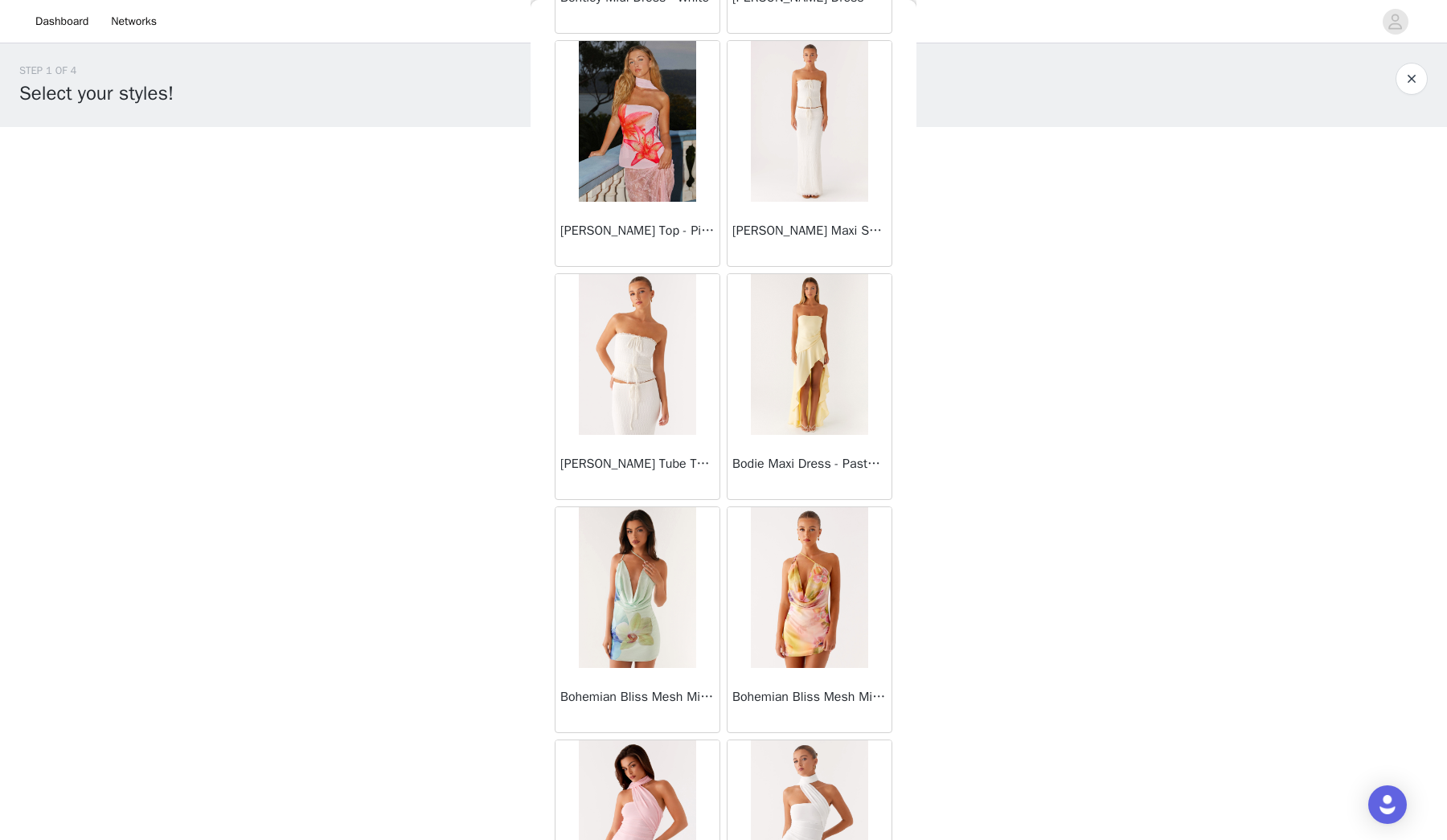 click at bounding box center [809, 121] 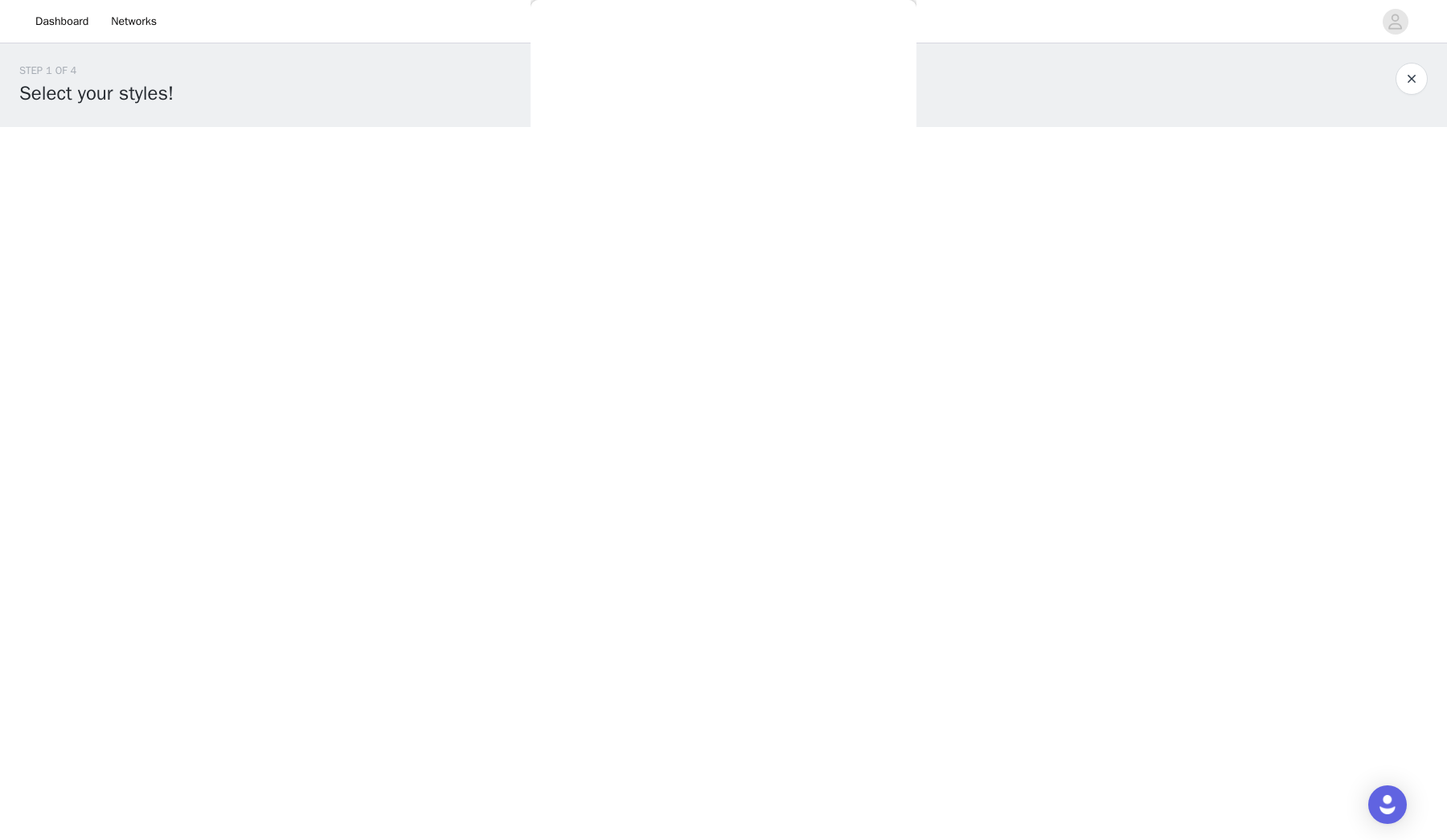 scroll, scrollTop: 0, scrollLeft: 0, axis: both 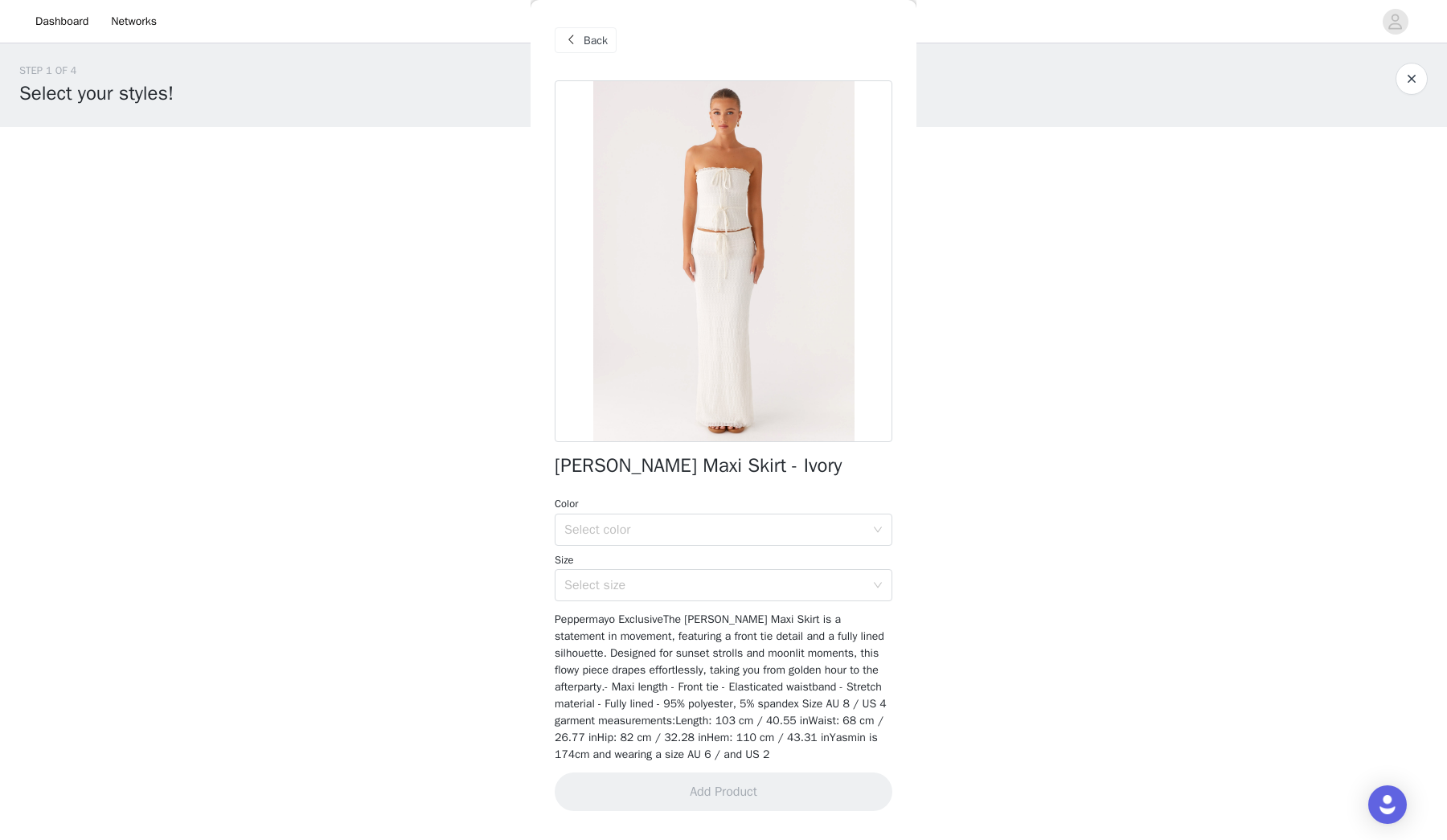 click on "Back" at bounding box center (596, 40) 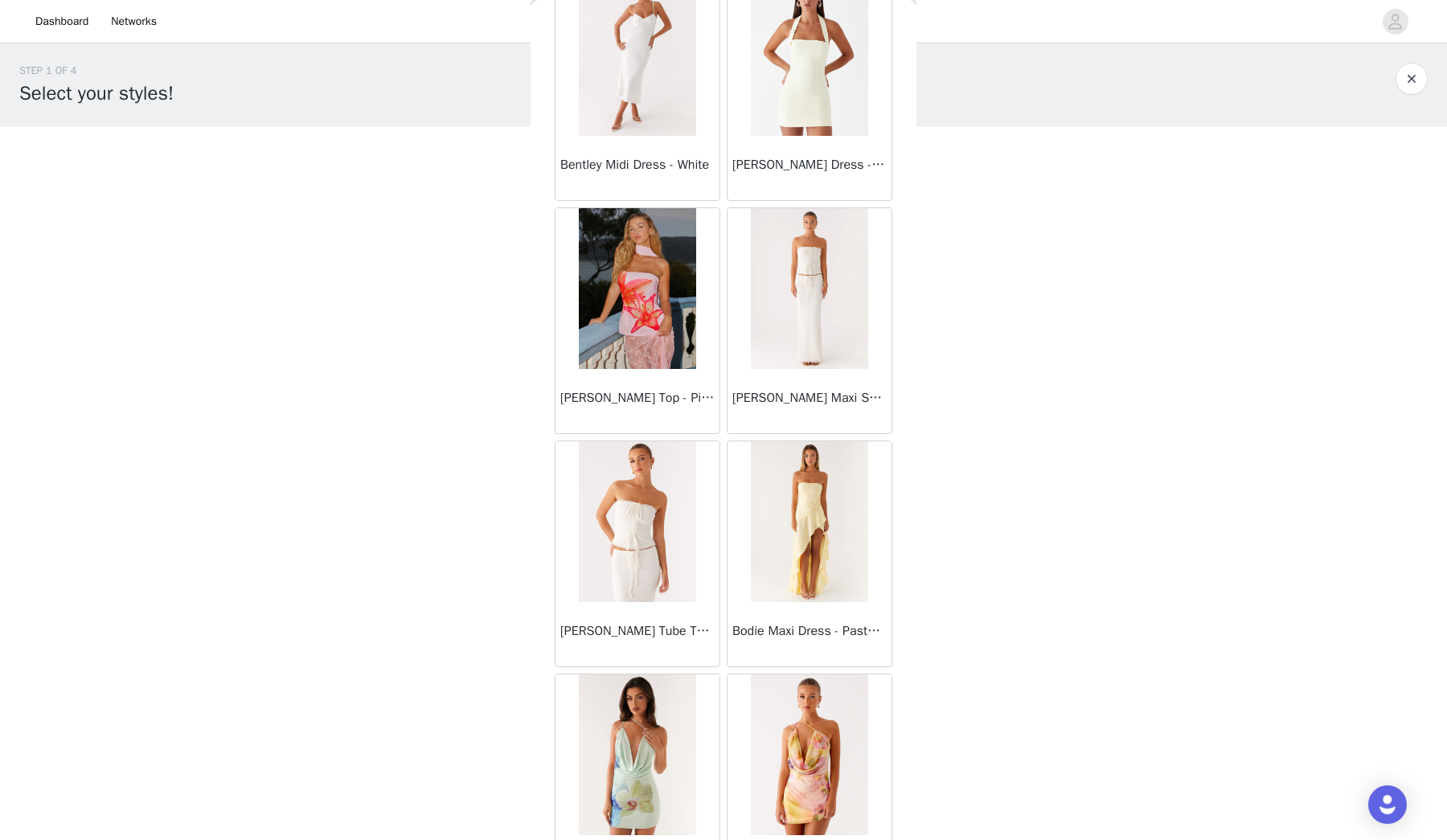 scroll, scrollTop: 5511, scrollLeft: 0, axis: vertical 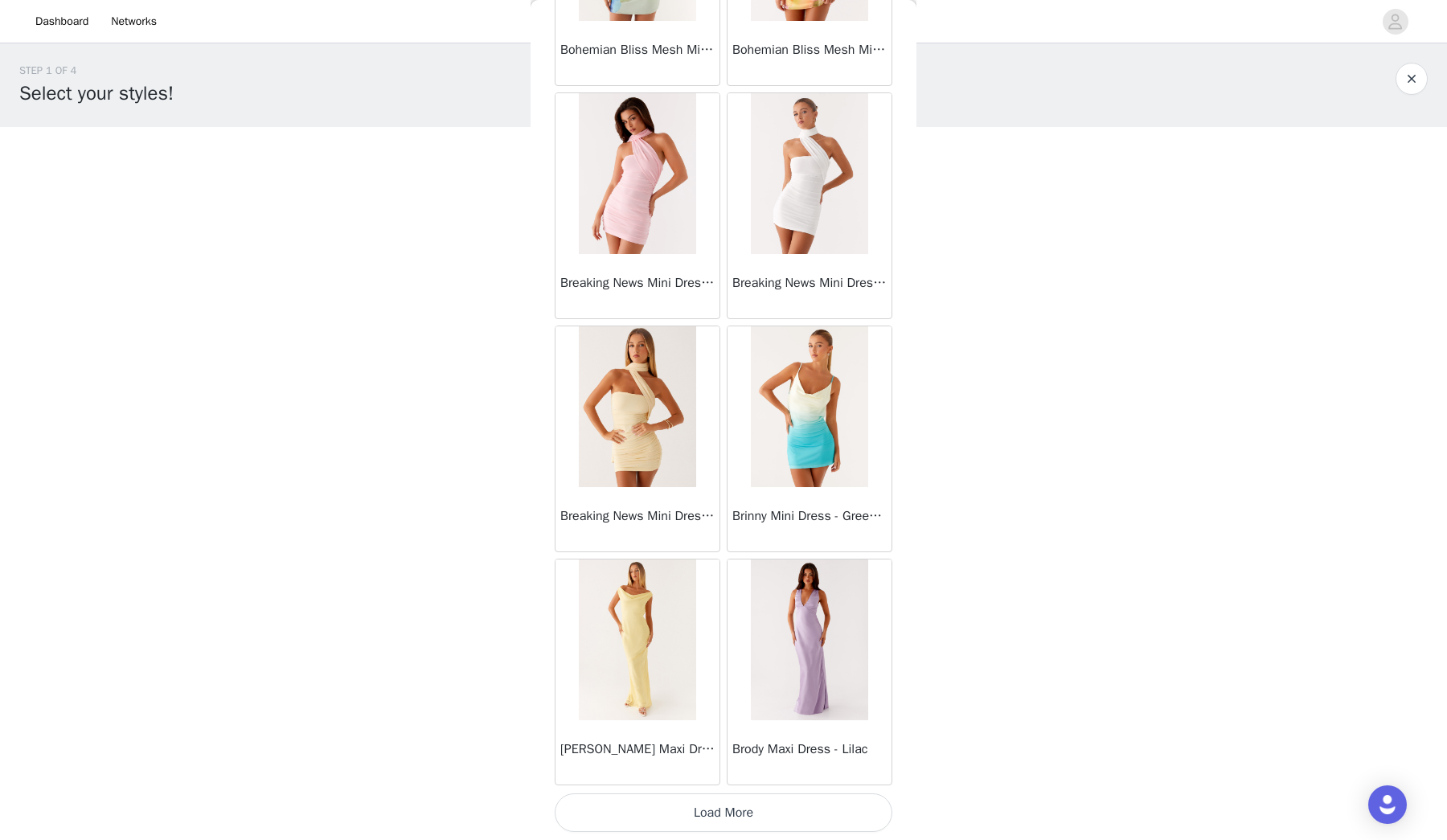 click on "Load More" at bounding box center (724, 813) 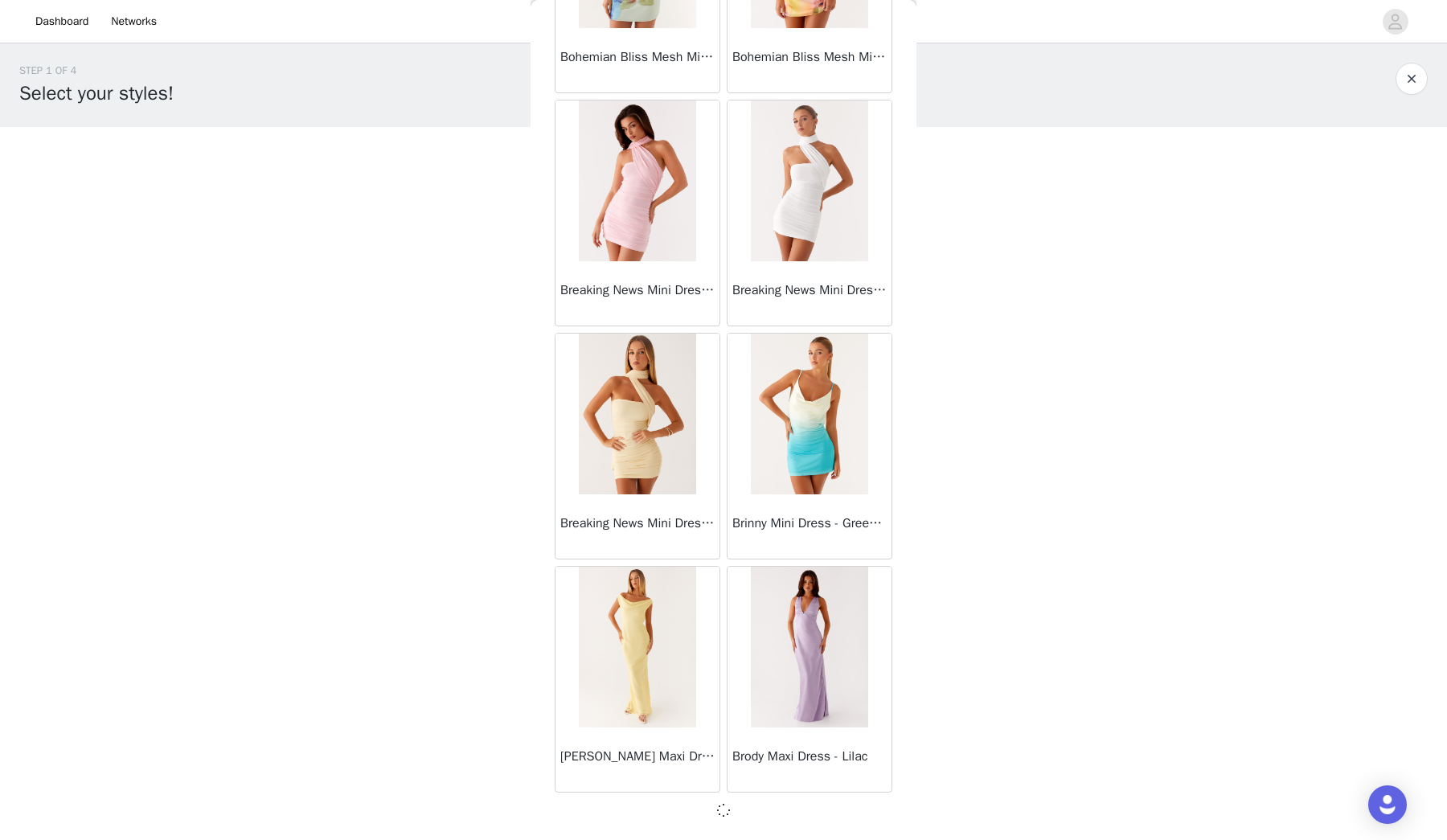 scroll, scrollTop: 6275, scrollLeft: 0, axis: vertical 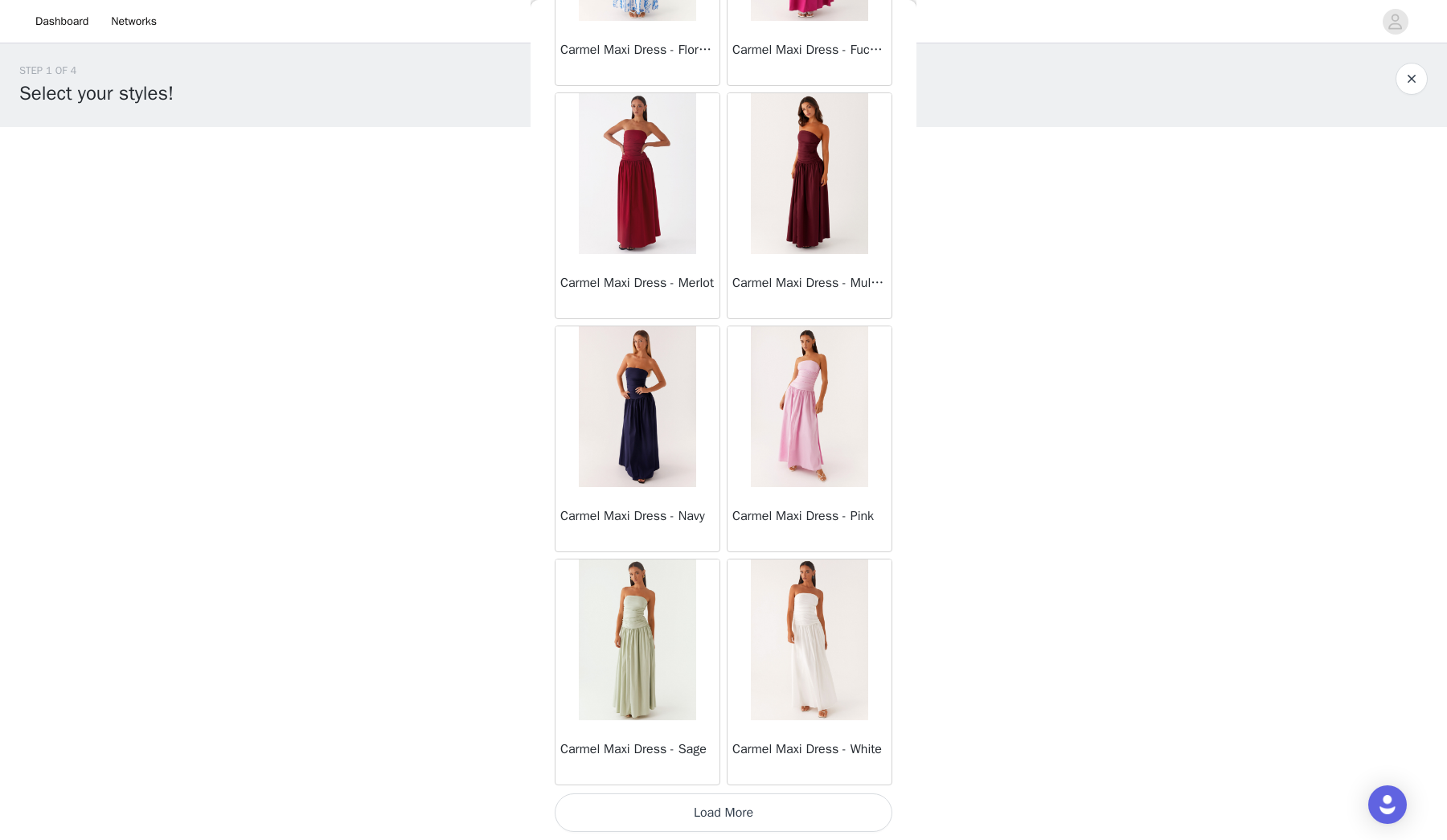click on "Load More" at bounding box center (724, 813) 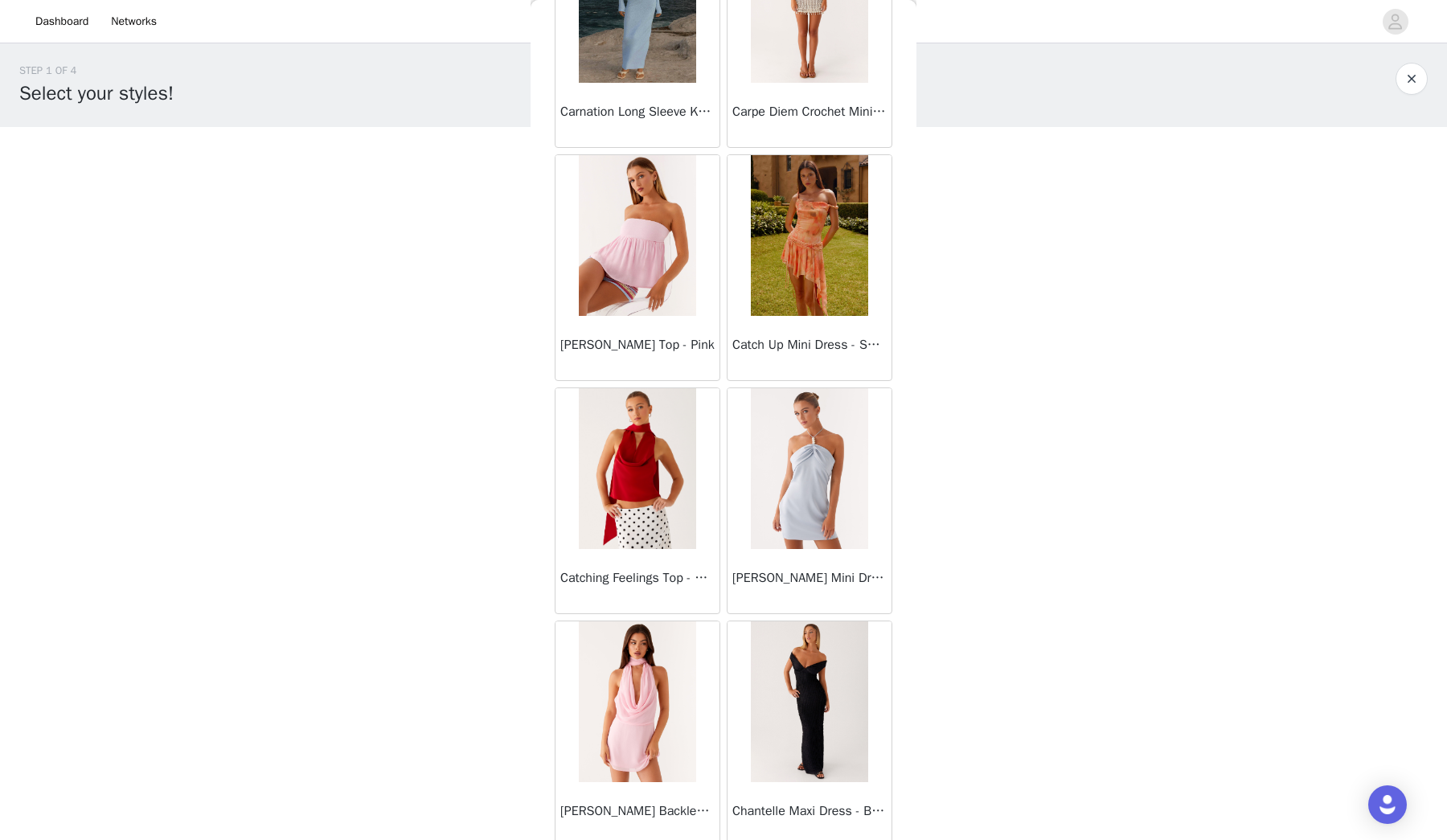 scroll, scrollTop: 10695, scrollLeft: 0, axis: vertical 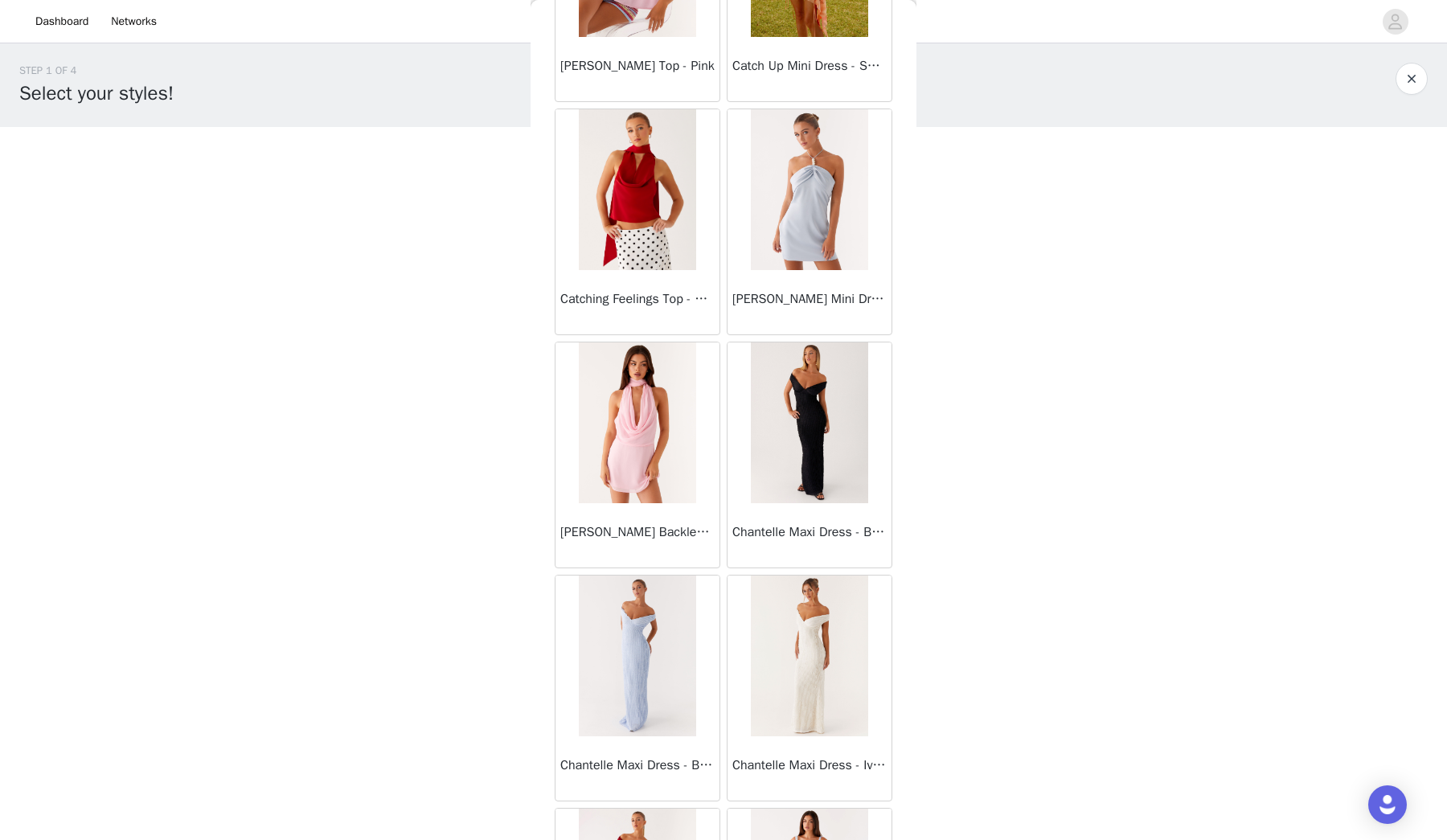 click at bounding box center (809, 190) 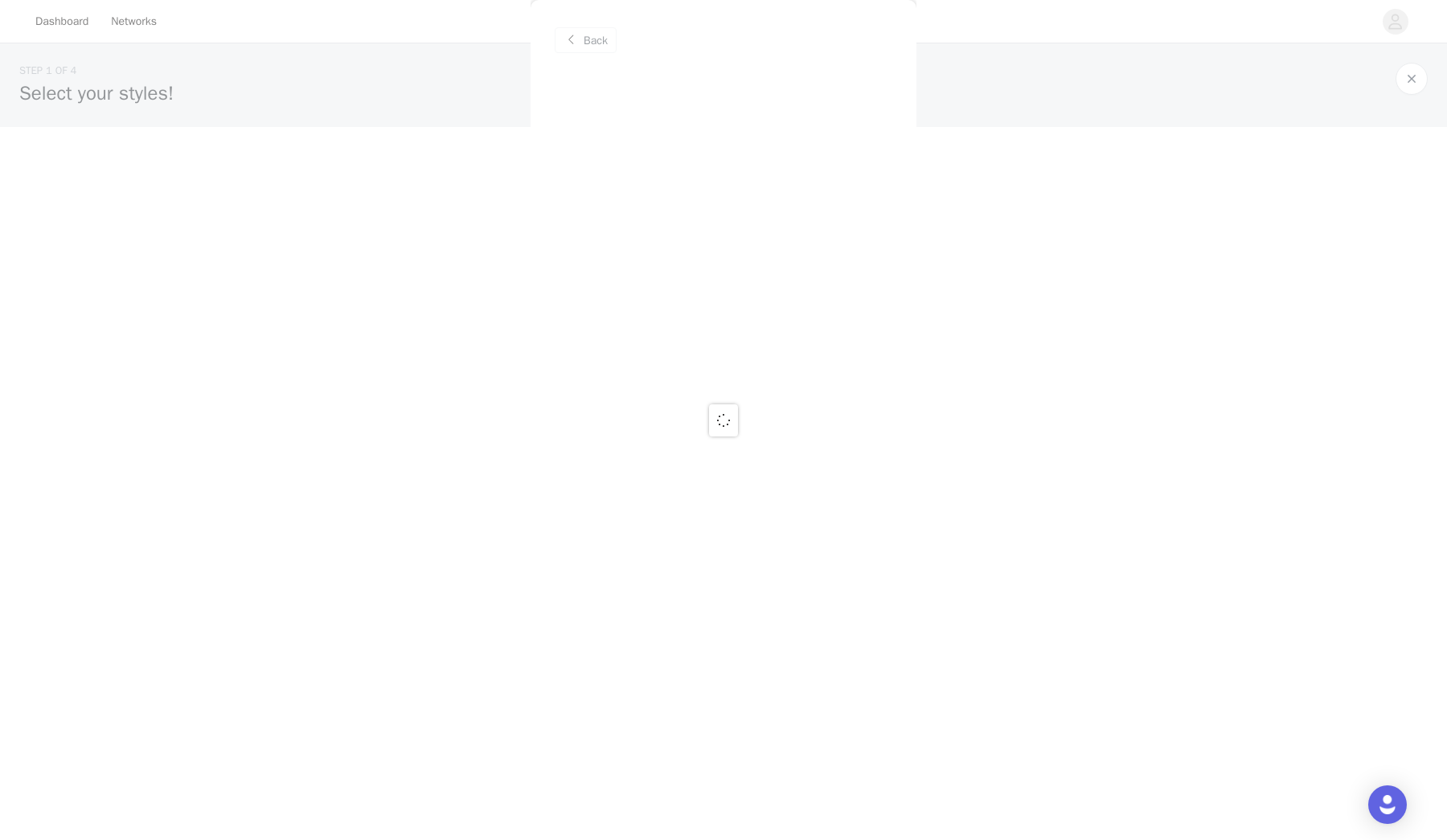 scroll, scrollTop: 0, scrollLeft: 0, axis: both 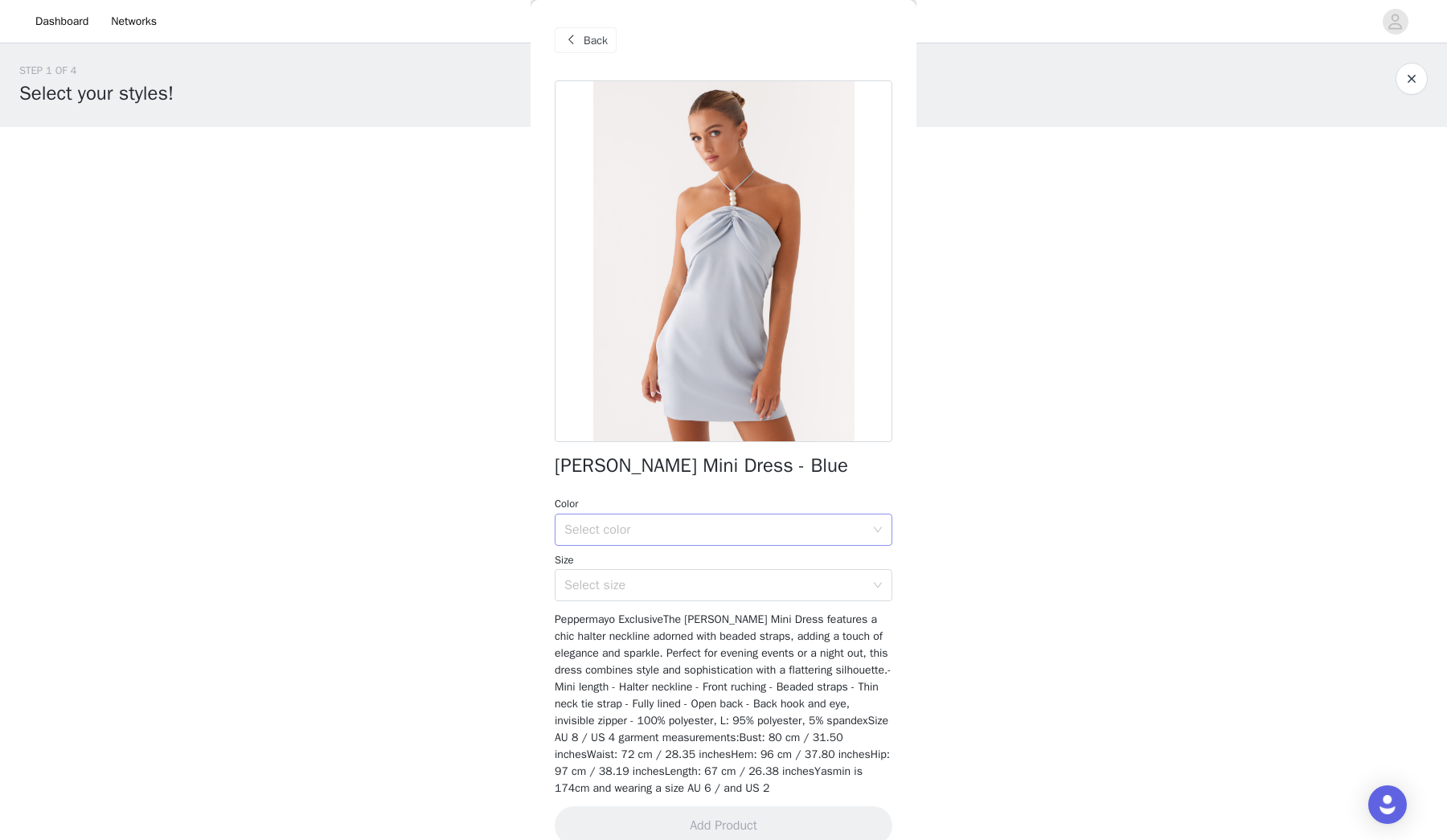 click on "Select color" at bounding box center (718, 530) 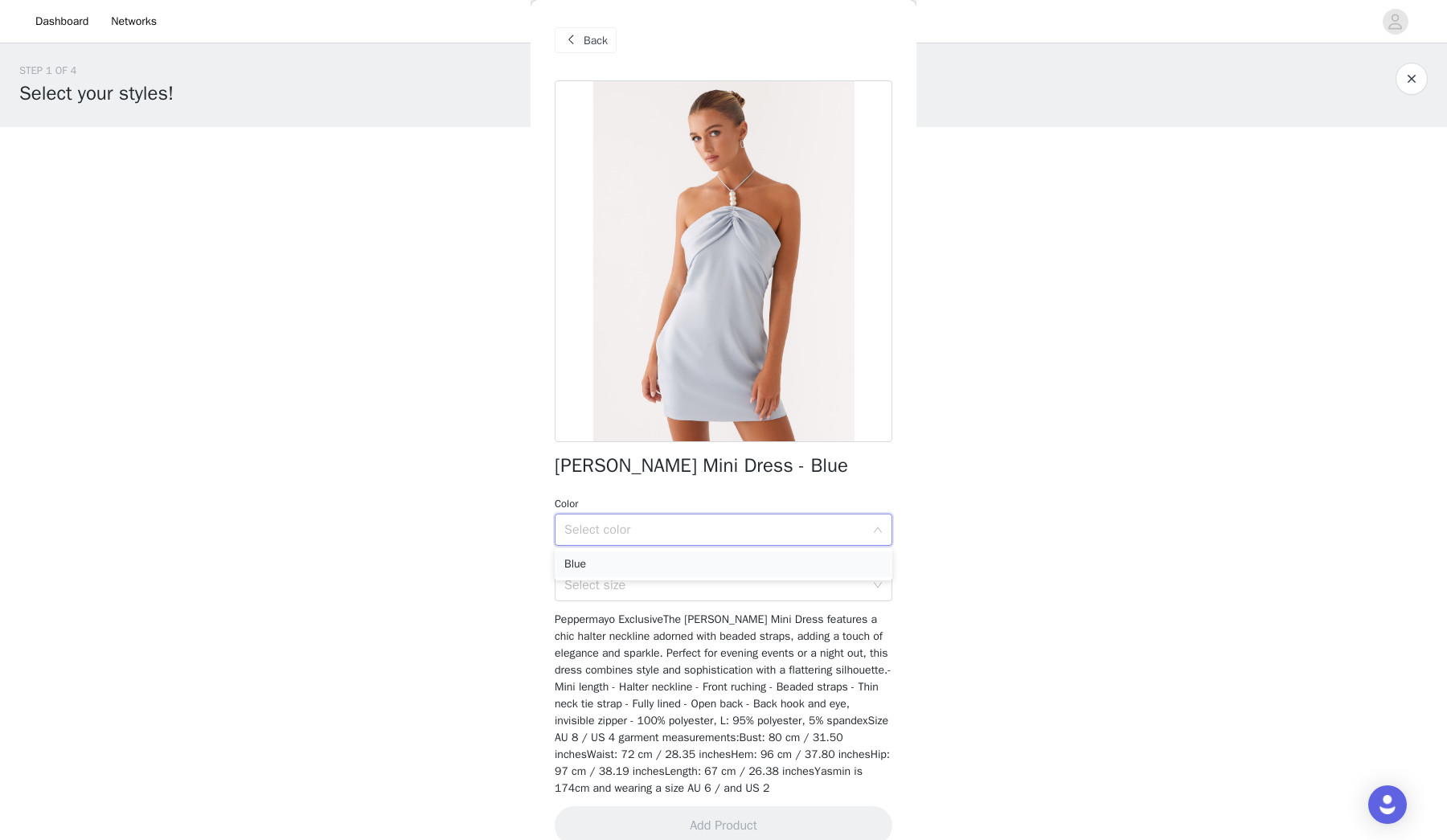 click on "Blue" at bounding box center [724, 564] 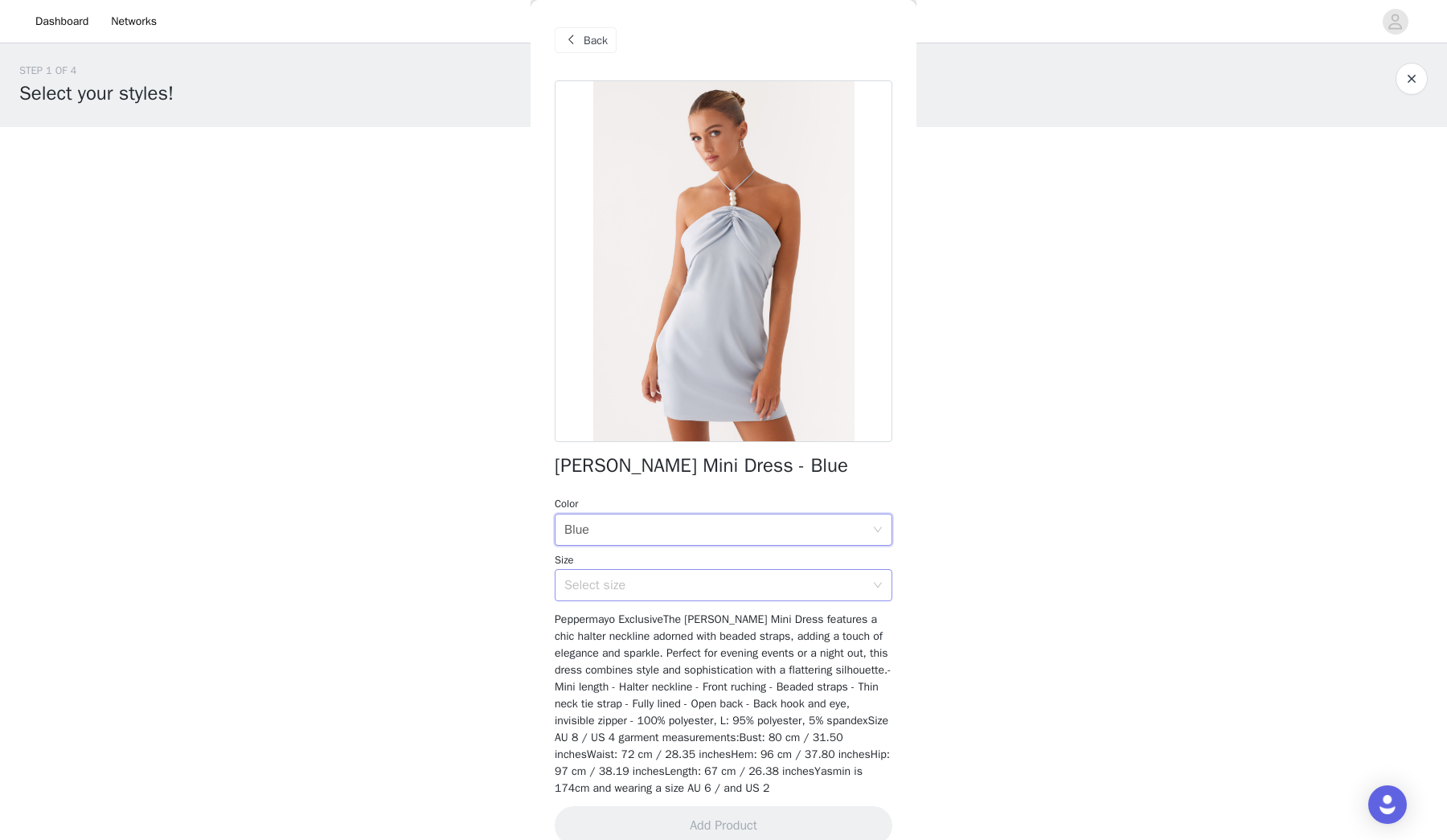 click on "Select size" at bounding box center (715, 585) 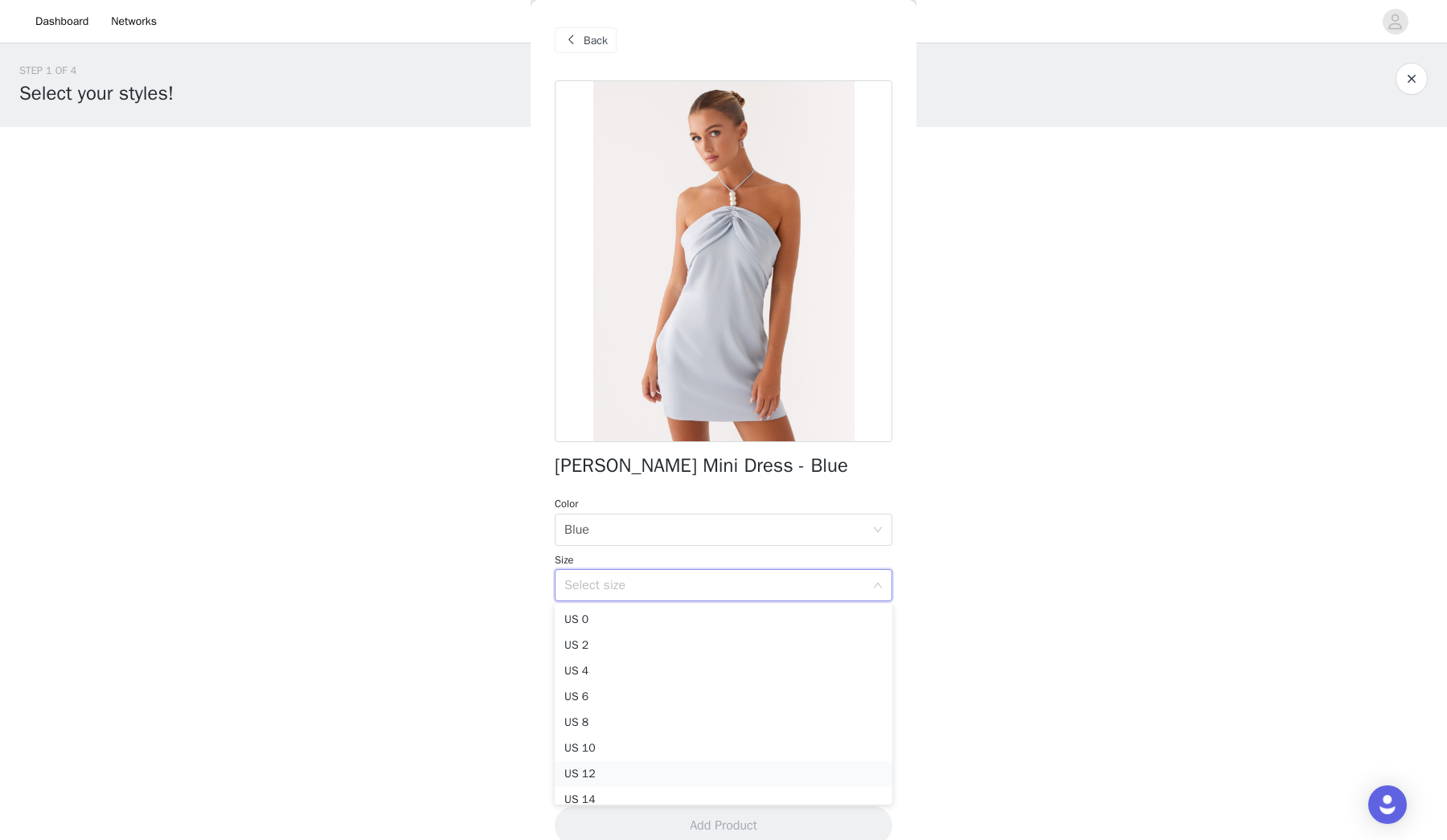 scroll, scrollTop: 46, scrollLeft: 0, axis: vertical 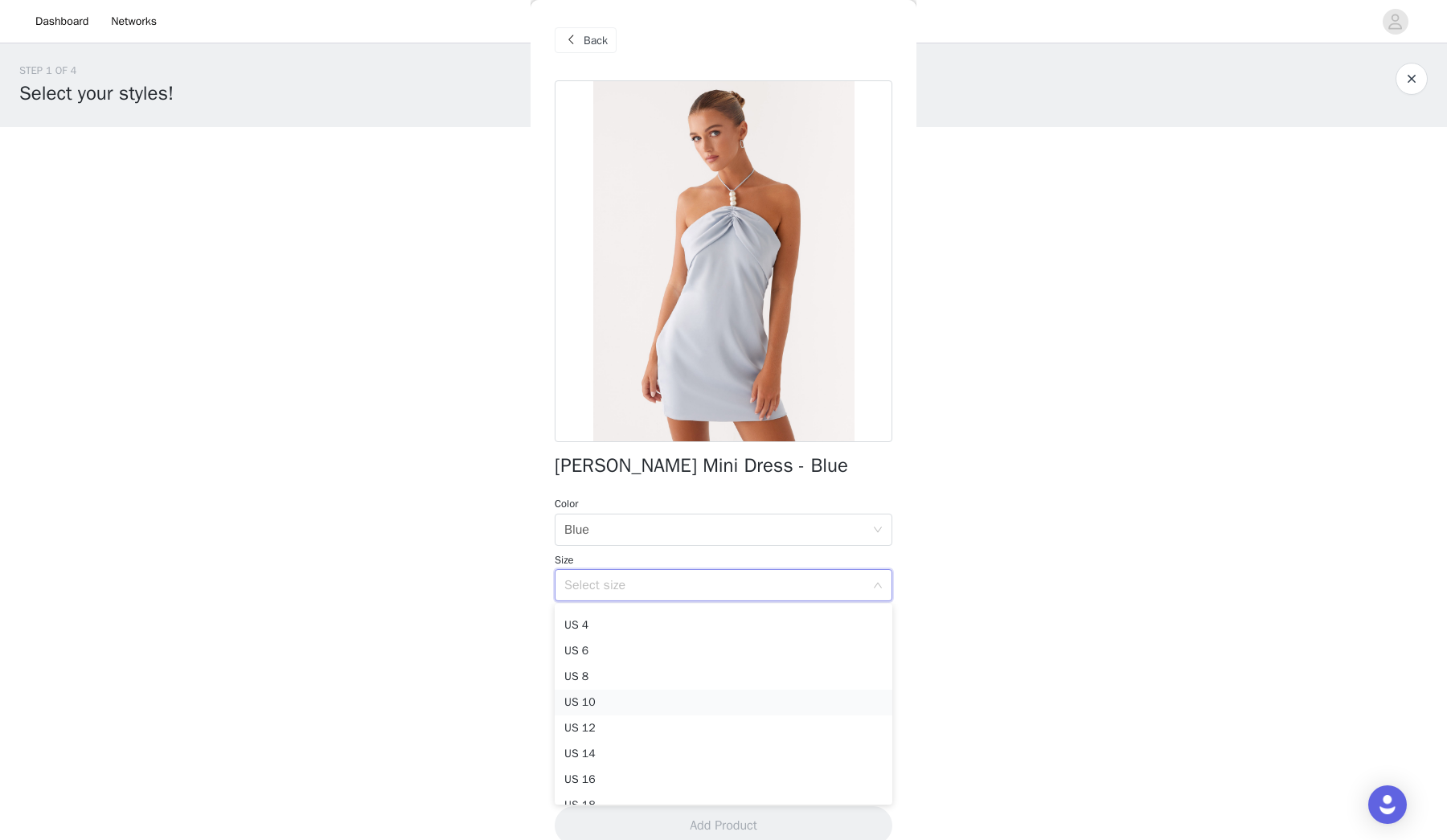 click on "US 10" at bounding box center [724, 703] 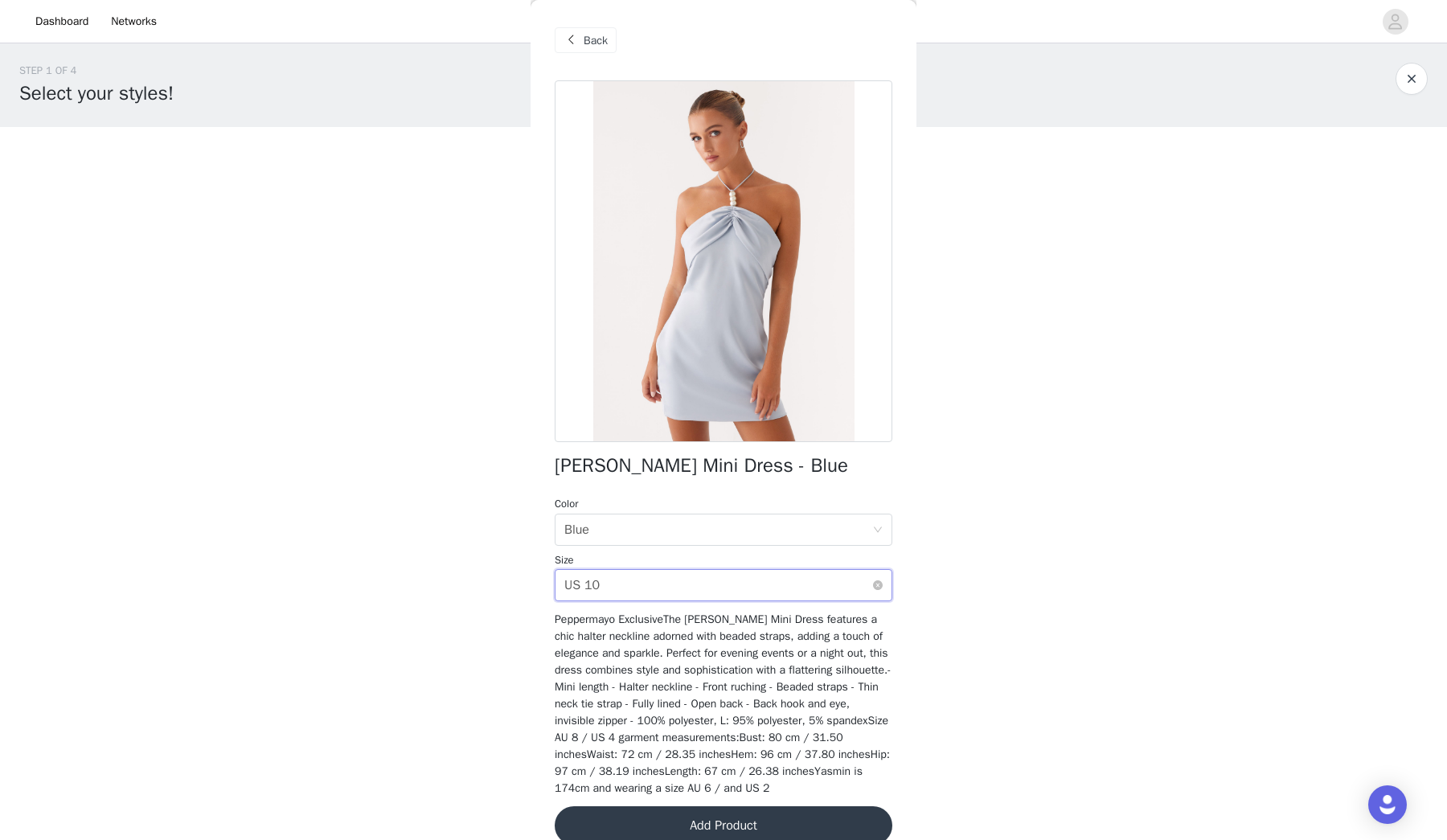 click on "Select size US 10" at bounding box center [718, 585] 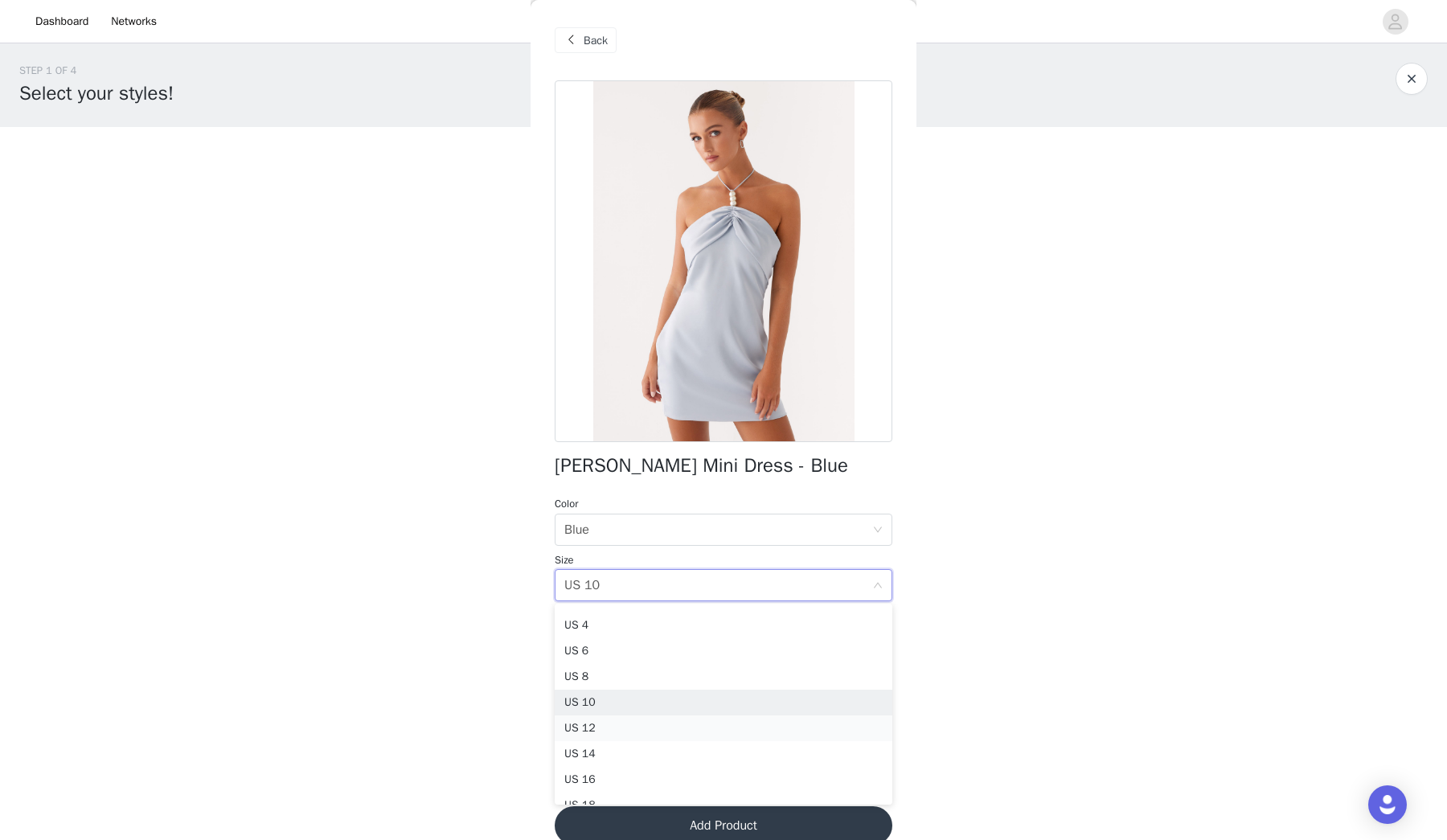 click on "US 12" at bounding box center [724, 728] 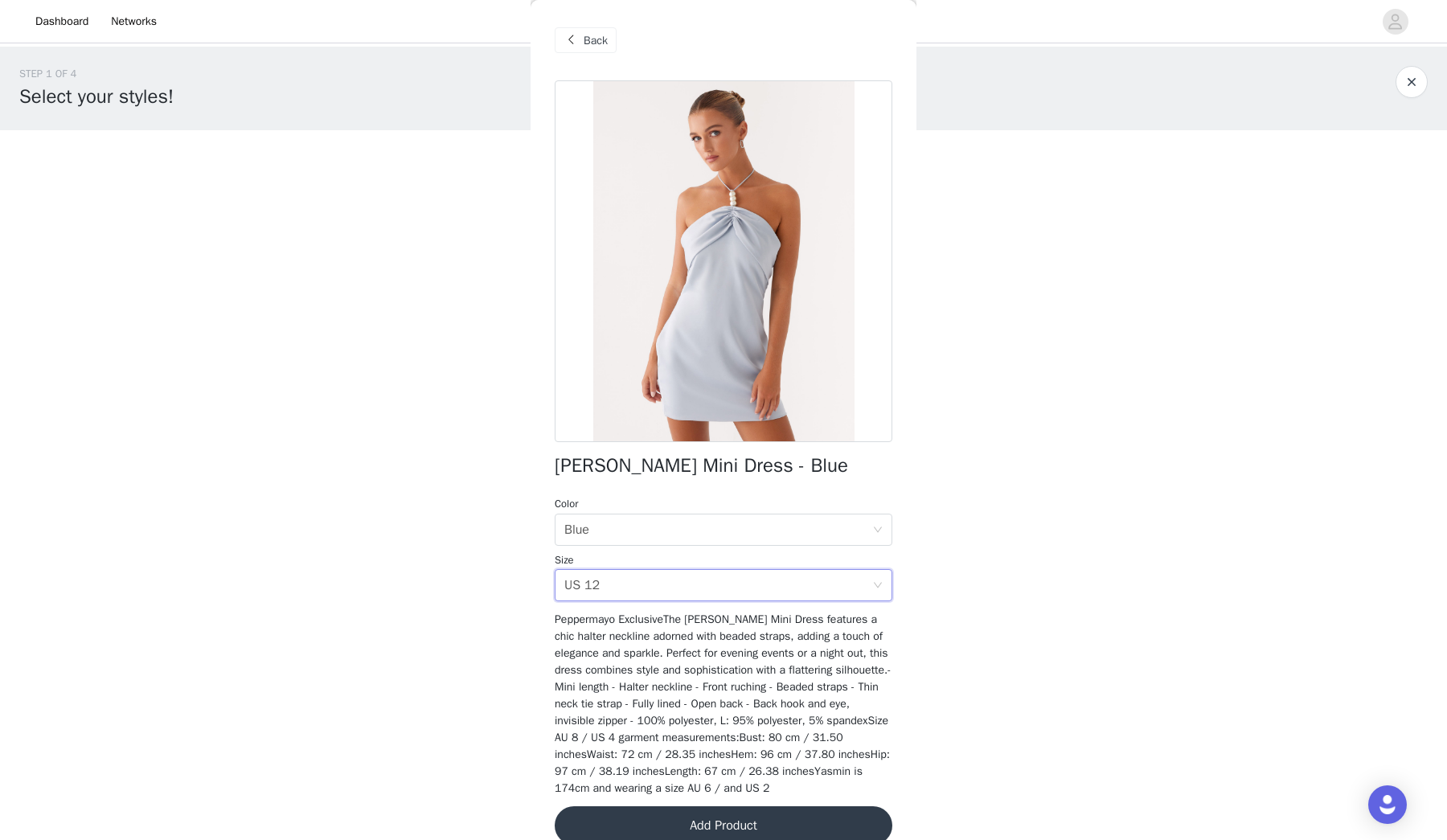 scroll, scrollTop: 0, scrollLeft: 0, axis: both 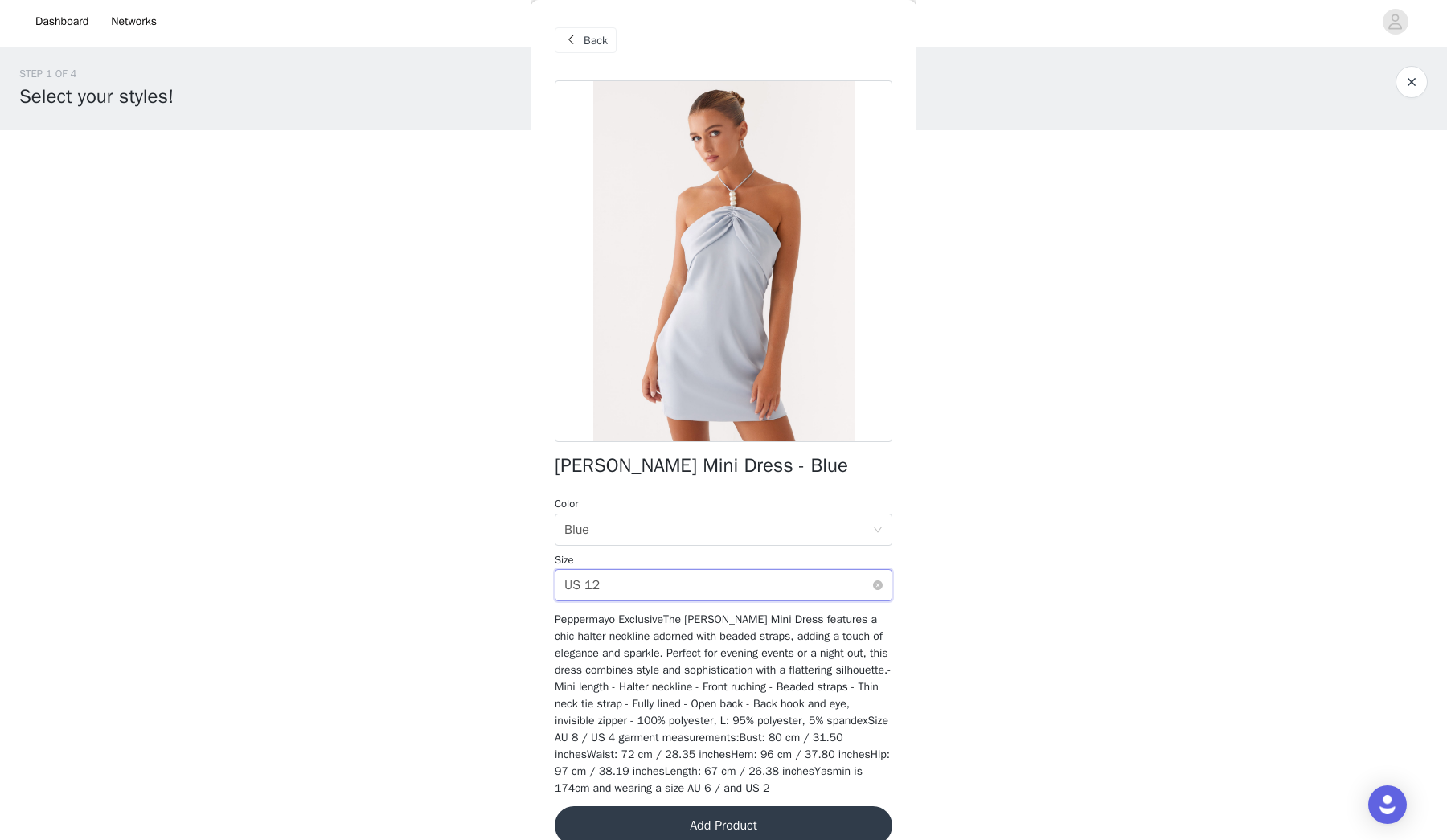 click on "Select size US 12" at bounding box center [718, 585] 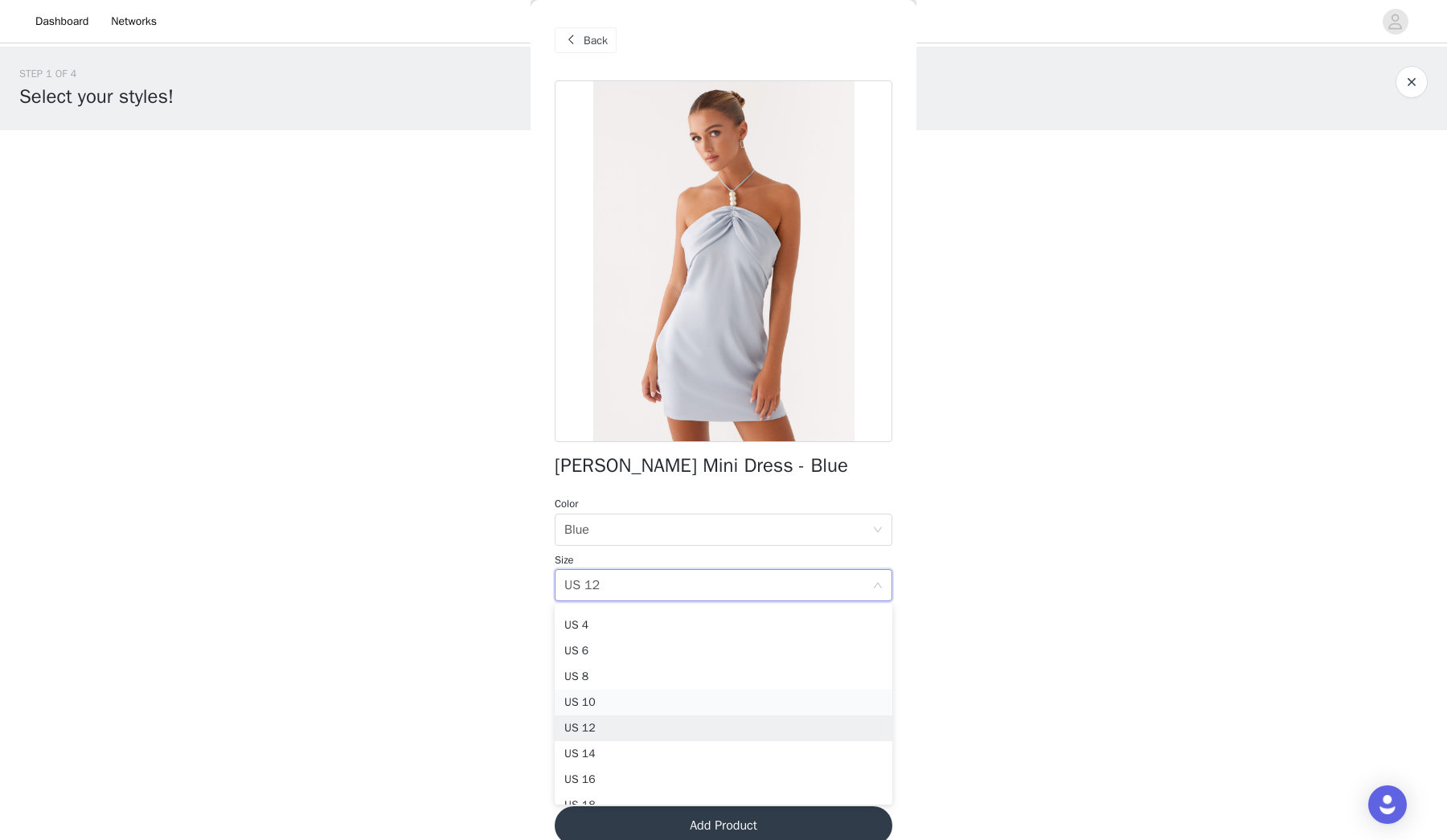 scroll, scrollTop: 29, scrollLeft: 0, axis: vertical 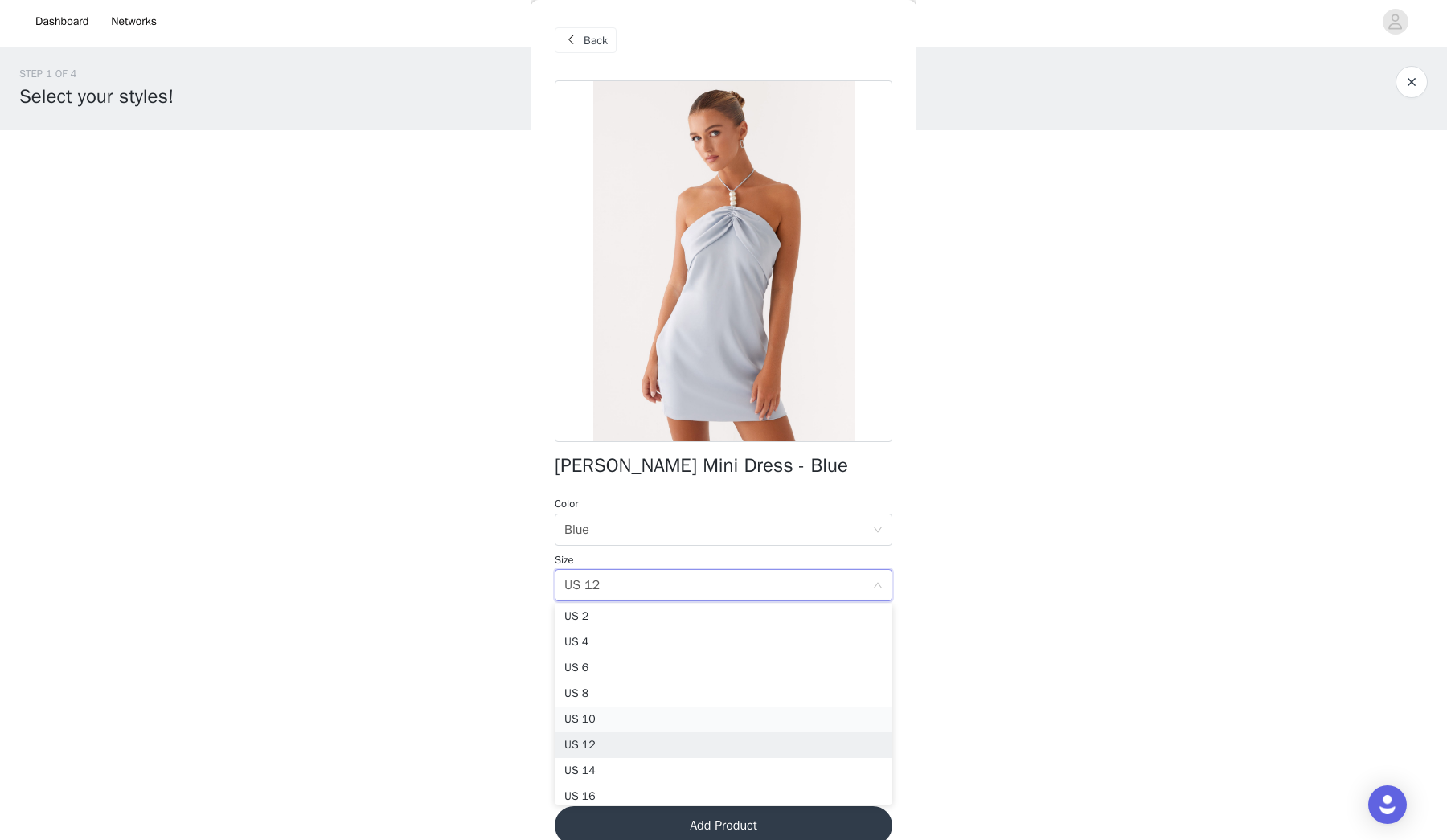 click on "US 10" at bounding box center [724, 719] 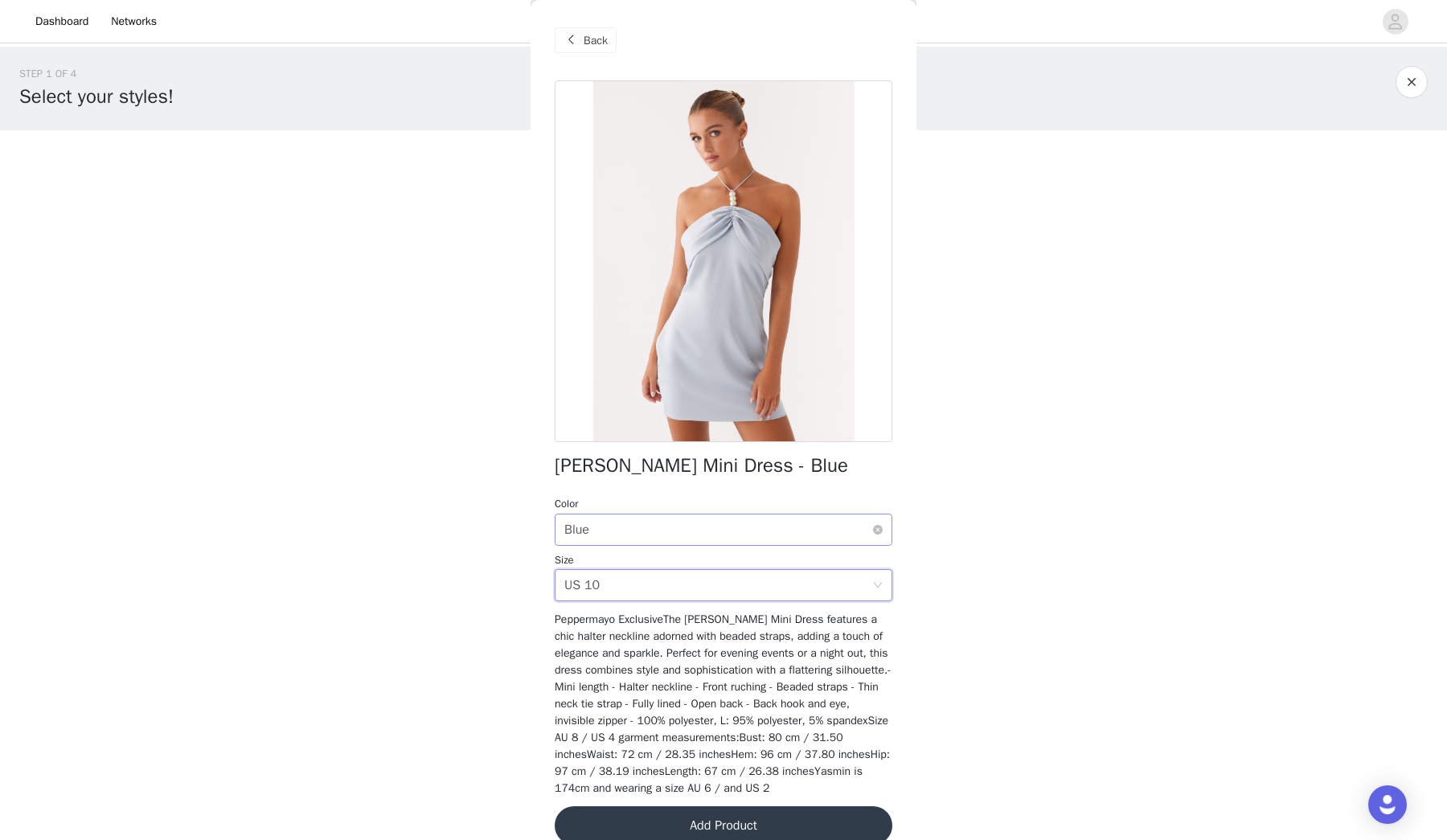 click on "Select color Blue" at bounding box center (718, 530) 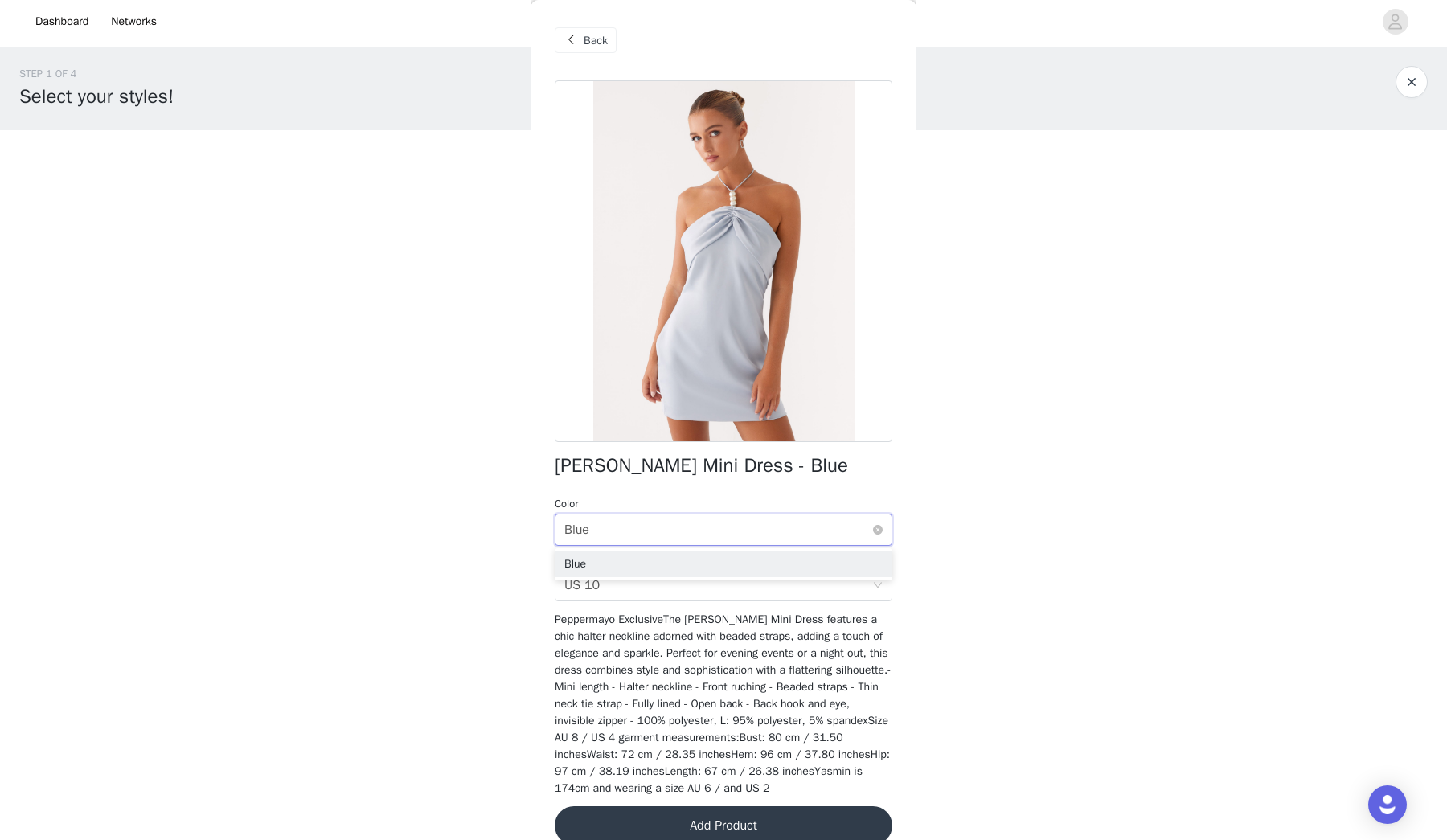 click on "Select color Blue" at bounding box center (718, 530) 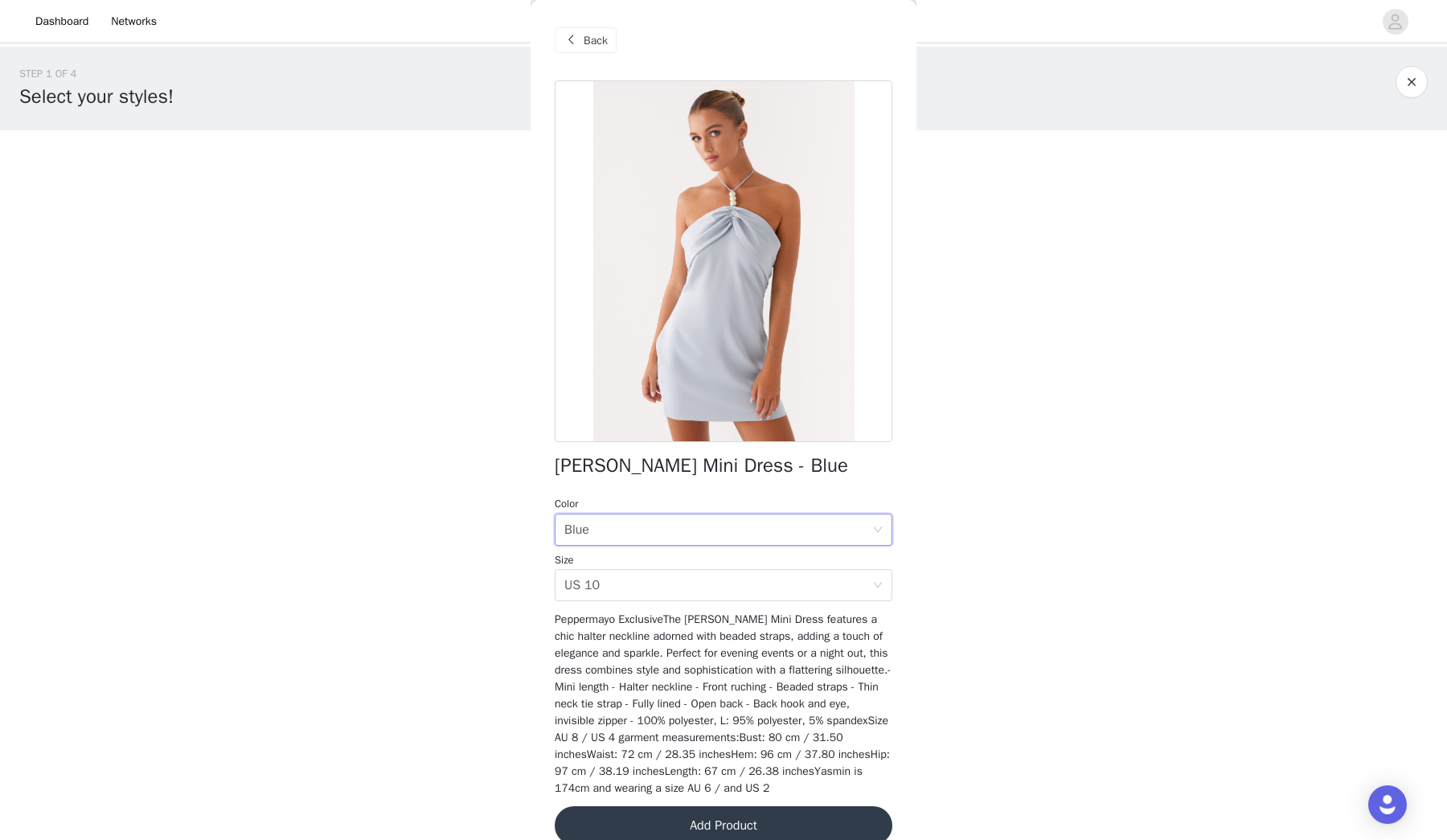 click on "Back" at bounding box center (596, 40) 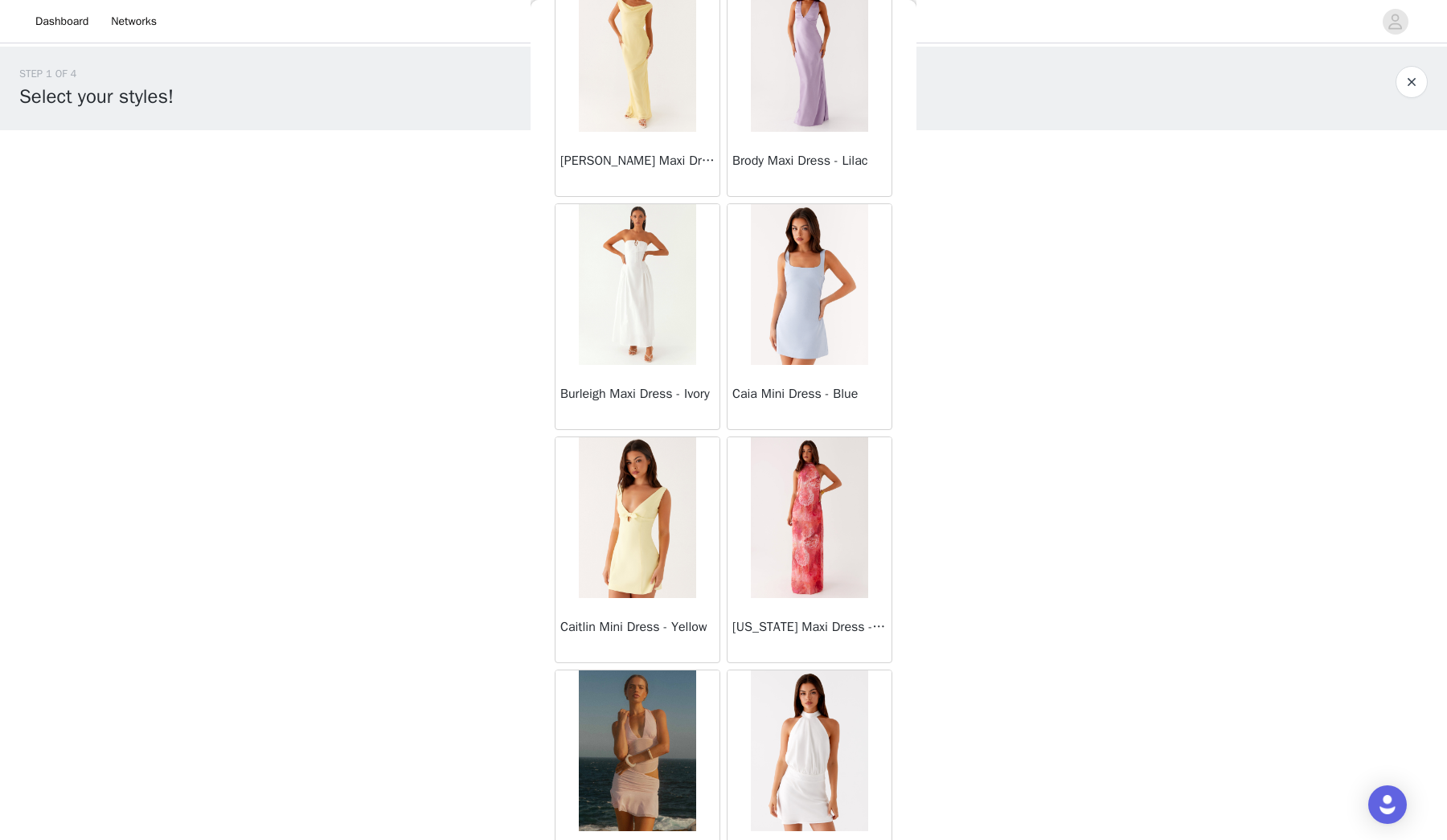 scroll, scrollTop: 7736, scrollLeft: 0, axis: vertical 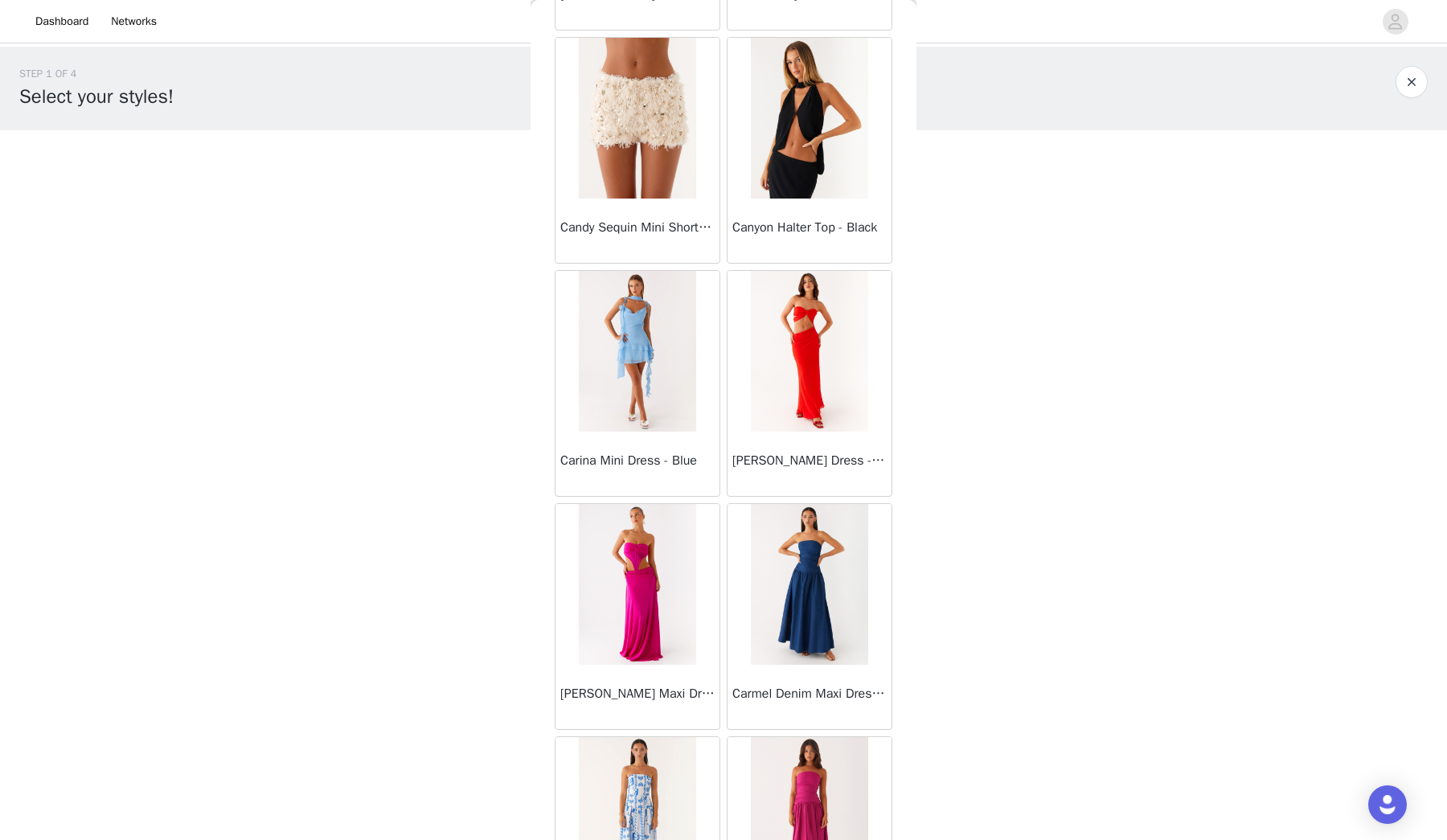click at bounding box center (809, 351) 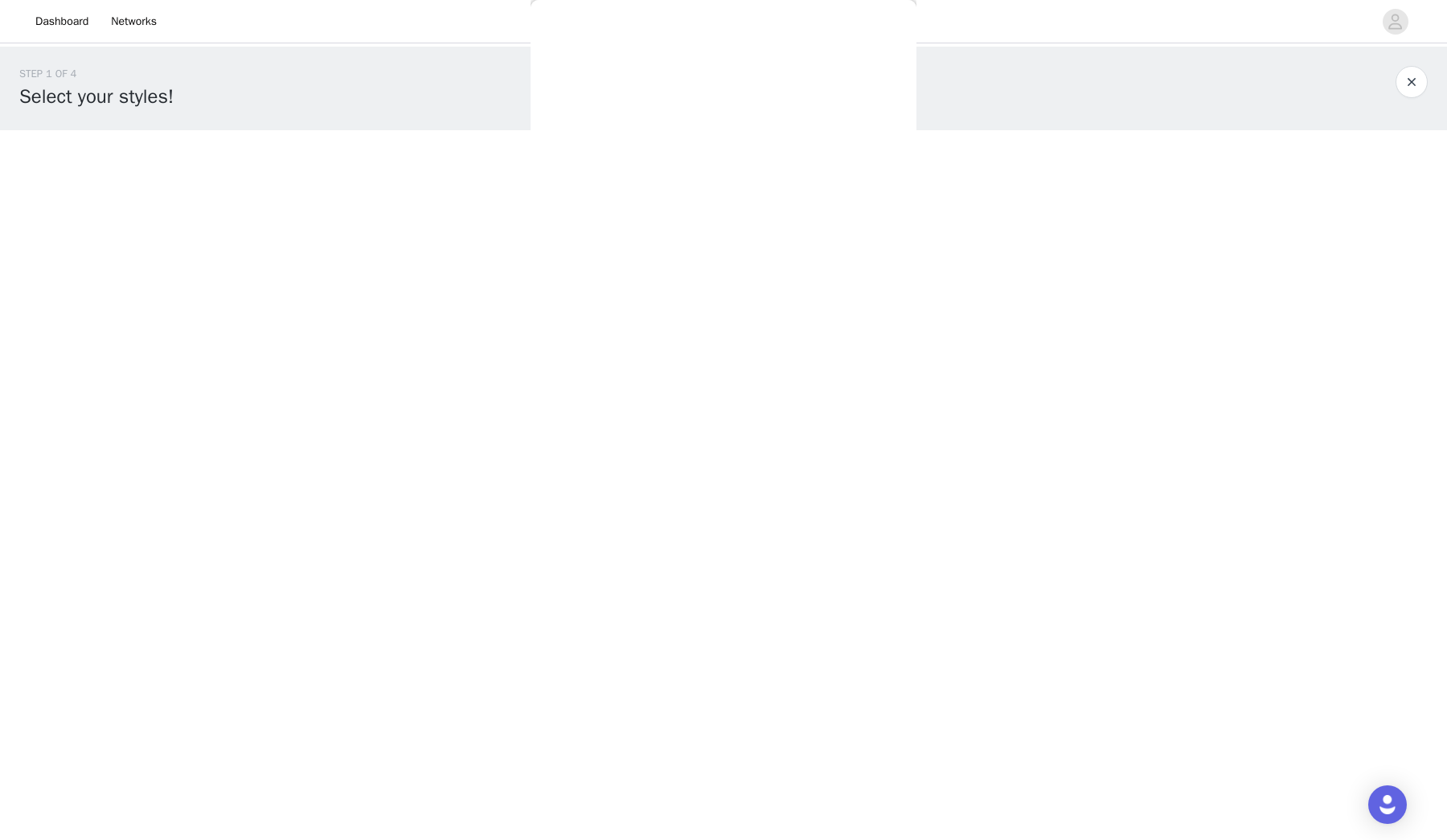 scroll, scrollTop: 0, scrollLeft: 0, axis: both 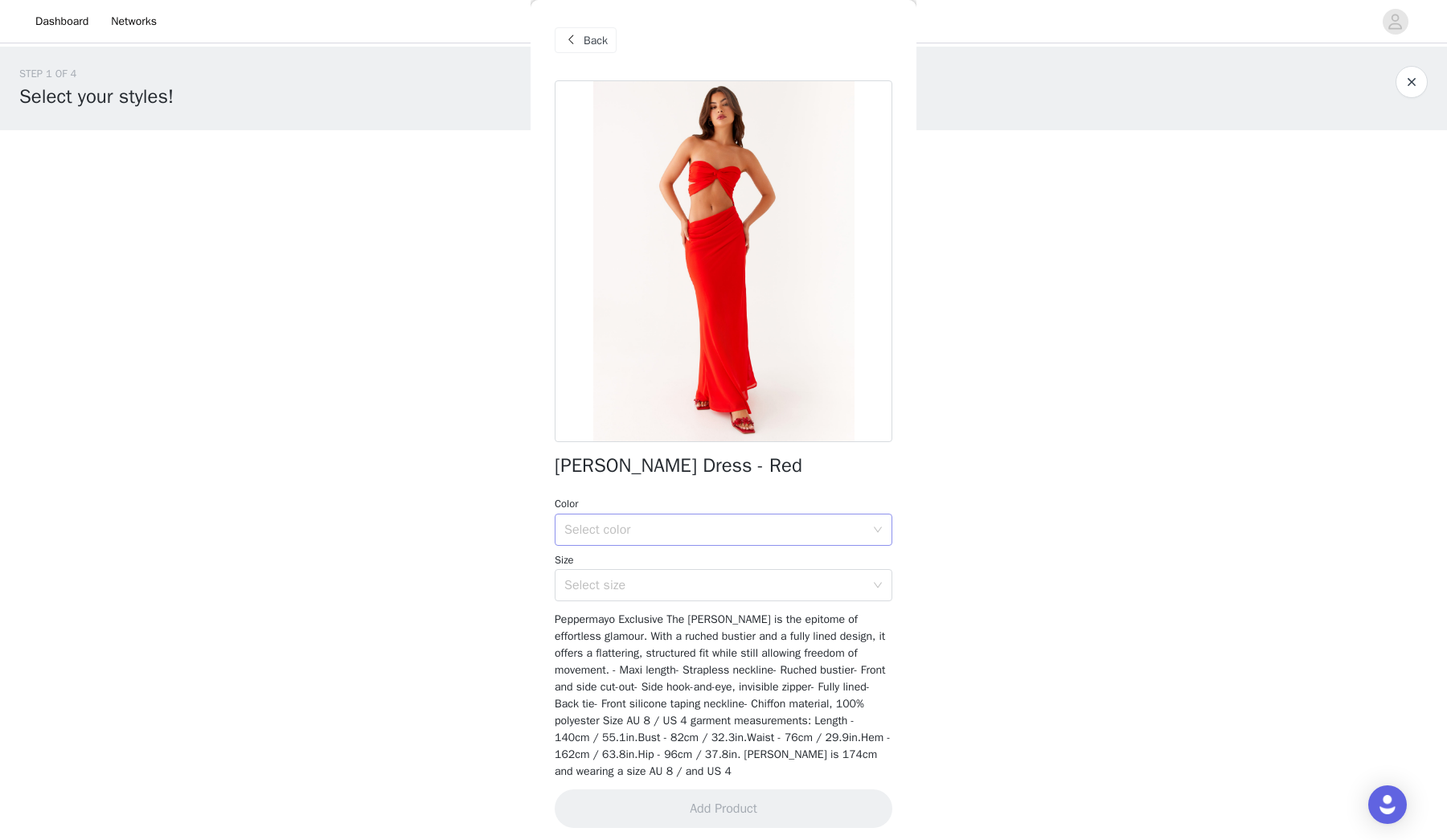 click on "Select color" at bounding box center (715, 530) 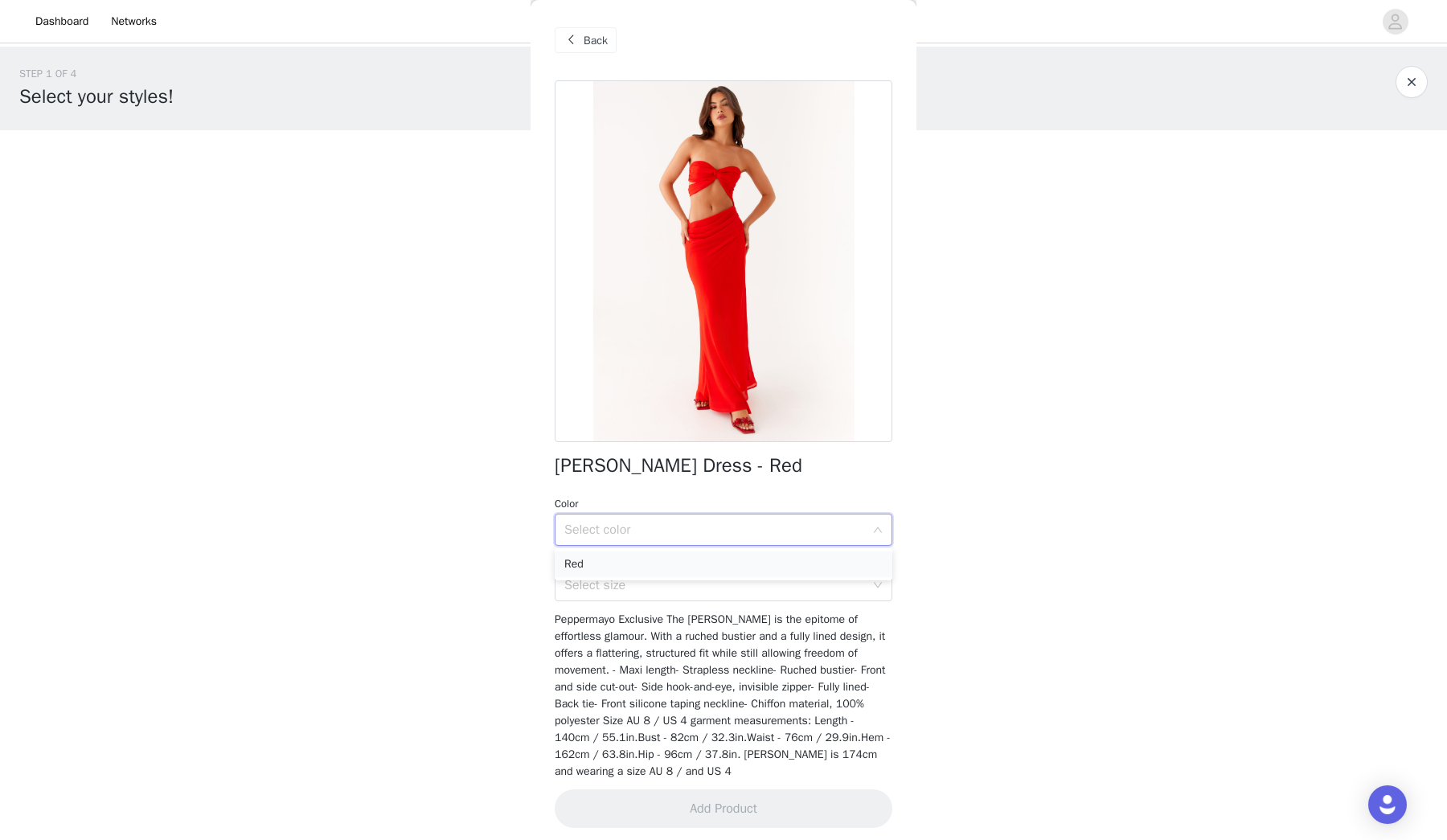 click on "Red" at bounding box center [724, 564] 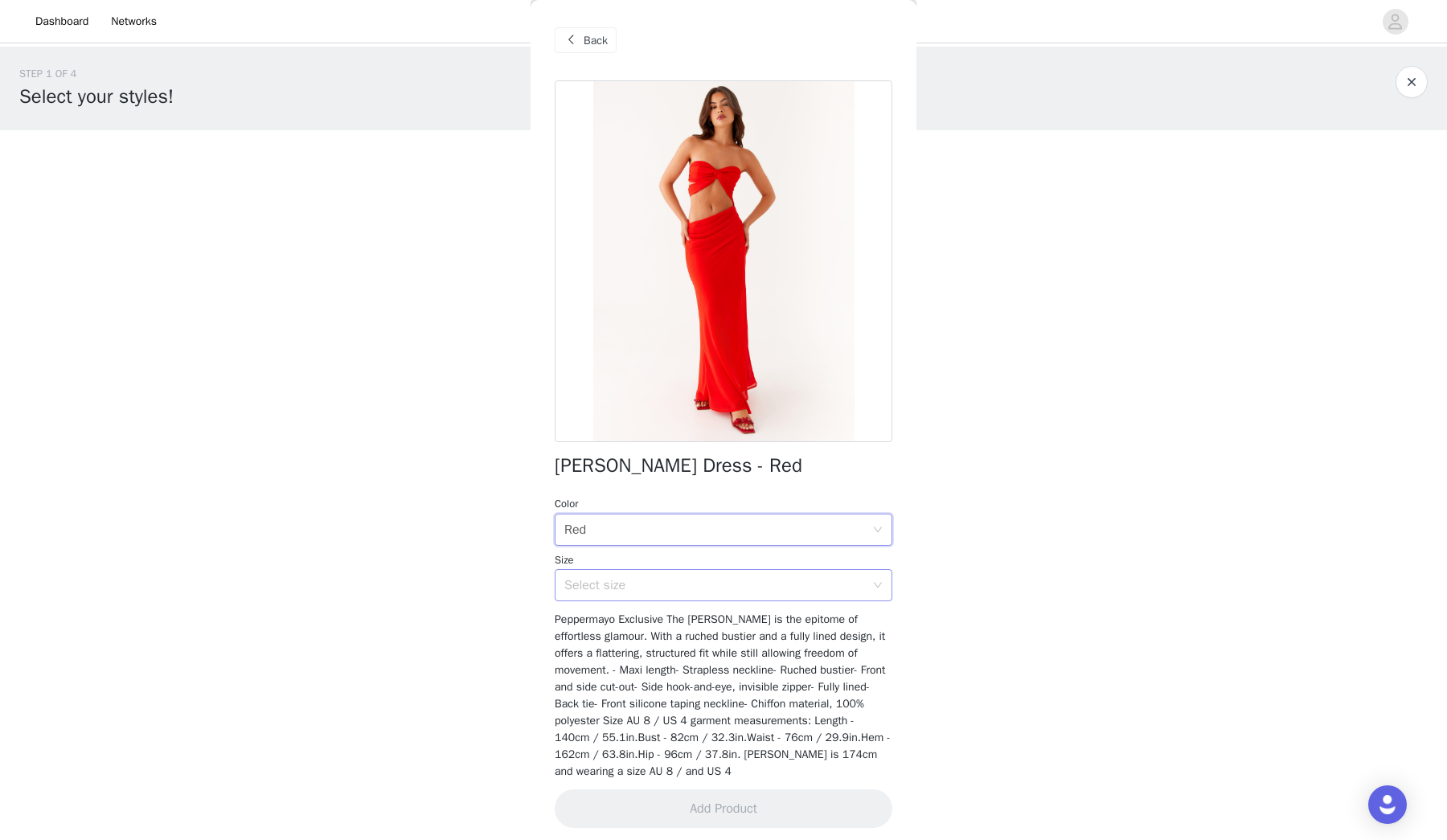 click on "Select size" at bounding box center (715, 585) 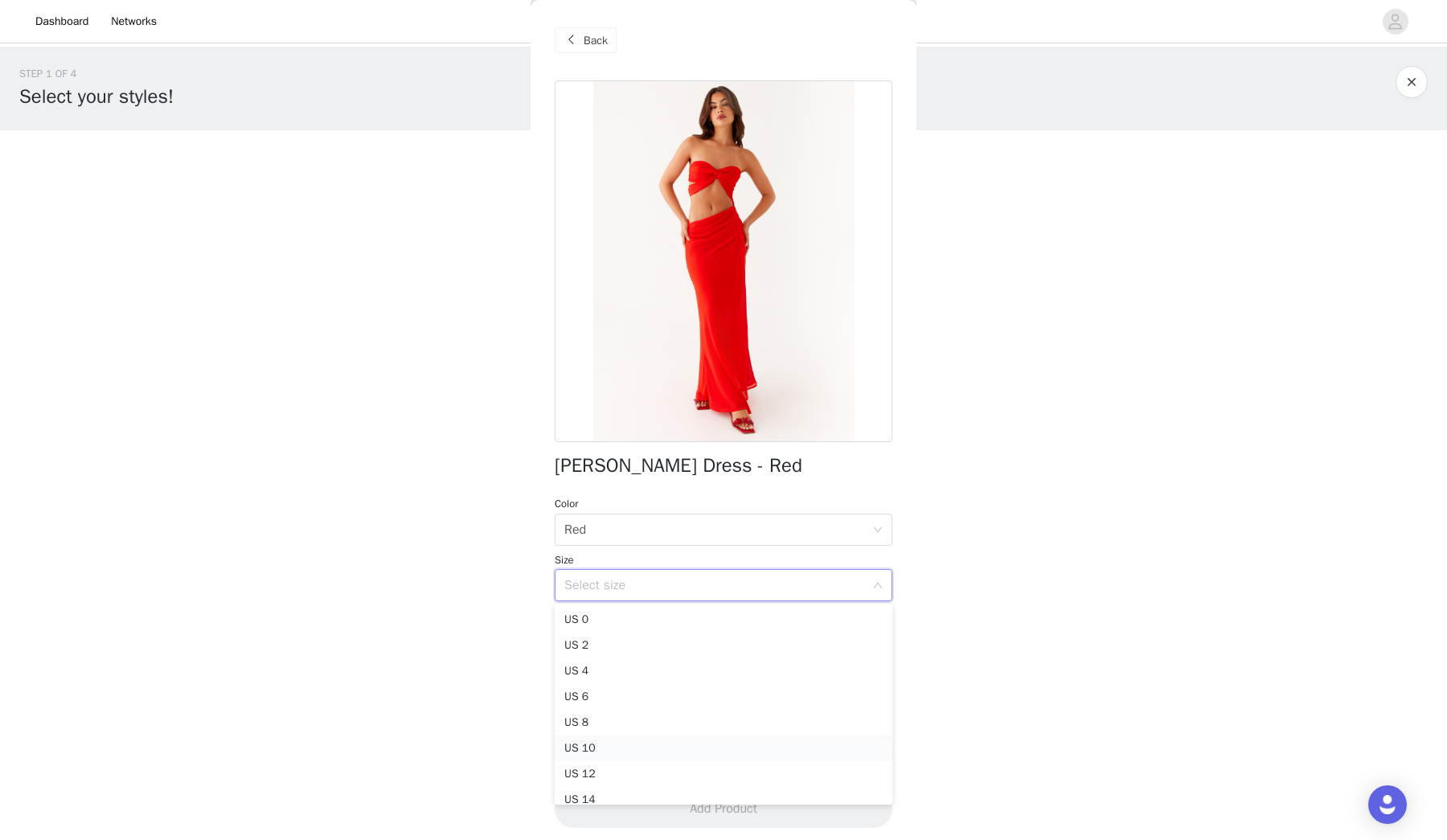 click on "US 10" at bounding box center [724, 748] 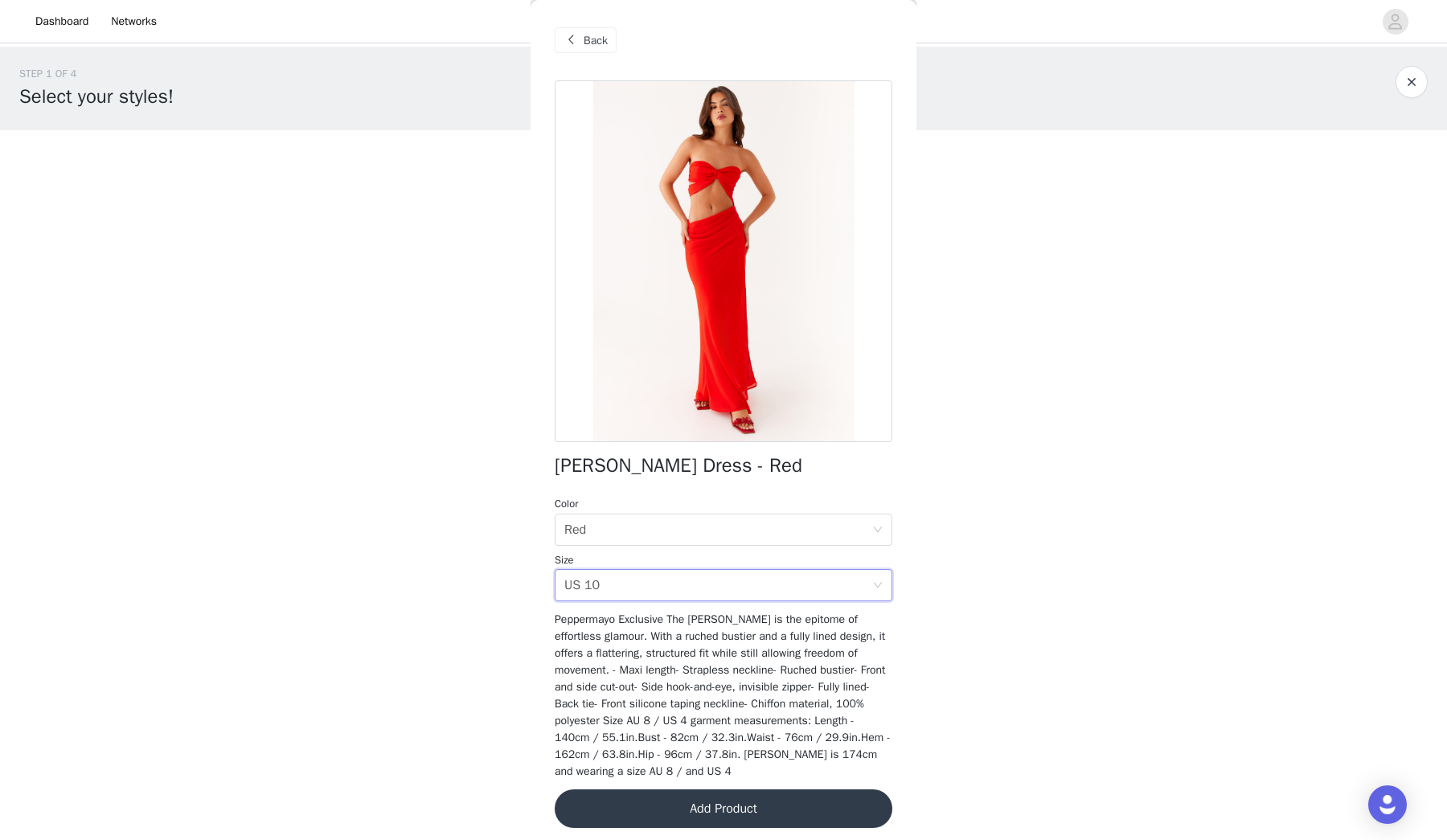 click on "Add Product" at bounding box center [724, 809] 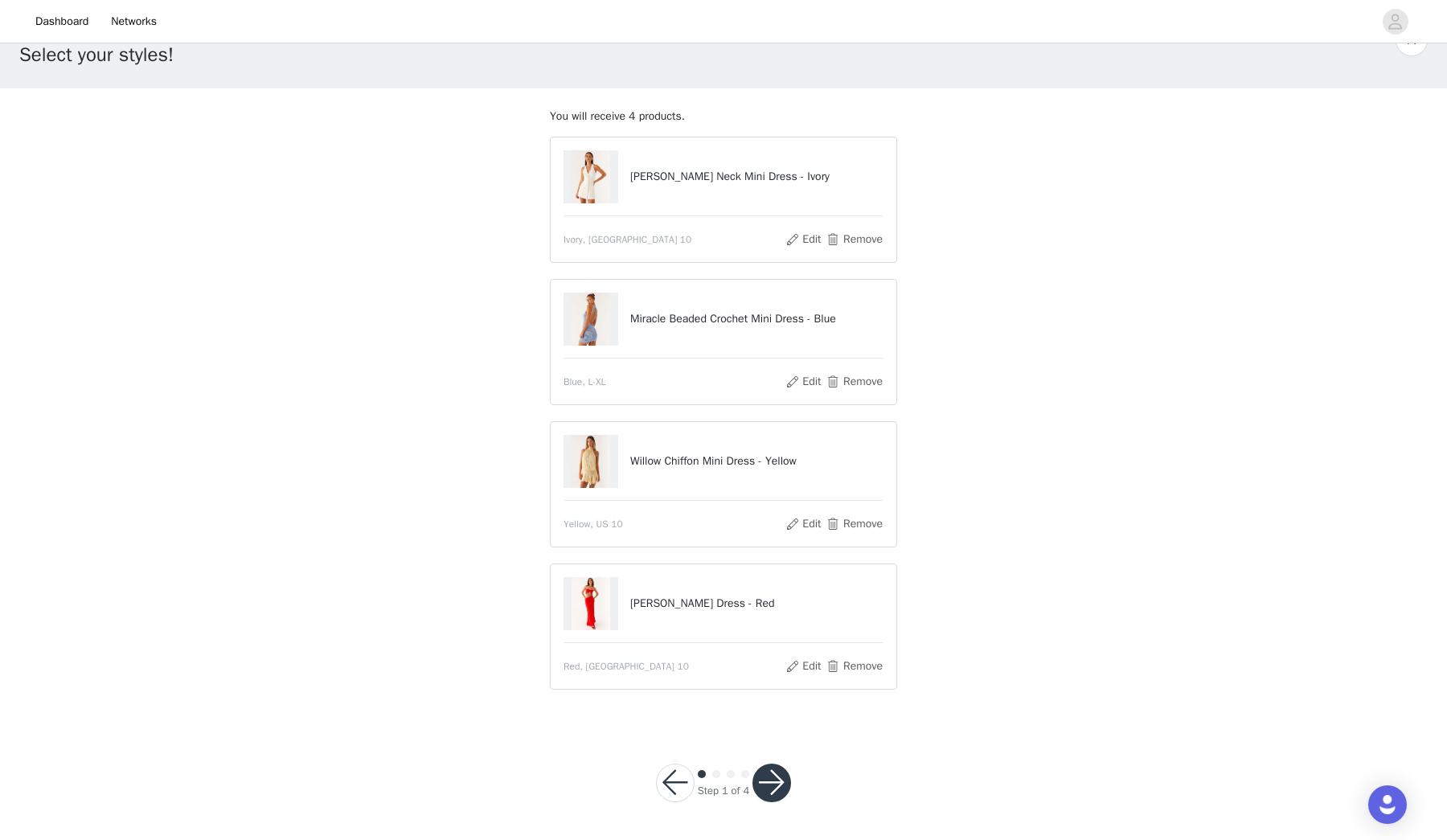 scroll, scrollTop: 14, scrollLeft: 0, axis: vertical 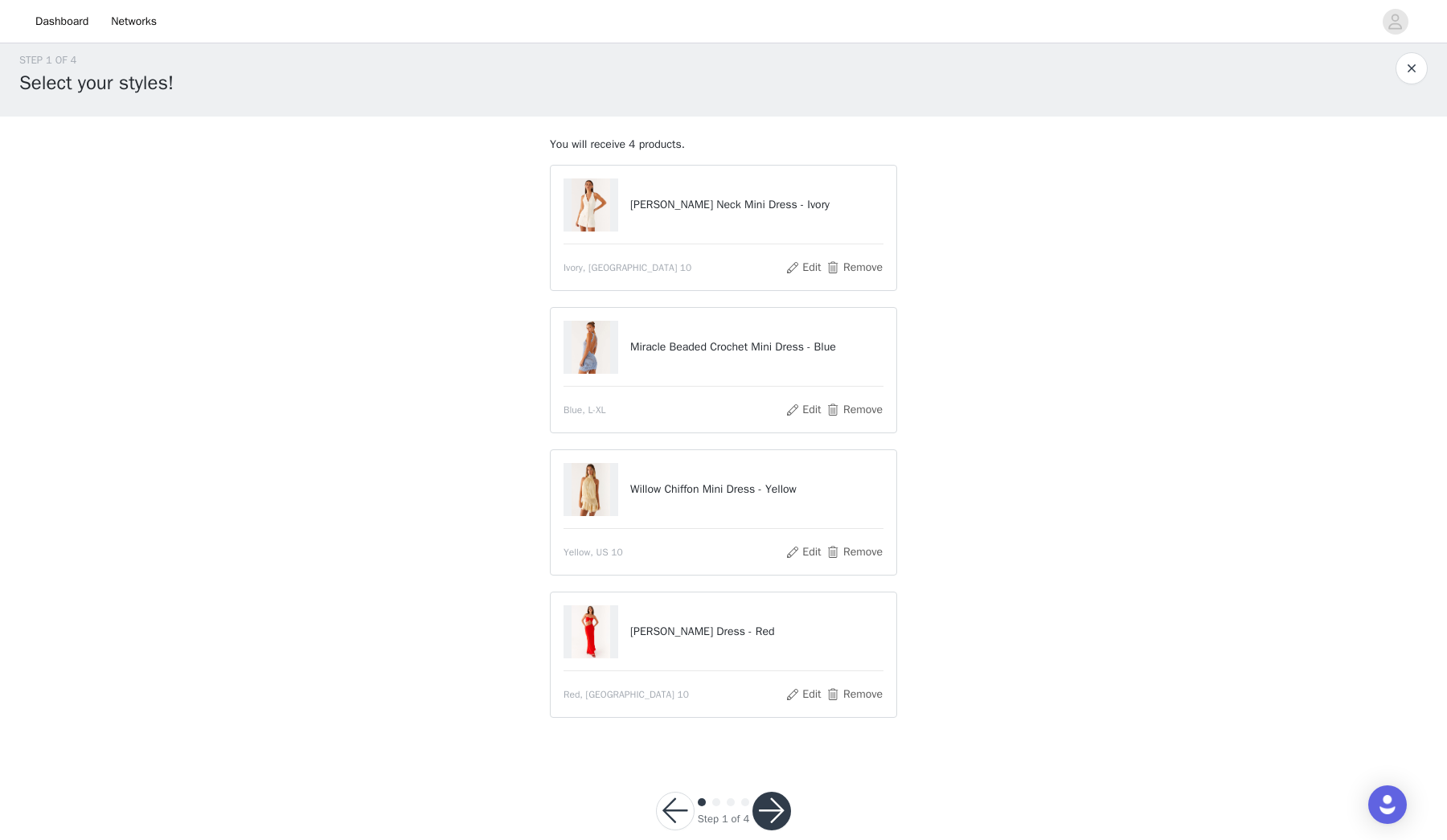 click at bounding box center (772, 811) 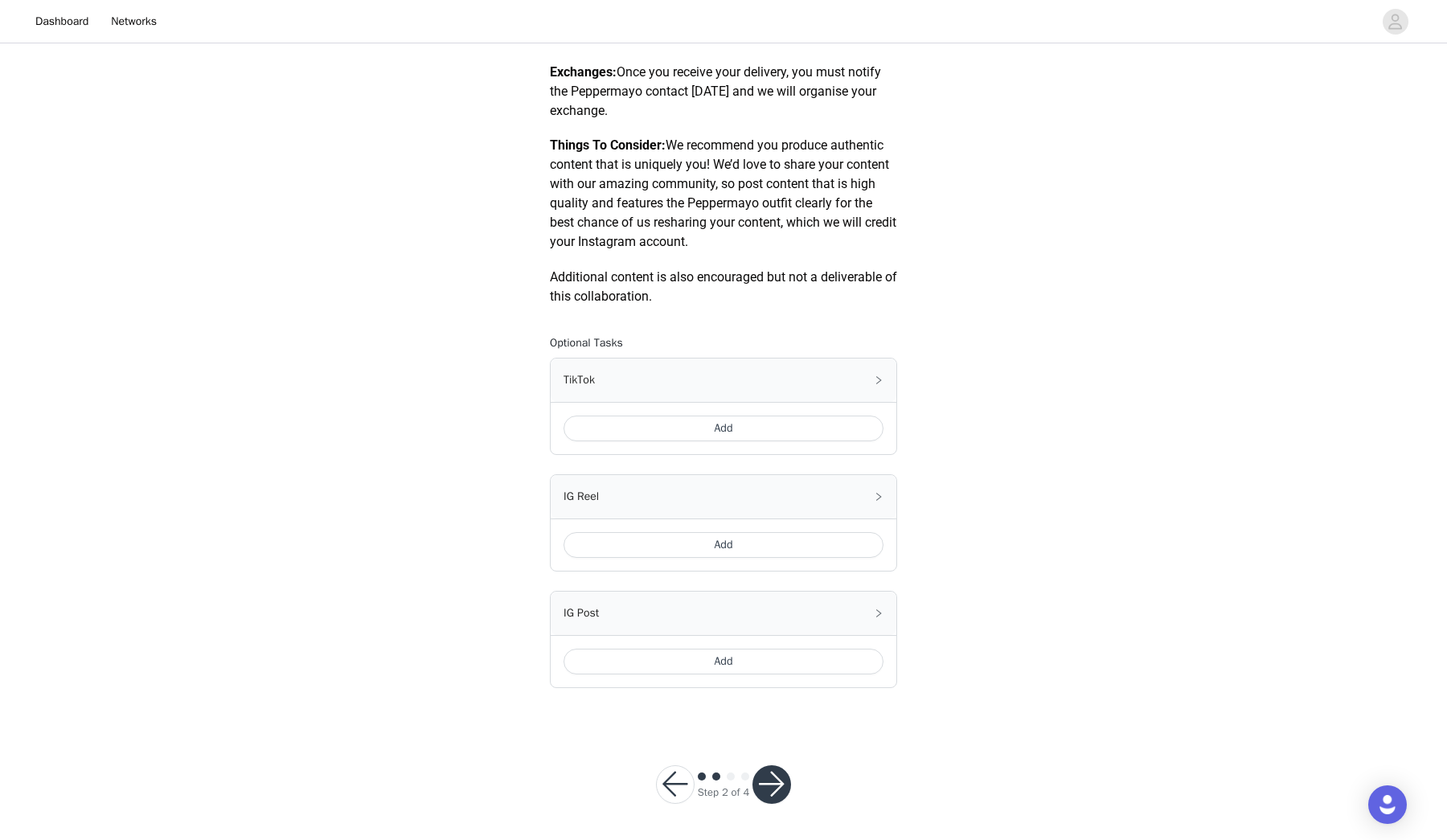 scroll, scrollTop: 723, scrollLeft: 0, axis: vertical 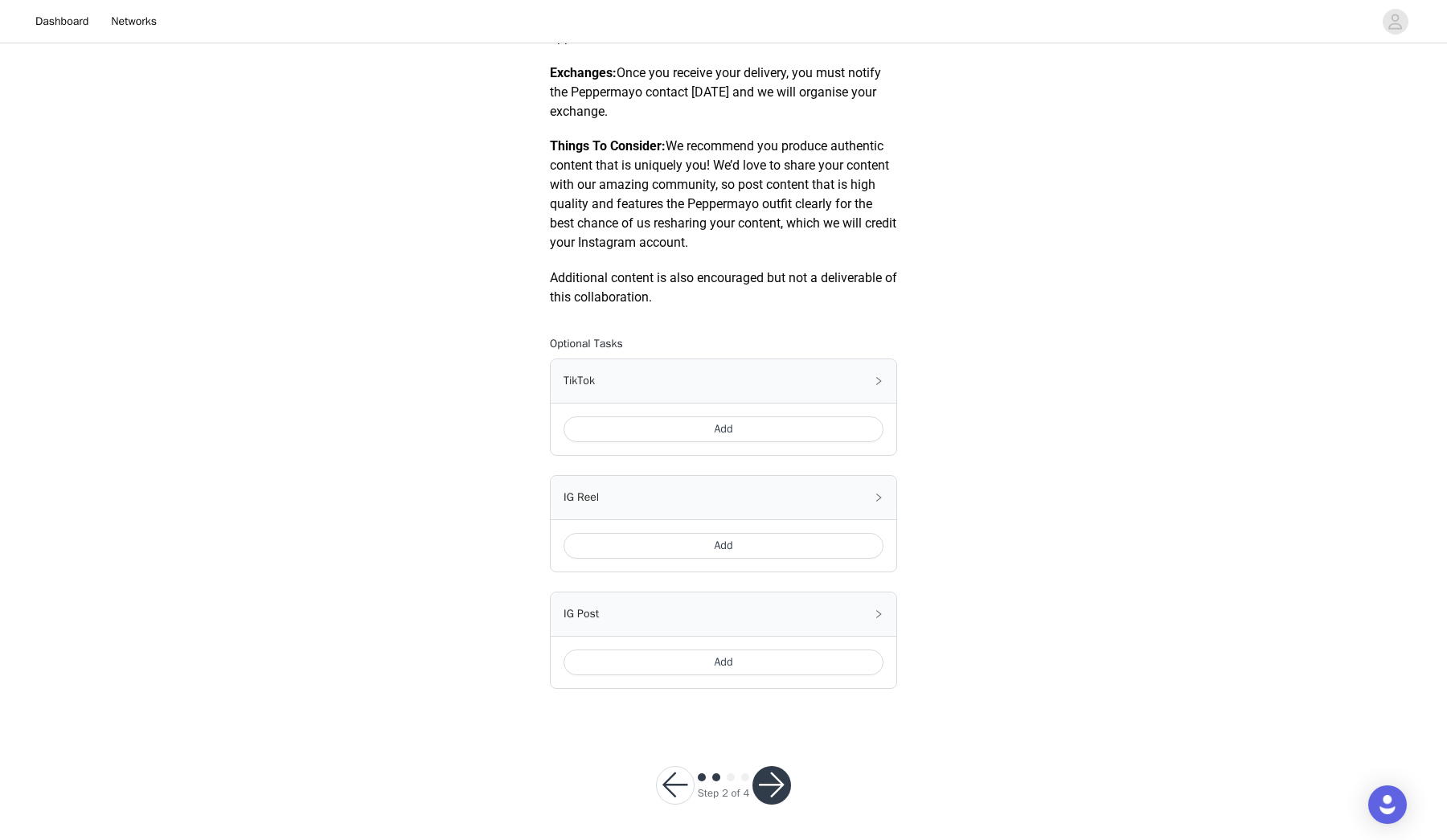 click on "Add" at bounding box center (724, 429) 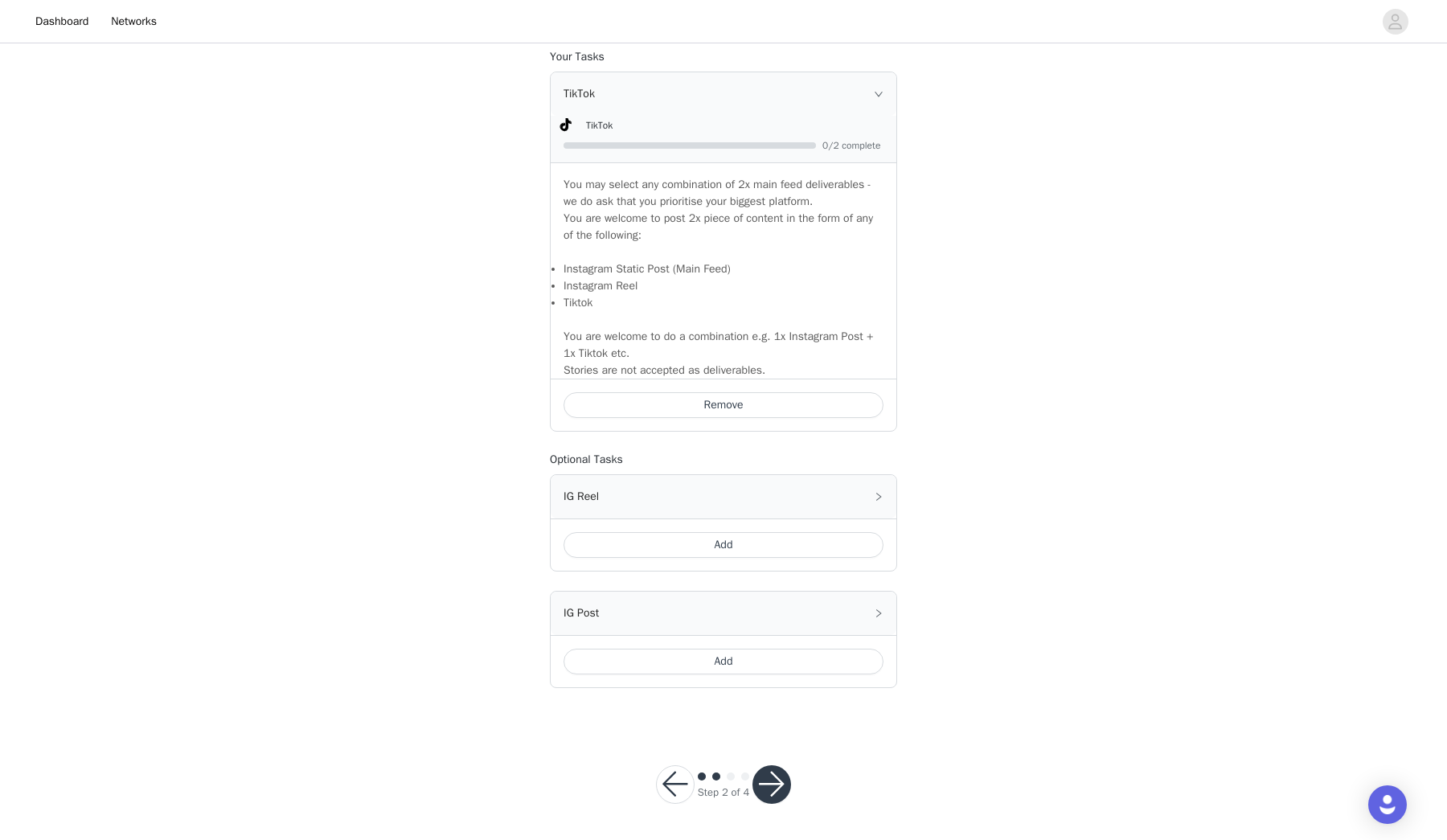 scroll, scrollTop: 1009, scrollLeft: 0, axis: vertical 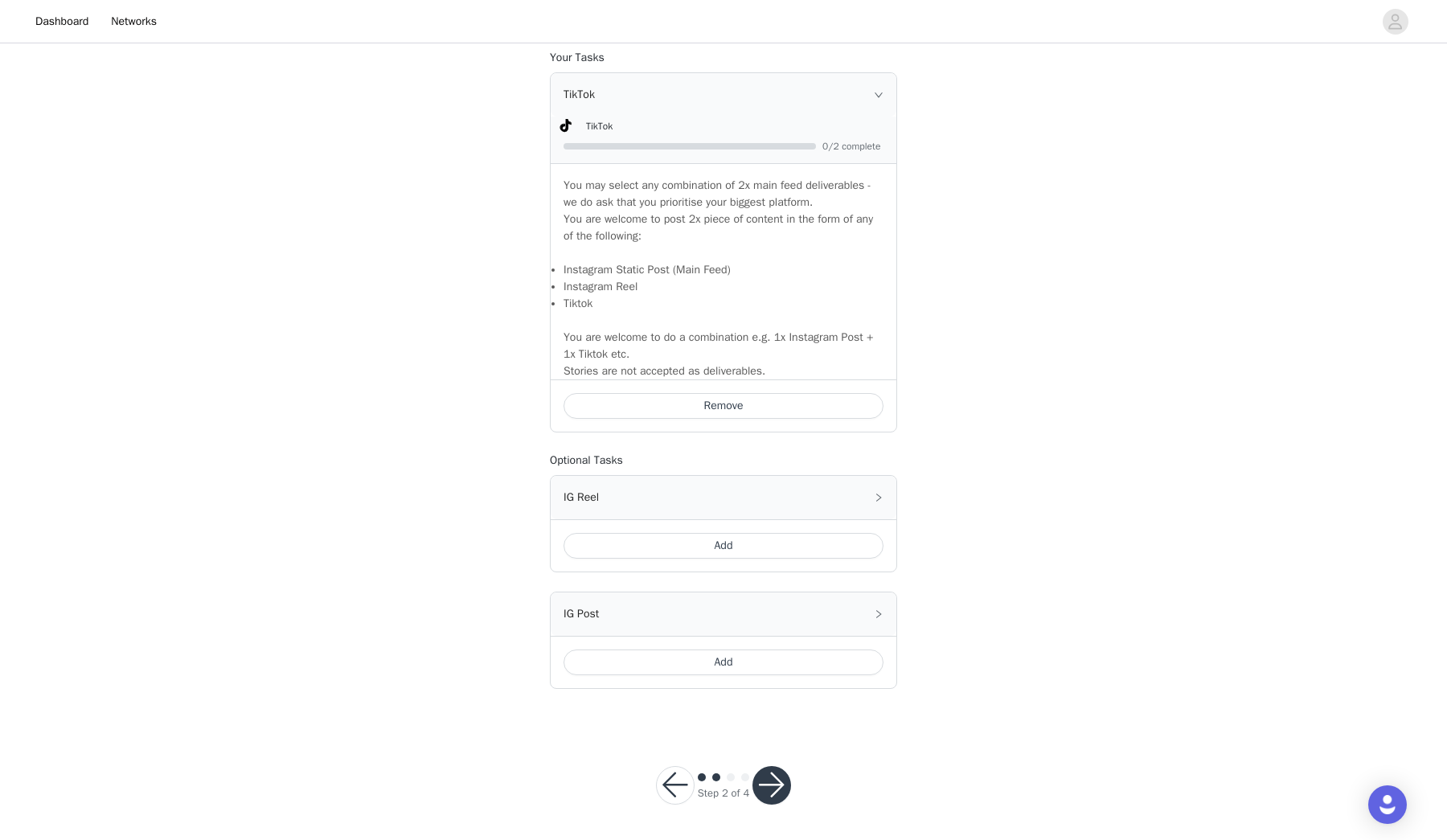 click on "Remove" at bounding box center [724, 406] 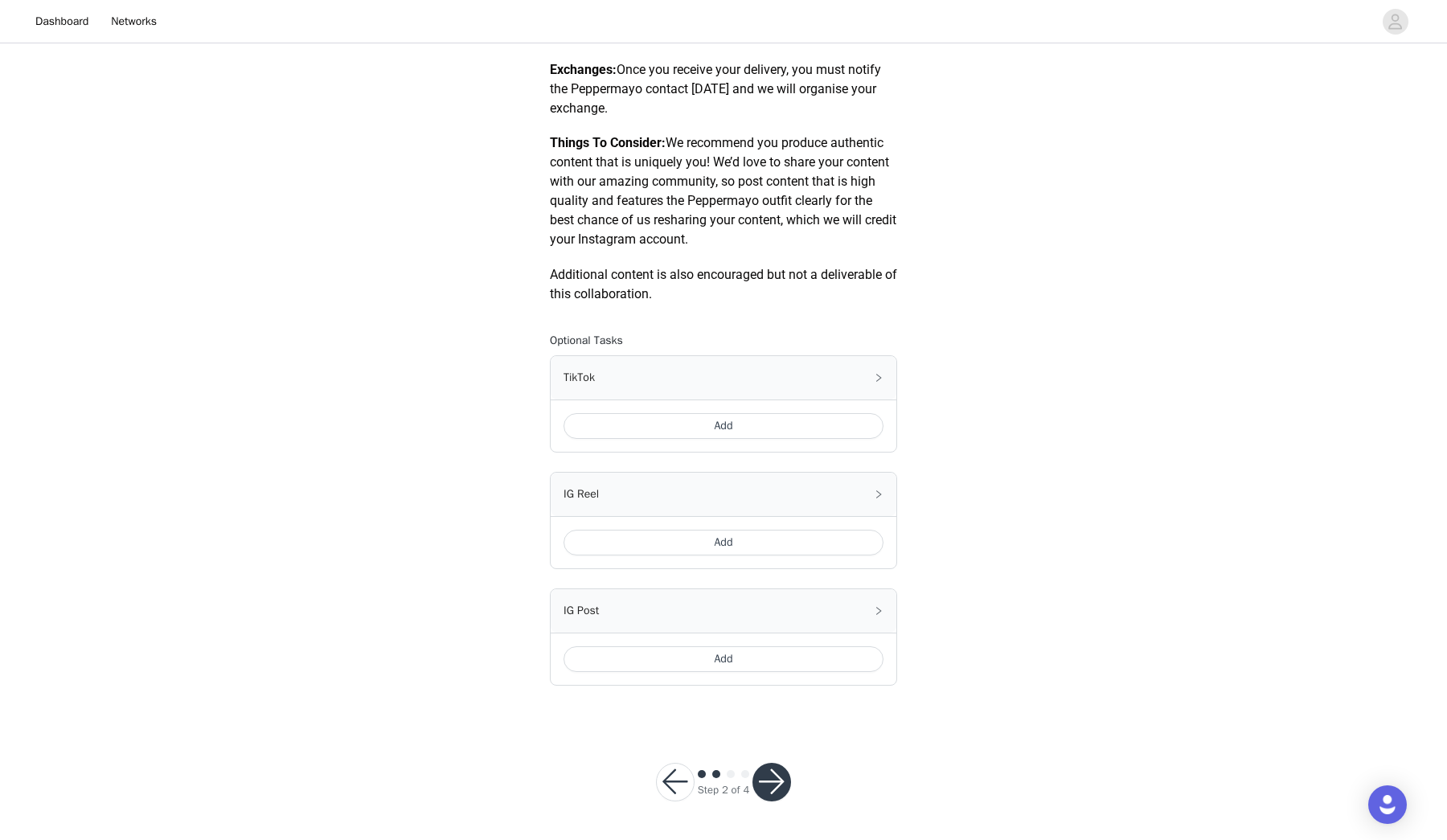 scroll, scrollTop: 723, scrollLeft: 0, axis: vertical 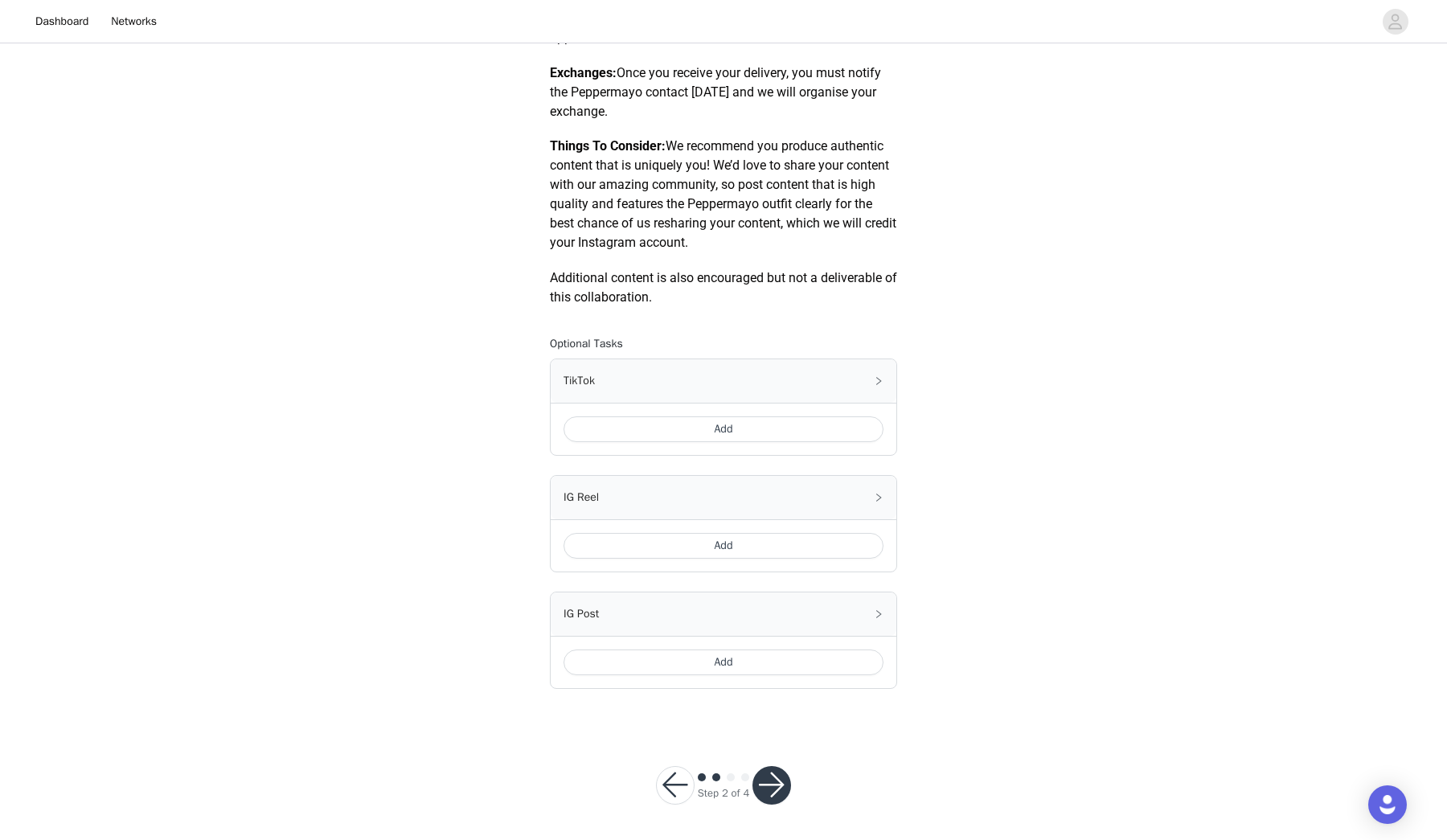 click on "Add" at bounding box center (724, 662) 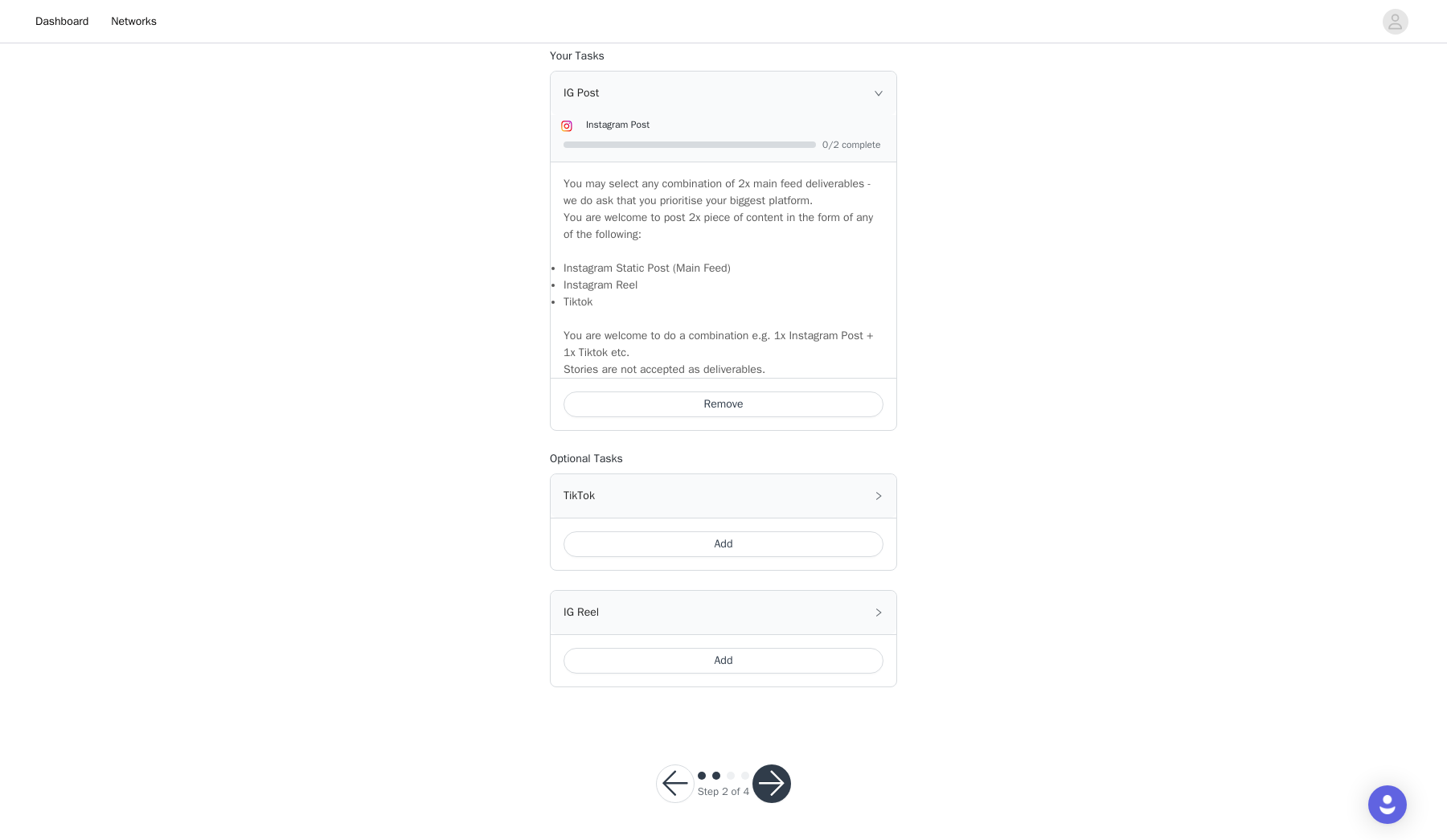 scroll, scrollTop: 1009, scrollLeft: 0, axis: vertical 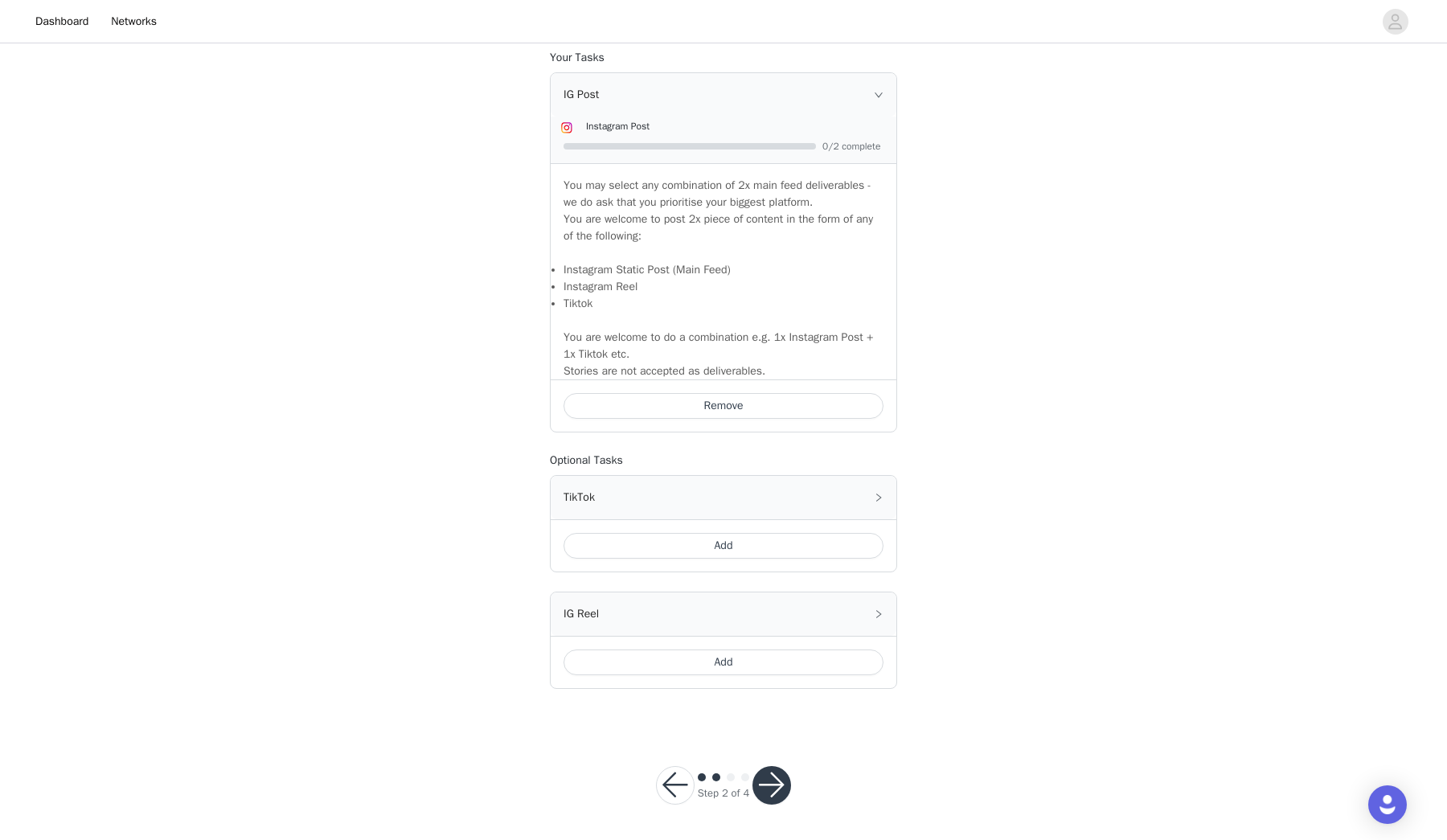 click on "Step 2 of 4" at bounding box center [724, 785] 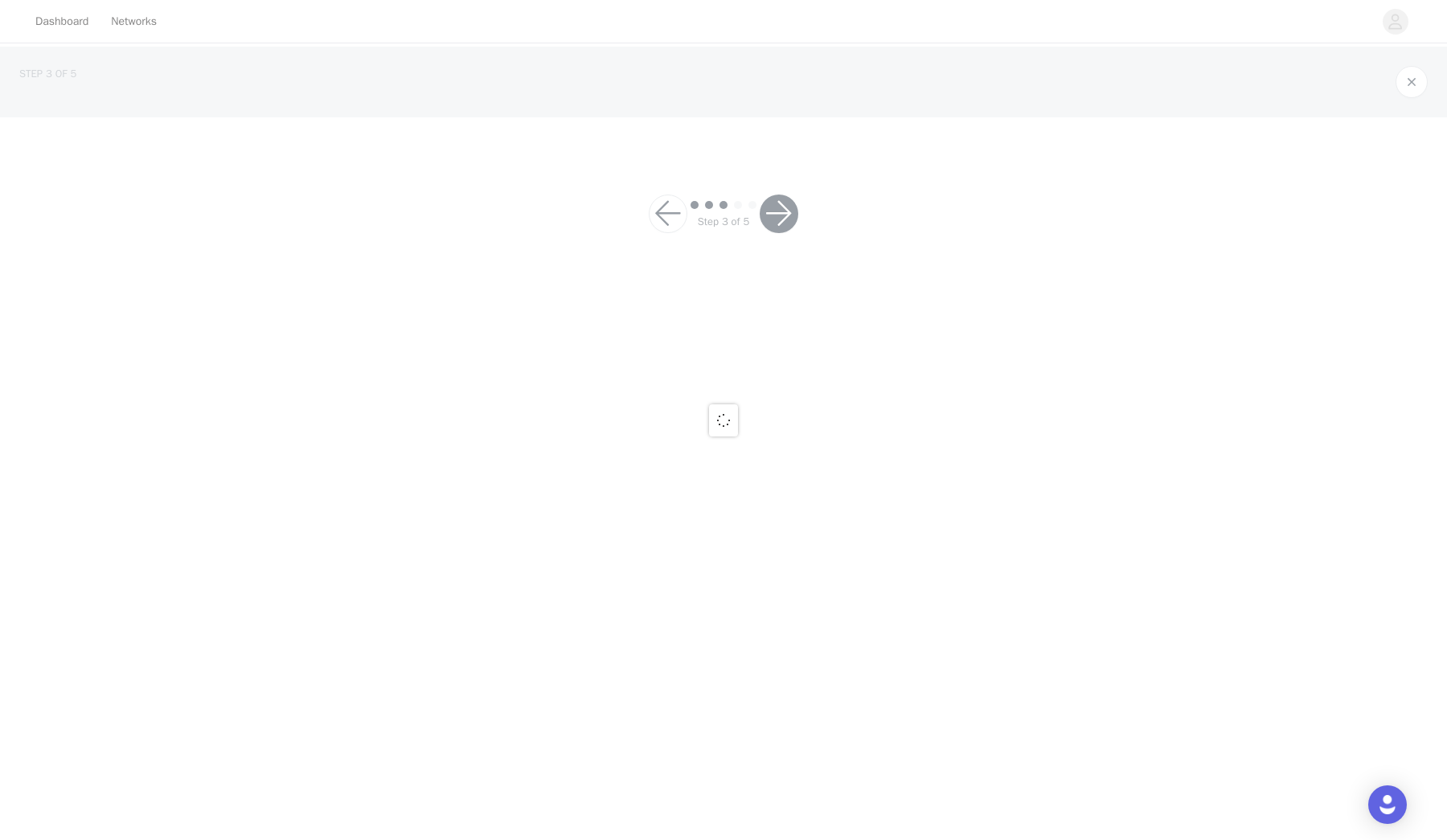 scroll, scrollTop: 0, scrollLeft: 0, axis: both 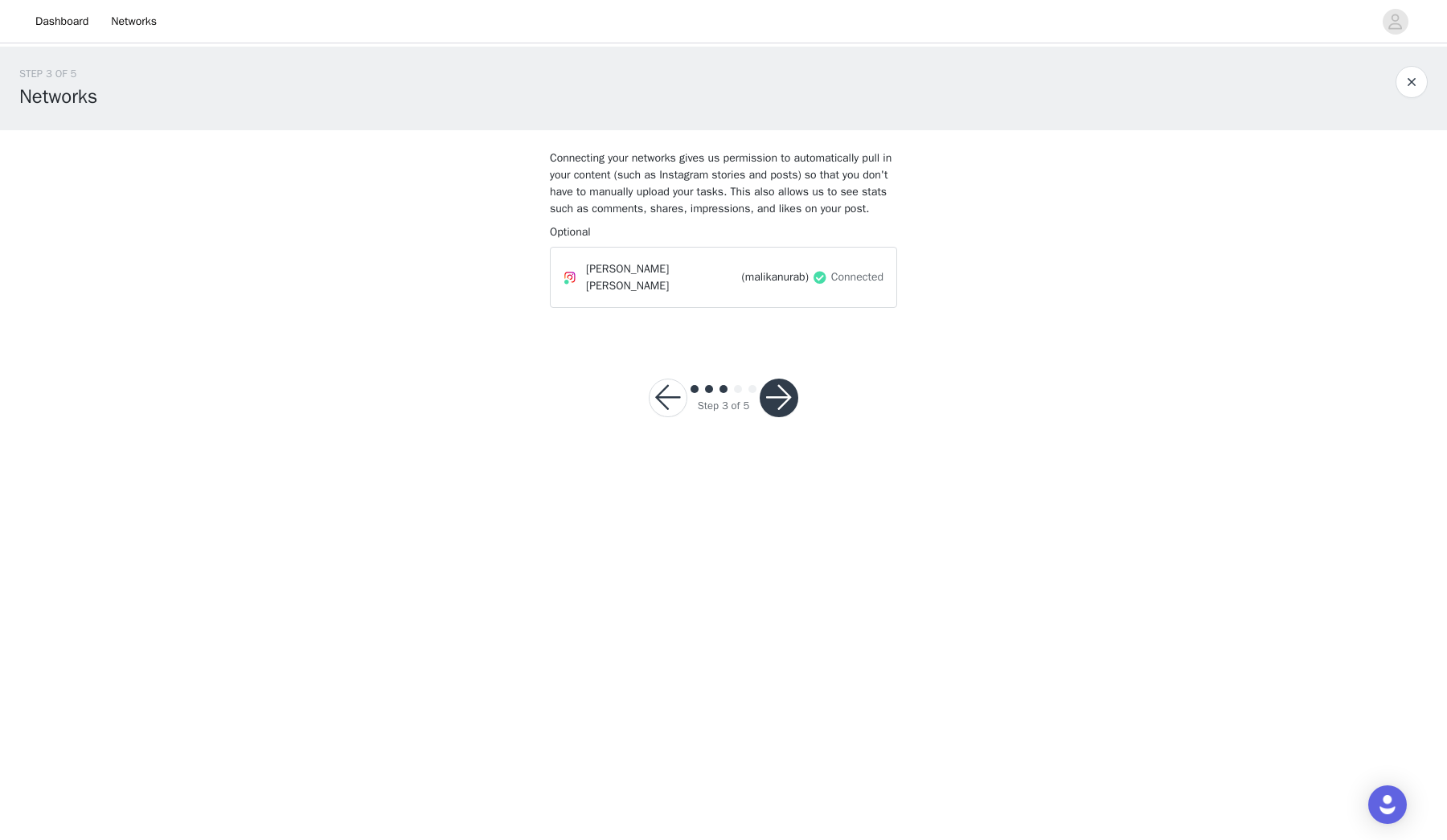 click at bounding box center [779, 398] 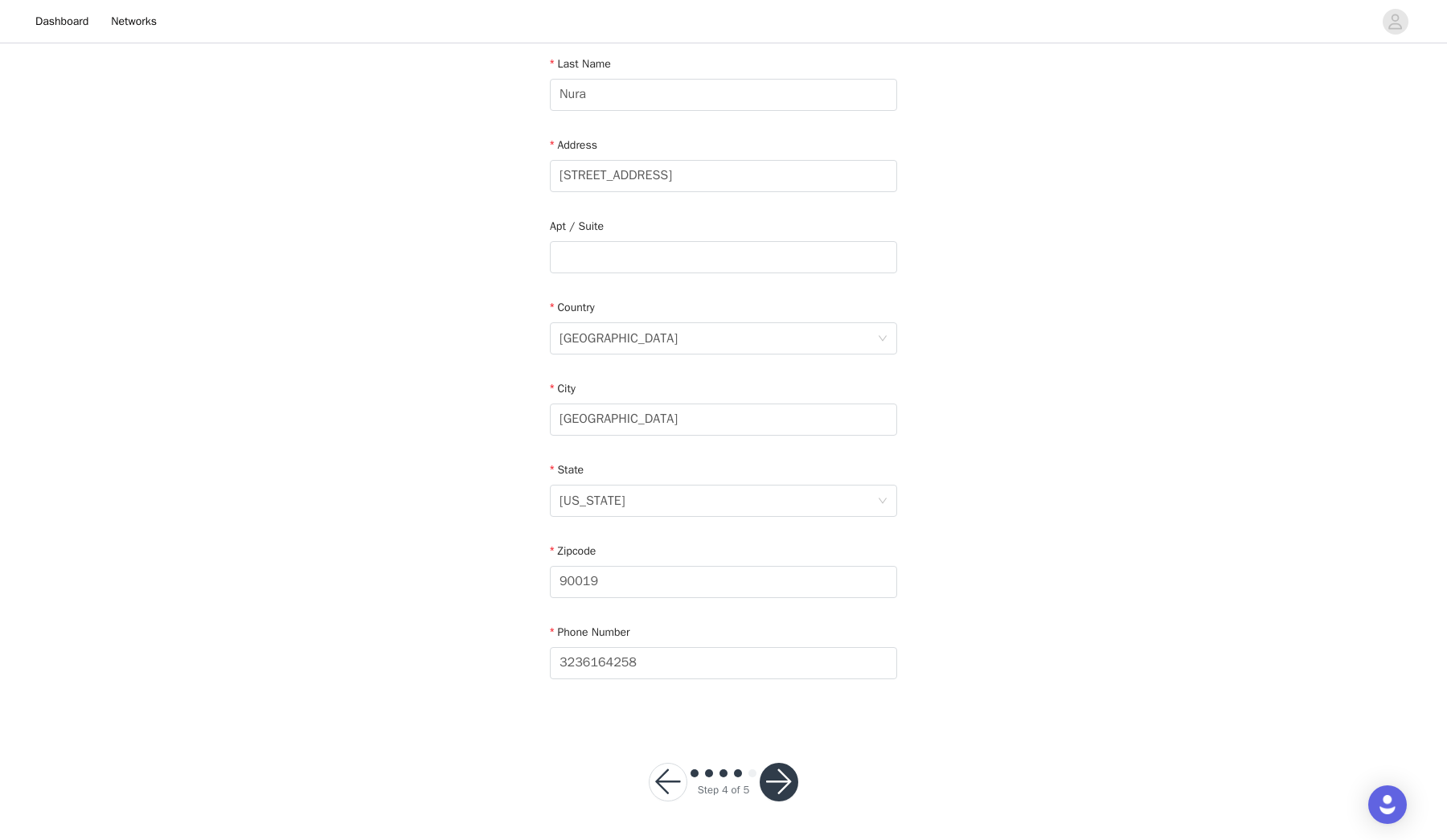 scroll, scrollTop: 256, scrollLeft: 0, axis: vertical 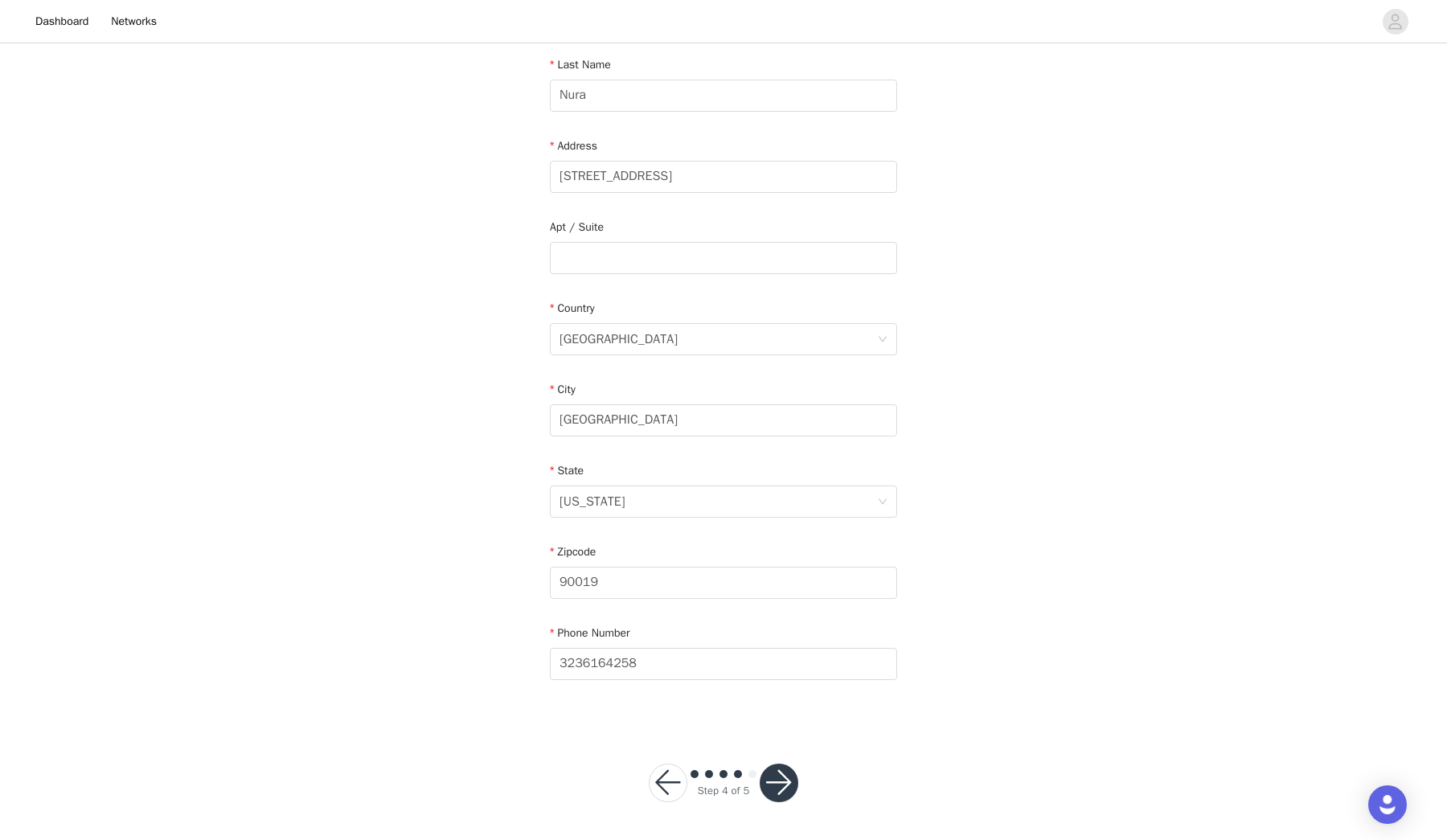 click at bounding box center (779, 783) 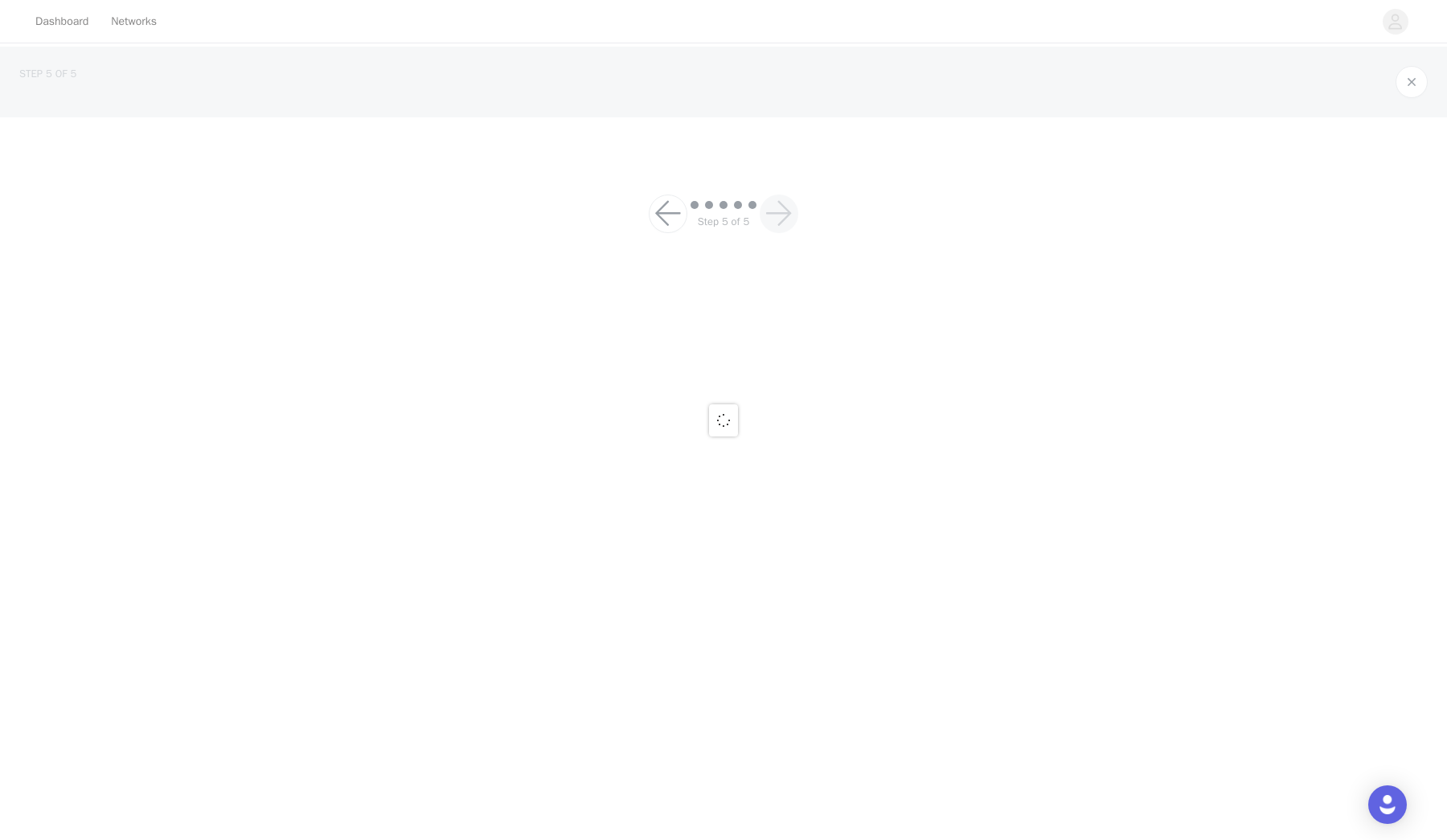 scroll, scrollTop: 0, scrollLeft: 0, axis: both 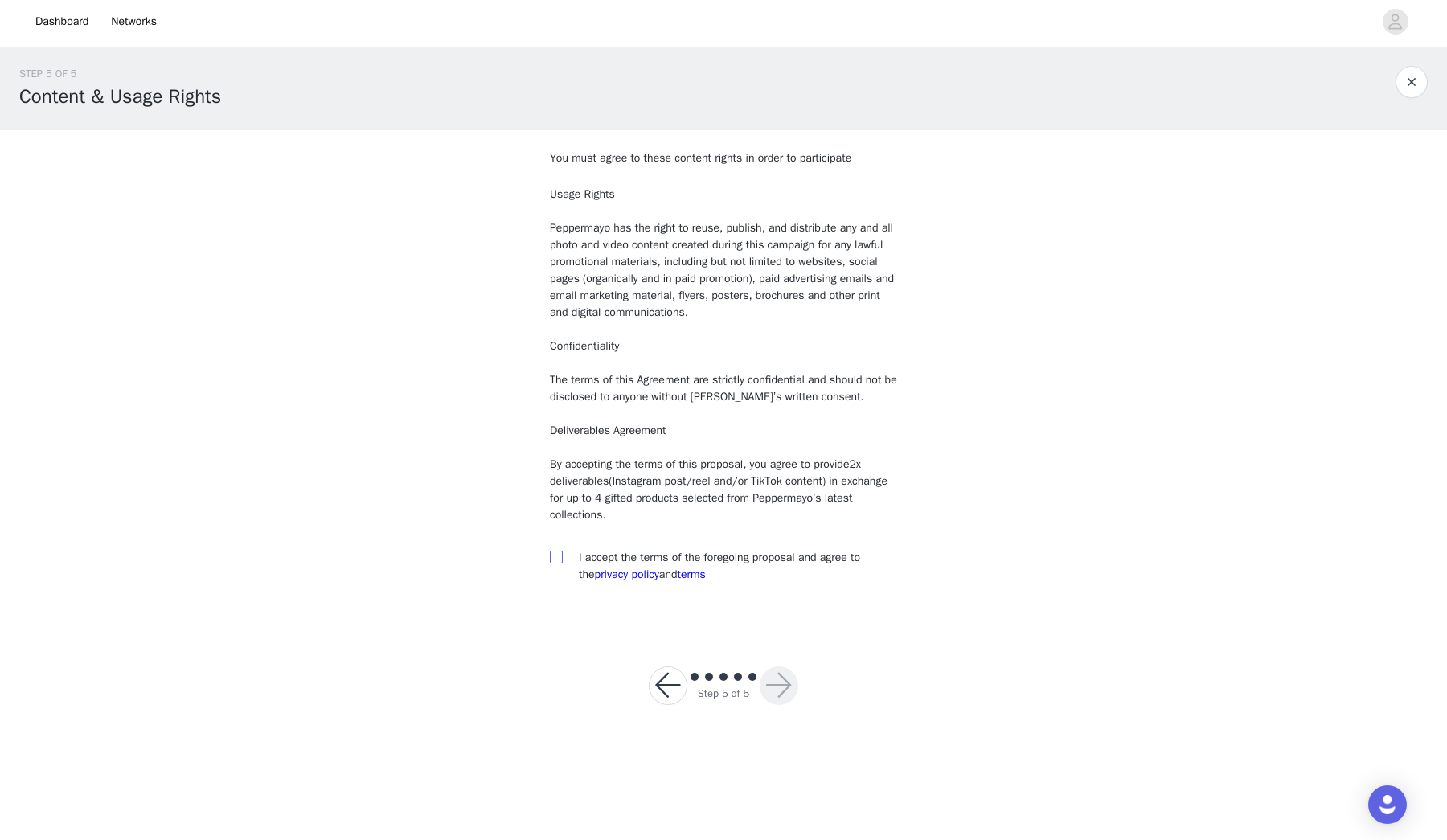 click at bounding box center [555, 556] 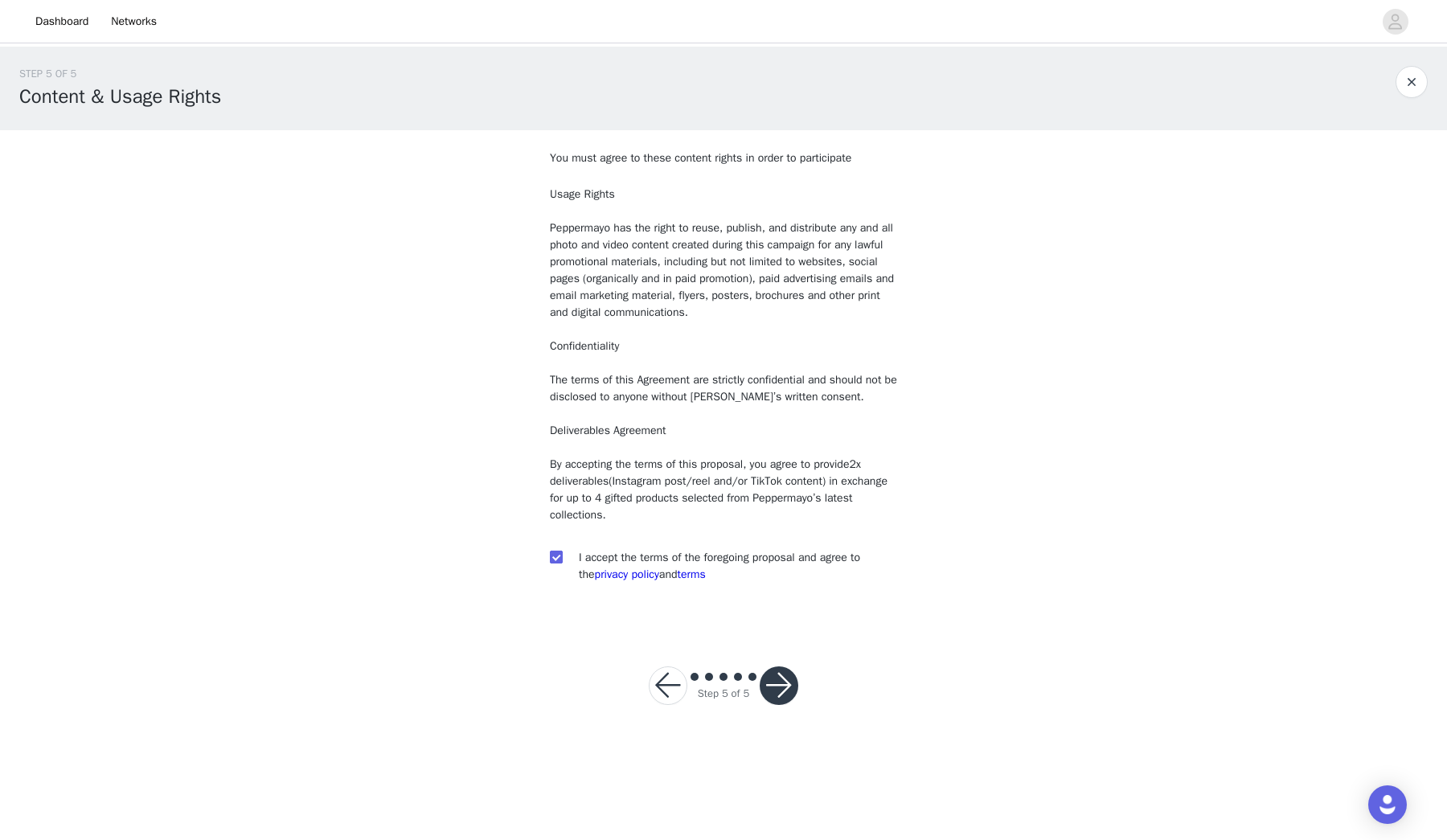 checkbox on "true" 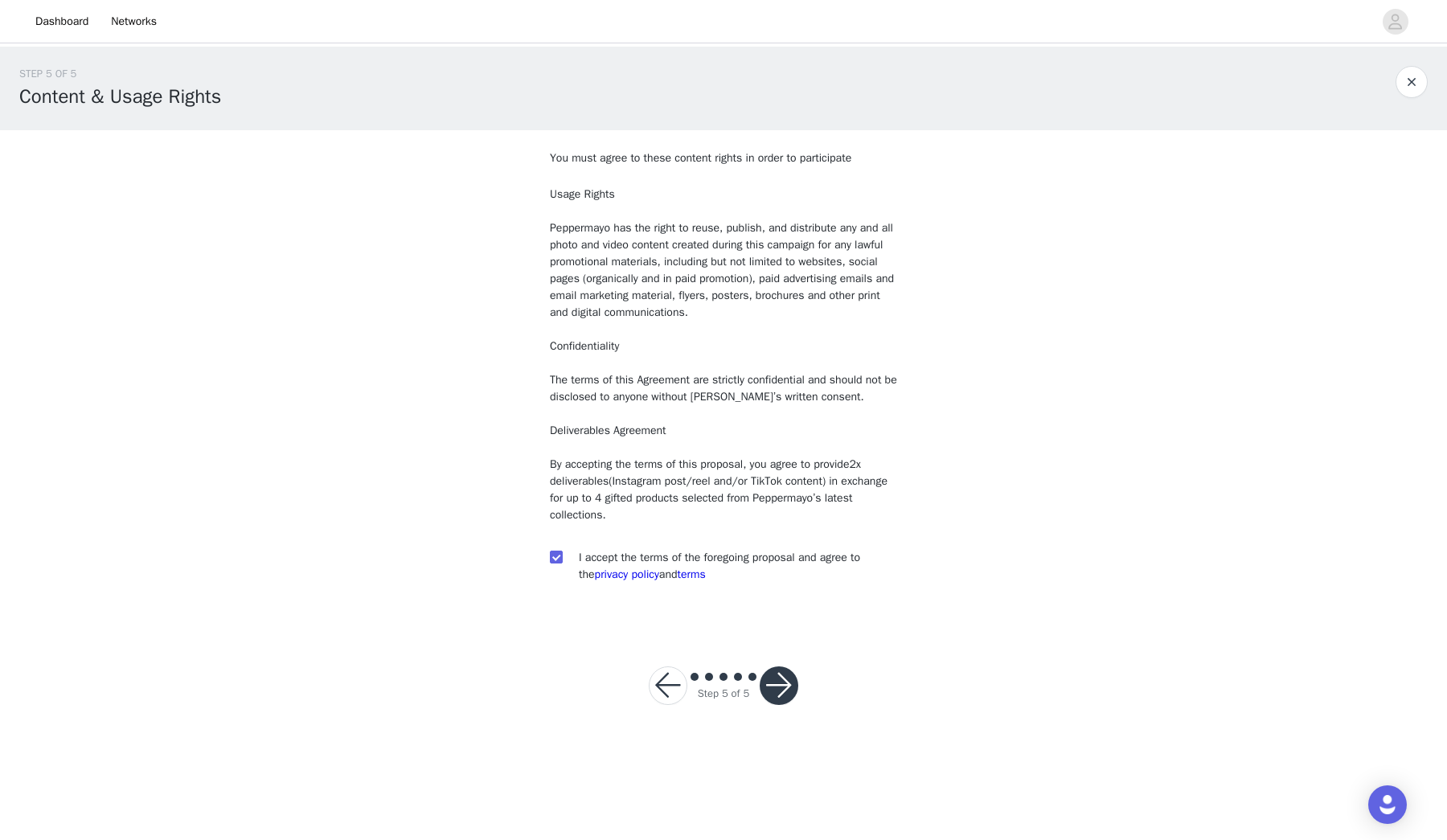 click at bounding box center [779, 686] 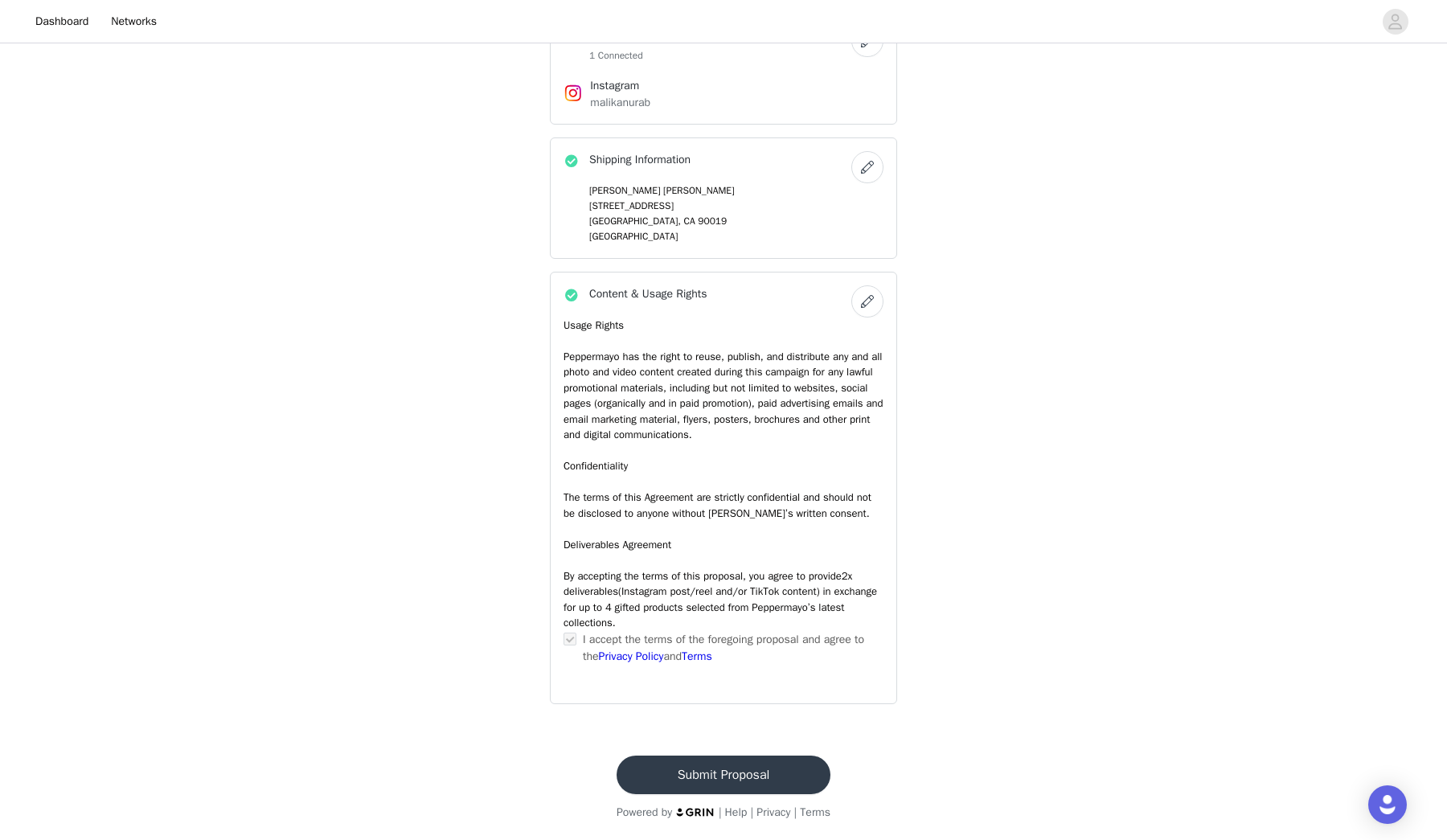 scroll, scrollTop: 1112, scrollLeft: 0, axis: vertical 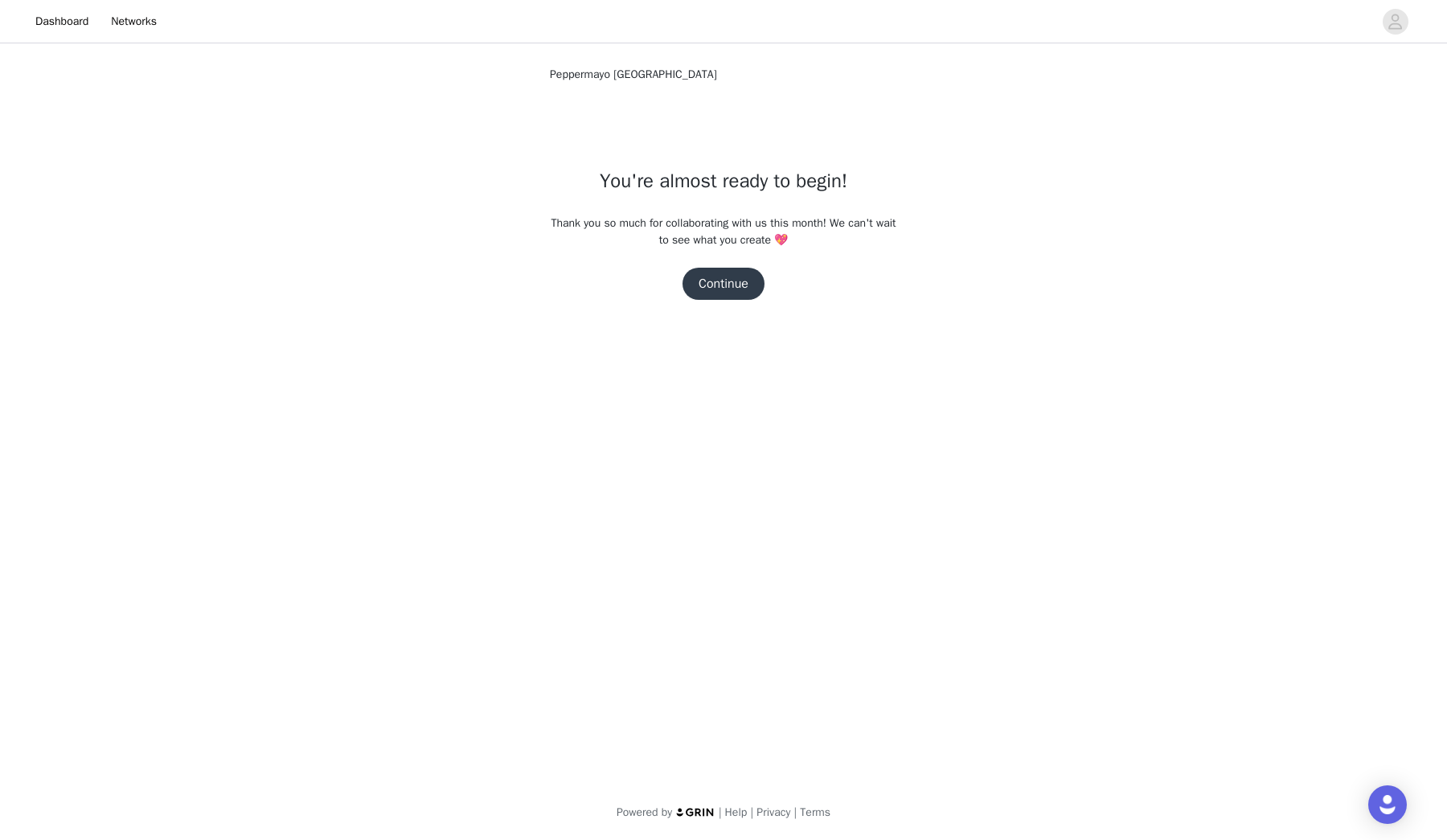 click on "Continue" at bounding box center (724, 284) 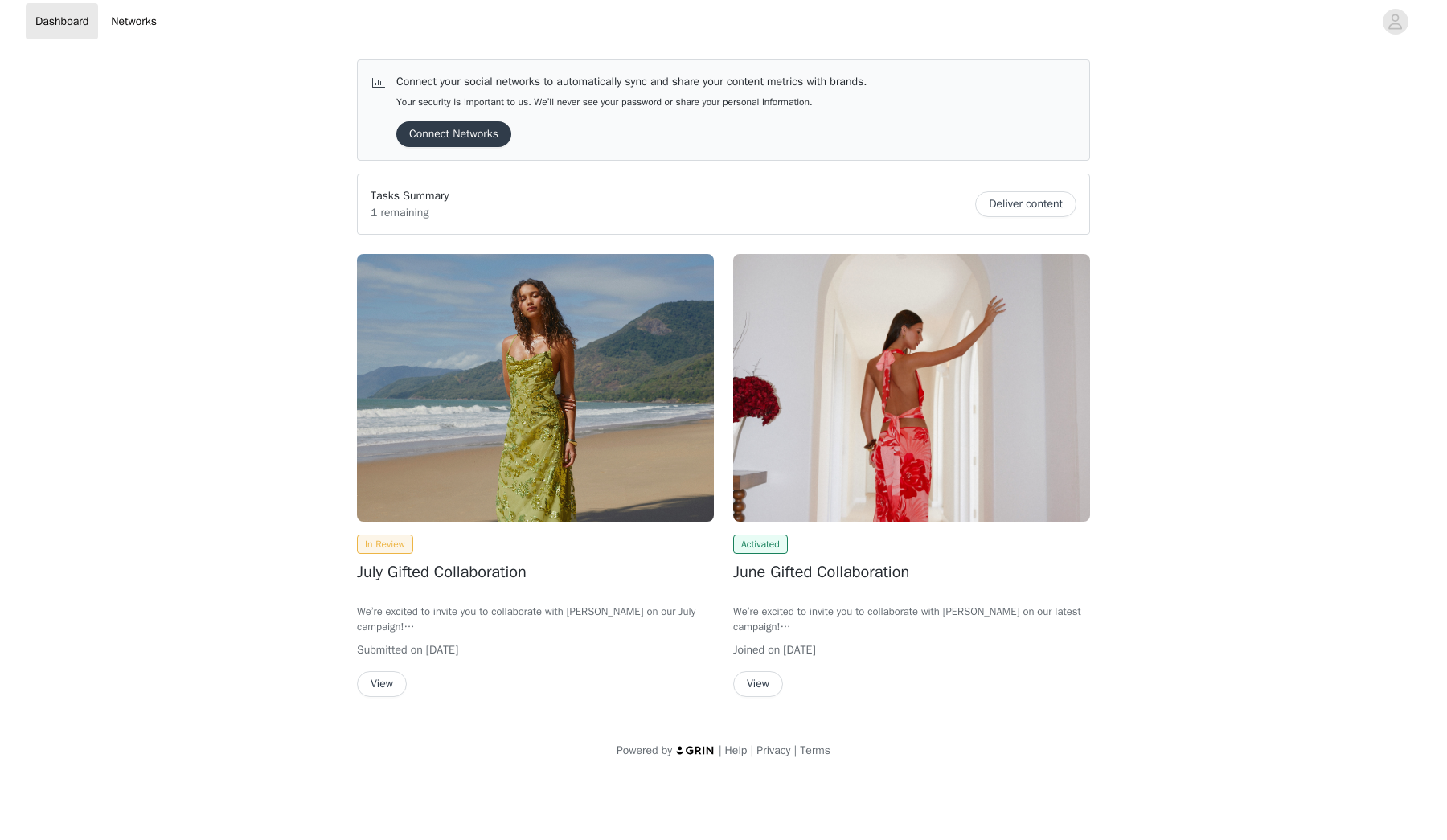 scroll, scrollTop: 0, scrollLeft: 0, axis: both 